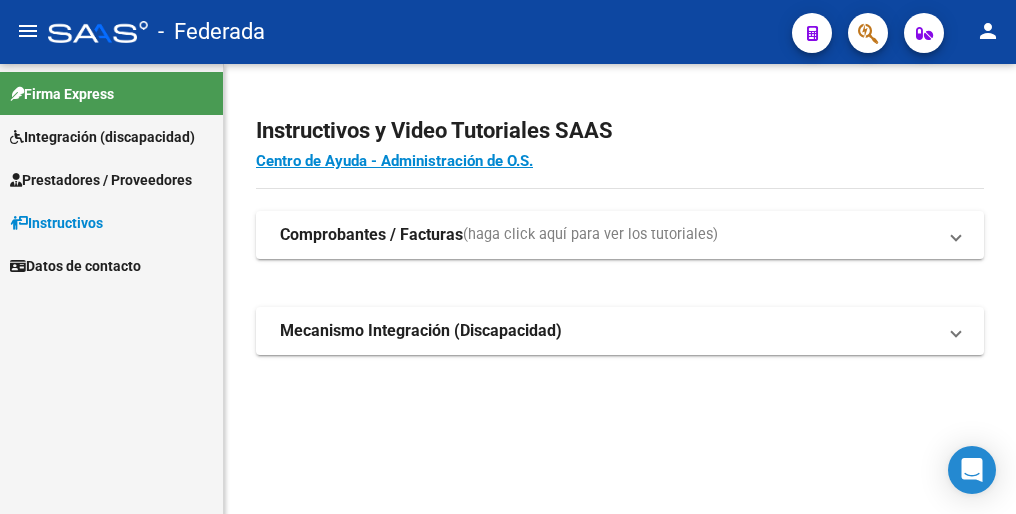 scroll, scrollTop: 0, scrollLeft: 0, axis: both 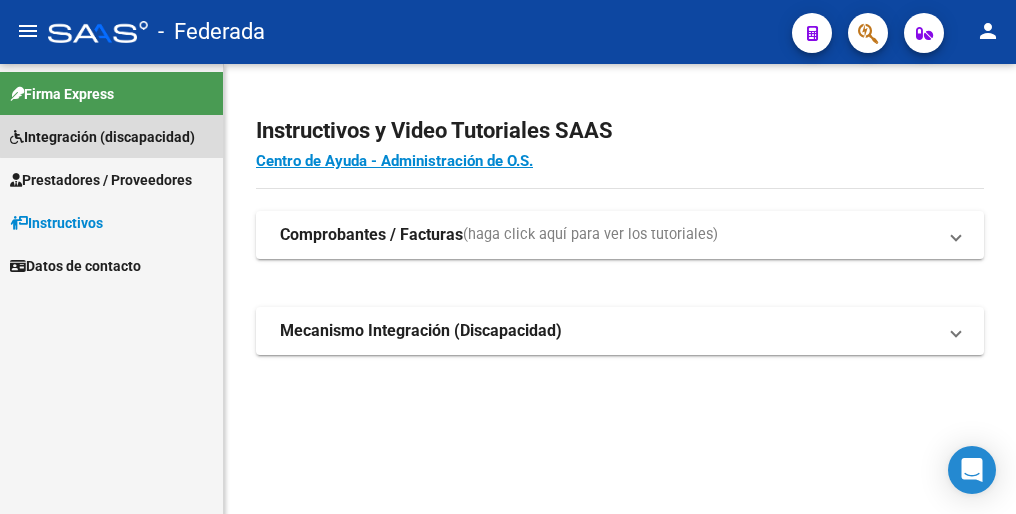 click on "Integración (discapacidad)" at bounding box center (102, 137) 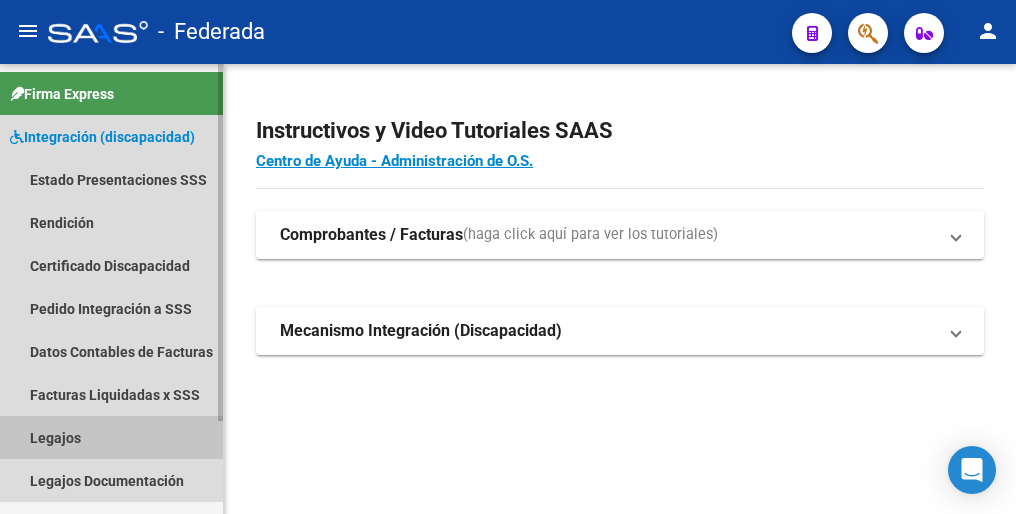 click on "Legajos" at bounding box center (111, 437) 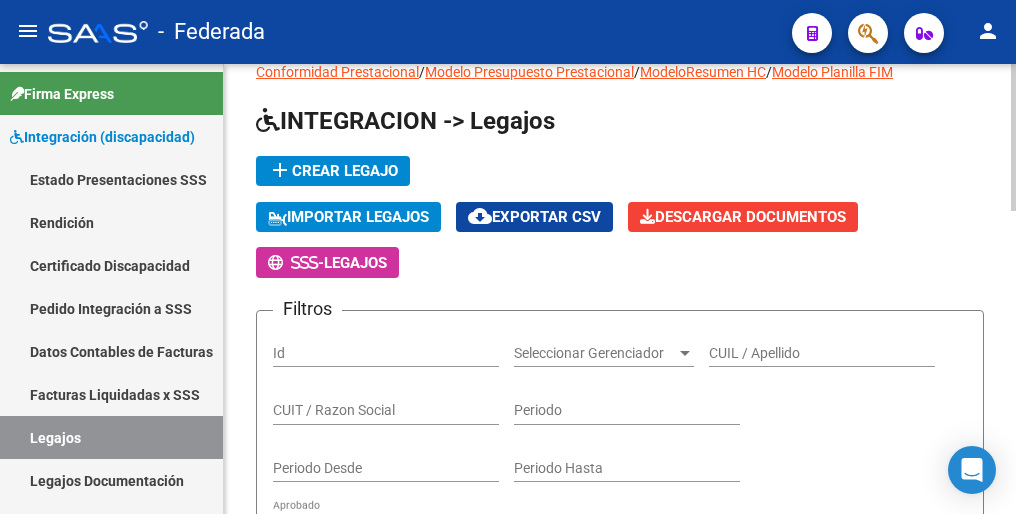 scroll, scrollTop: 0, scrollLeft: 0, axis: both 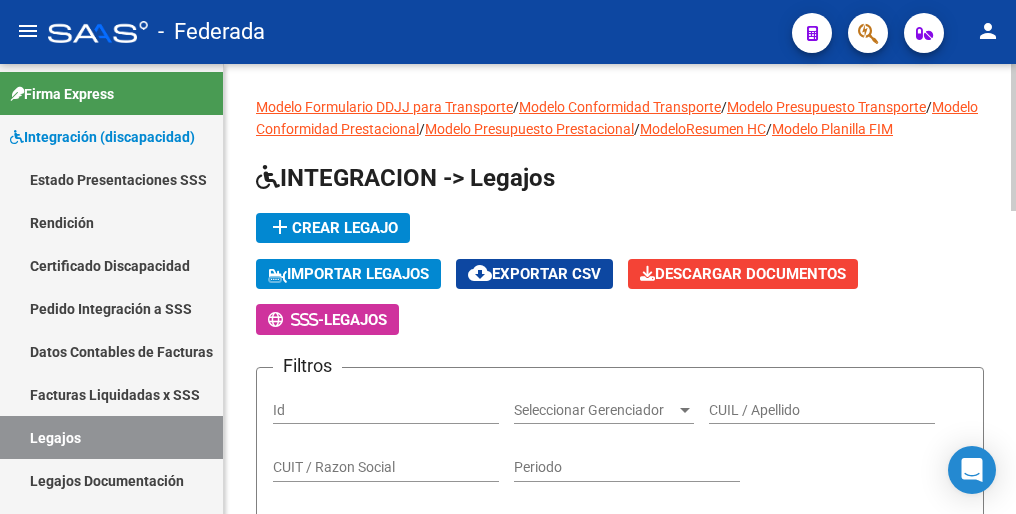click on "CUIL / Apellido" at bounding box center [822, 410] 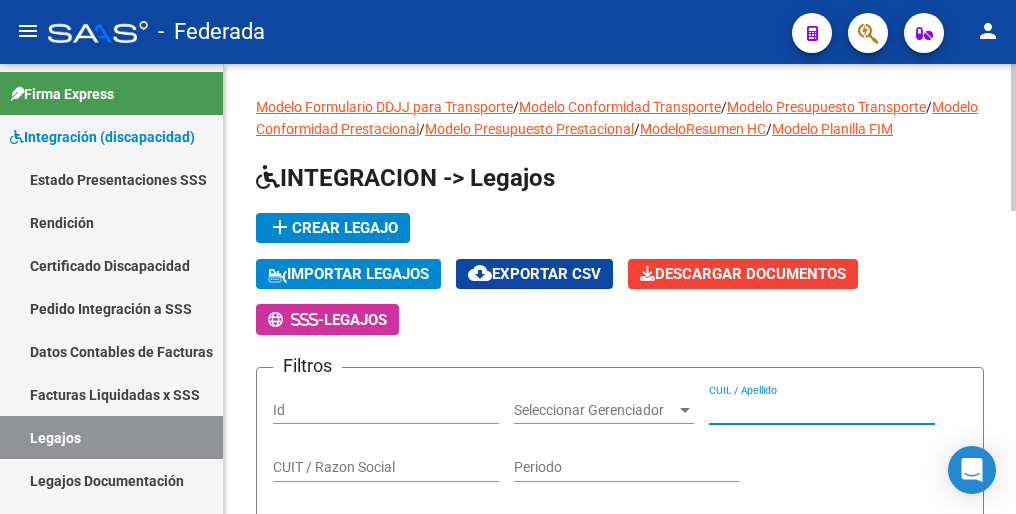 paste on "[NUMBER]" 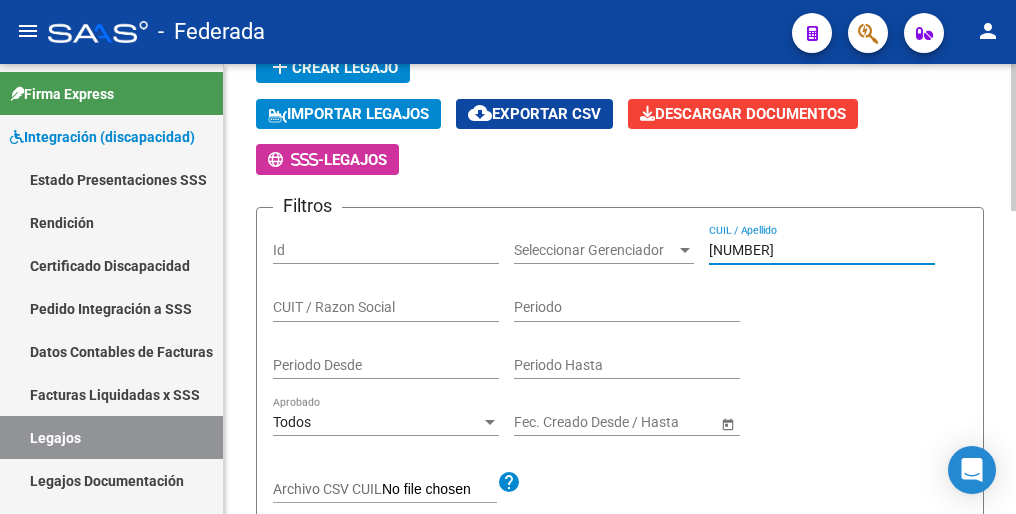 scroll, scrollTop: 200, scrollLeft: 0, axis: vertical 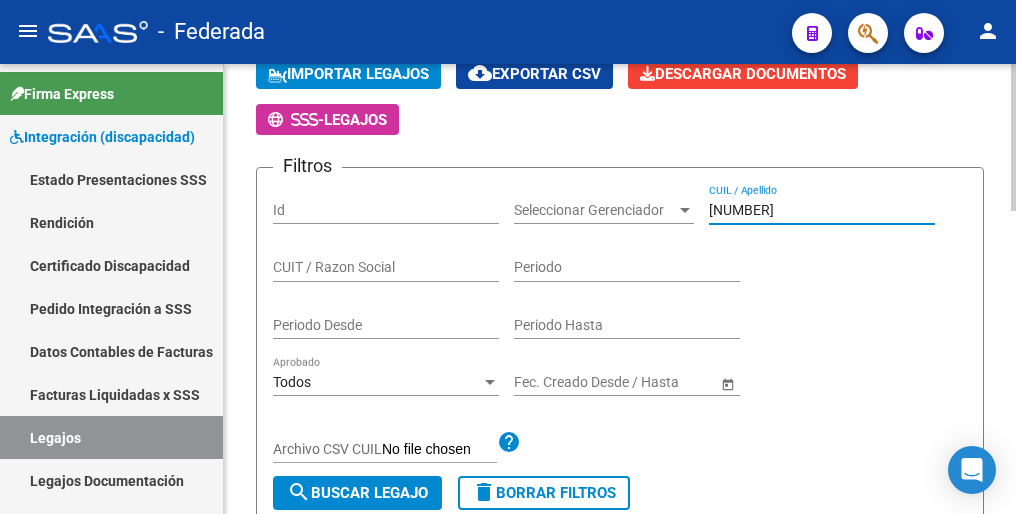 click on "search  Buscar Legajo" 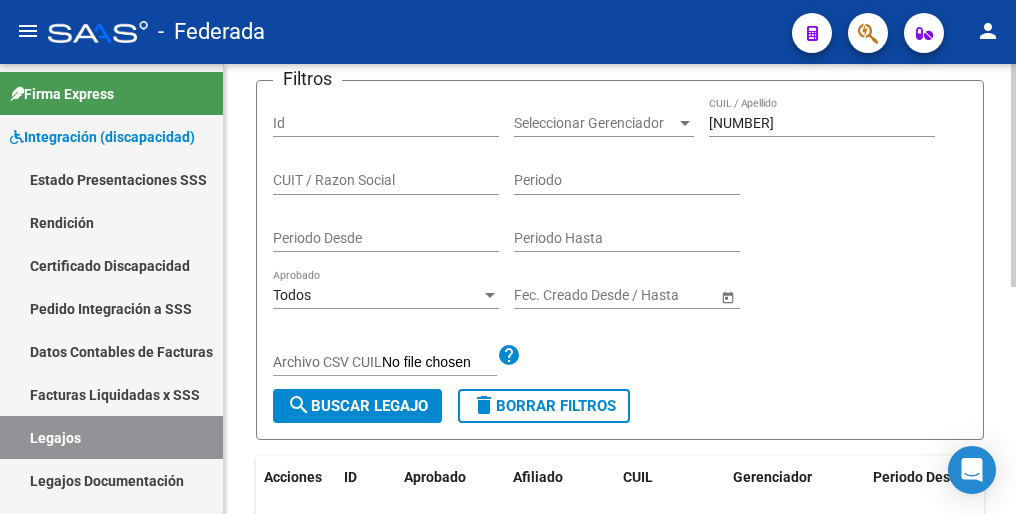 scroll, scrollTop: 156, scrollLeft: 0, axis: vertical 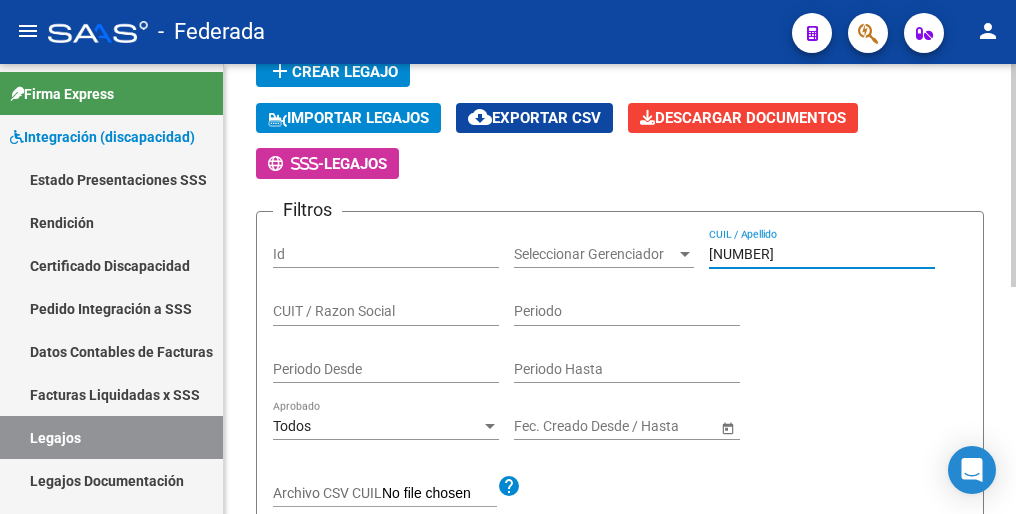 drag, startPoint x: 780, startPoint y: 246, endPoint x: 692, endPoint y: 258, distance: 88.814415 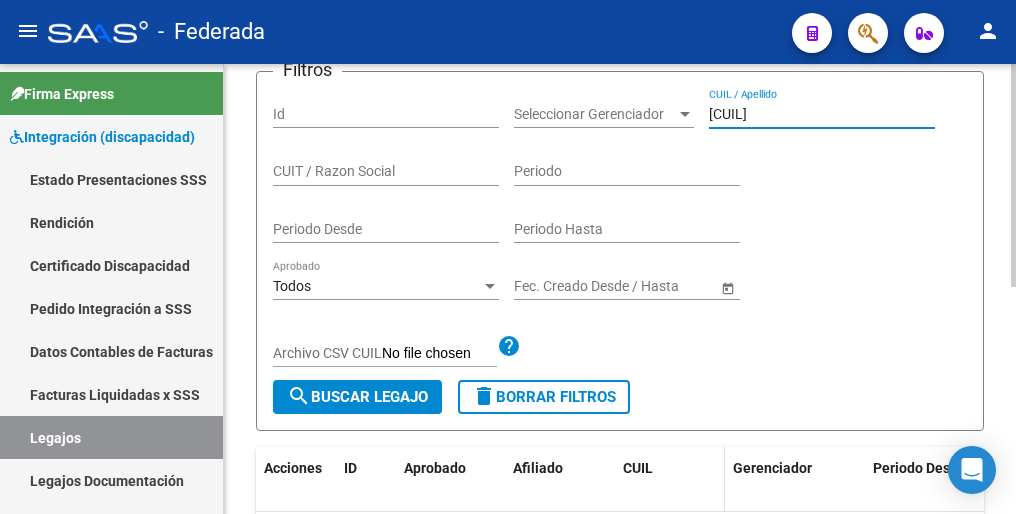 scroll, scrollTop: 456, scrollLeft: 0, axis: vertical 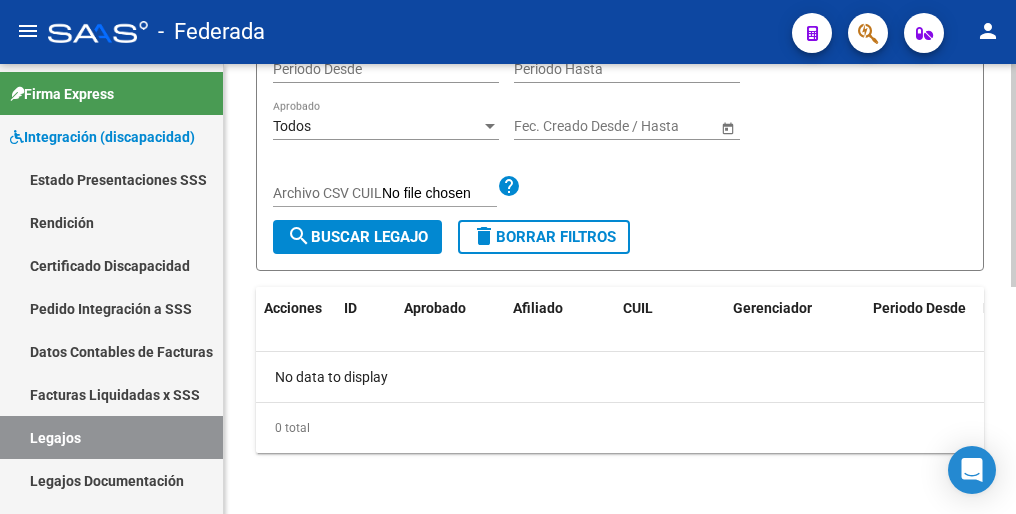 type on "[CUIL]" 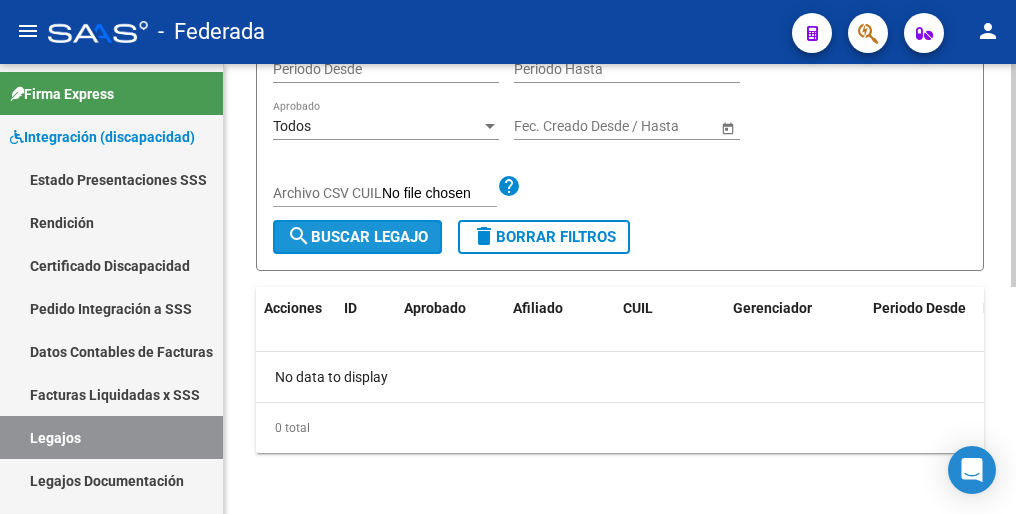 click on "search  Buscar Legajo" 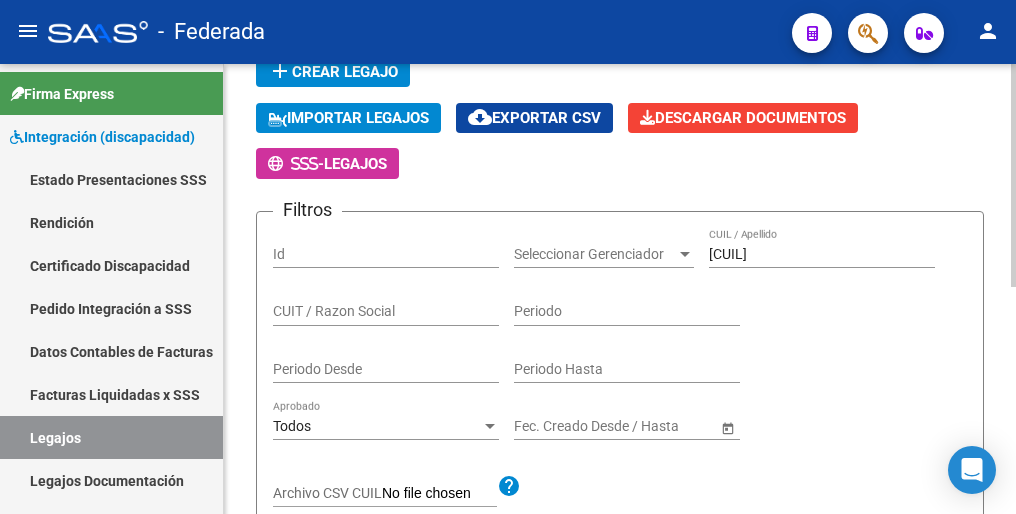 scroll, scrollTop: 0, scrollLeft: 0, axis: both 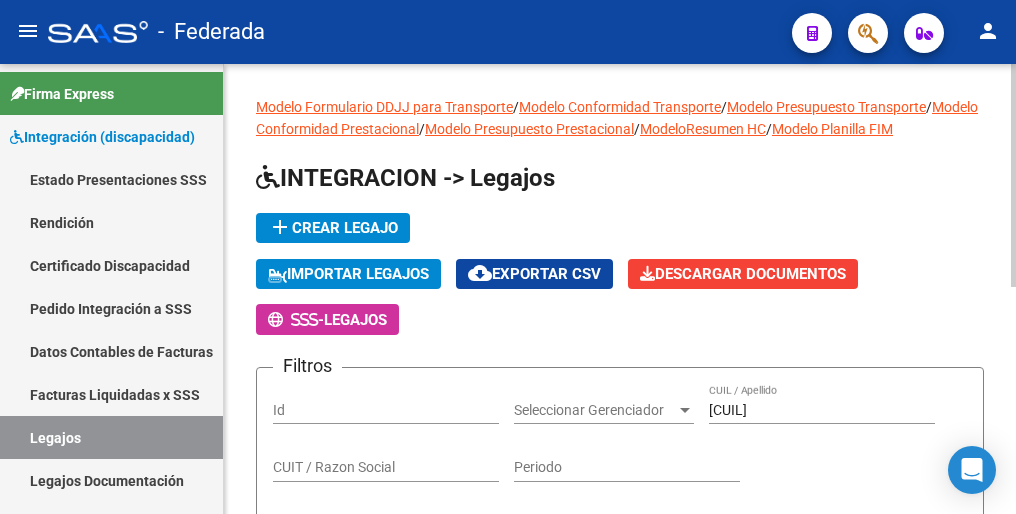 click on "add  Crear Legajo" 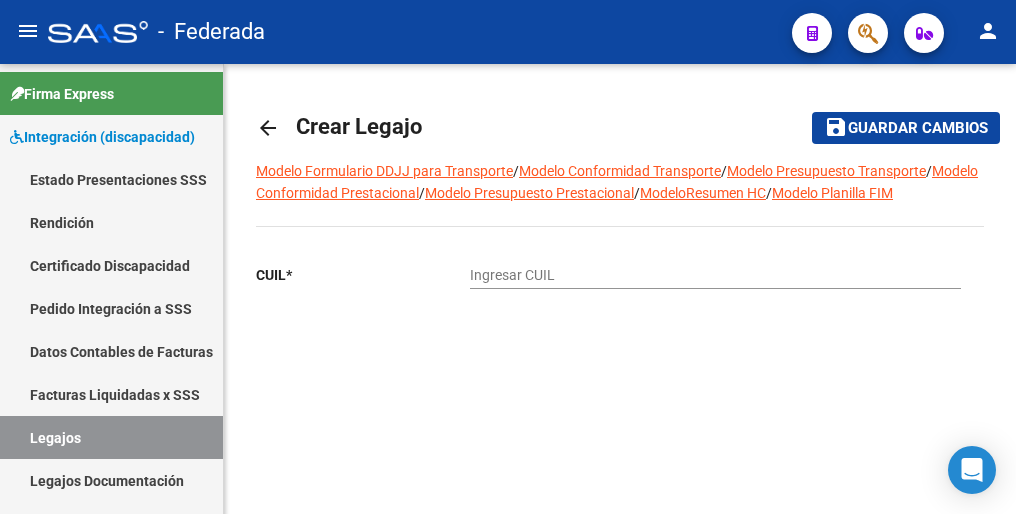 click on "Ingresar CUIL" 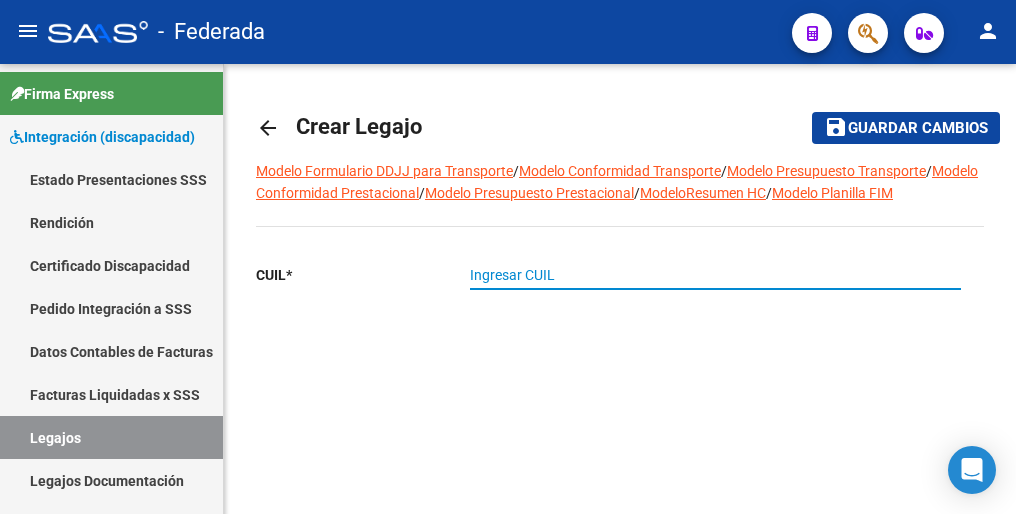 paste on "[CUIL]" 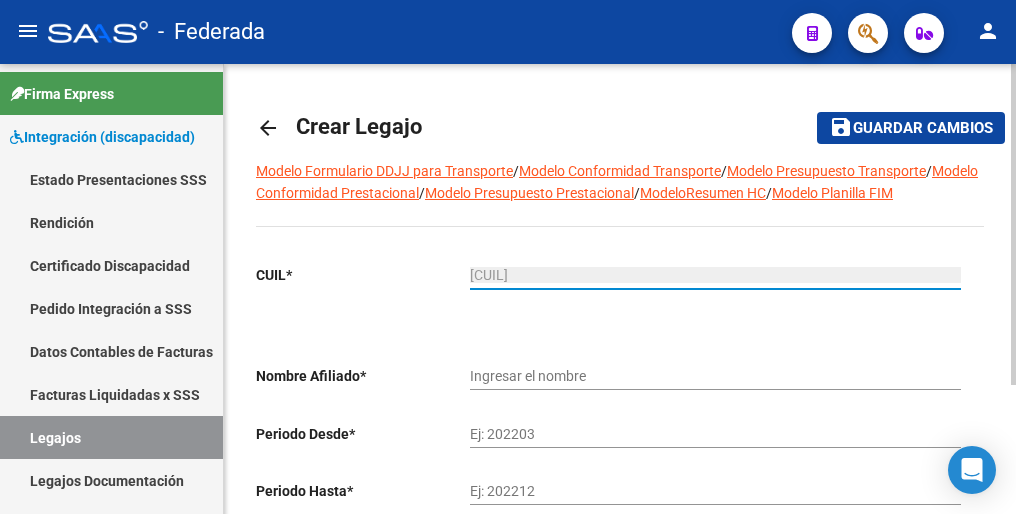 type on "[LAST_NAME] [FIRST_NAME] [FIRST_NAME]" 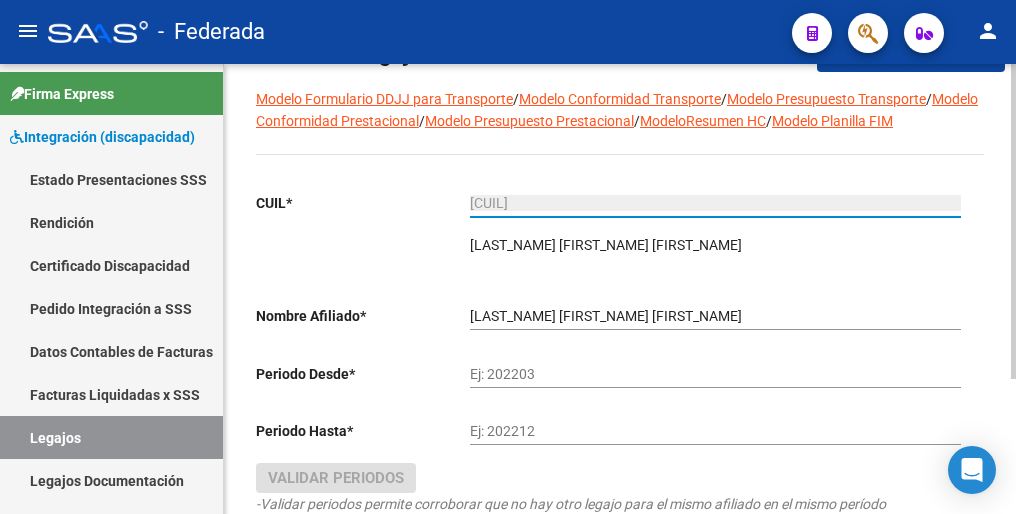 scroll, scrollTop: 100, scrollLeft: 0, axis: vertical 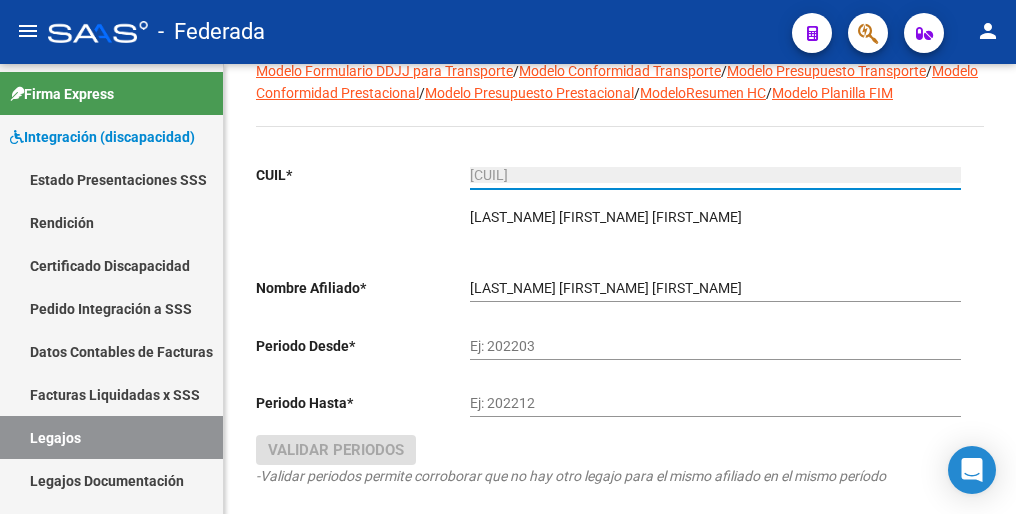 type on "[CUIL]" 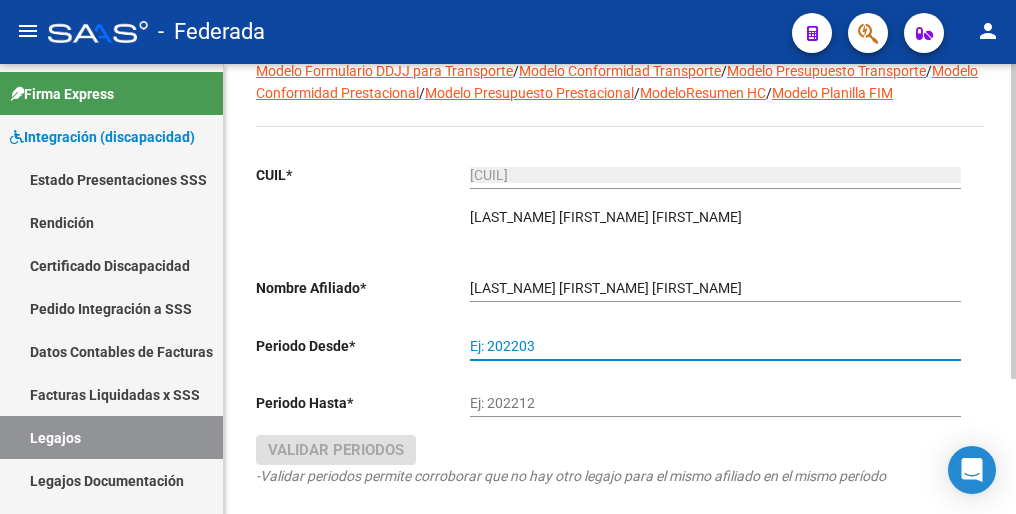 click on "Ej: 202203" at bounding box center (715, 346) 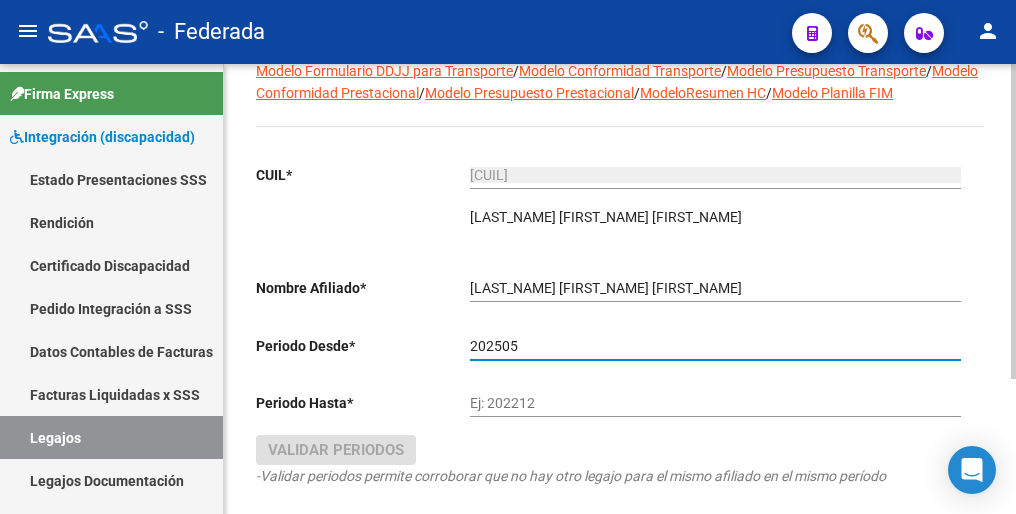 type on "202505" 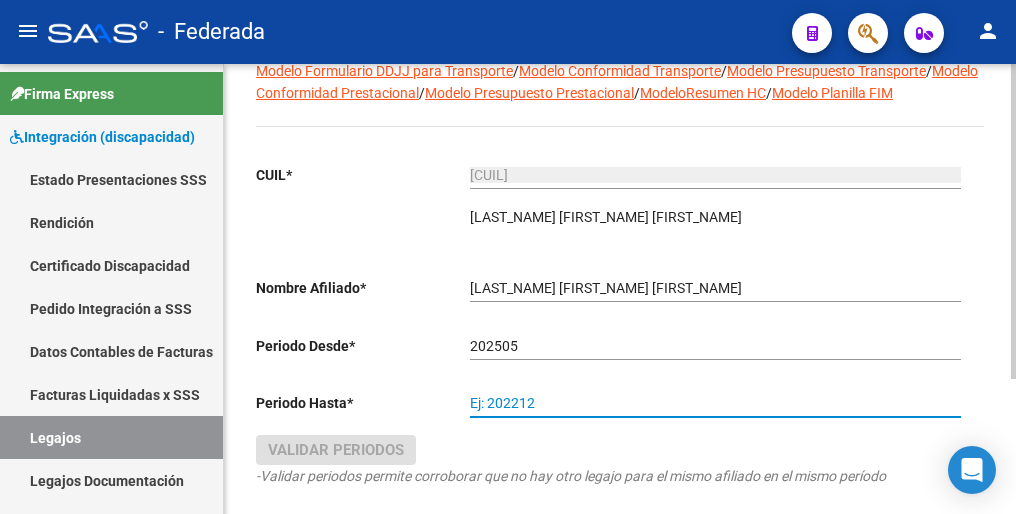 click on "Ej: 202212" at bounding box center [715, 403] 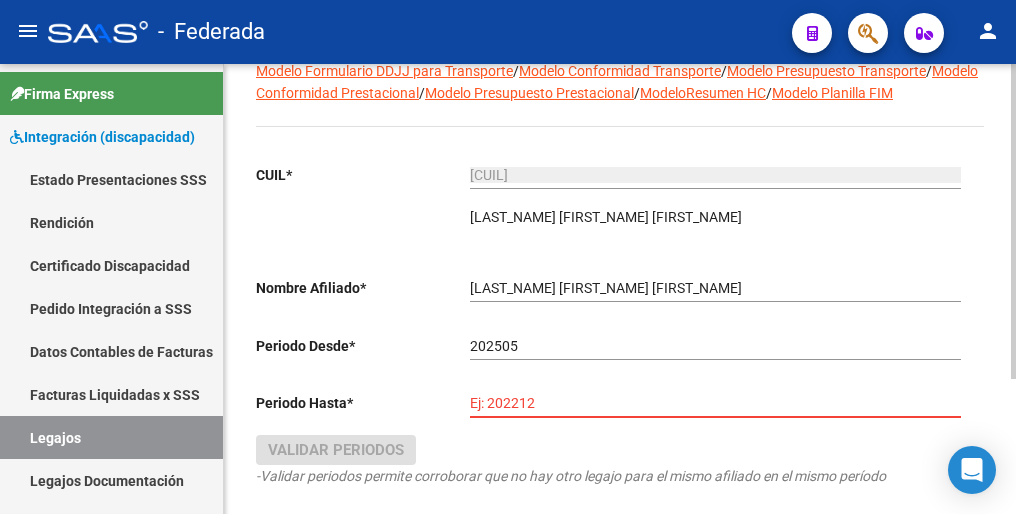 paste on "202512" 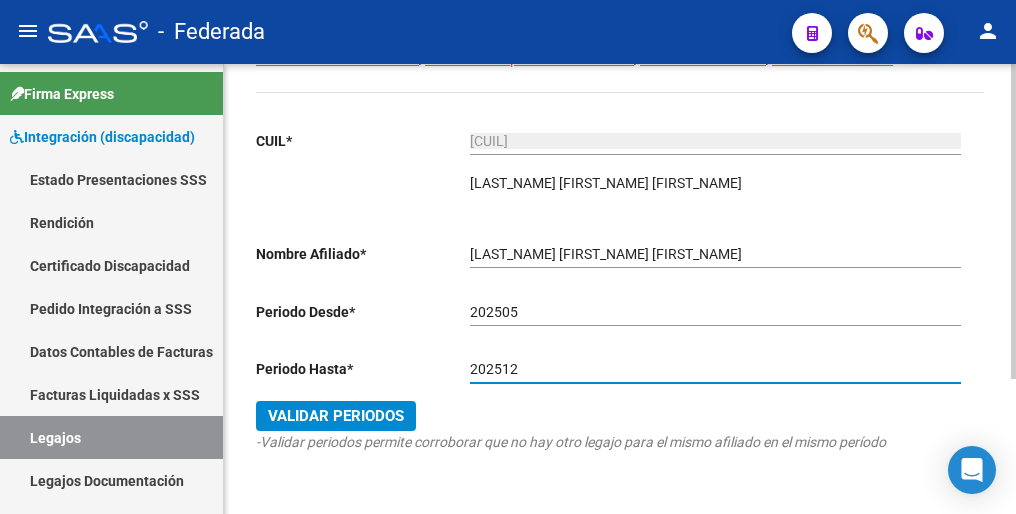 scroll, scrollTop: 192, scrollLeft: 0, axis: vertical 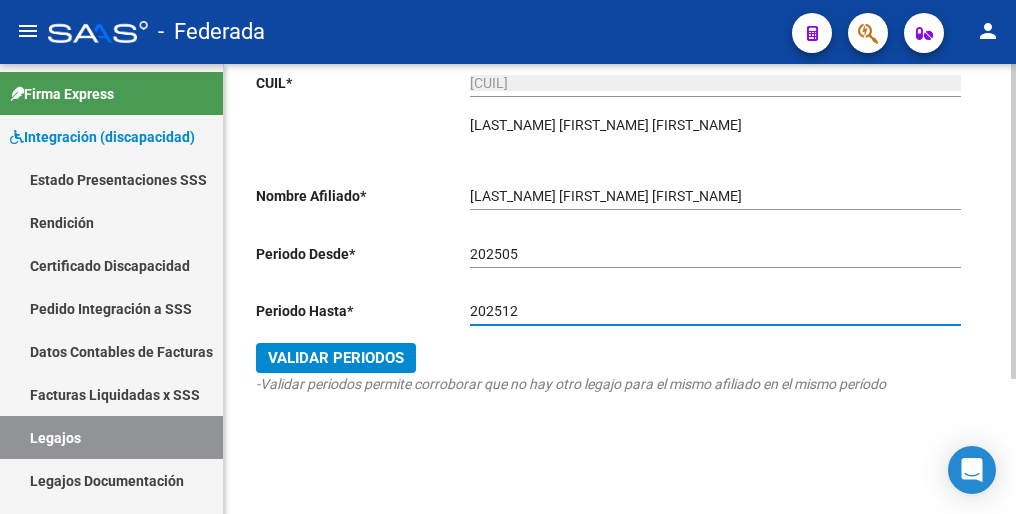 type on "202512" 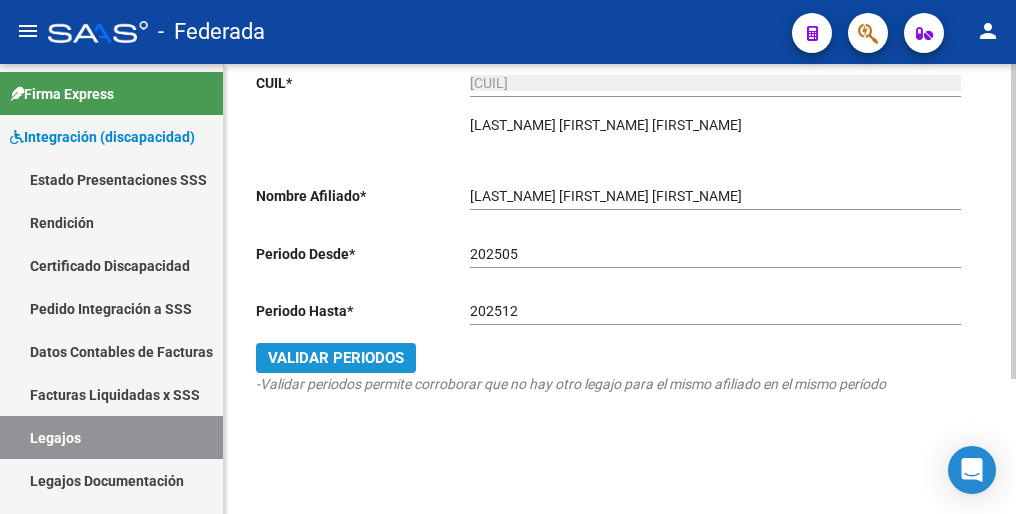 click on "Validar Periodos" 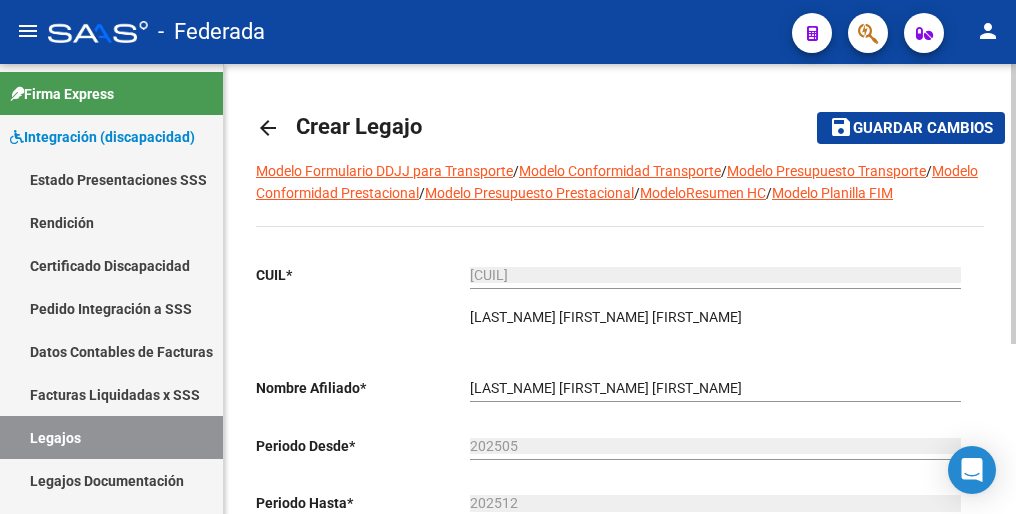 scroll, scrollTop: 0, scrollLeft: 0, axis: both 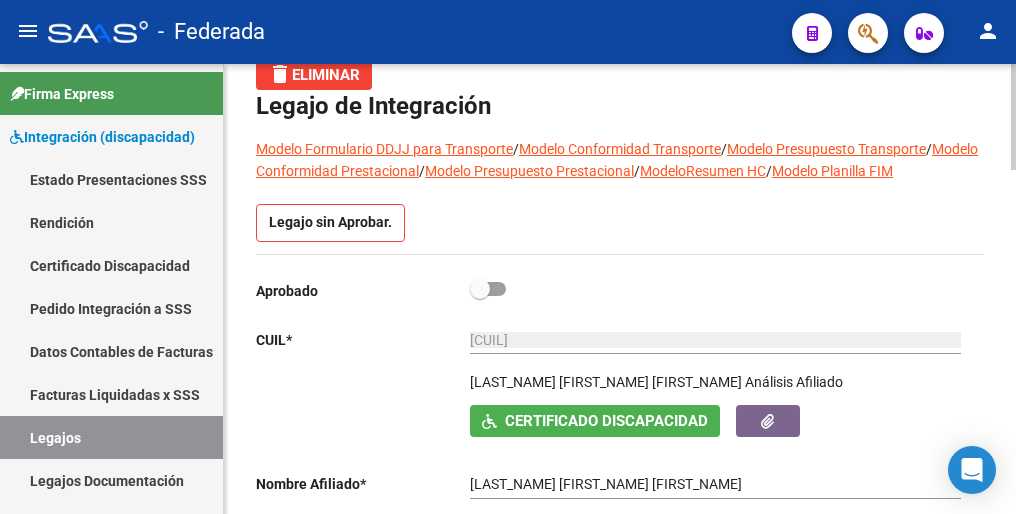 click on "[CUIL]" at bounding box center (715, 340) 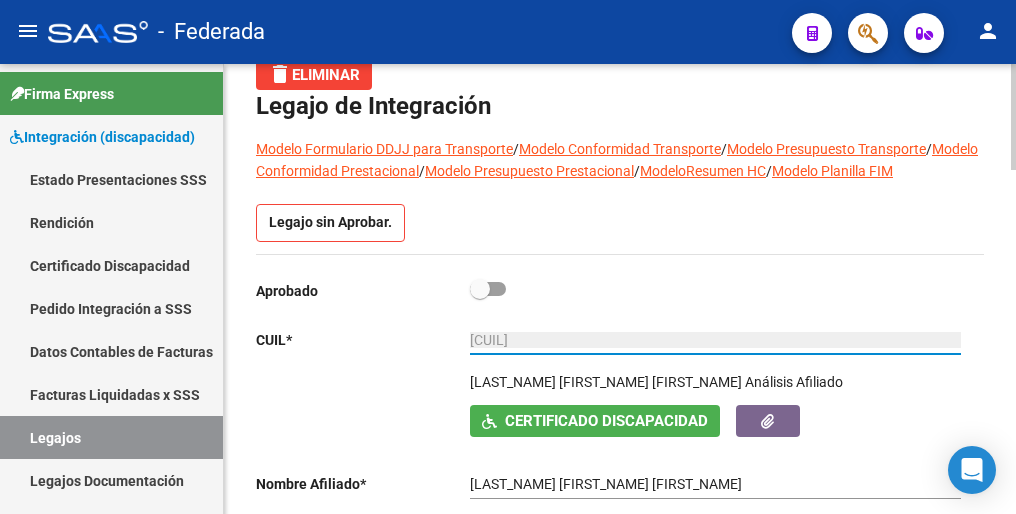 click on "[CUIL]" at bounding box center [715, 340] 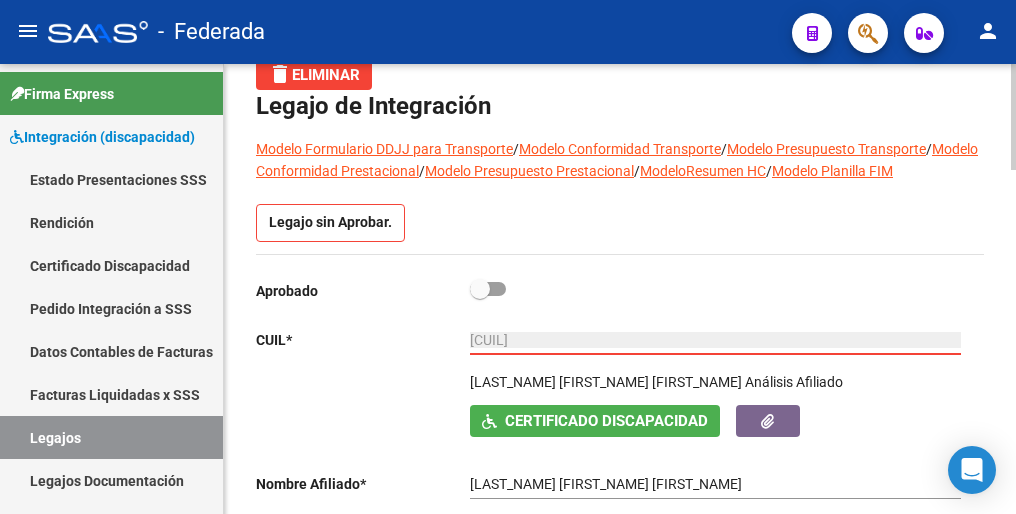 scroll, scrollTop: 200, scrollLeft: 0, axis: vertical 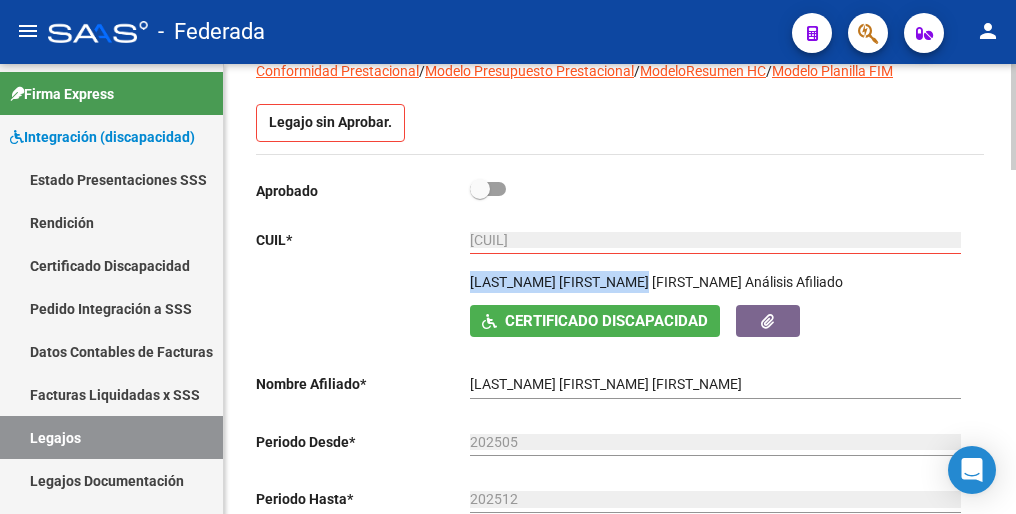 drag, startPoint x: 471, startPoint y: 279, endPoint x: 651, endPoint y: 282, distance: 180.025 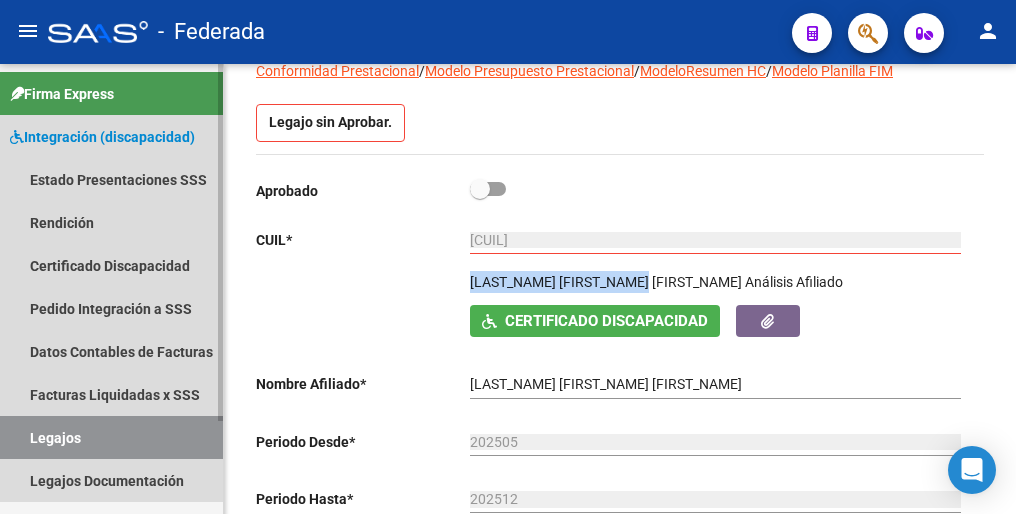 click on "Legajos" at bounding box center [111, 437] 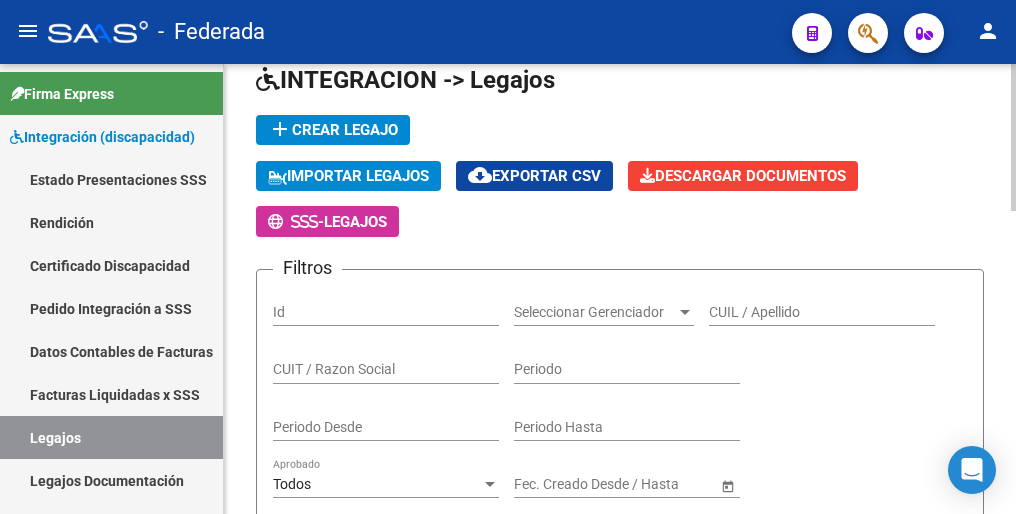 scroll, scrollTop: 0, scrollLeft: 0, axis: both 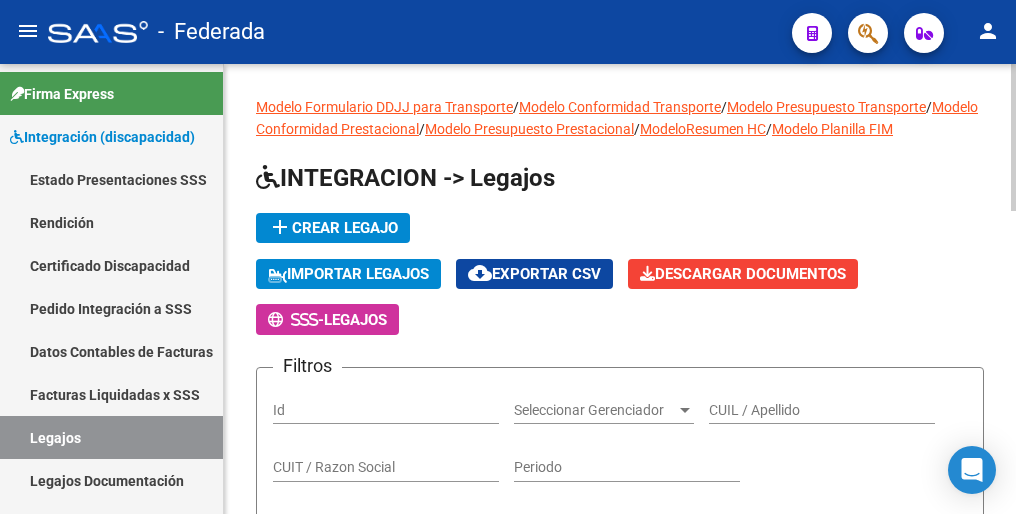 click on "add  Crear Legajo" 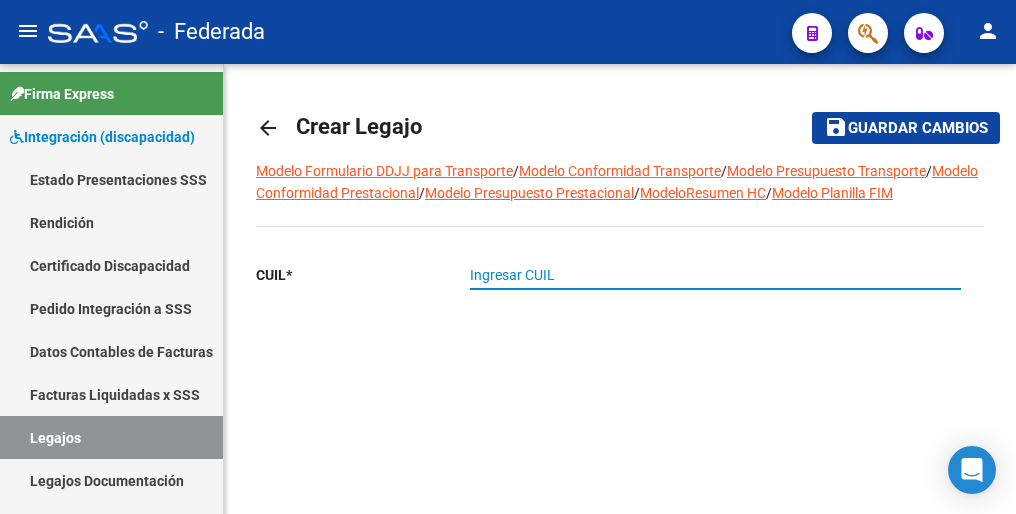 click on "Ingresar CUIL" at bounding box center (715, 275) 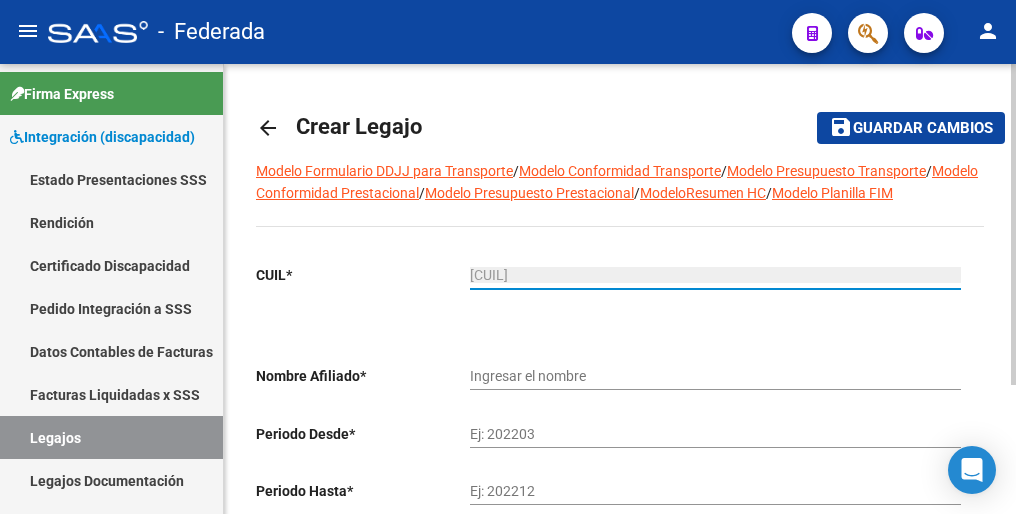type on "[LAST_NAME] [FIRST_NAME]" 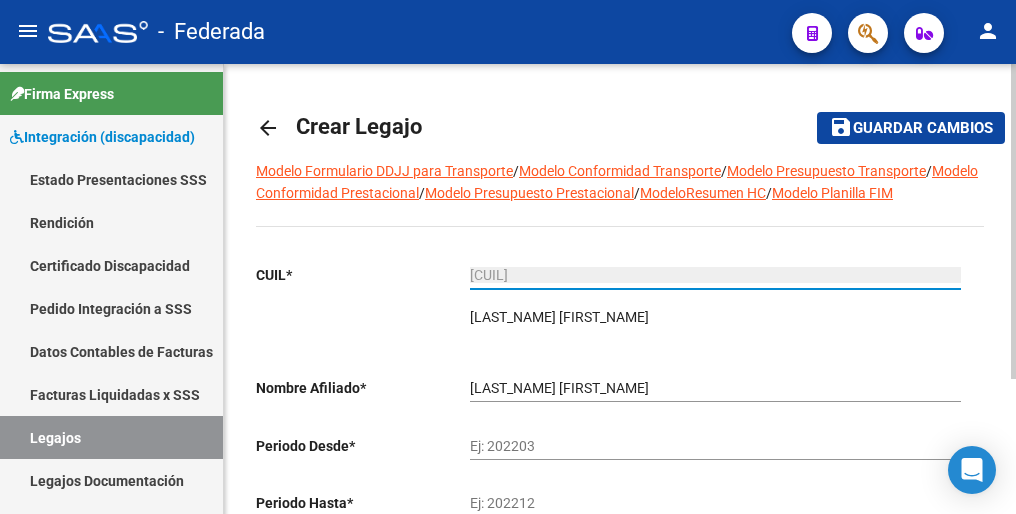 type on "[CUIL]" 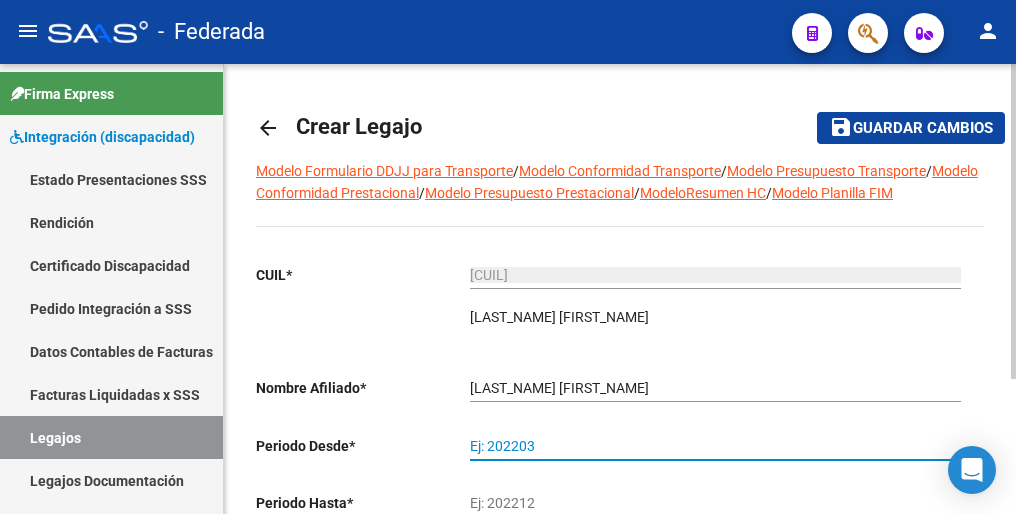click on "Ej: 202203" at bounding box center [715, 446] 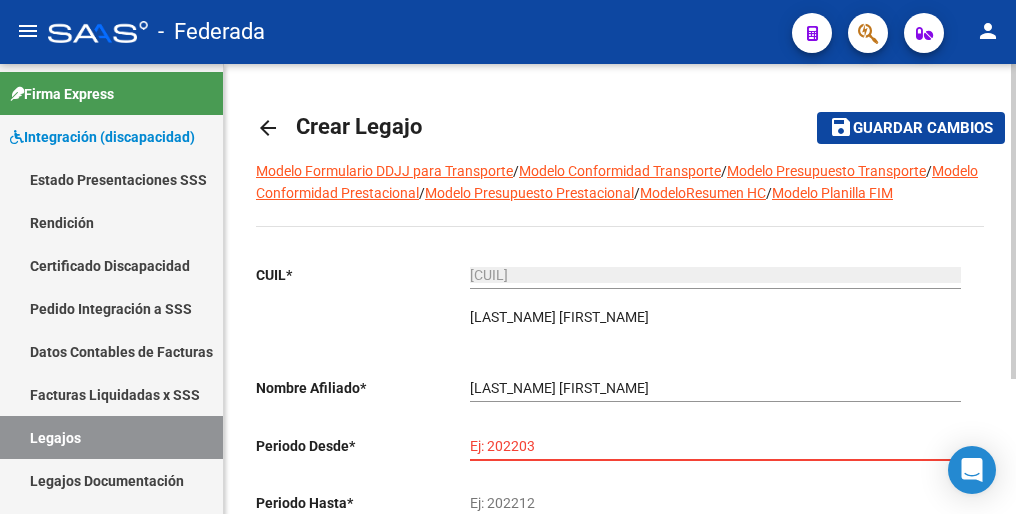 click on "Ej: 202203" at bounding box center (715, 446) 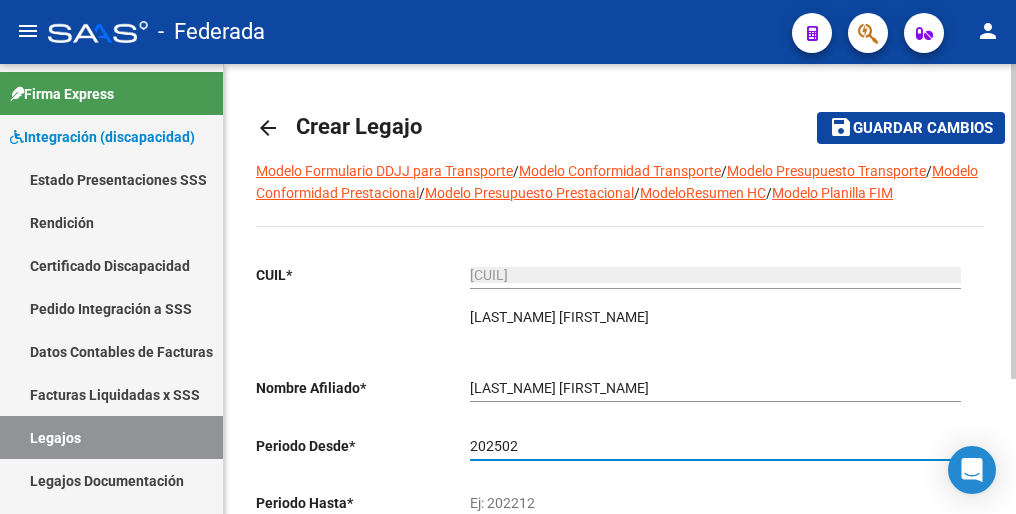 type on "202502" 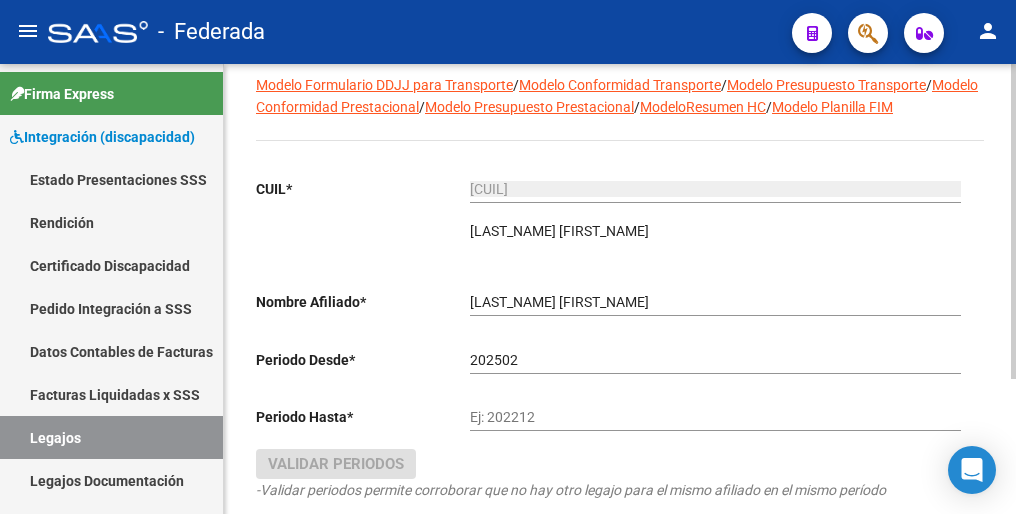 scroll, scrollTop: 100, scrollLeft: 0, axis: vertical 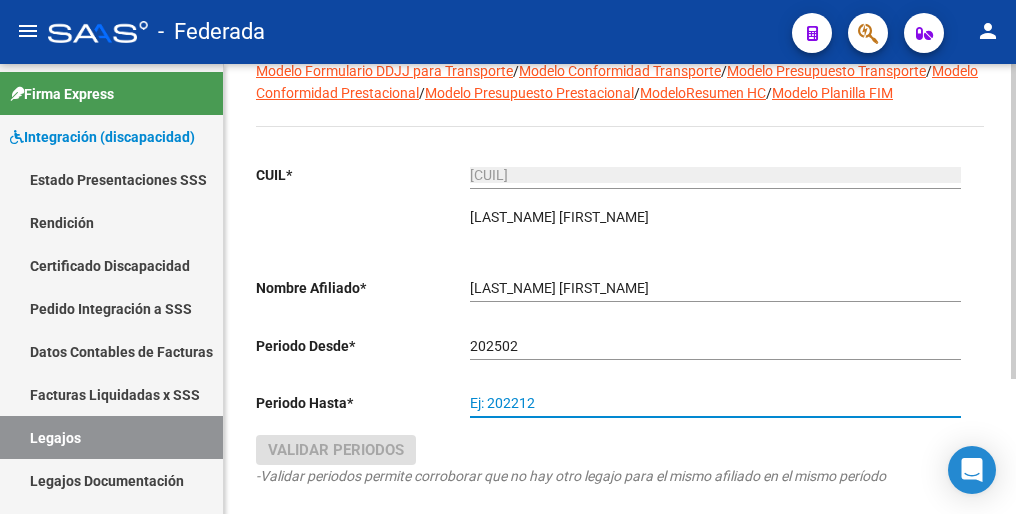click on "Ej: 202212" at bounding box center [715, 403] 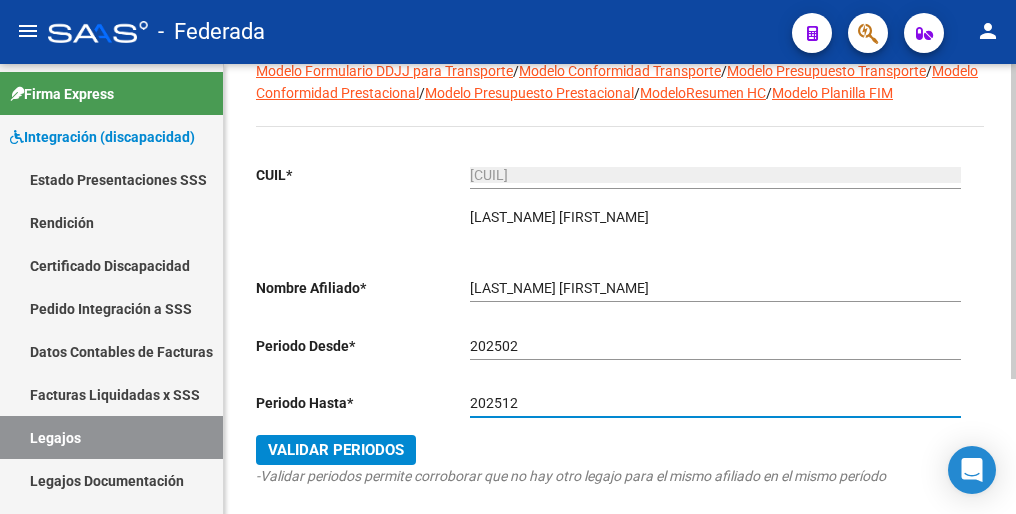 type on "202512" 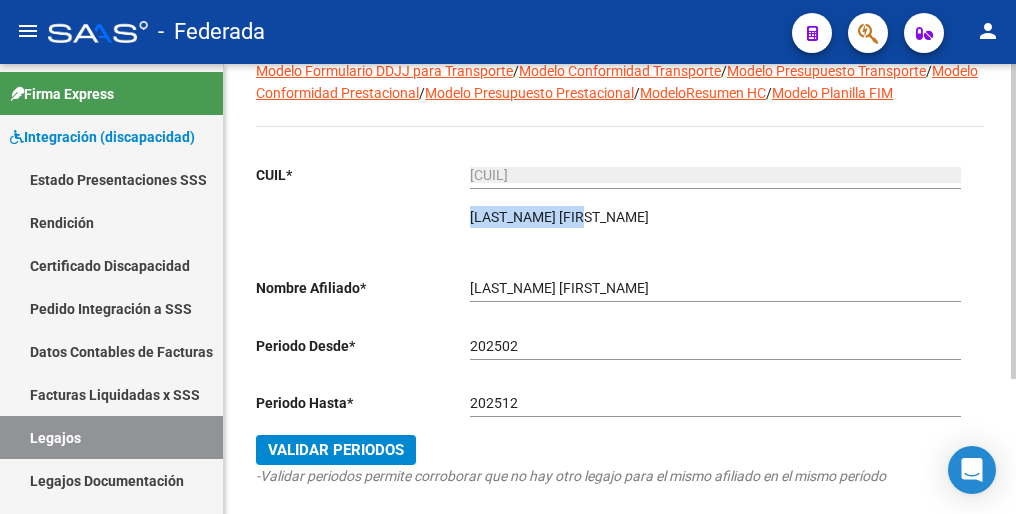 drag, startPoint x: 591, startPoint y: 210, endPoint x: 455, endPoint y: 218, distance: 136.23509 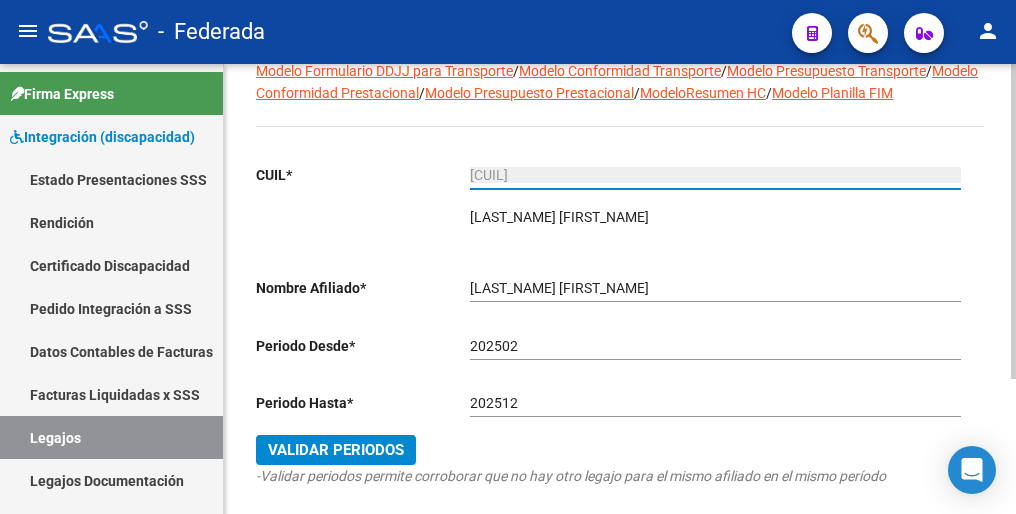 click on "[CUIL]" at bounding box center (715, 175) 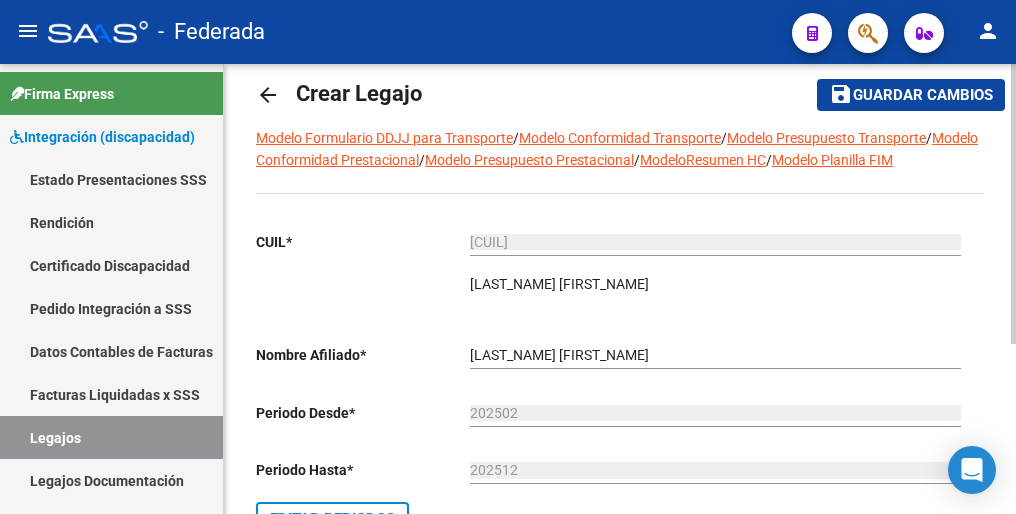 scroll, scrollTop: 0, scrollLeft: 0, axis: both 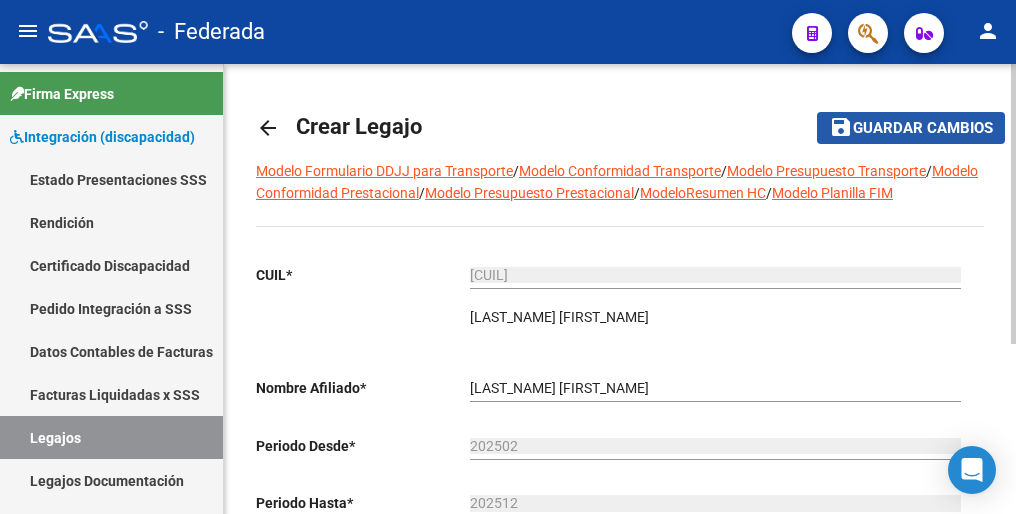 click on "Guardar cambios" 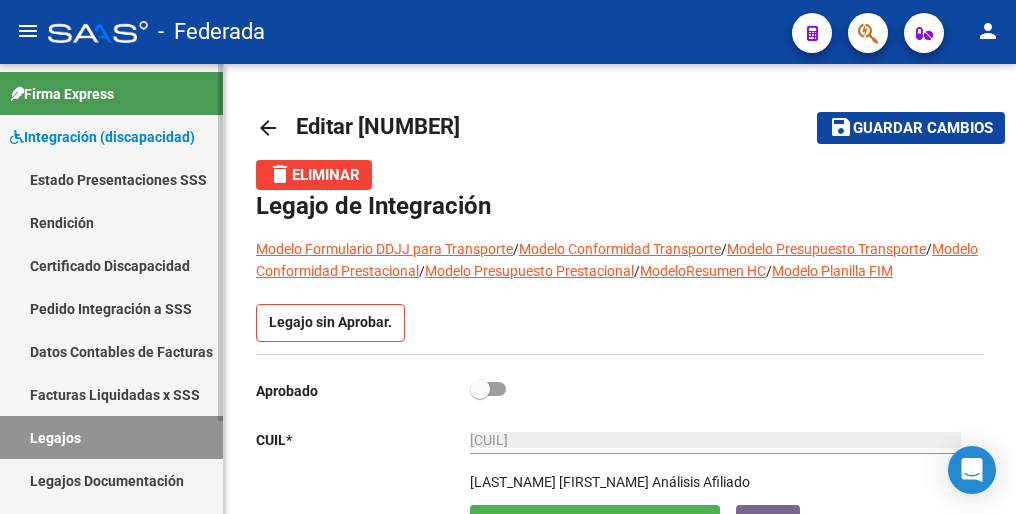 drag, startPoint x: 90, startPoint y: 434, endPoint x: 133, endPoint y: 380, distance: 69.02898 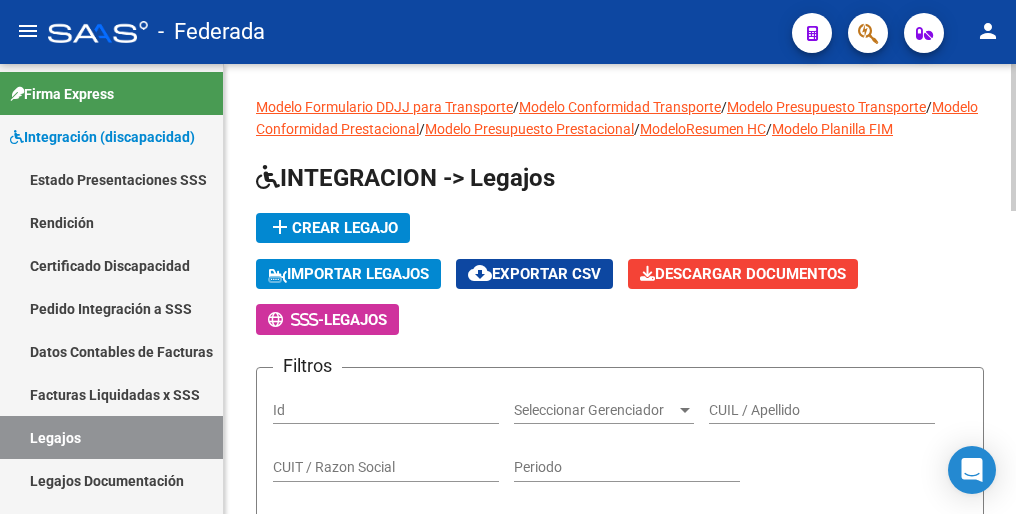 click on "add  Crear Legajo" 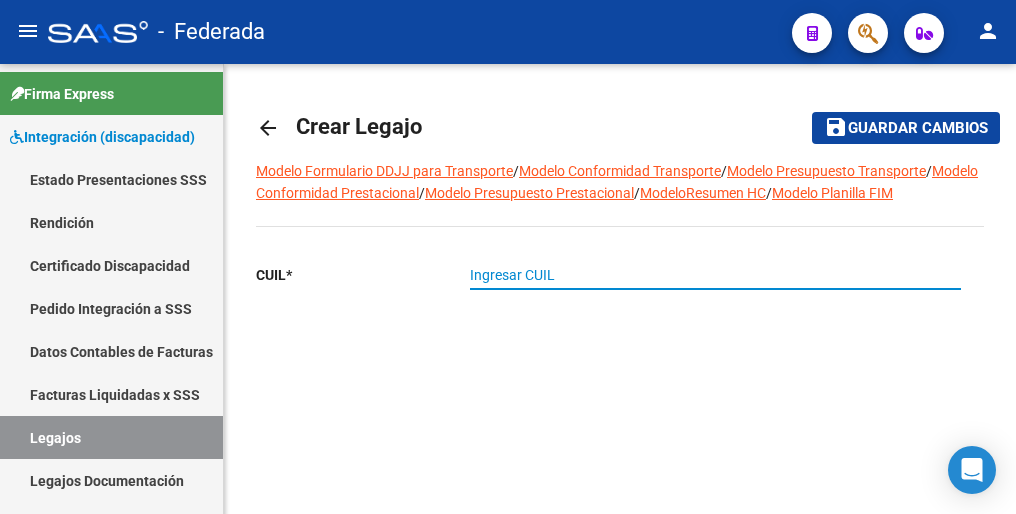 click on "Ingresar CUIL" at bounding box center [715, 275] 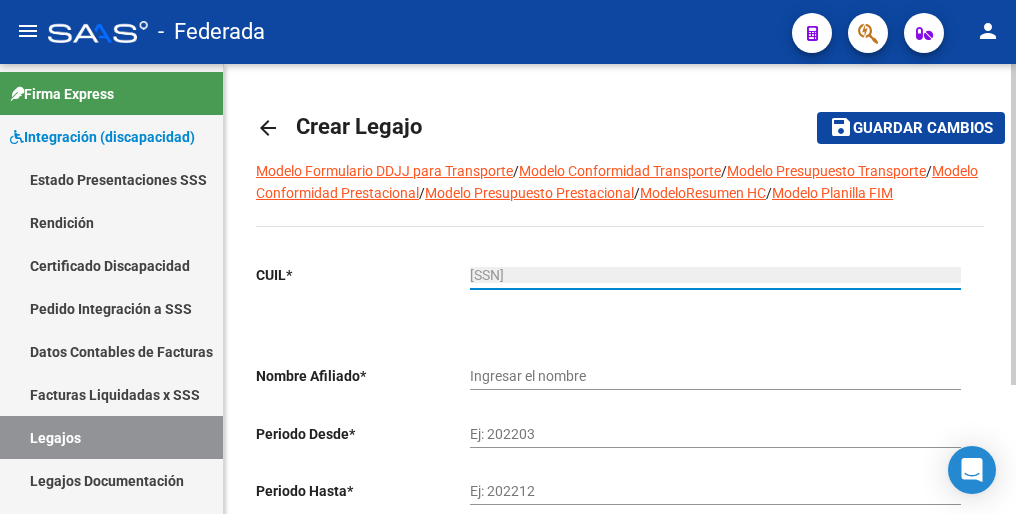 type on "[LAST_NAME] [LAST_NAME] [FIRST_NAME] [FIRST_NAME]" 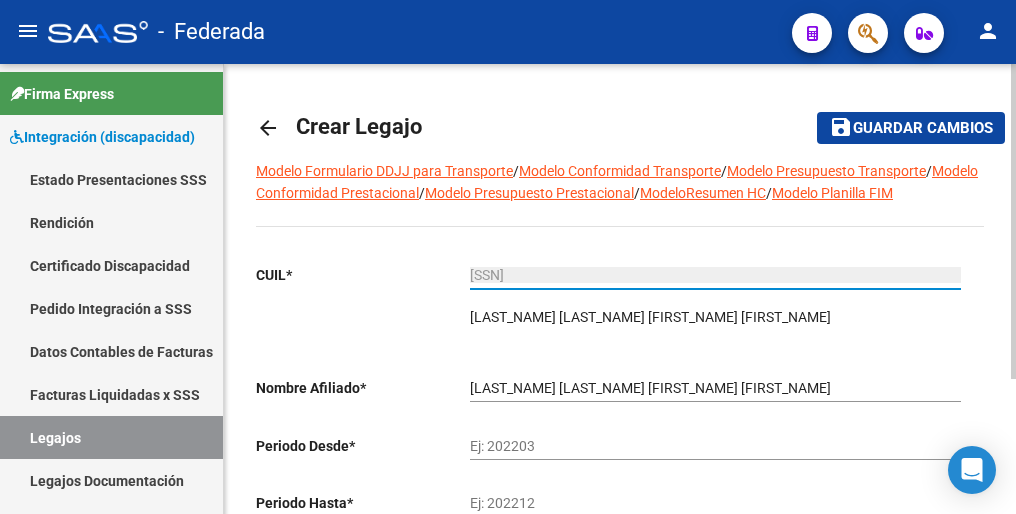 scroll, scrollTop: 100, scrollLeft: 0, axis: vertical 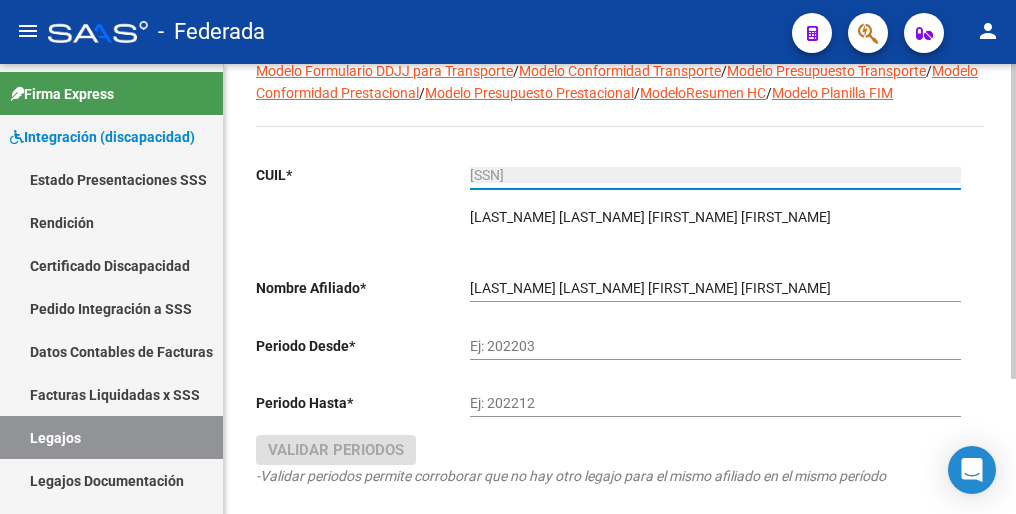 type on "[SSN]" 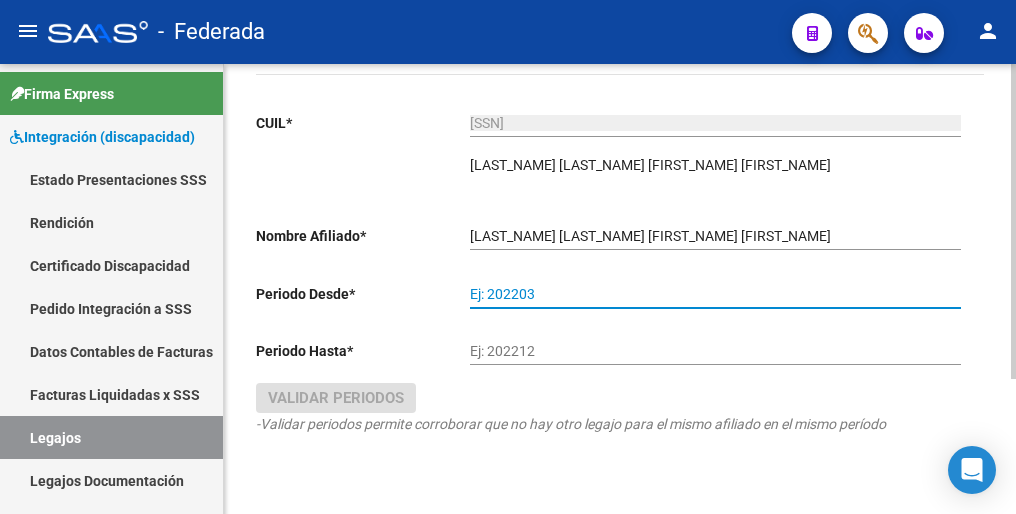 scroll, scrollTop: 192, scrollLeft: 0, axis: vertical 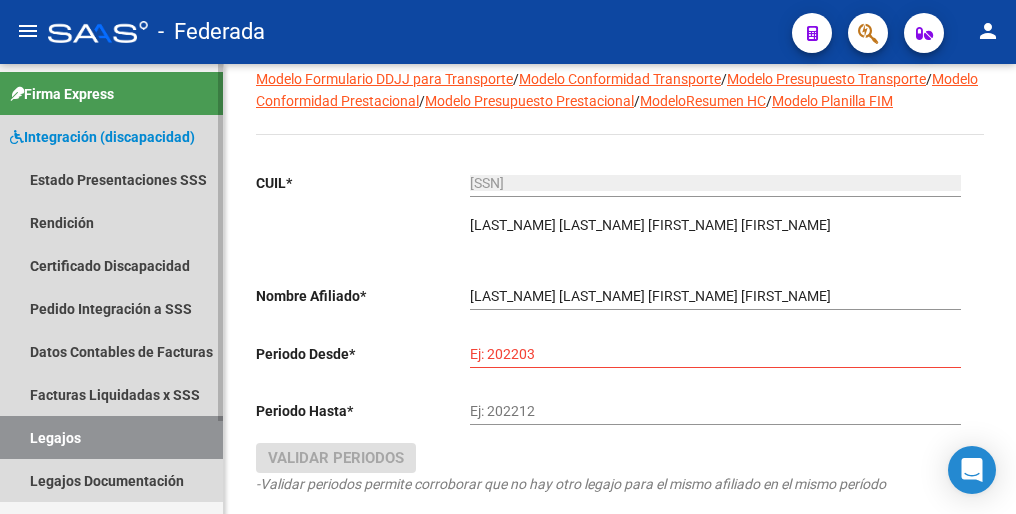 click on "Legajos" at bounding box center (111, 437) 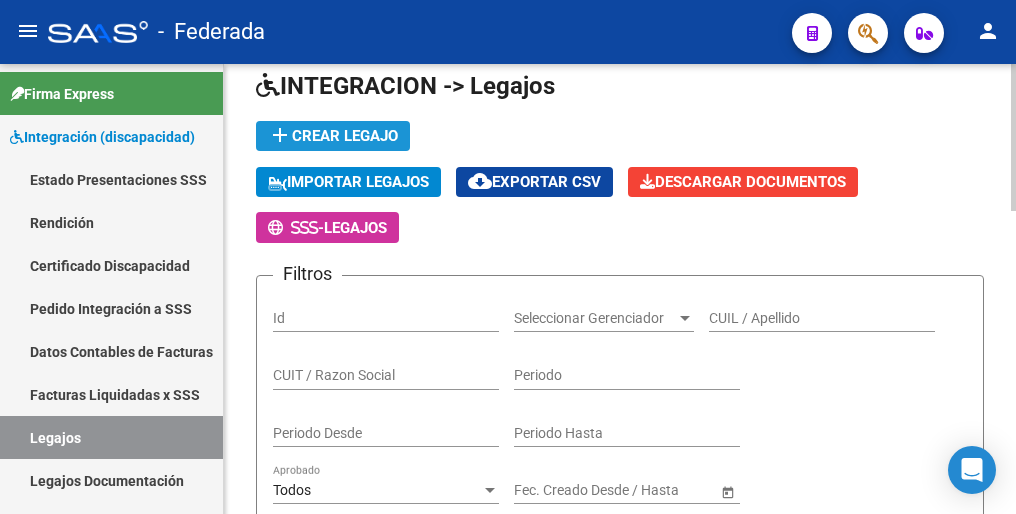 click on "add  Crear Legajo" 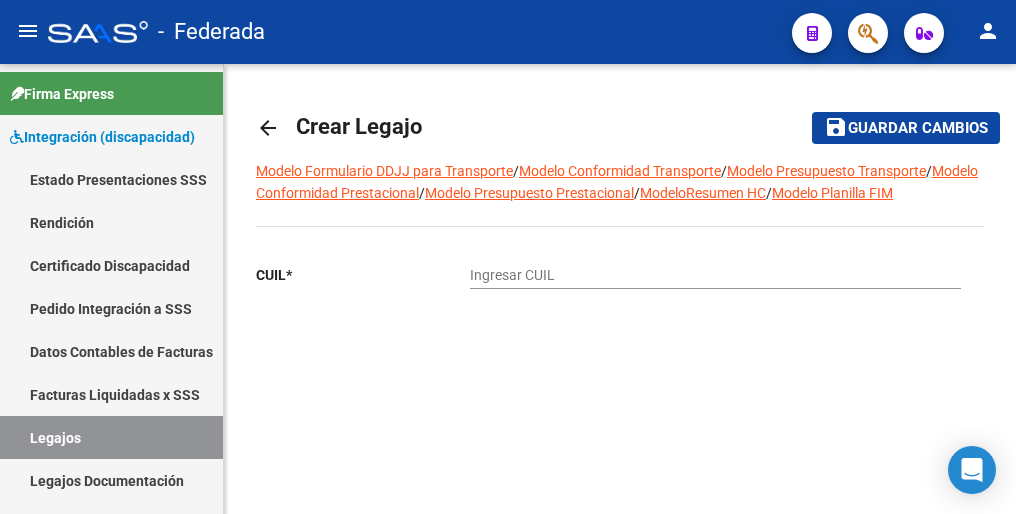 scroll, scrollTop: 0, scrollLeft: 0, axis: both 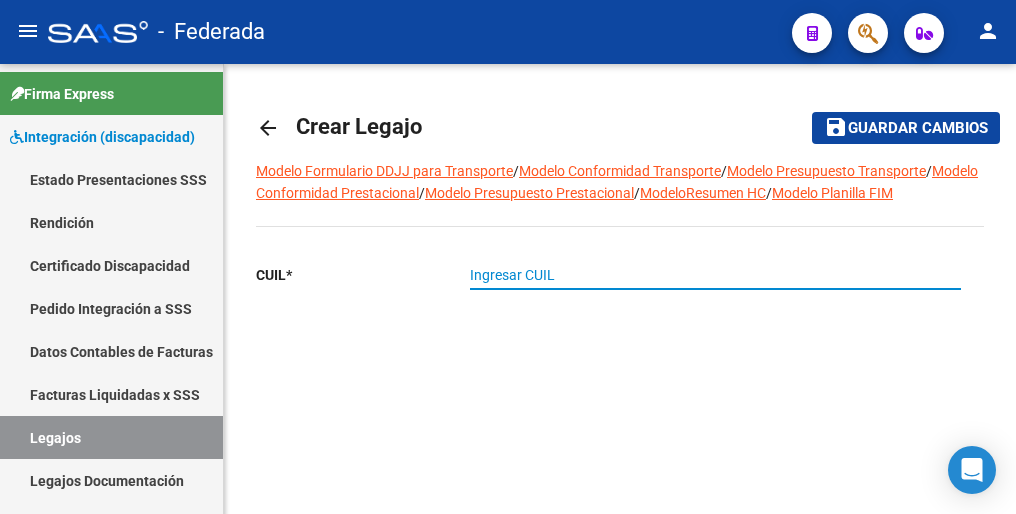click on "Ingresar CUIL" at bounding box center [715, 275] 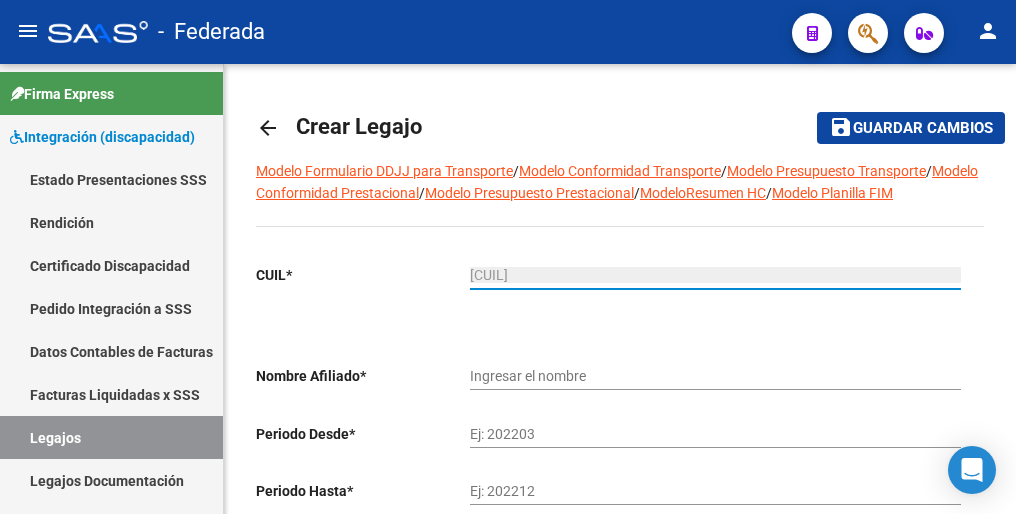 type on "[LAST] [FIRST]" 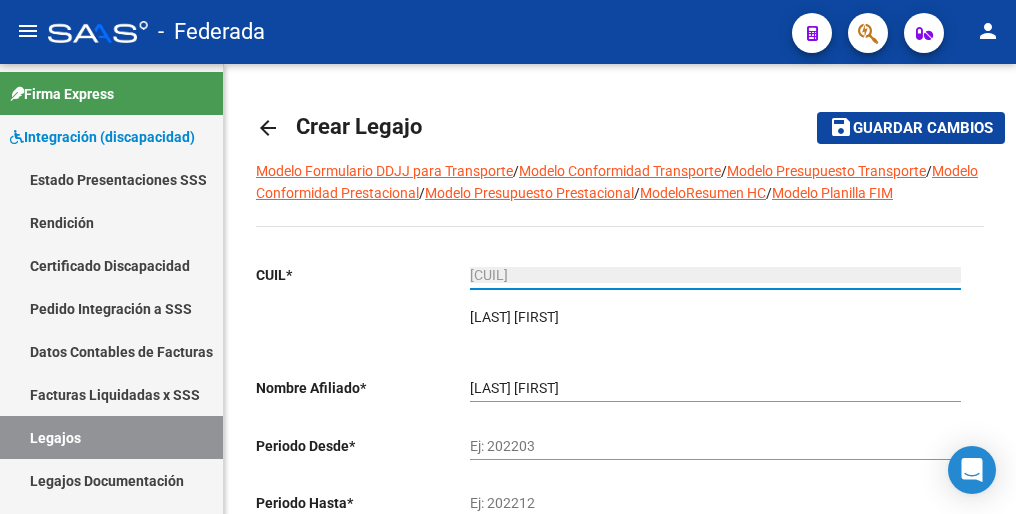 type on "[CUIL]" 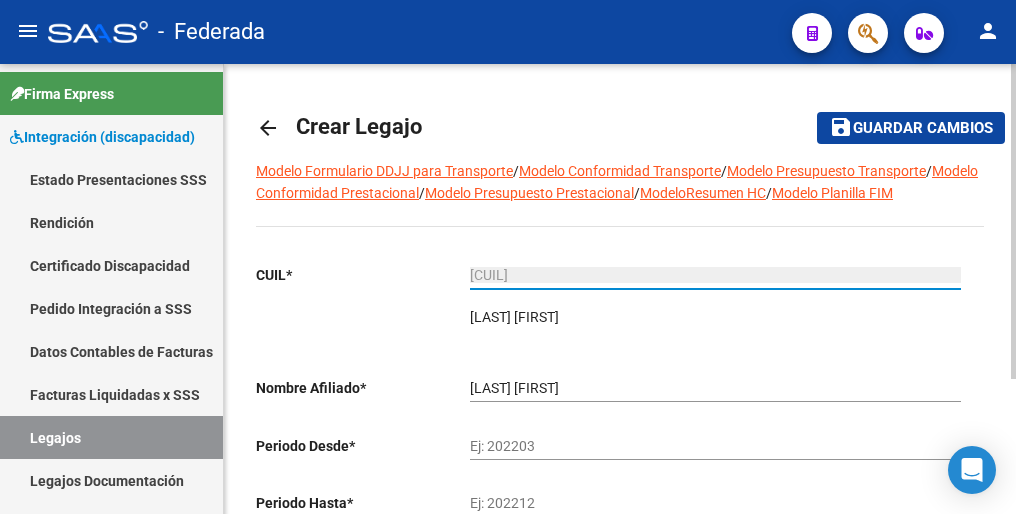 click on "Ej: 202203" at bounding box center [715, 446] 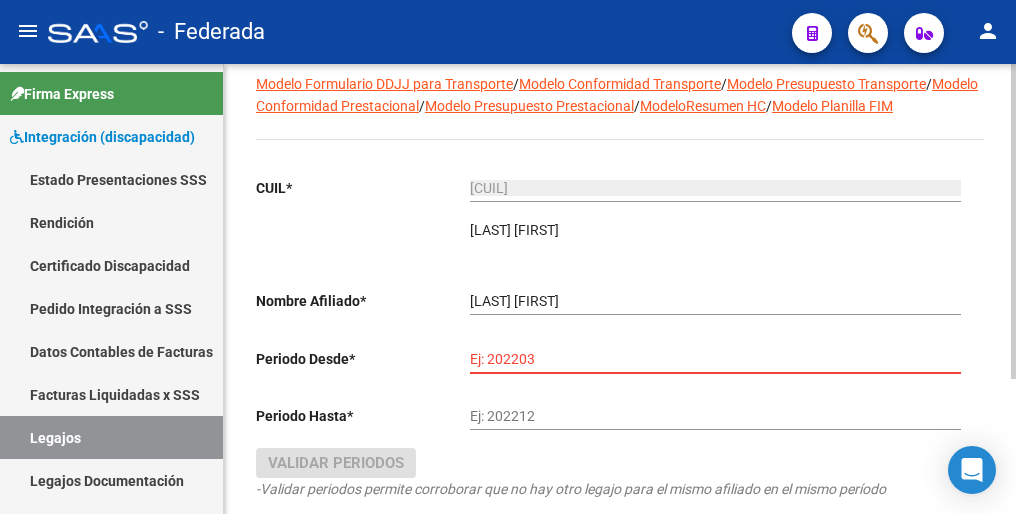 scroll, scrollTop: 192, scrollLeft: 0, axis: vertical 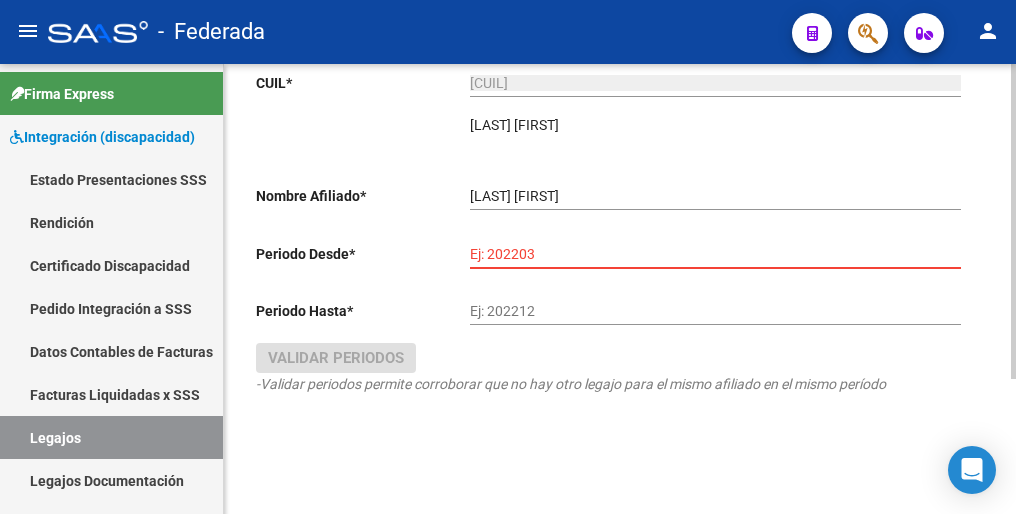 paste on "202501" 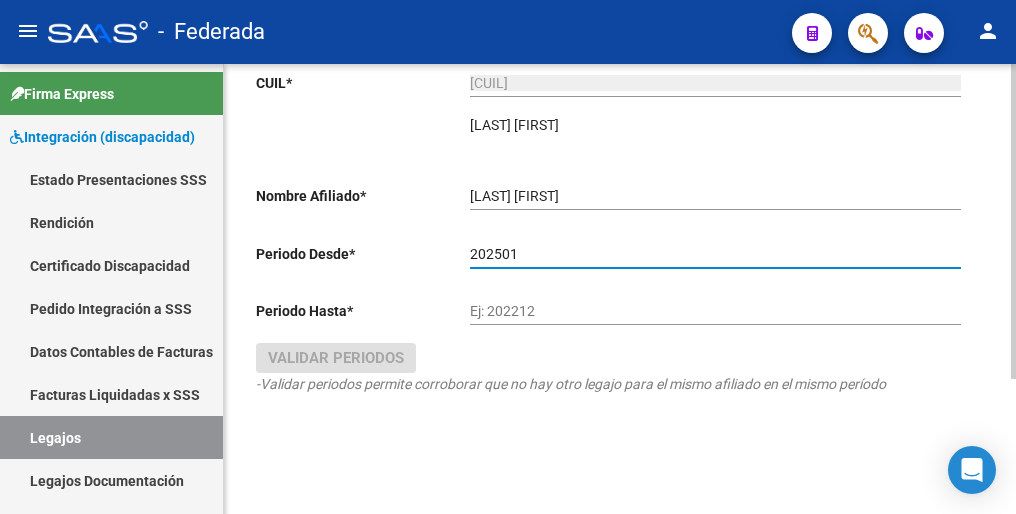 type on "202501" 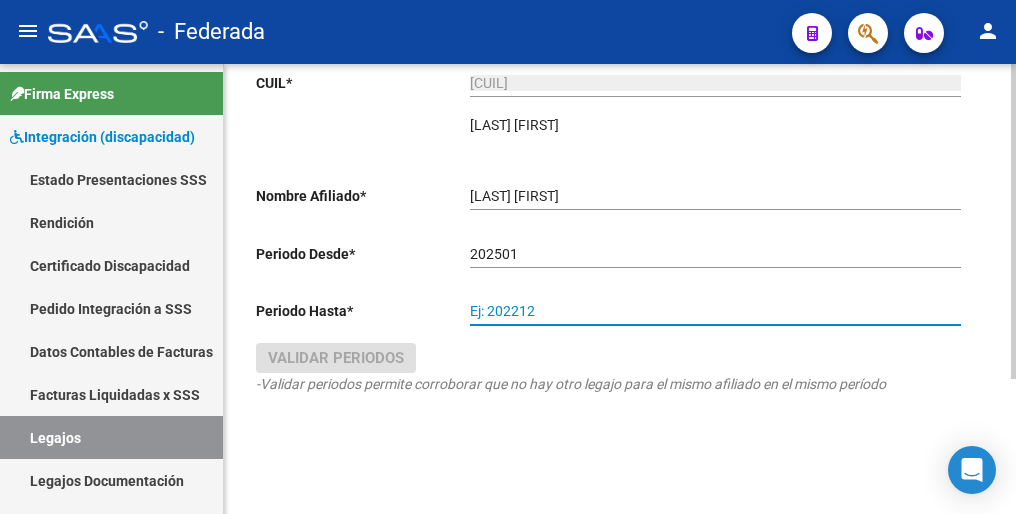 click on "Ej: 202212" at bounding box center (715, 311) 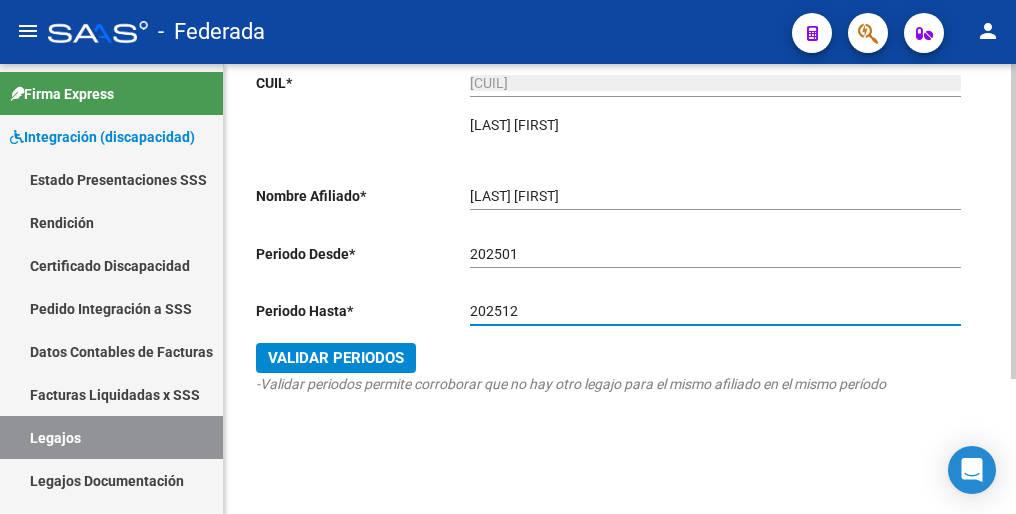 type on "202512" 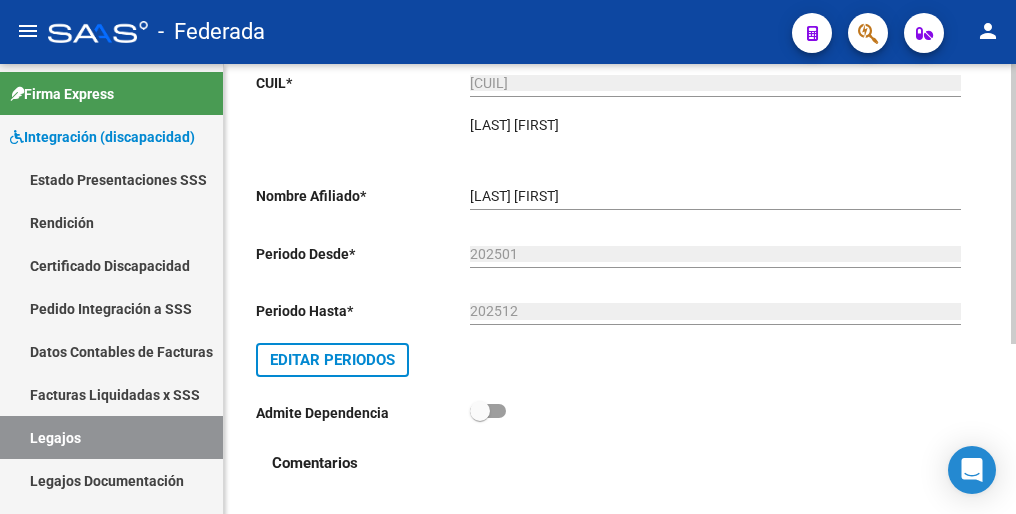 scroll, scrollTop: 0, scrollLeft: 0, axis: both 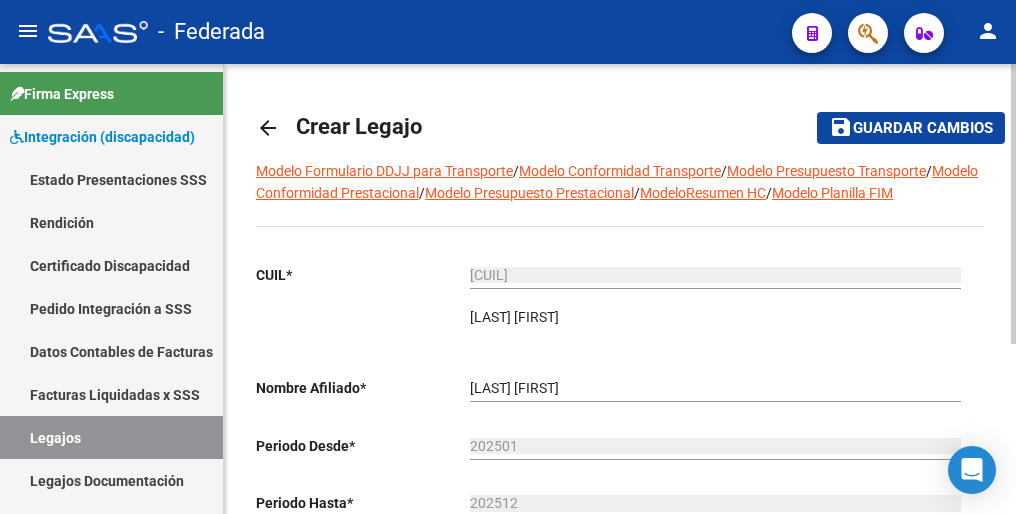 click on "Guardar cambios" 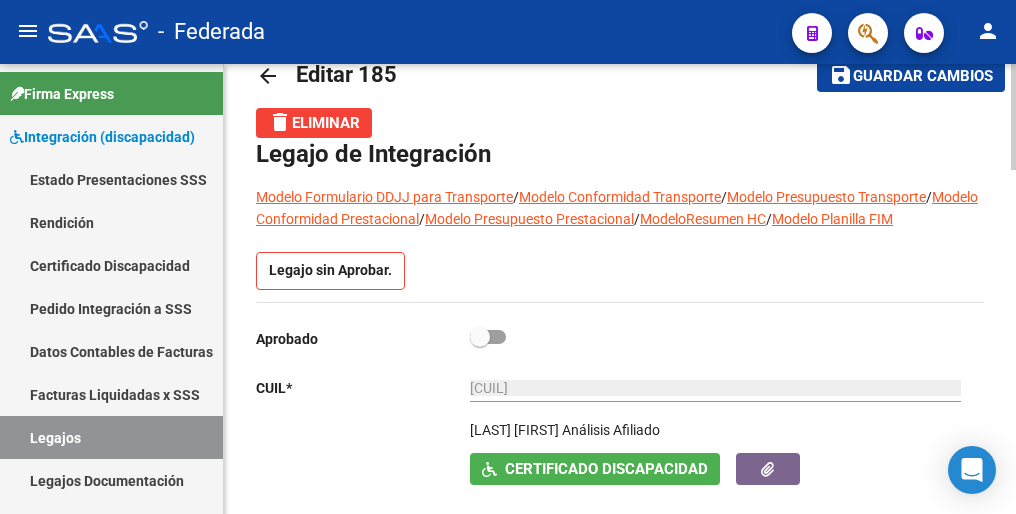 scroll, scrollTop: 100, scrollLeft: 0, axis: vertical 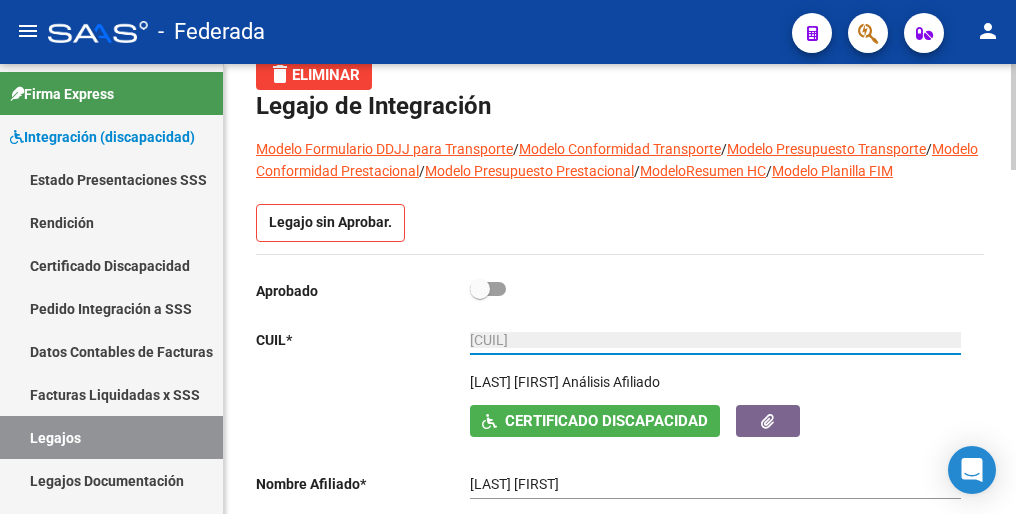 drag, startPoint x: 579, startPoint y: 338, endPoint x: 447, endPoint y: 346, distance: 132.2422 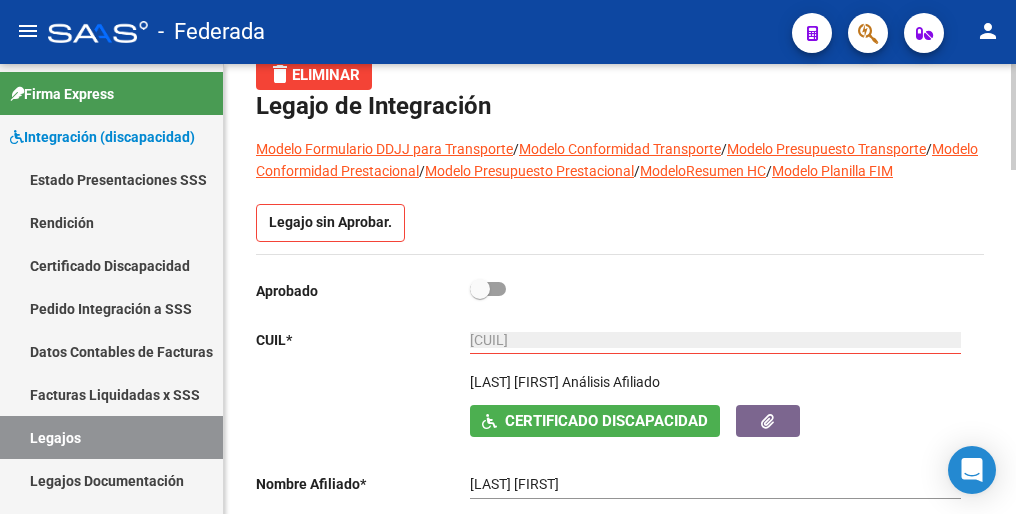 drag, startPoint x: 629, startPoint y: 383, endPoint x: 461, endPoint y: 383, distance: 168 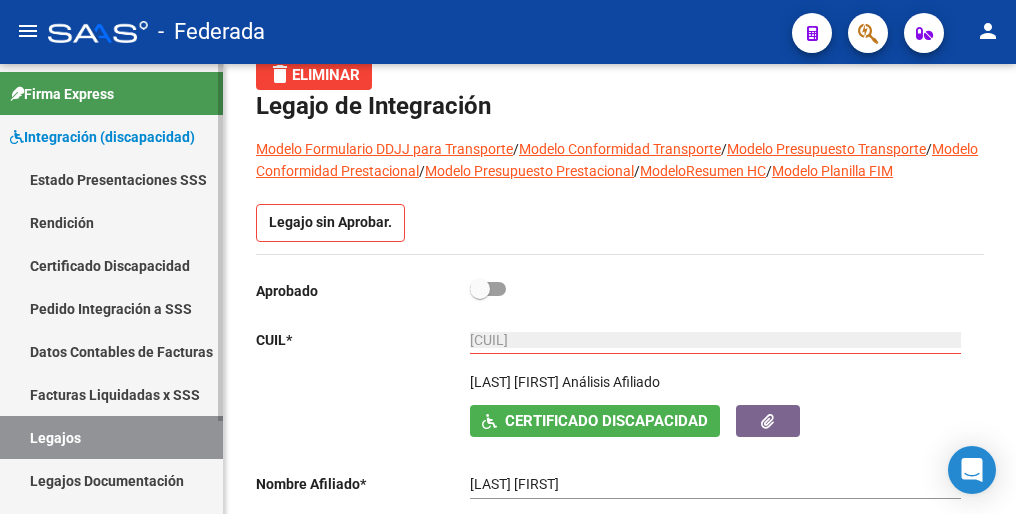 click on "Legajos" at bounding box center (111, 437) 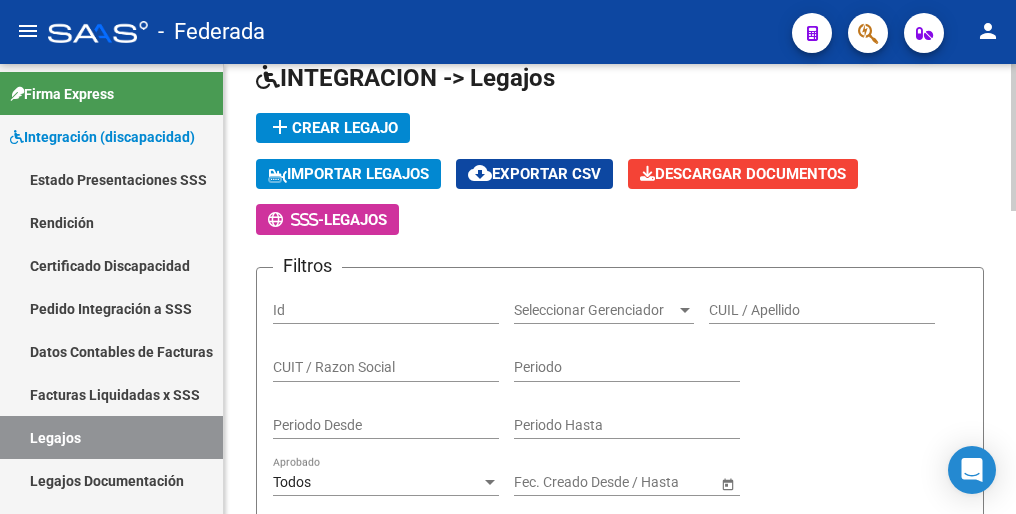click on "add  Crear Legajo" 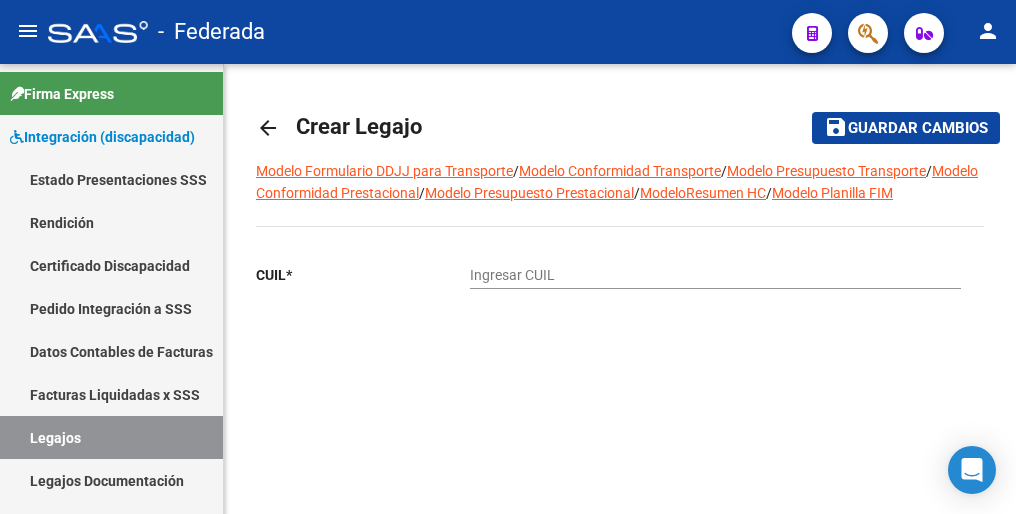 scroll, scrollTop: 0, scrollLeft: 0, axis: both 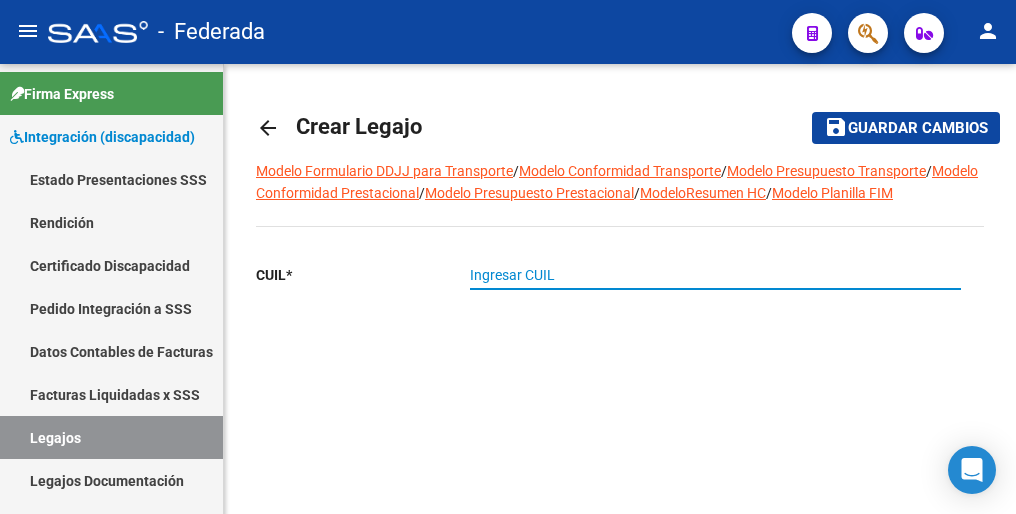 paste on "[SSN]" 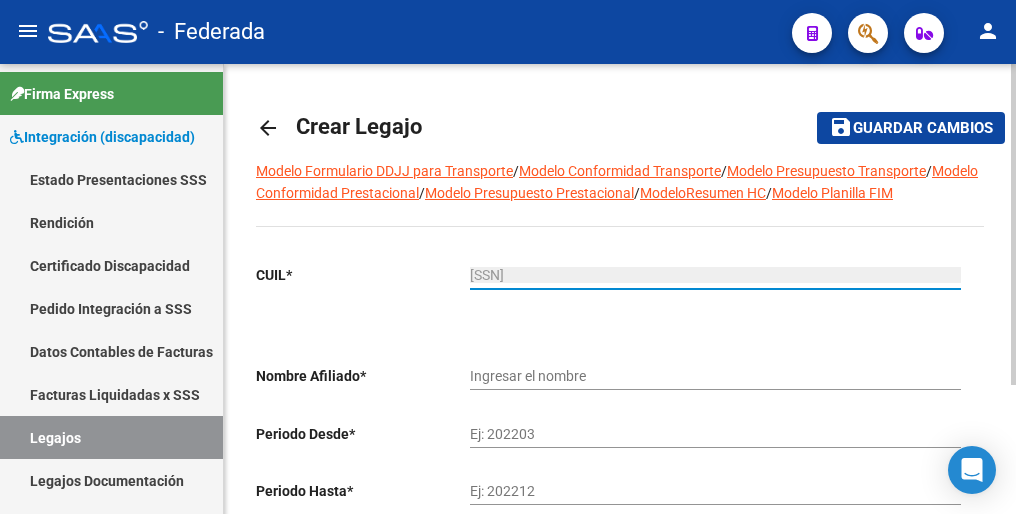 type on "[LAST_NAME] [FIRST_NAME]" 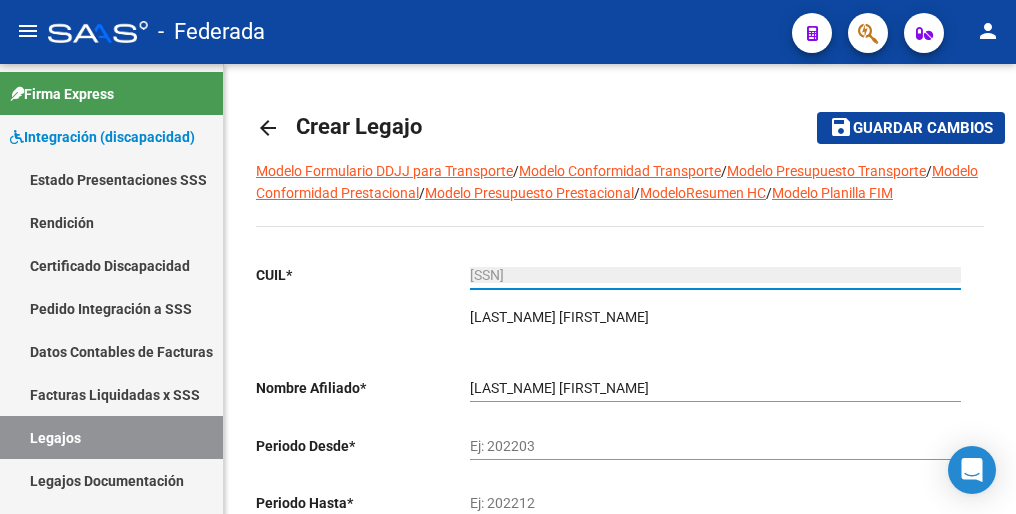 type on "[SSN]" 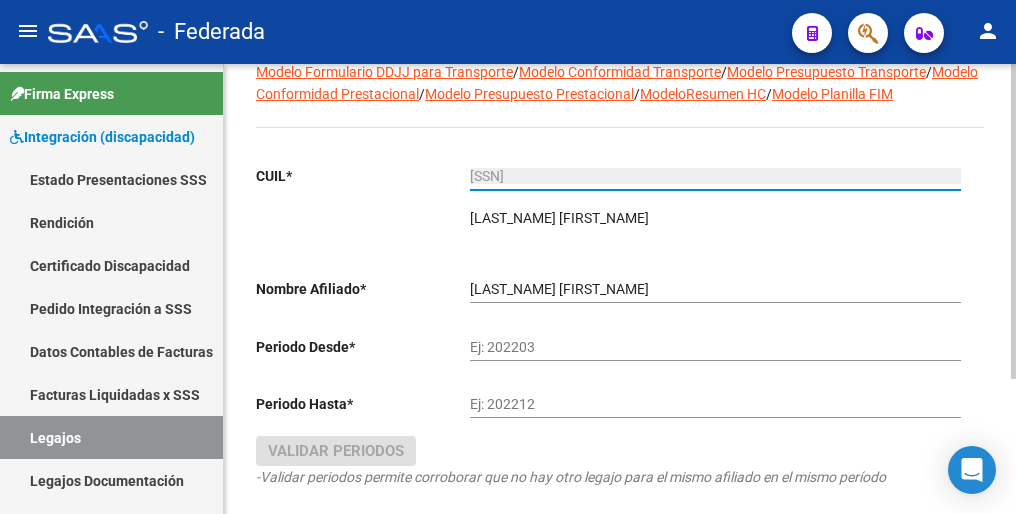 scroll, scrollTop: 100, scrollLeft: 0, axis: vertical 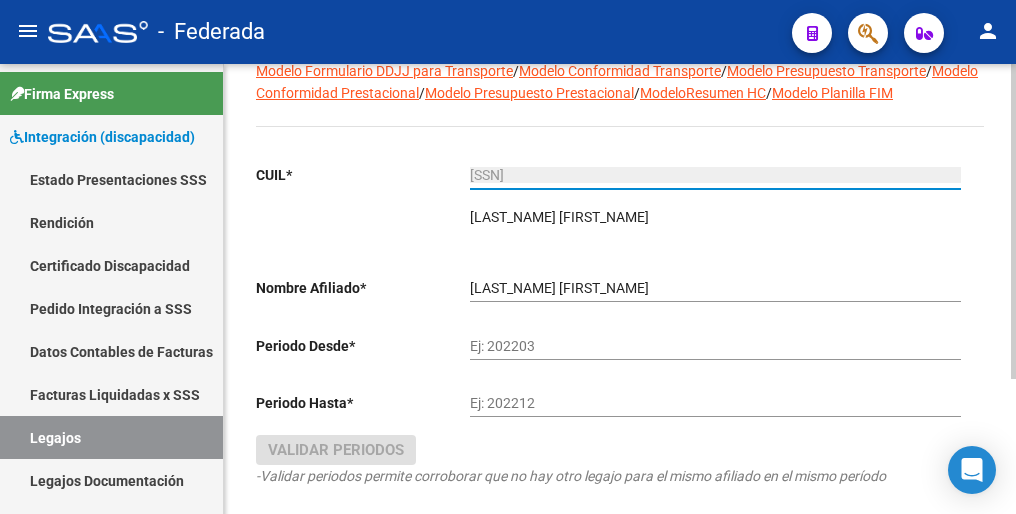 click on "Ej: 202203" at bounding box center (715, 346) 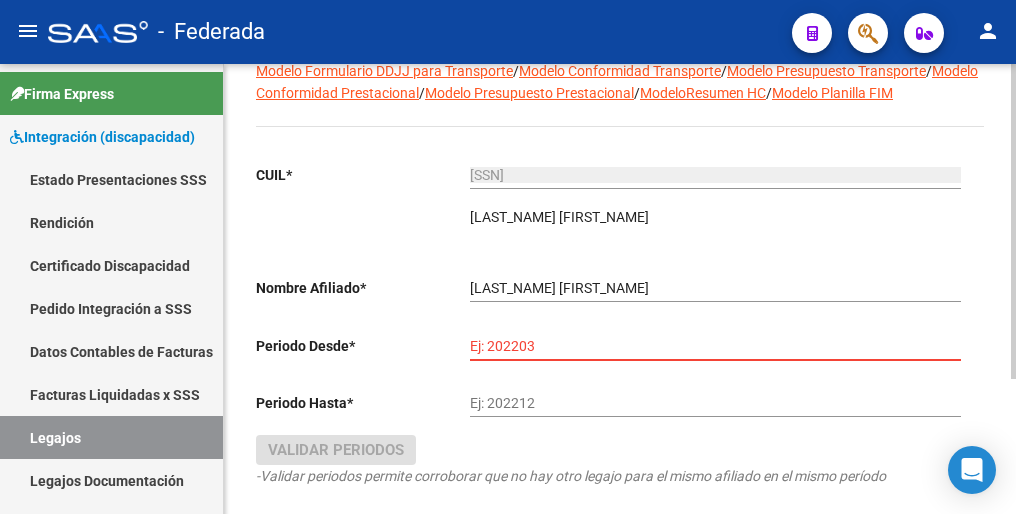 paste on "202501" 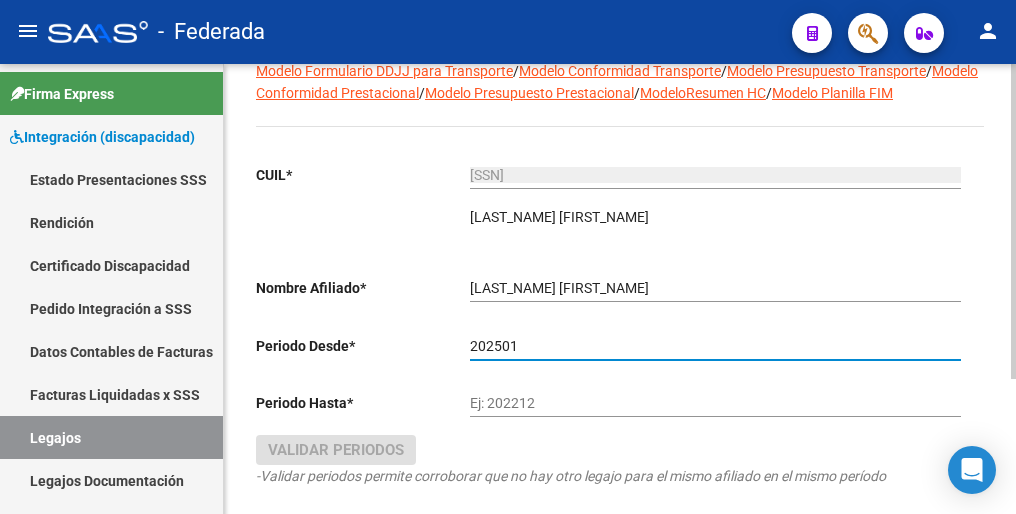 type on "202501" 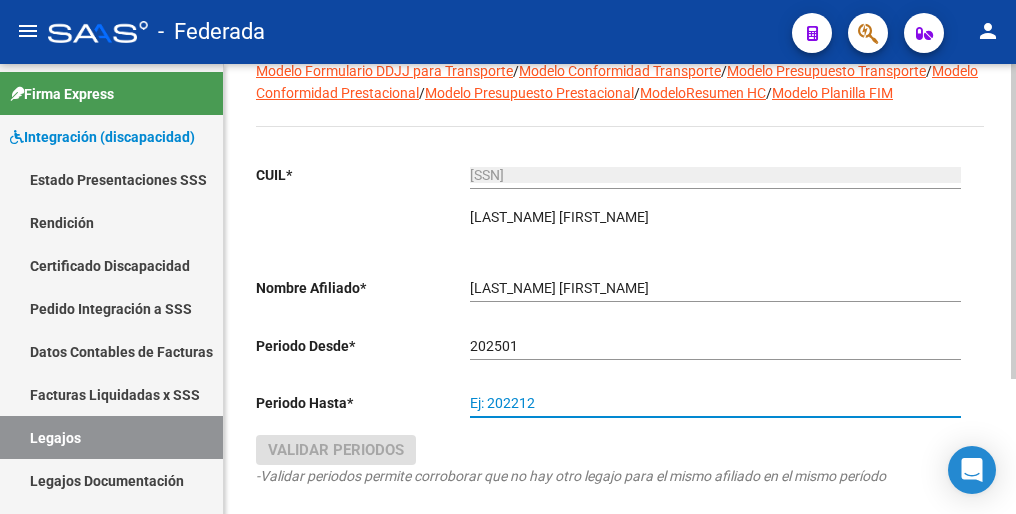 paste on "202512" 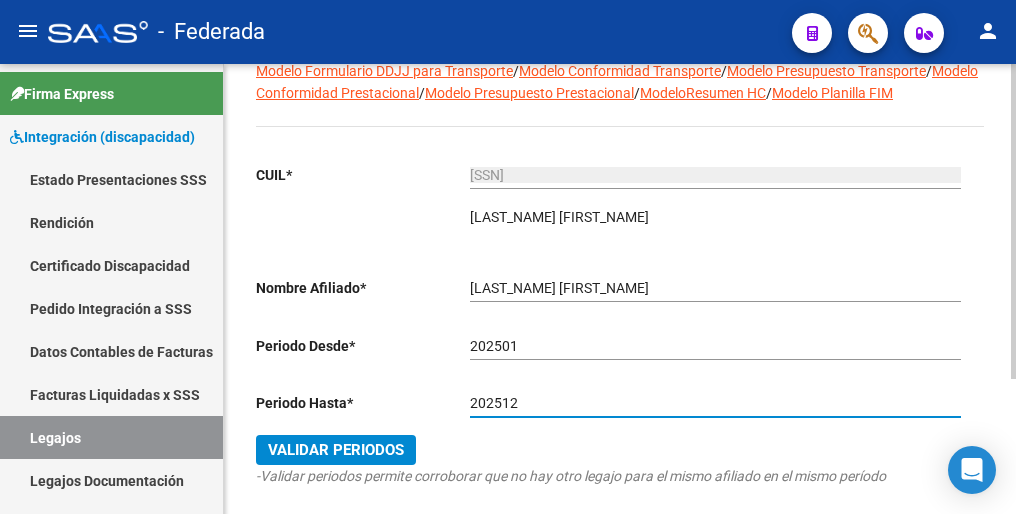 type on "202512" 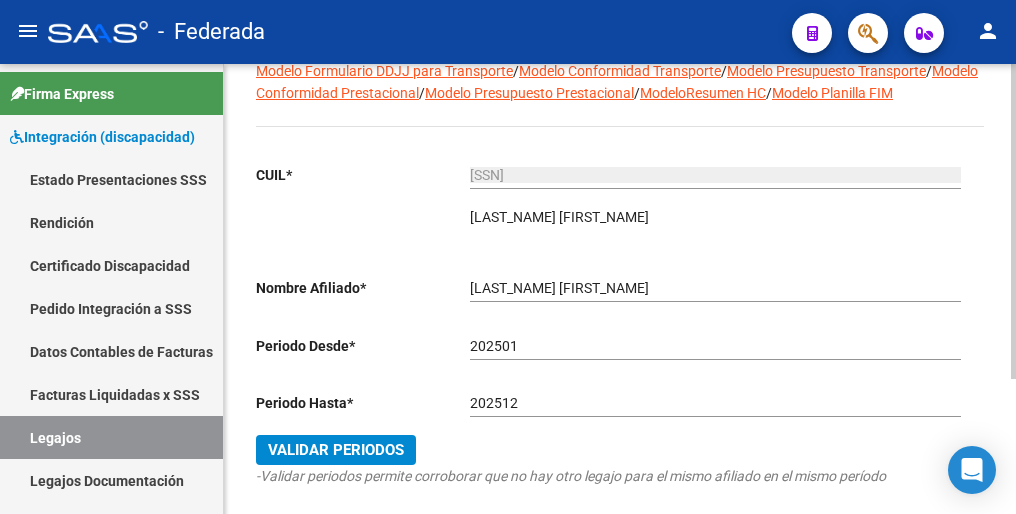 scroll, scrollTop: 192, scrollLeft: 0, axis: vertical 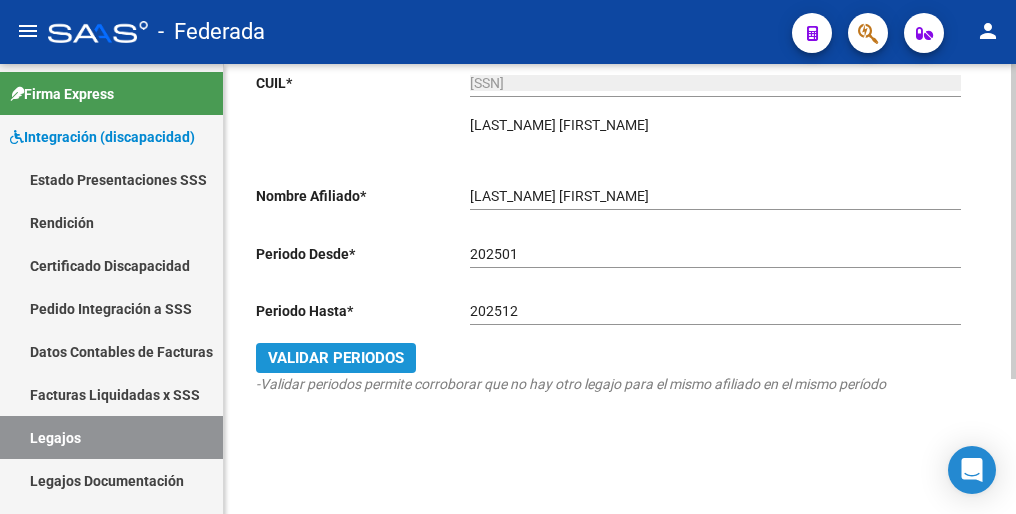 click on "Validar Periodos" 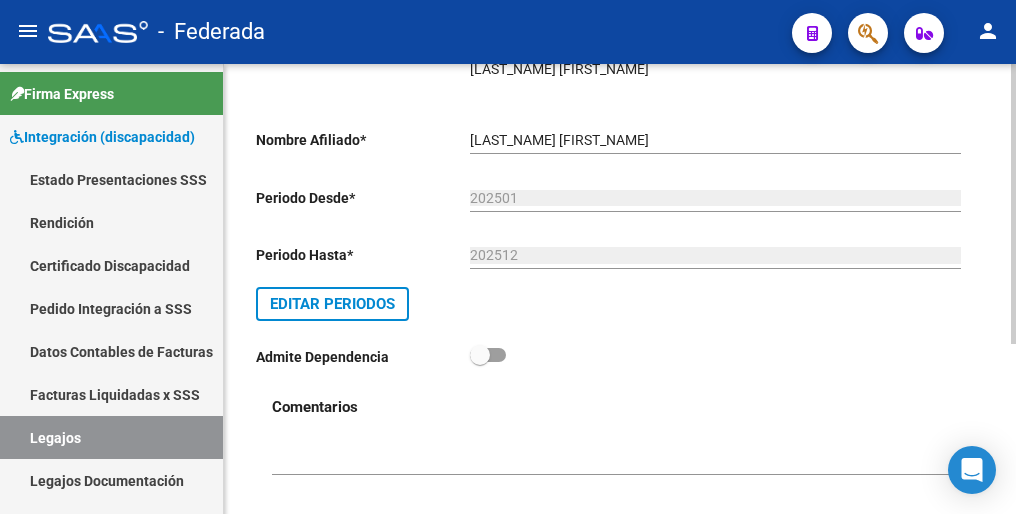 scroll, scrollTop: 272, scrollLeft: 0, axis: vertical 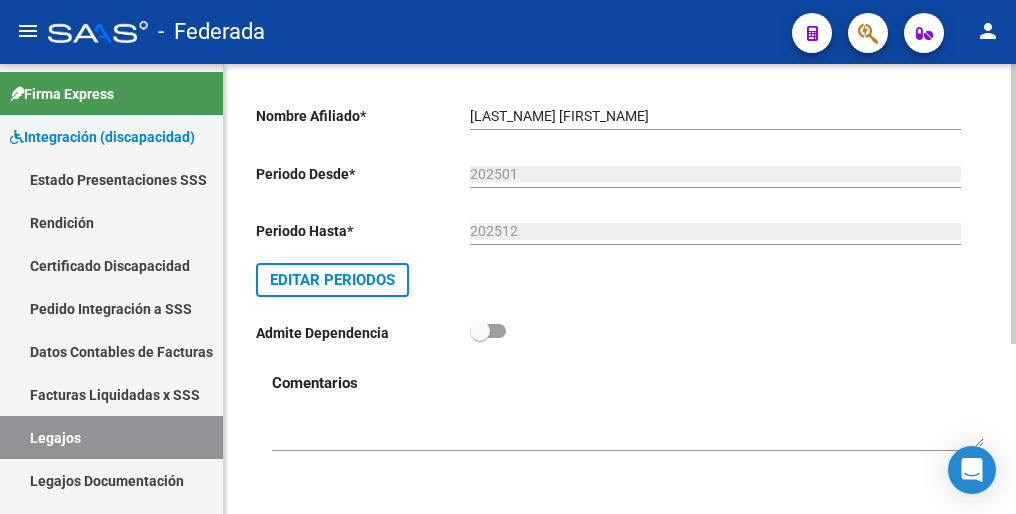 click on "Admite Dependencia" 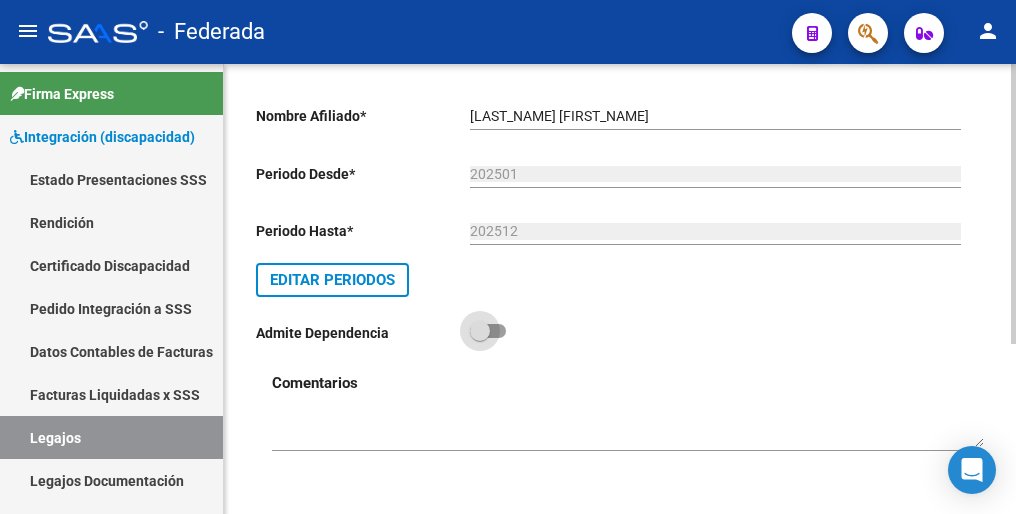 click at bounding box center (488, 331) 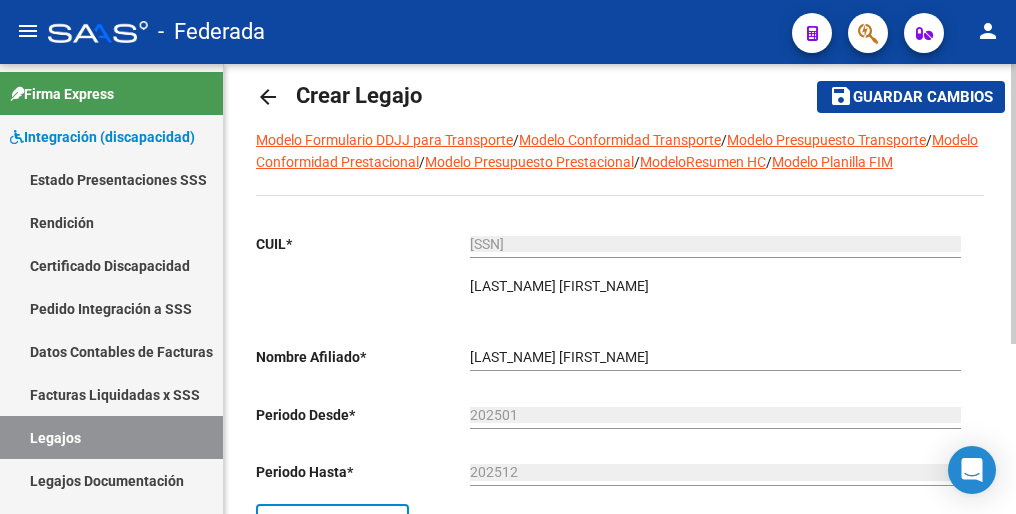 scroll, scrollTop: 0, scrollLeft: 0, axis: both 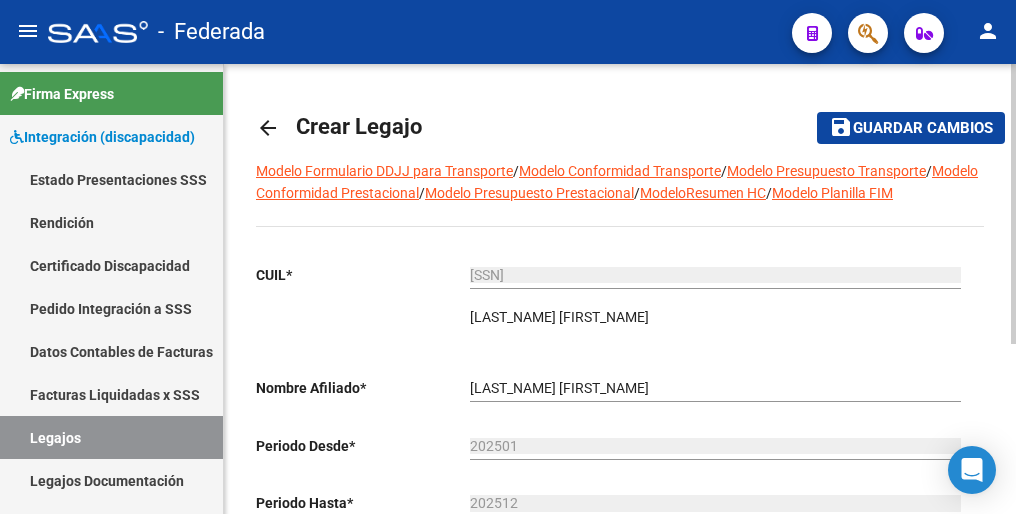 click on "Guardar cambios" 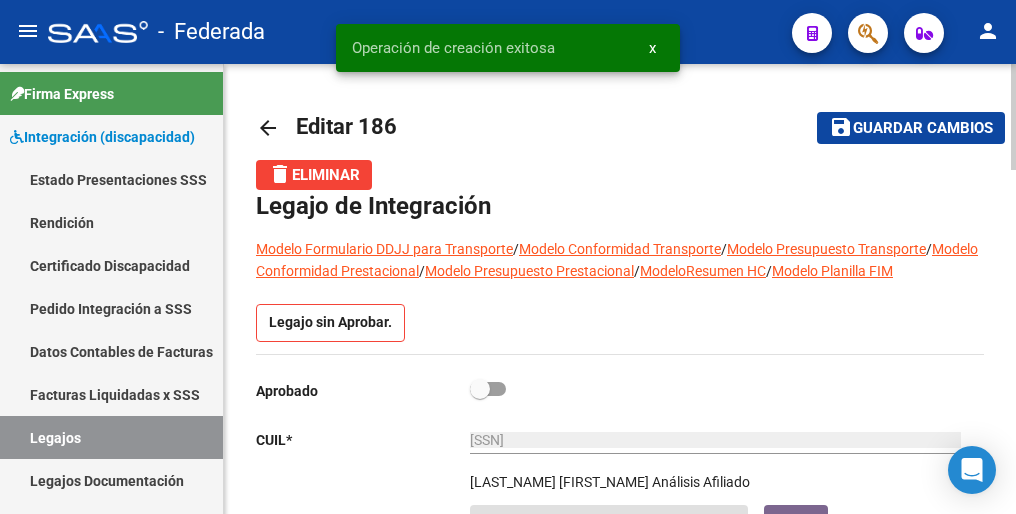 scroll, scrollTop: 100, scrollLeft: 0, axis: vertical 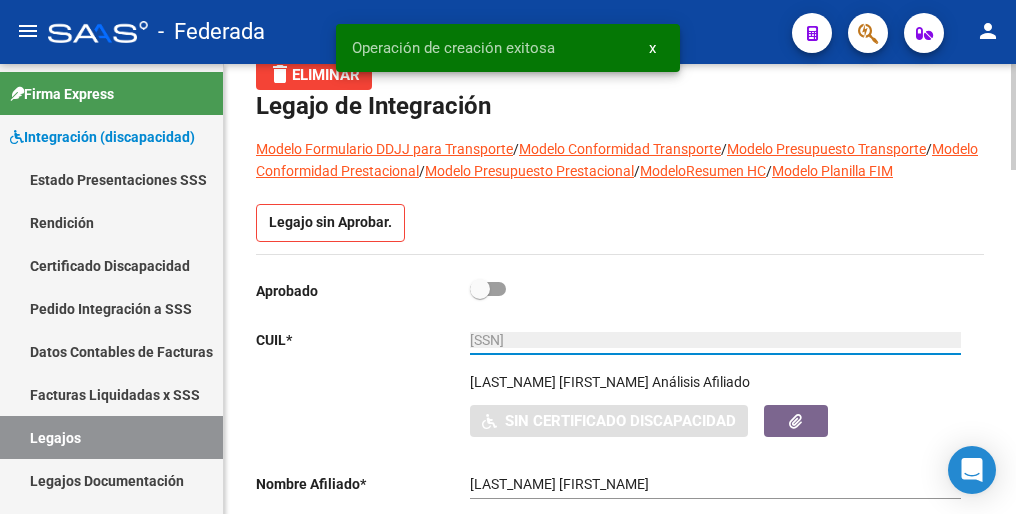 drag, startPoint x: 577, startPoint y: 339, endPoint x: 430, endPoint y: 333, distance: 147.12239 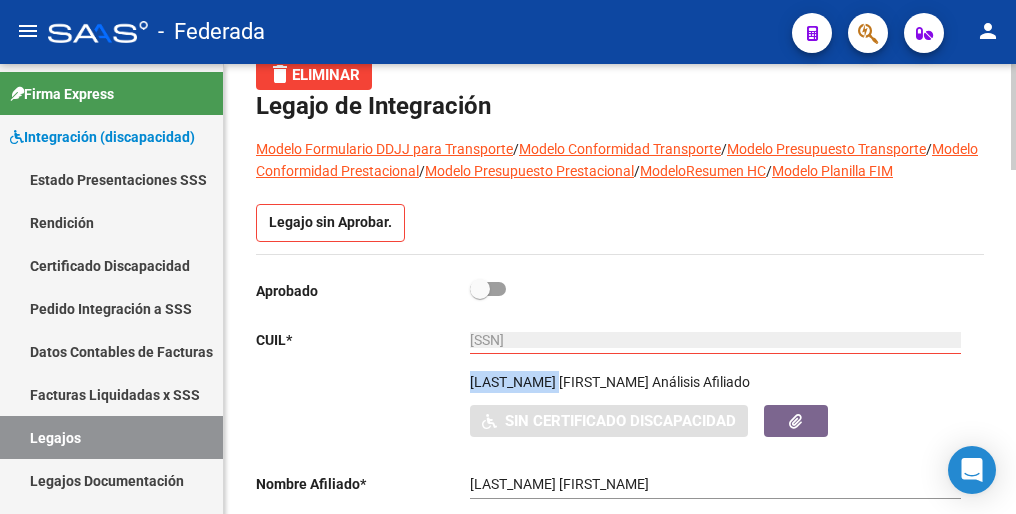 drag, startPoint x: 571, startPoint y: 384, endPoint x: 450, endPoint y: 383, distance: 121.004135 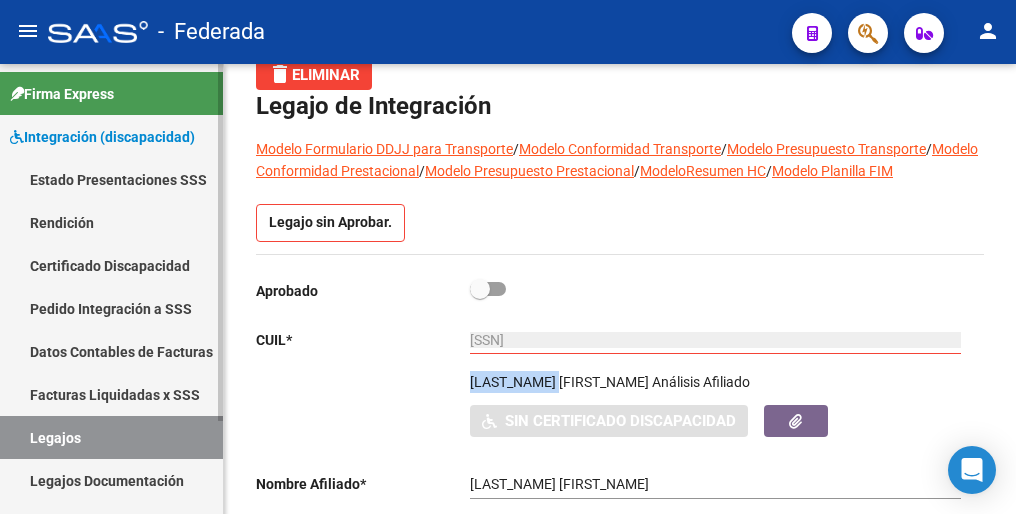 click on "Legajos" at bounding box center (111, 437) 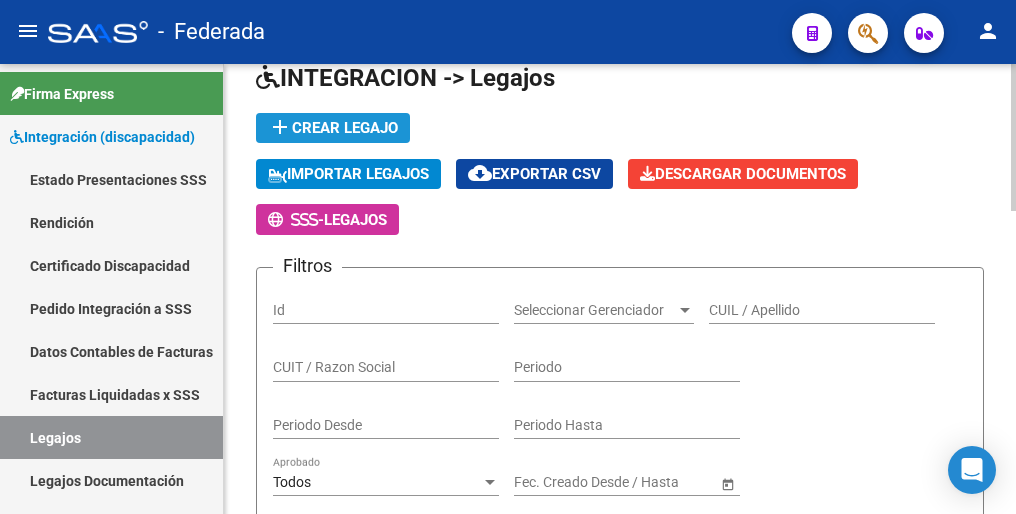 click on "add  Crear Legajo" 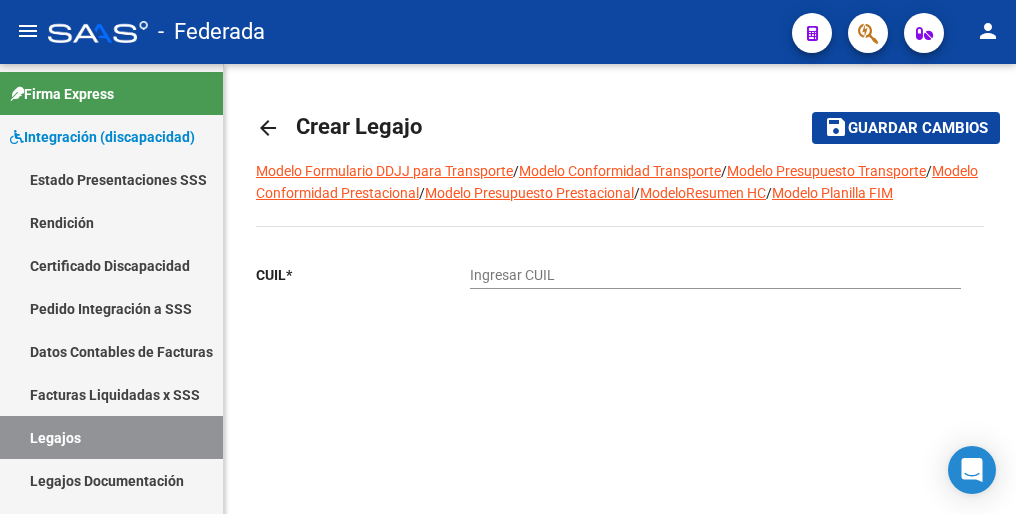 click on "Ingresar CUIL" at bounding box center [715, 275] 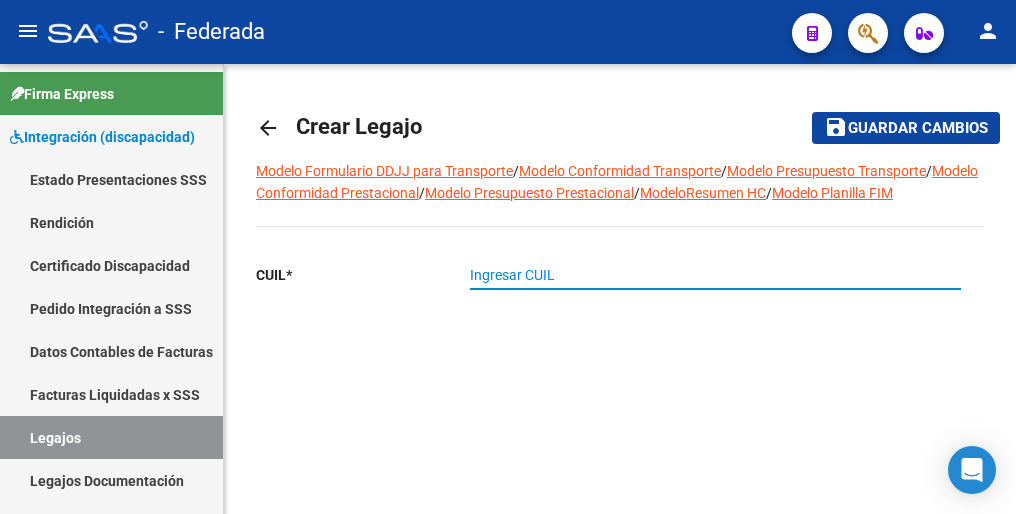 paste on "[CUIL]" 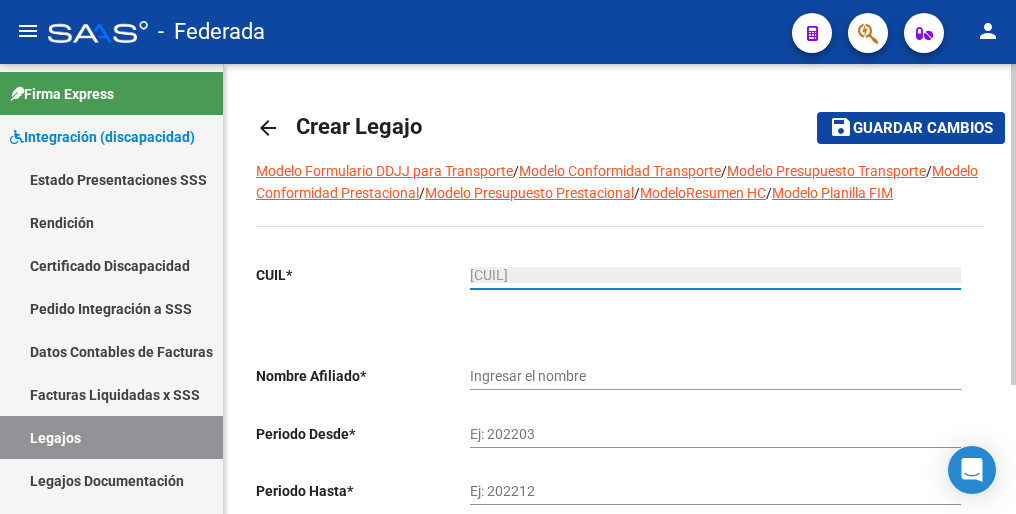 type on "[LAST_NAME] [LAST_NAME] [FIRST_NAME] [FIRST_NAME]" 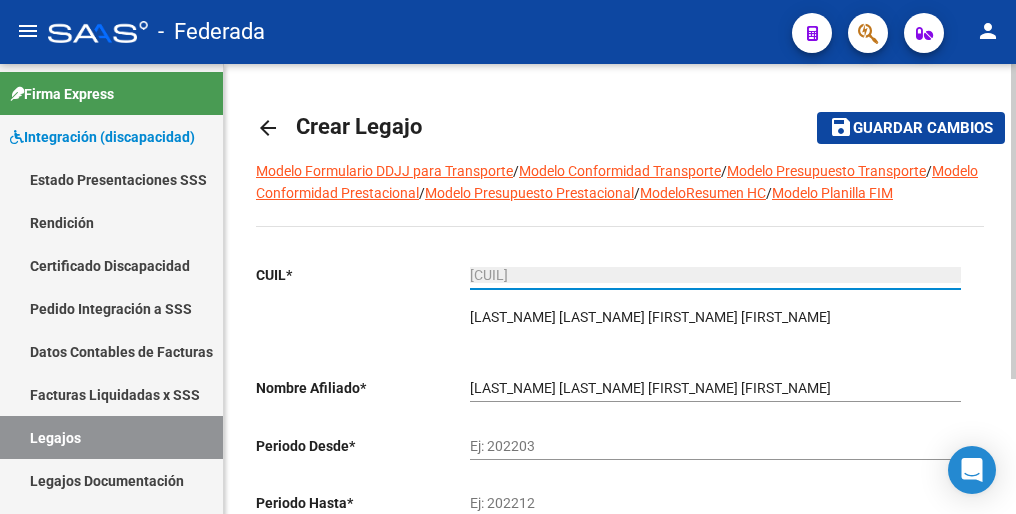 type on "[CUIL]" 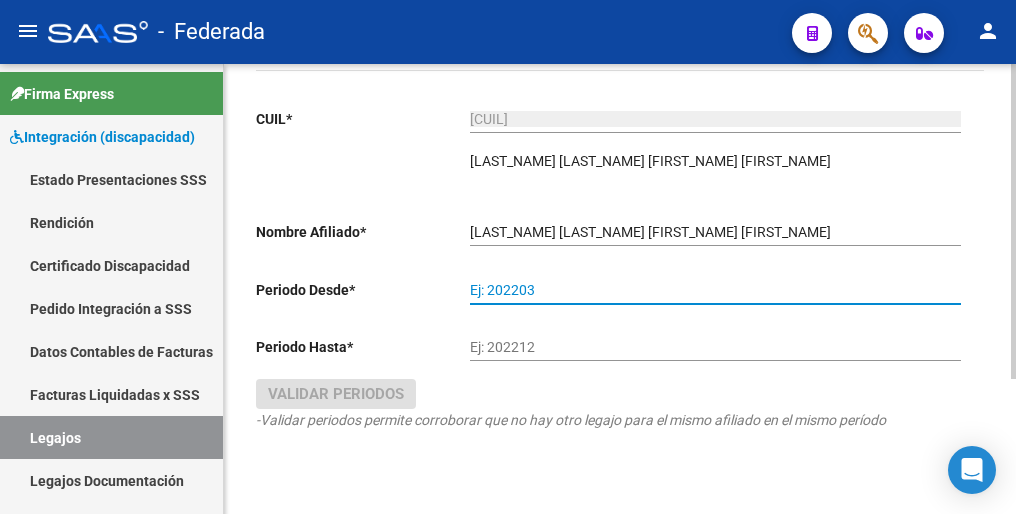 scroll, scrollTop: 192, scrollLeft: 0, axis: vertical 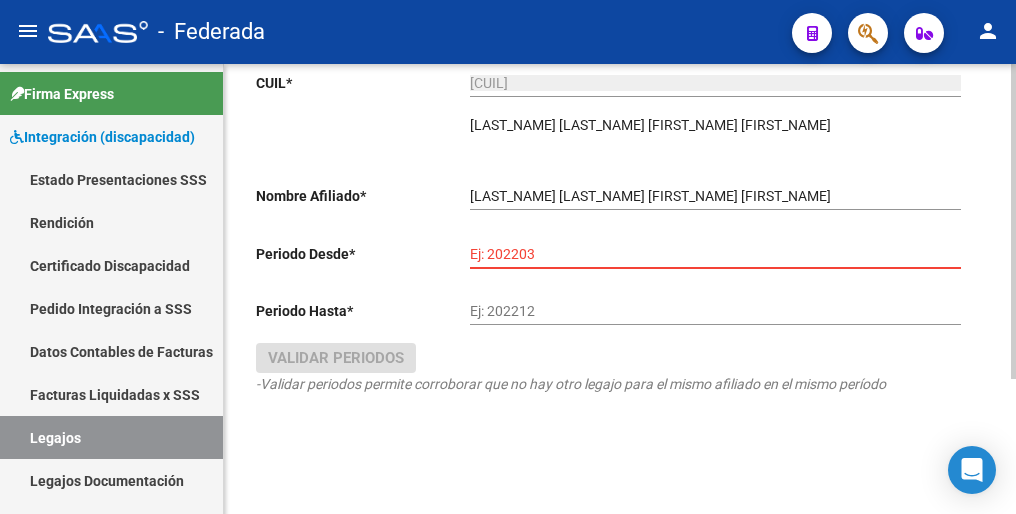 paste on "202501" 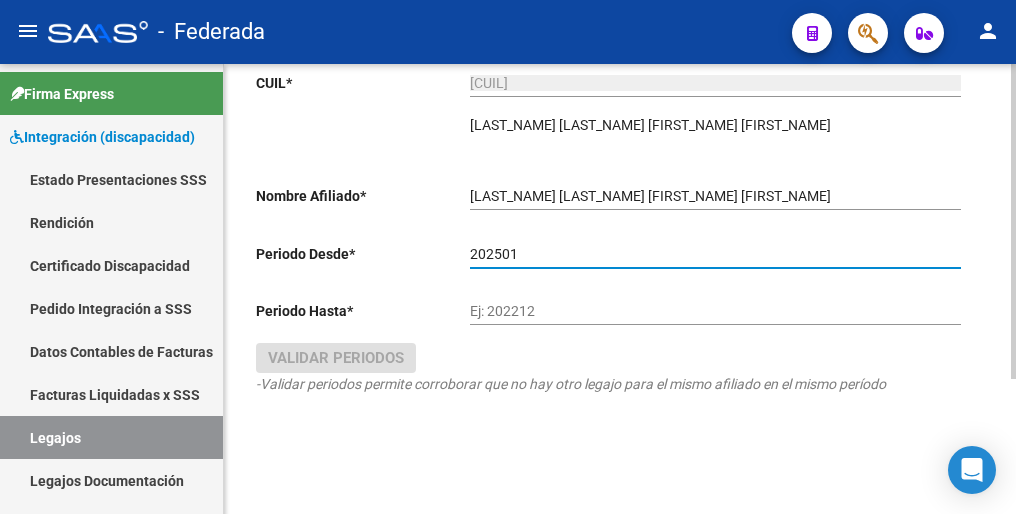 type on "202501" 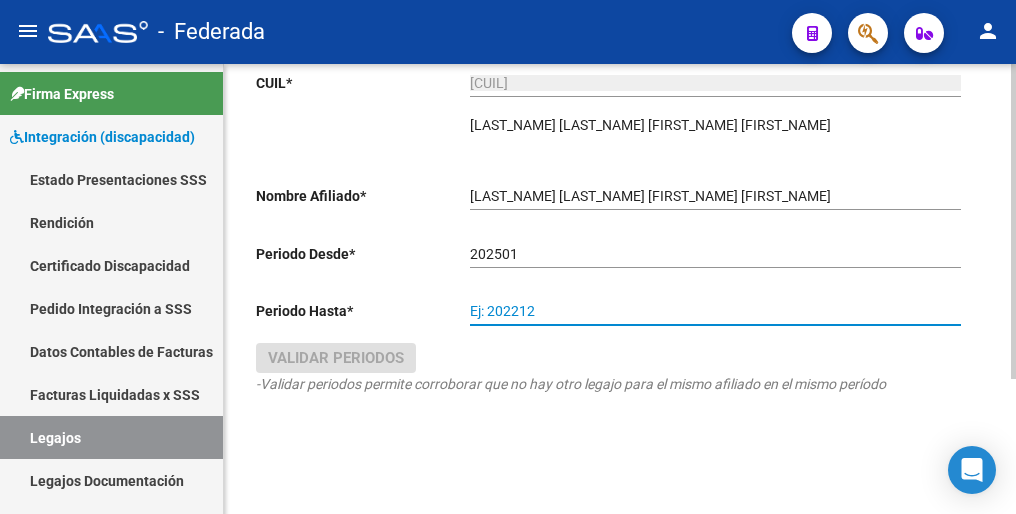 click on "Ej: 202212" at bounding box center (715, 311) 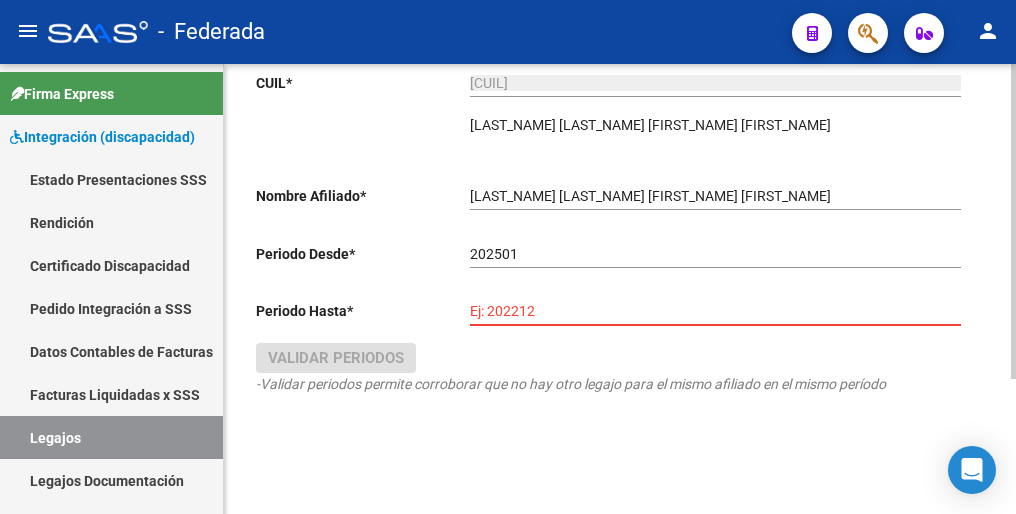paste on "202512" 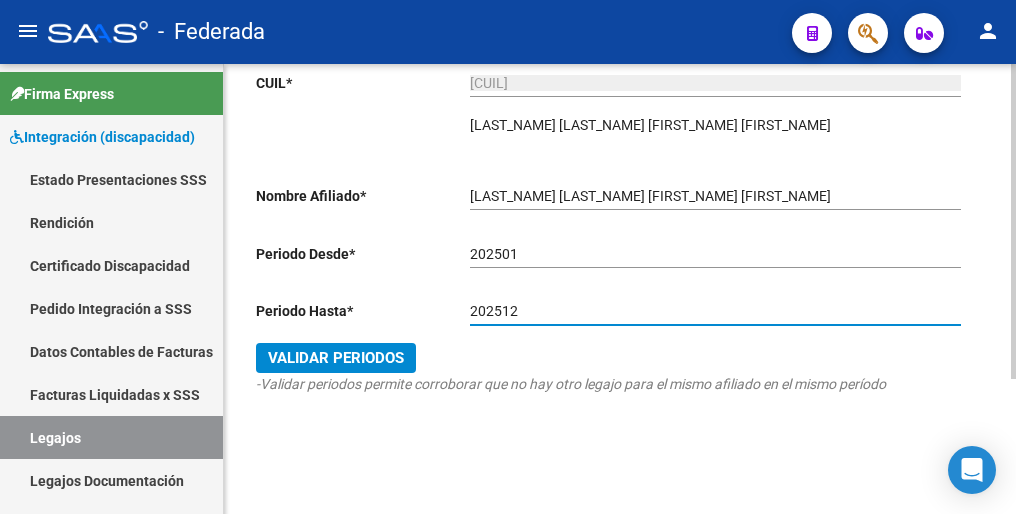 type on "202512" 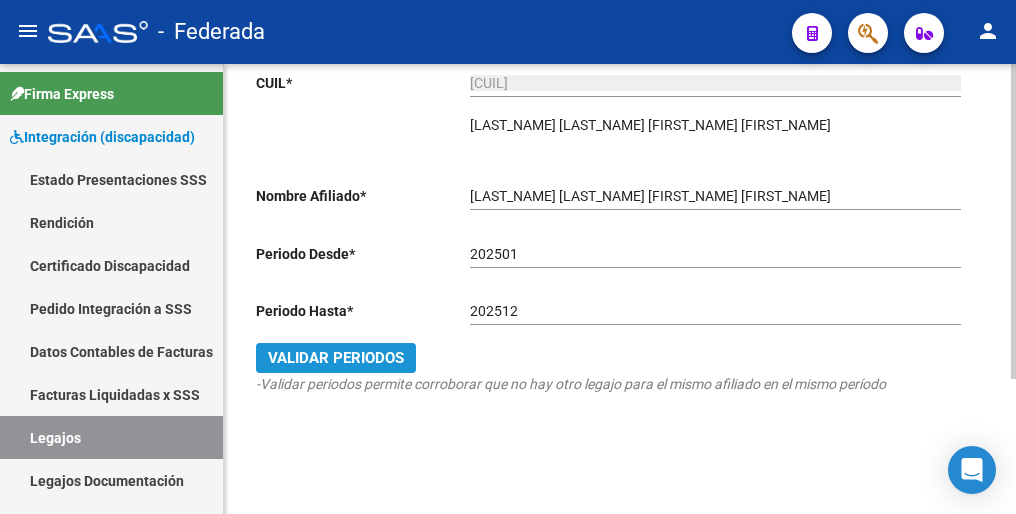 click on "Validar Periodos" 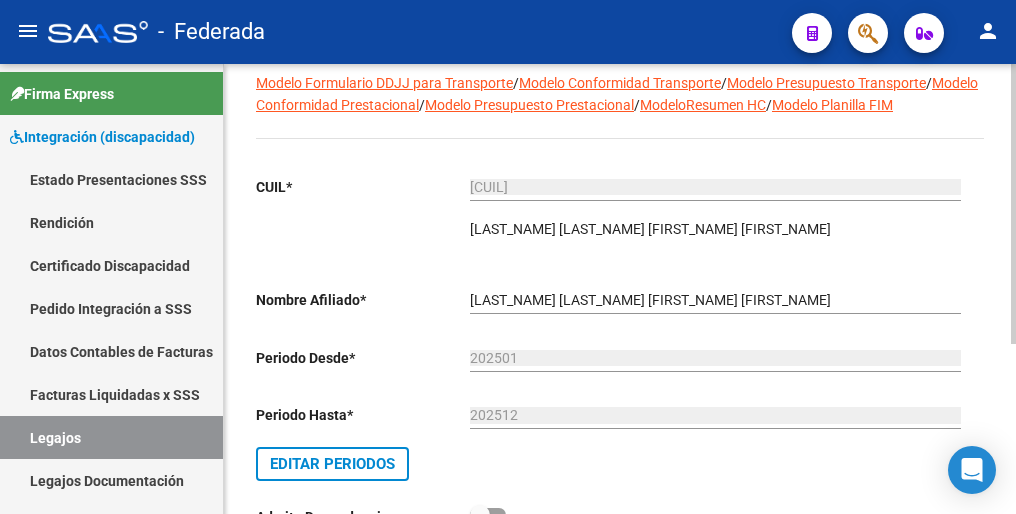 scroll, scrollTop: 0, scrollLeft: 0, axis: both 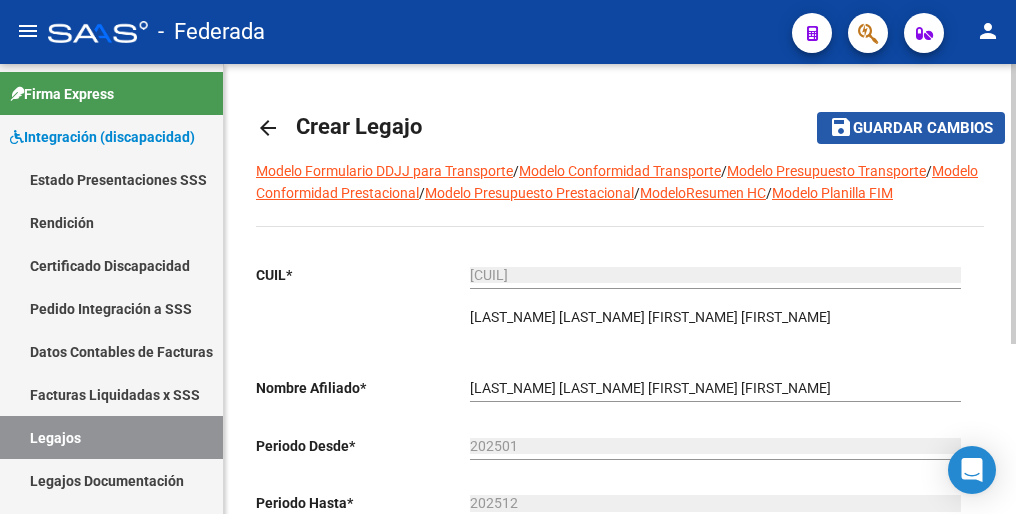 click on "Guardar cambios" 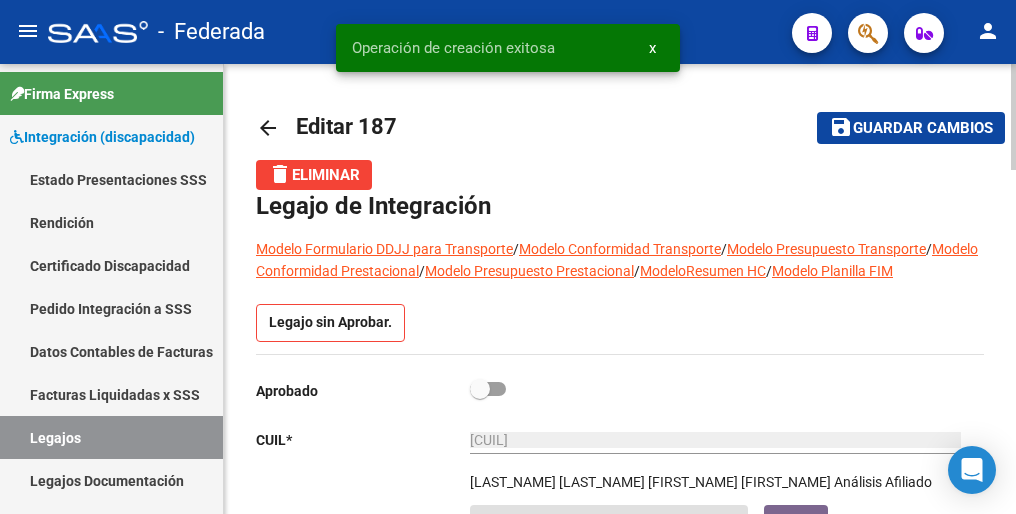 click on "[LAST_NAME] [LAST_NAME] [FIRST_NAME] [FIRST_NAME]" 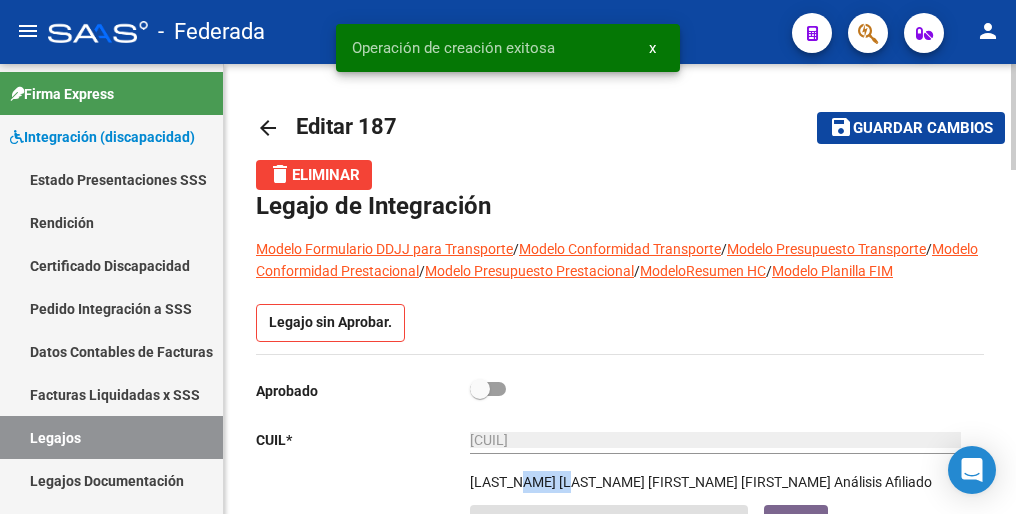 click on "[LAST_NAME] [LAST_NAME] [FIRST_NAME] [FIRST_NAME]" 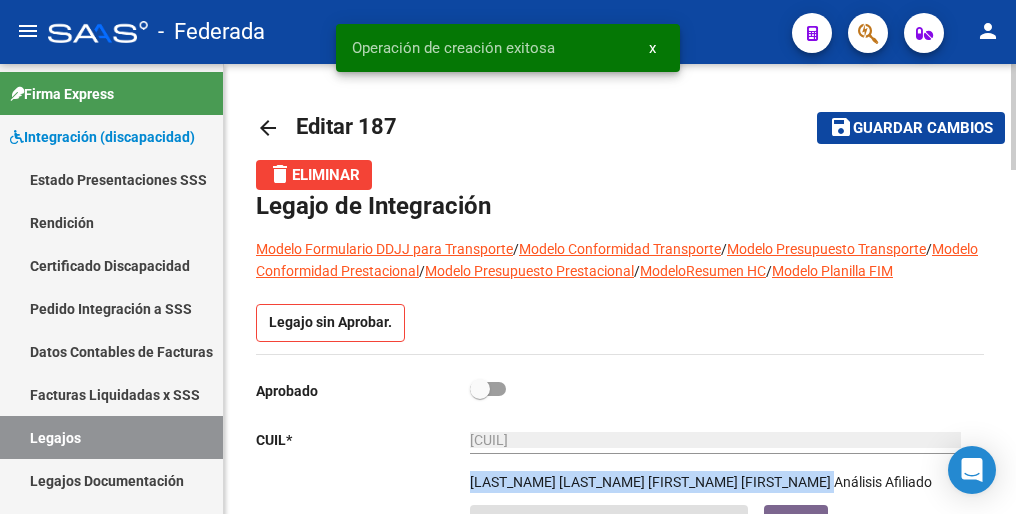 click on "Aprobado   CUIL  *   [CUIL] Ingresar CUIL  [LAST_NAME] [LAST_NAME] [FIRST_NAME]     Análisis Afiliado    Sin Certificado Discapacidad ARCA Padrón Nombre Afiliado  *   [LAST_NAME] [LAST_NAME] [FIRST_NAME] Ingresar el nombre  Periodo Desde  *   202501 Ej: 202203  Periodo Hasta  *   202512 Ej: 202212  Admite Dependencia" 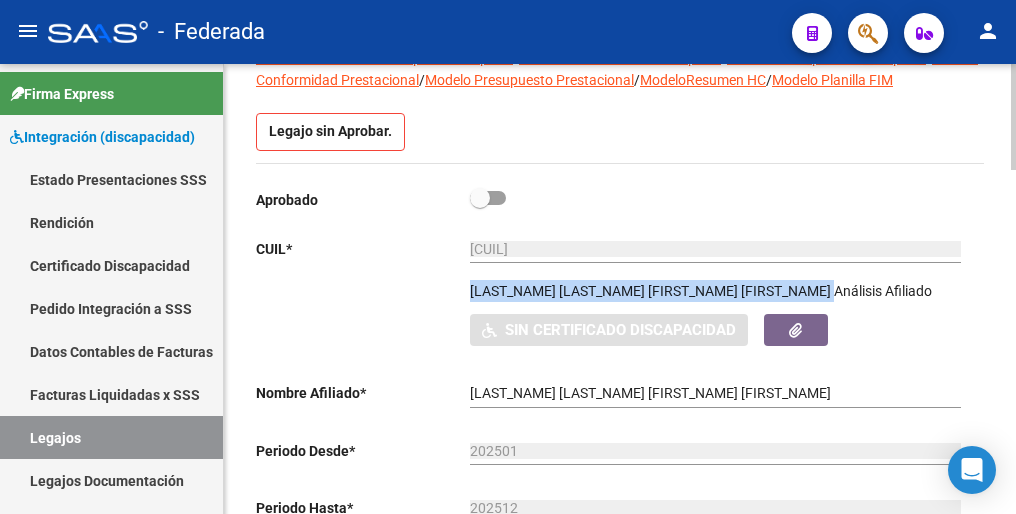 scroll, scrollTop: 200, scrollLeft: 0, axis: vertical 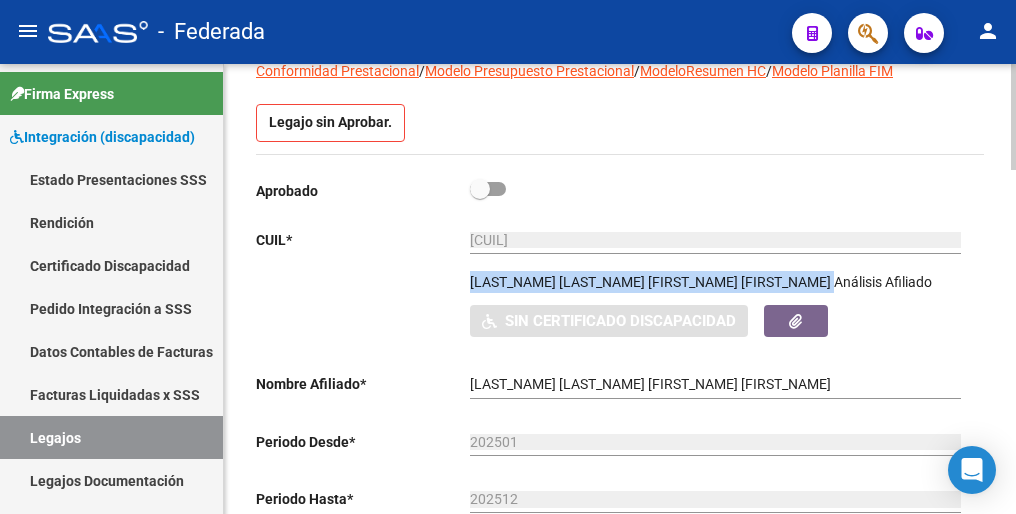 drag, startPoint x: 511, startPoint y: 286, endPoint x: 473, endPoint y: 285, distance: 38.013157 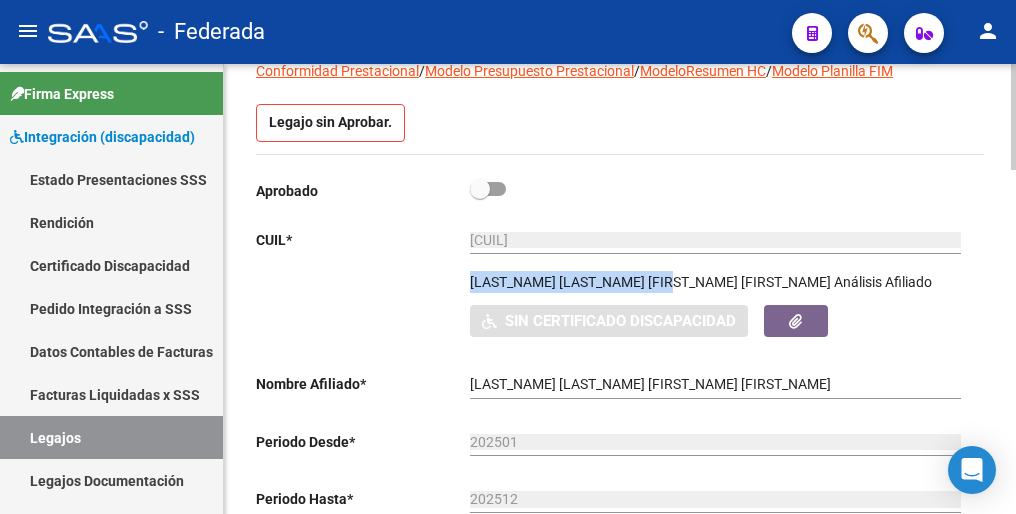 drag, startPoint x: 468, startPoint y: 284, endPoint x: 685, endPoint y: 286, distance: 217.00922 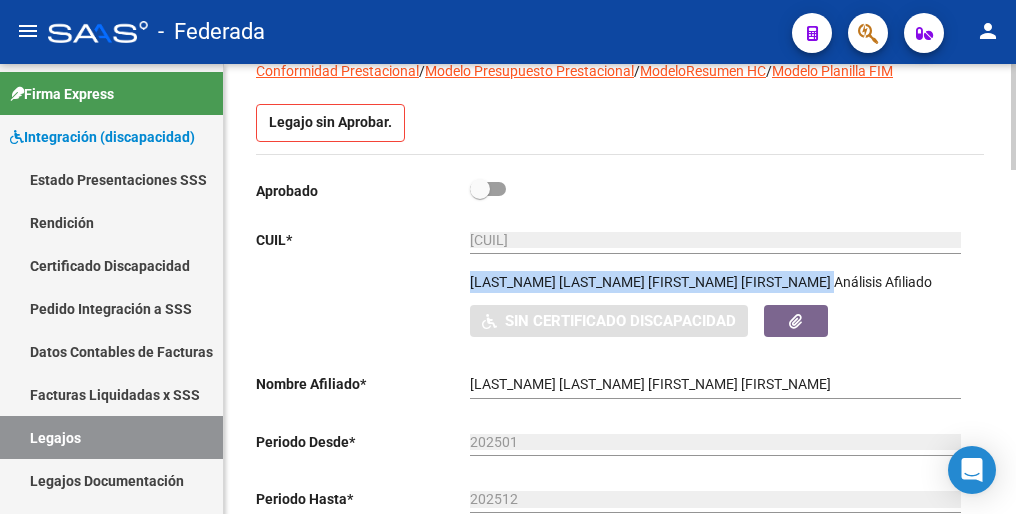 copy on "[LAST_NAME] [LAST_NAME] [FIRST_NAME] [FIRST_NAME]" 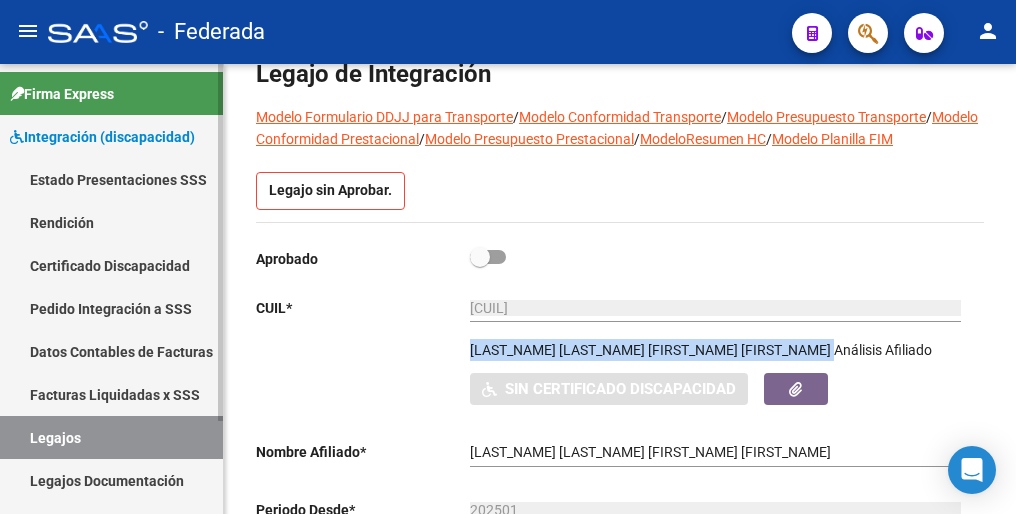 scroll, scrollTop: 0, scrollLeft: 0, axis: both 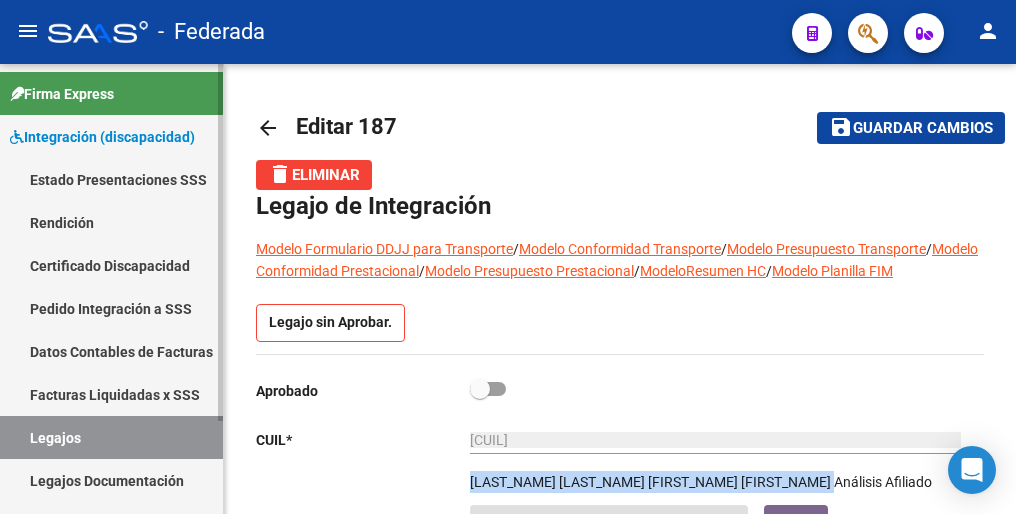 click on "Legajos" at bounding box center [111, 437] 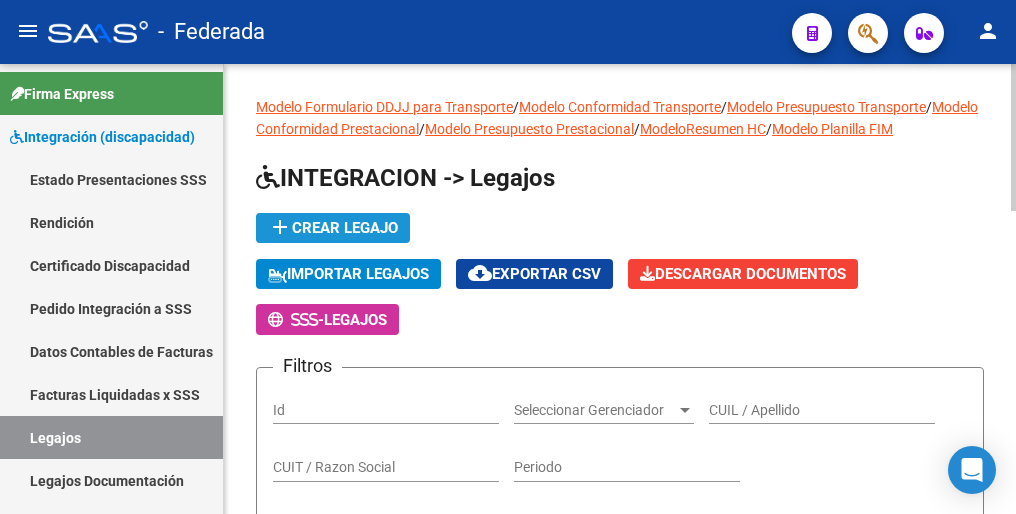 click on "add  Crear Legajo" 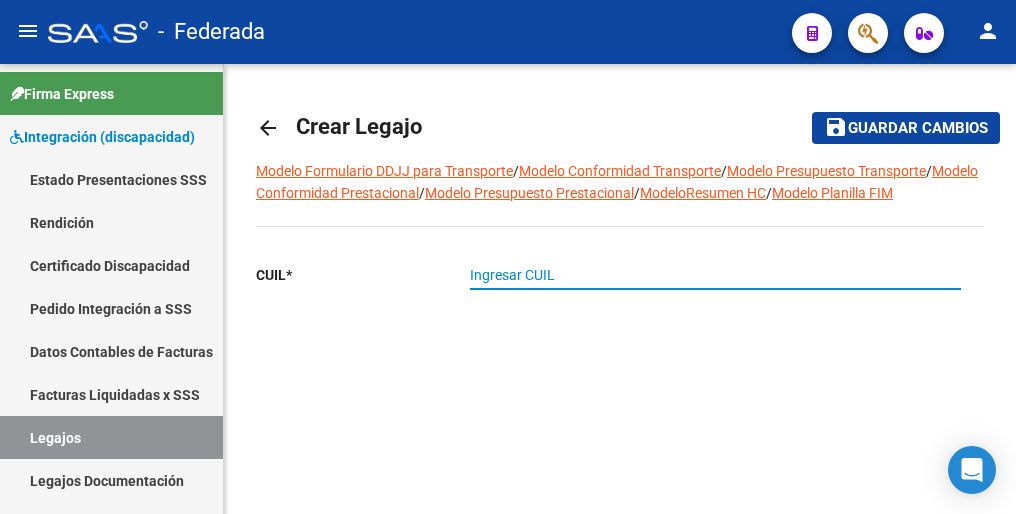 click on "Ingresar CUIL" at bounding box center (715, 275) 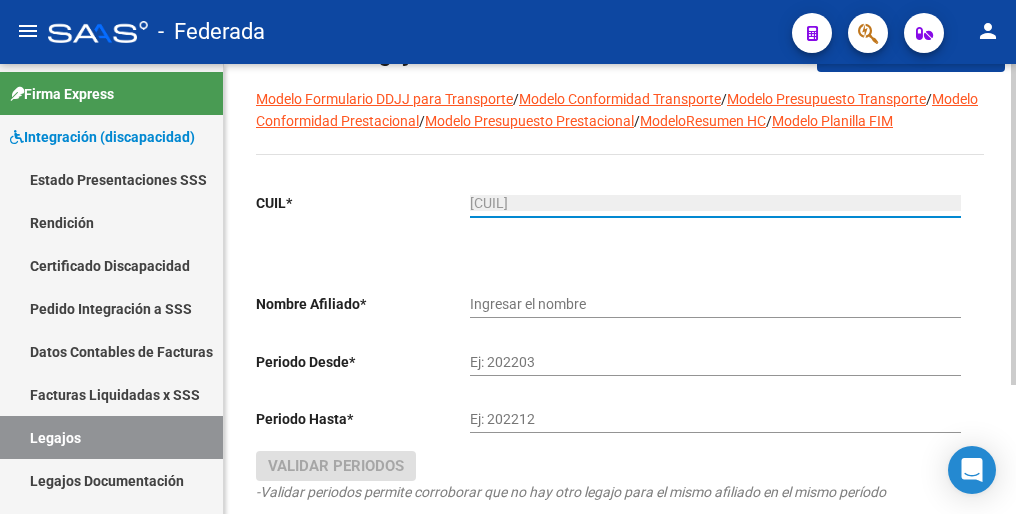 scroll, scrollTop: 100, scrollLeft: 0, axis: vertical 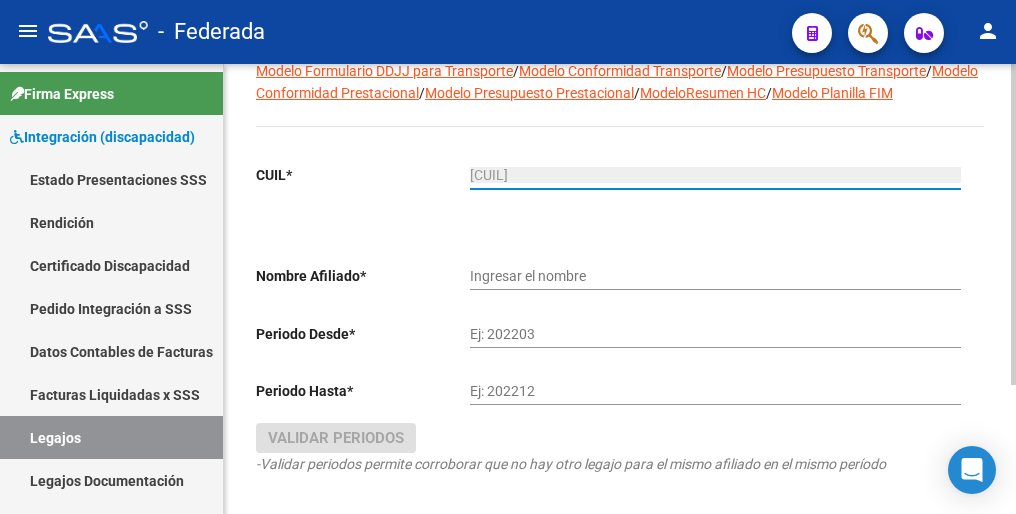 type on "[LAST_NAME] [FIRST_NAME] [FIRST_NAME]" 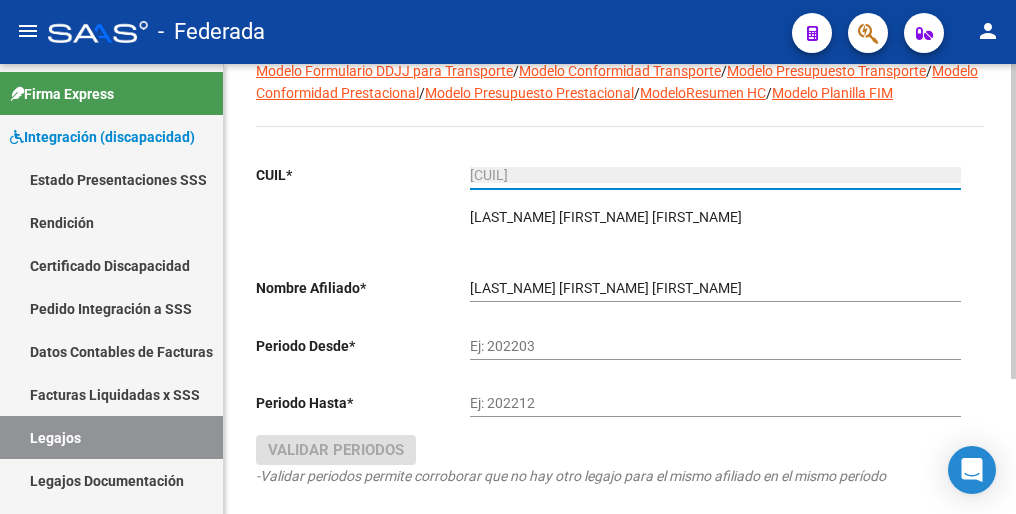 type on "[CUIL]" 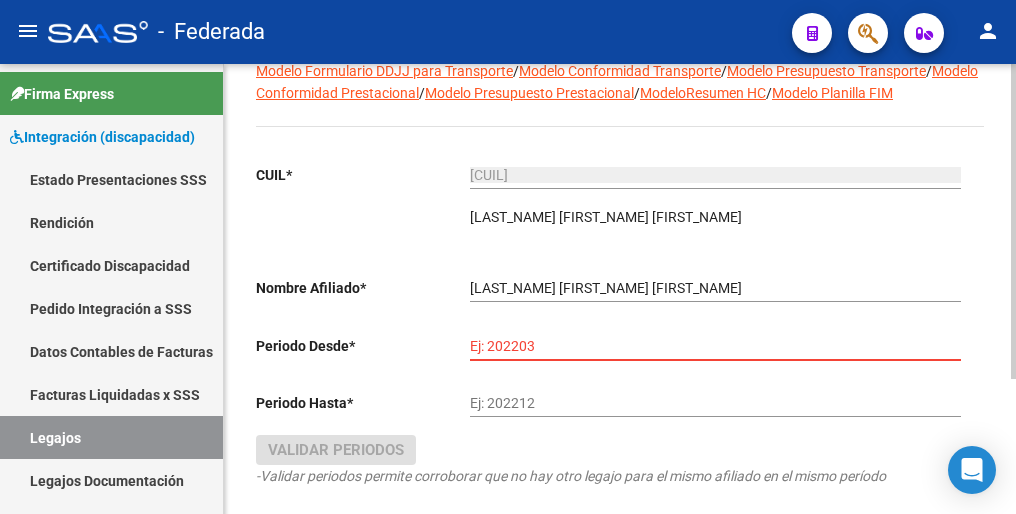 paste on "202505" 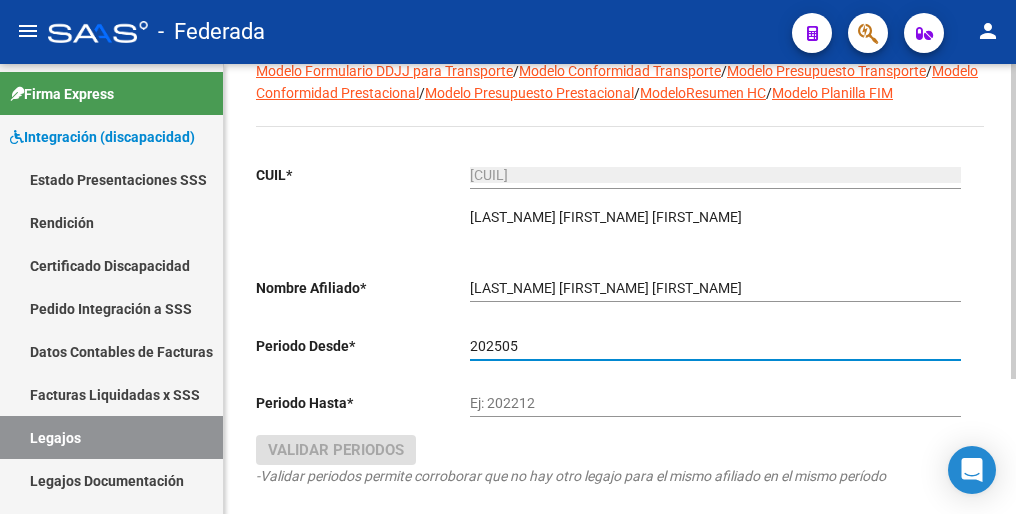 type on "202505" 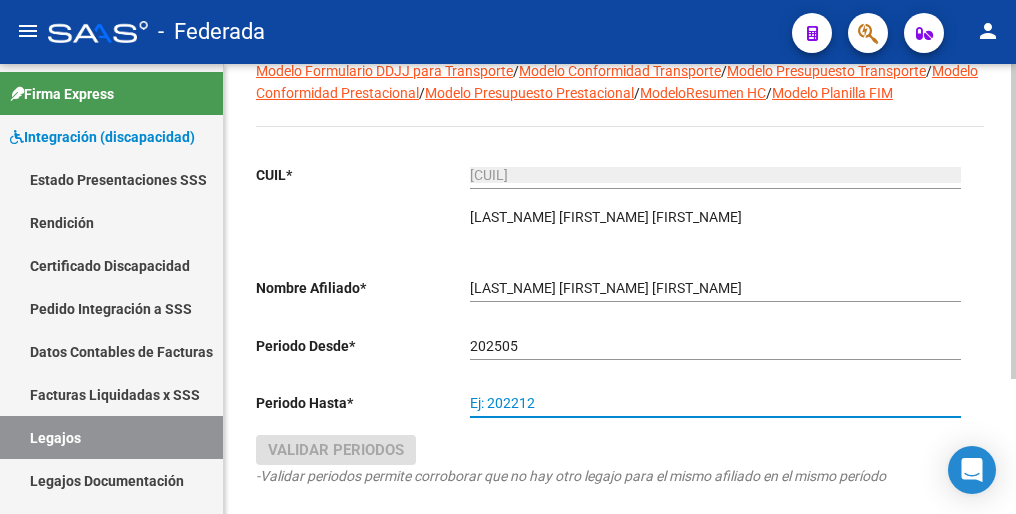 click on "Ej: 202212" at bounding box center [715, 403] 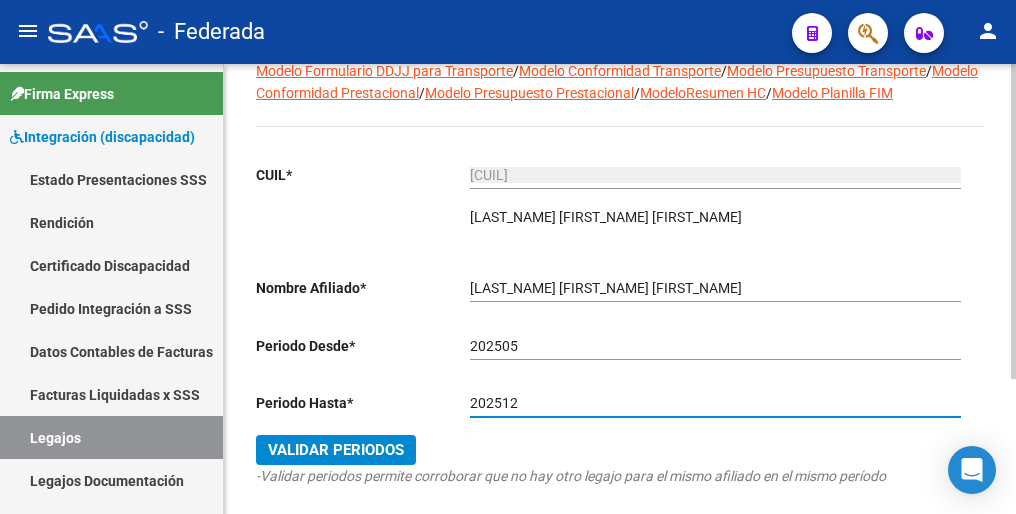 type on "202512" 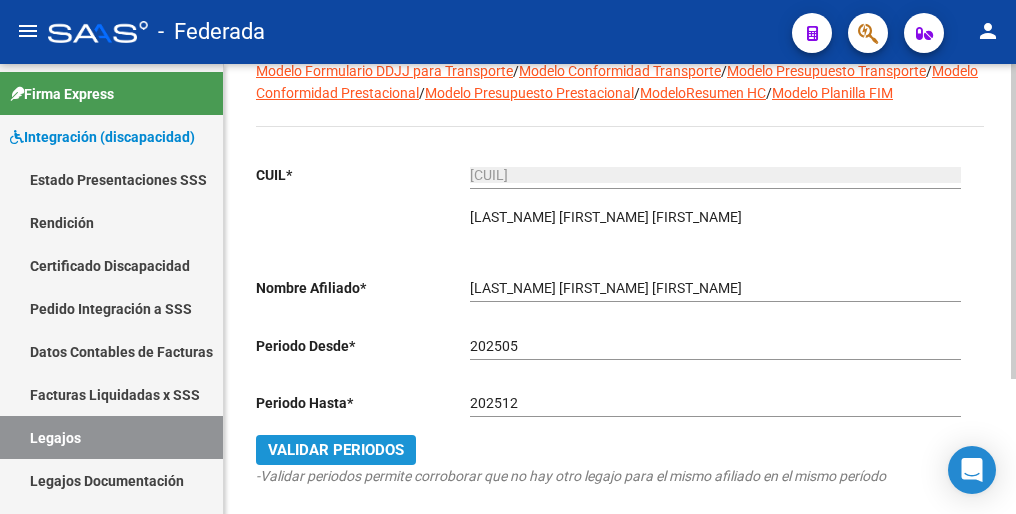 click on "Validar Periodos" 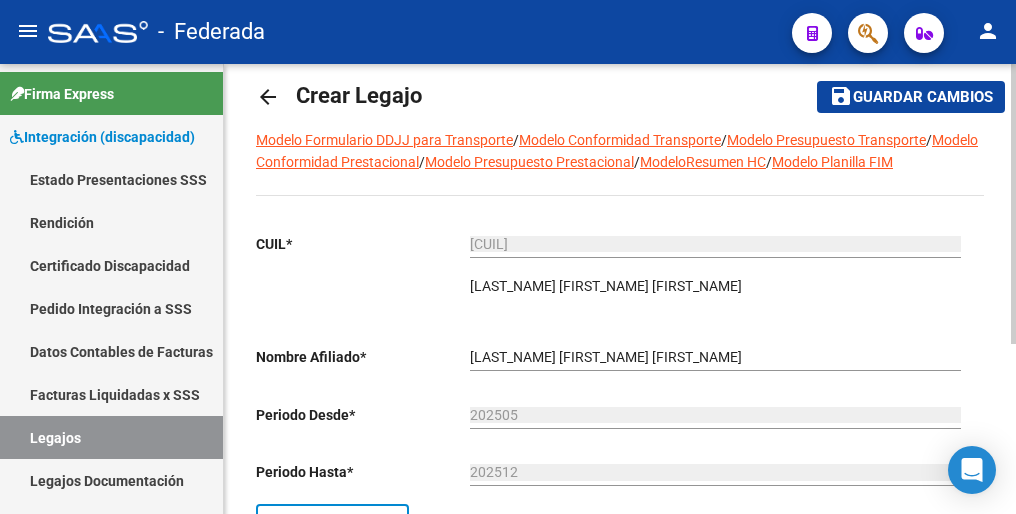 scroll, scrollTop: 0, scrollLeft: 0, axis: both 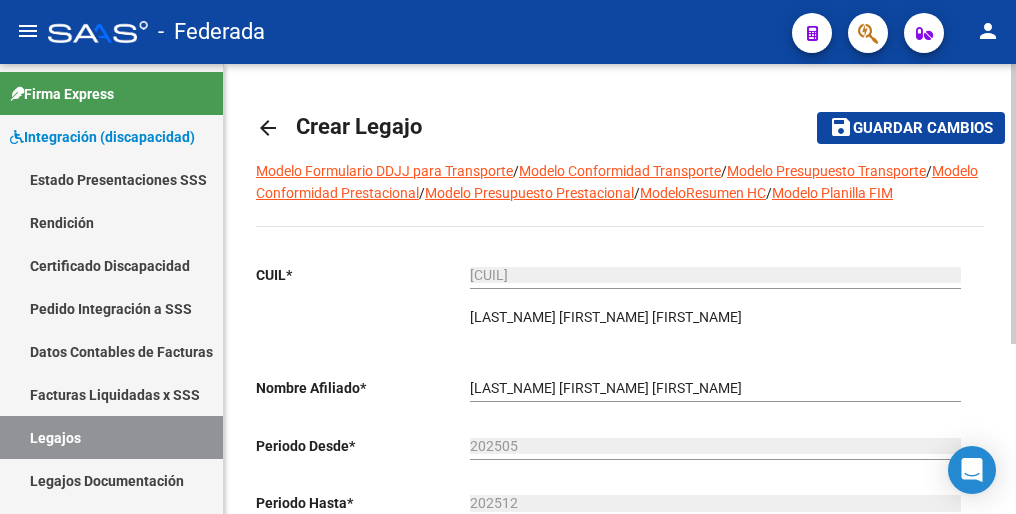 click on "Guardar cambios" 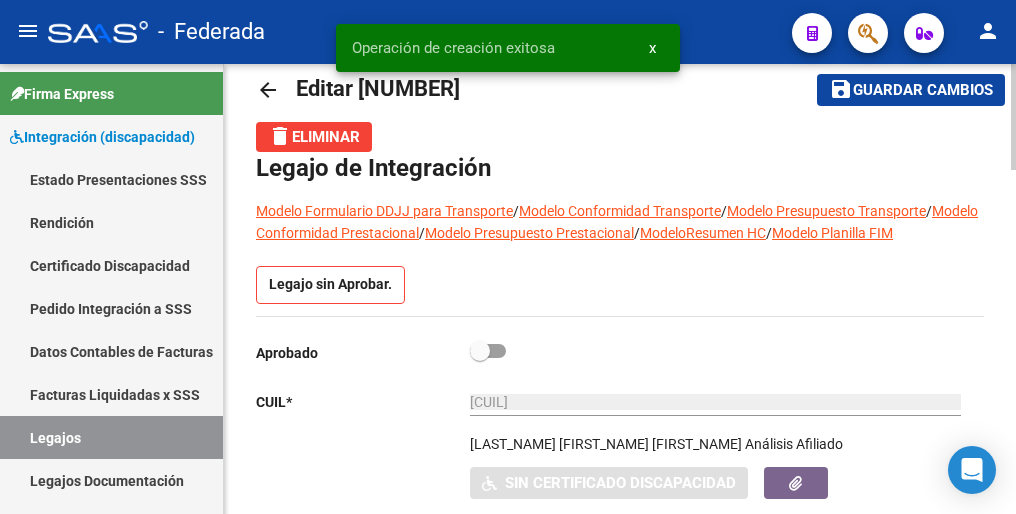 scroll, scrollTop: 100, scrollLeft: 0, axis: vertical 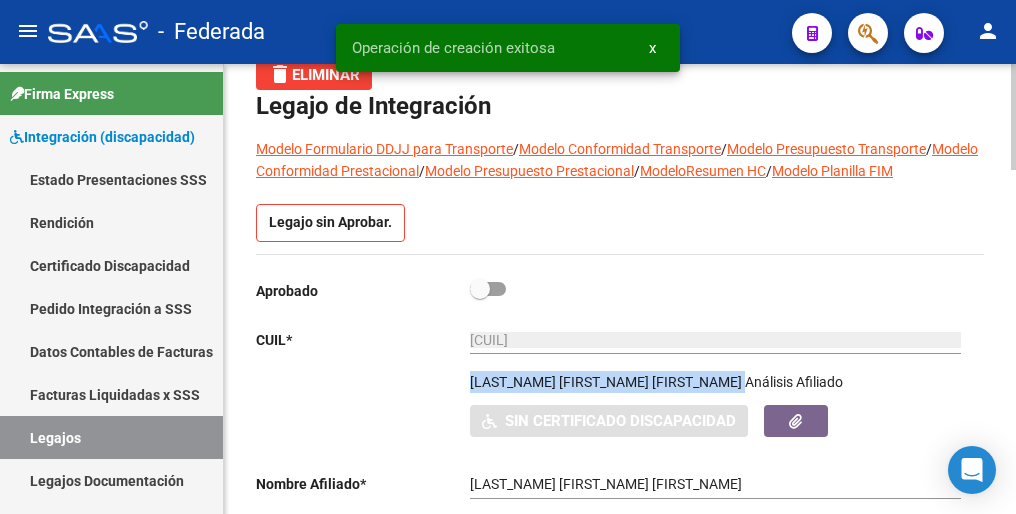 drag, startPoint x: 670, startPoint y: 378, endPoint x: 461, endPoint y: 377, distance: 209.0024 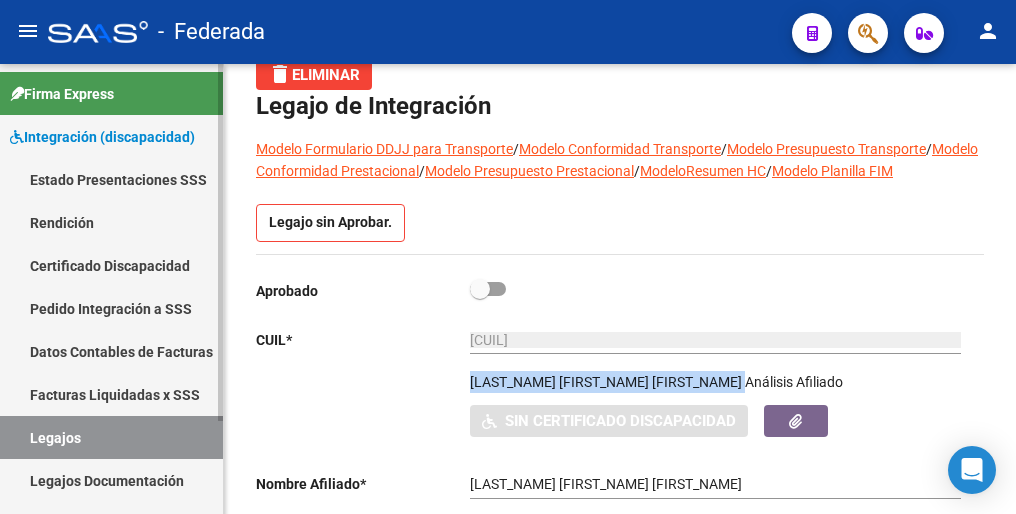 drag, startPoint x: 72, startPoint y: 439, endPoint x: 199, endPoint y: 339, distance: 161.64467 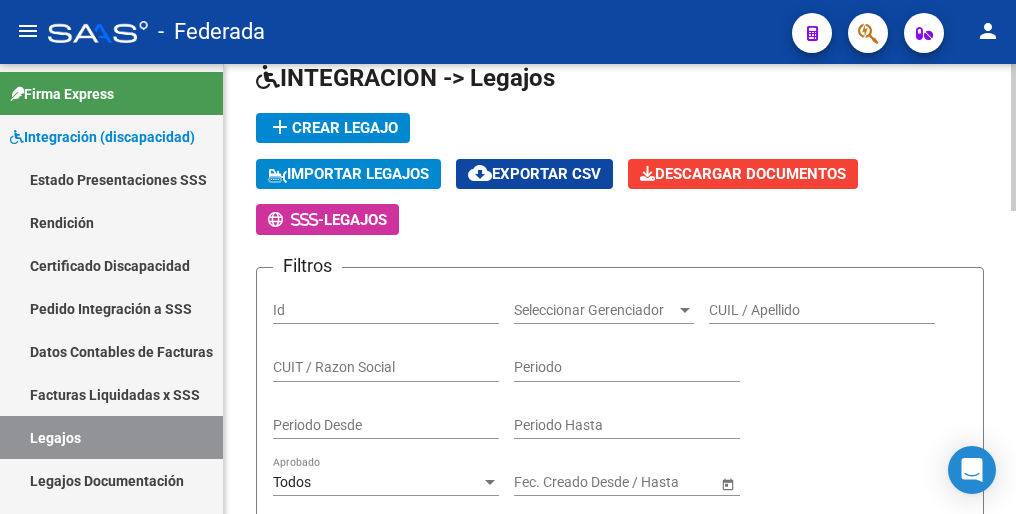 click on "add  Crear Legajo" 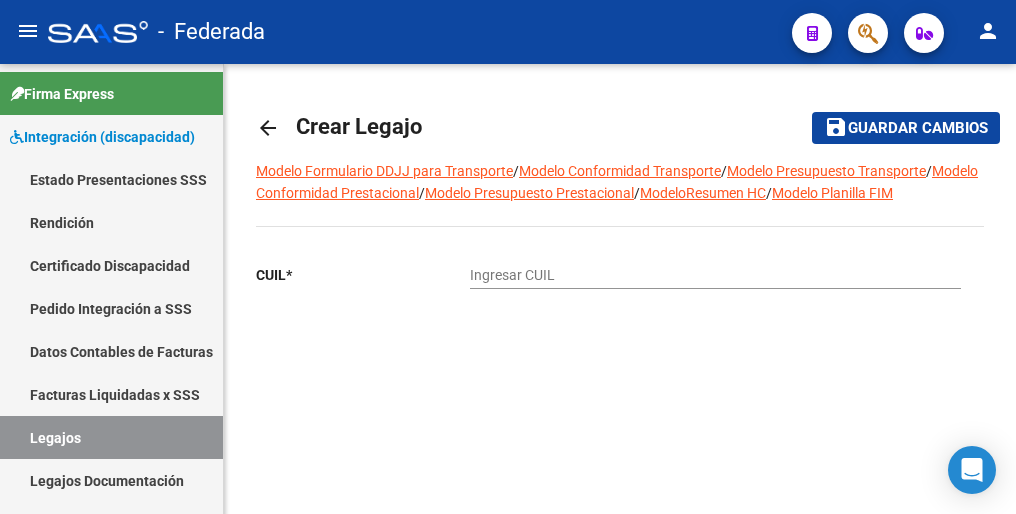 scroll, scrollTop: 0, scrollLeft: 0, axis: both 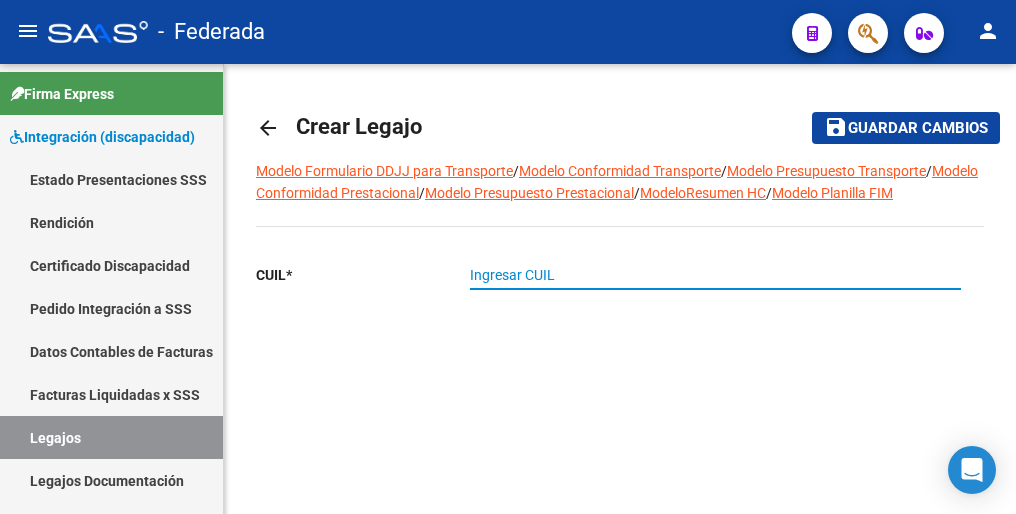click on "Ingresar CUIL" at bounding box center (715, 275) 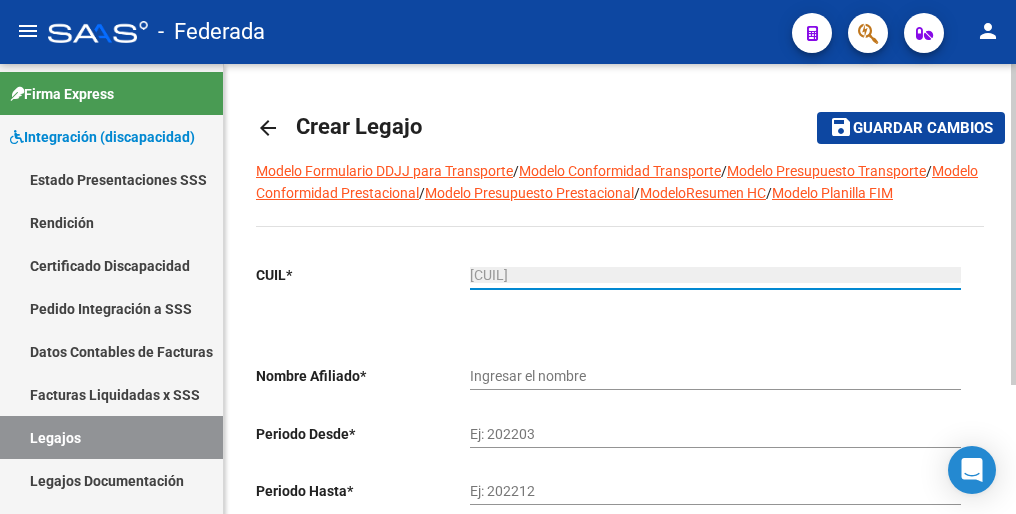 type on "[CUIL]" 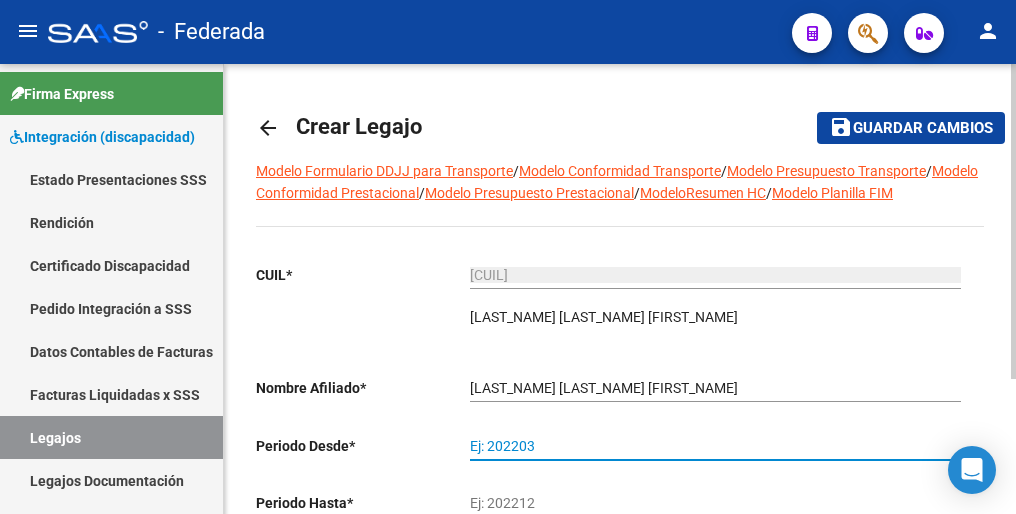 scroll, scrollTop: 100, scrollLeft: 0, axis: vertical 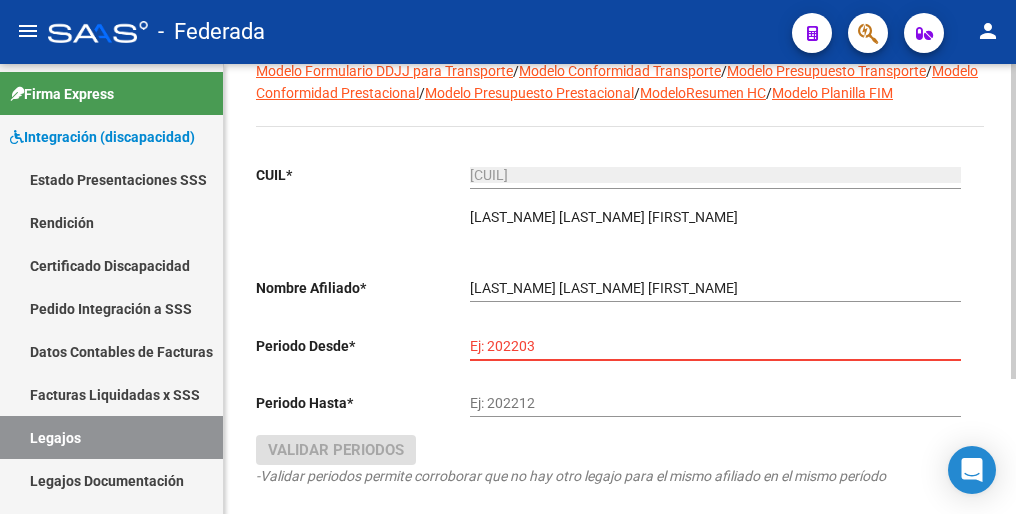 paste on "202504" 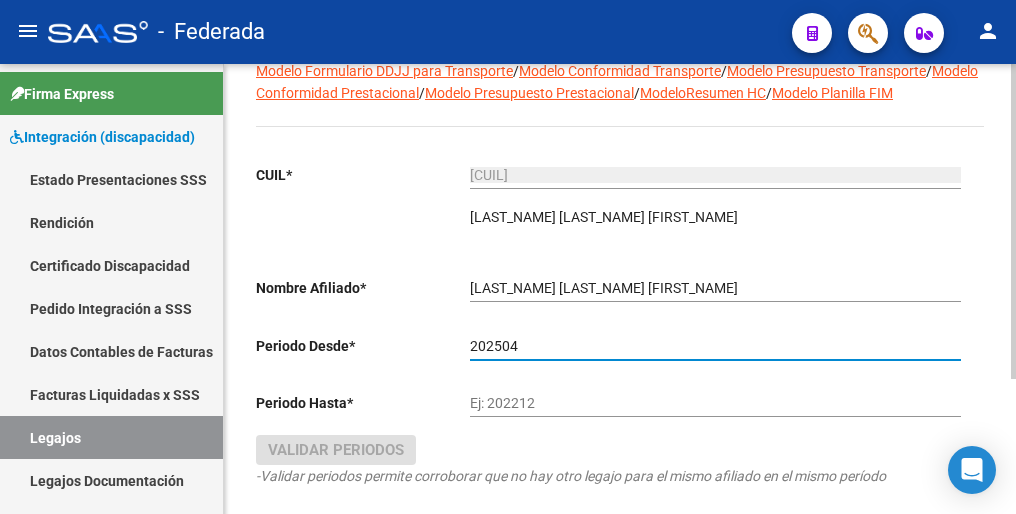 type on "202504" 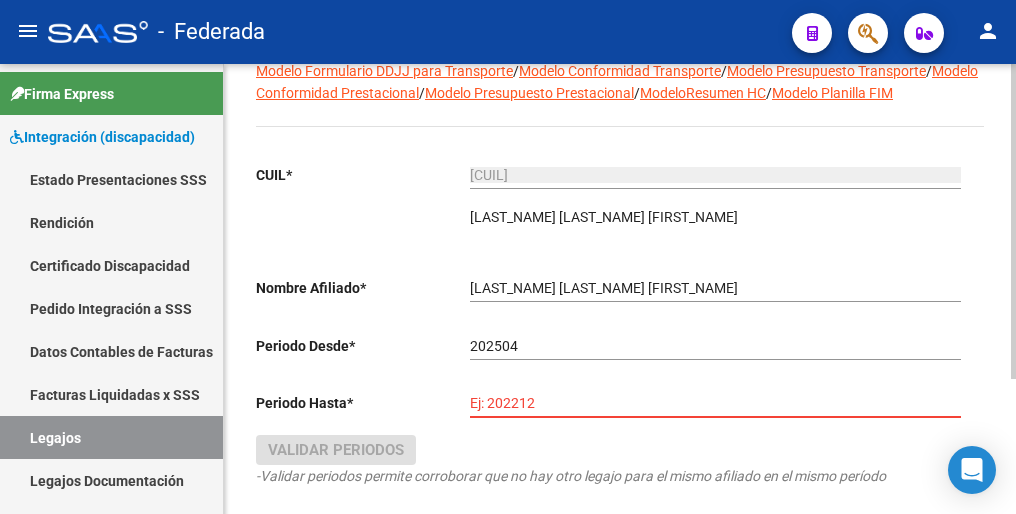 paste on "202512" 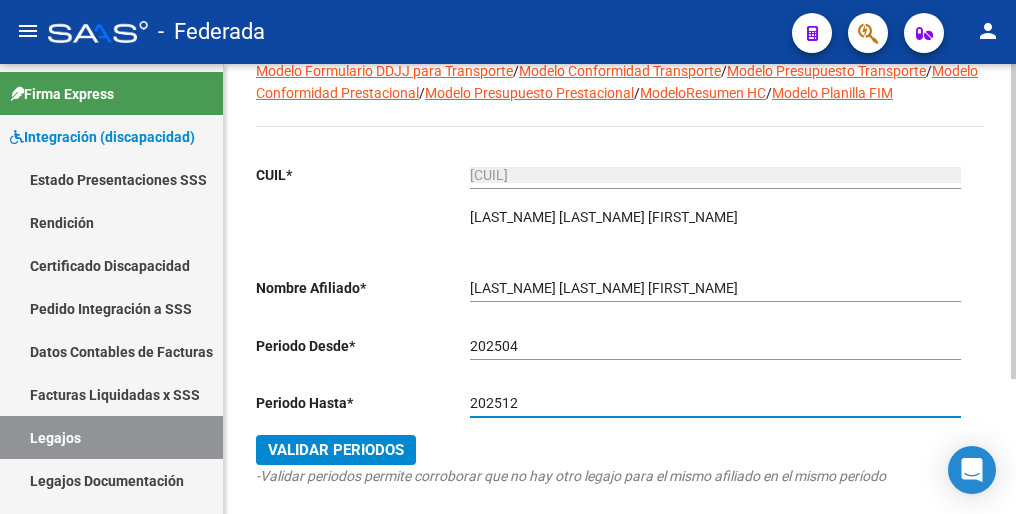 type on "202512" 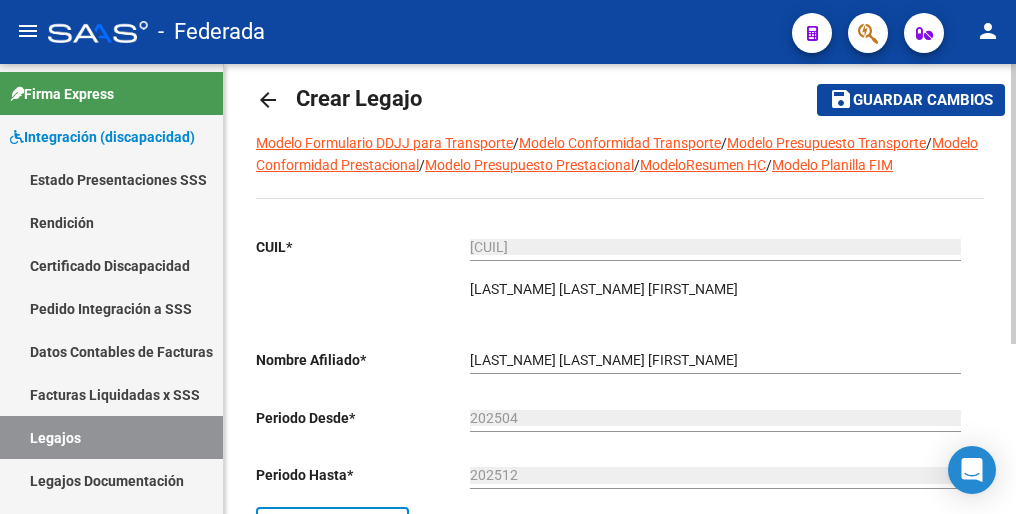 scroll, scrollTop: 0, scrollLeft: 0, axis: both 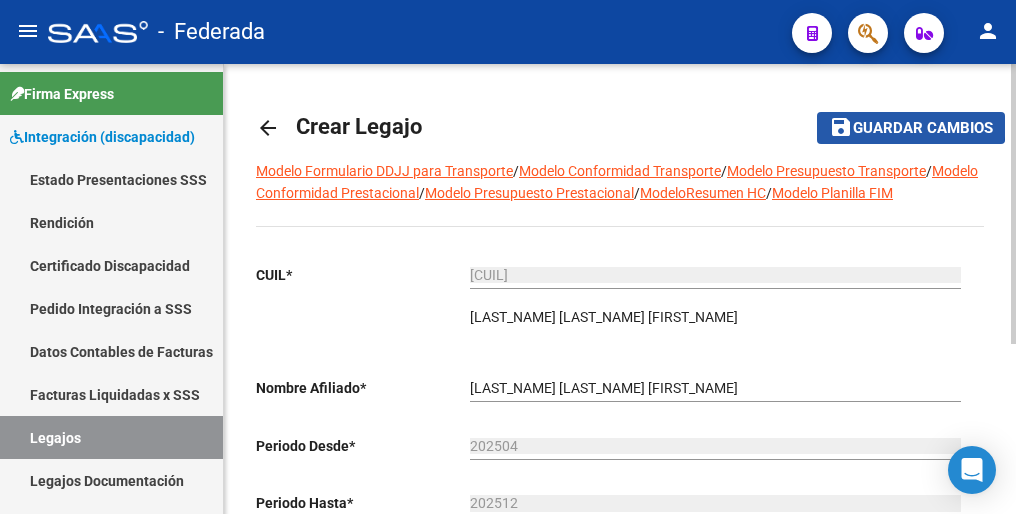 click on "Guardar cambios" 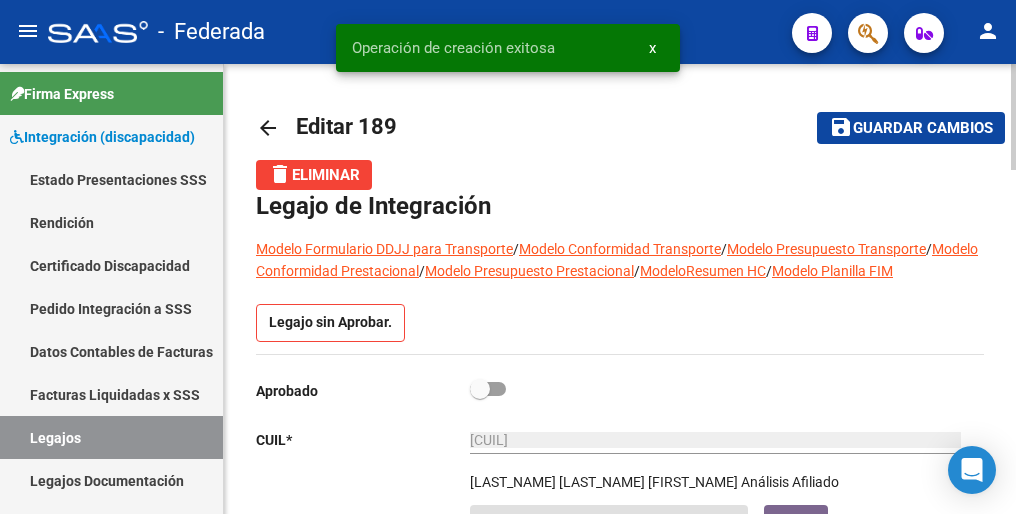 scroll, scrollTop: 100, scrollLeft: 0, axis: vertical 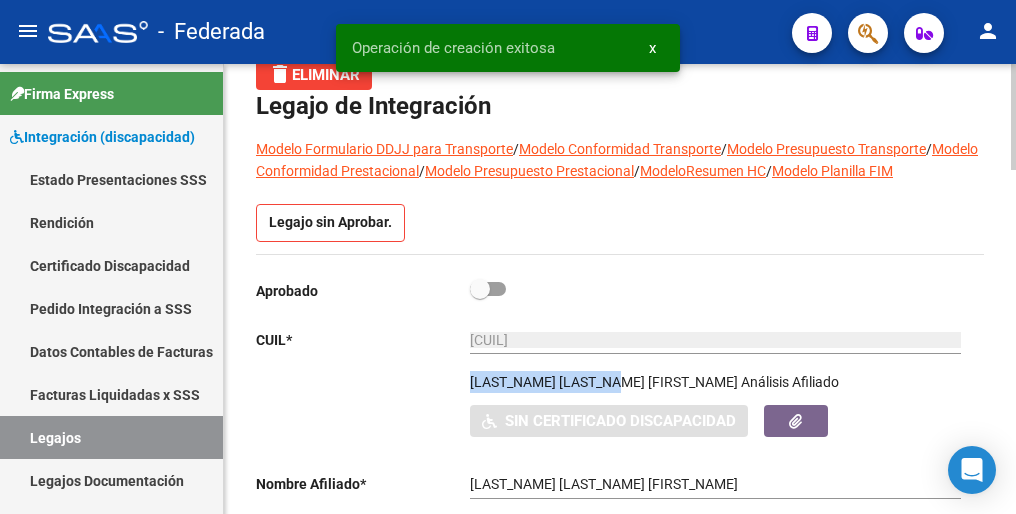 drag, startPoint x: 473, startPoint y: 386, endPoint x: 628, endPoint y: 384, distance: 155.01291 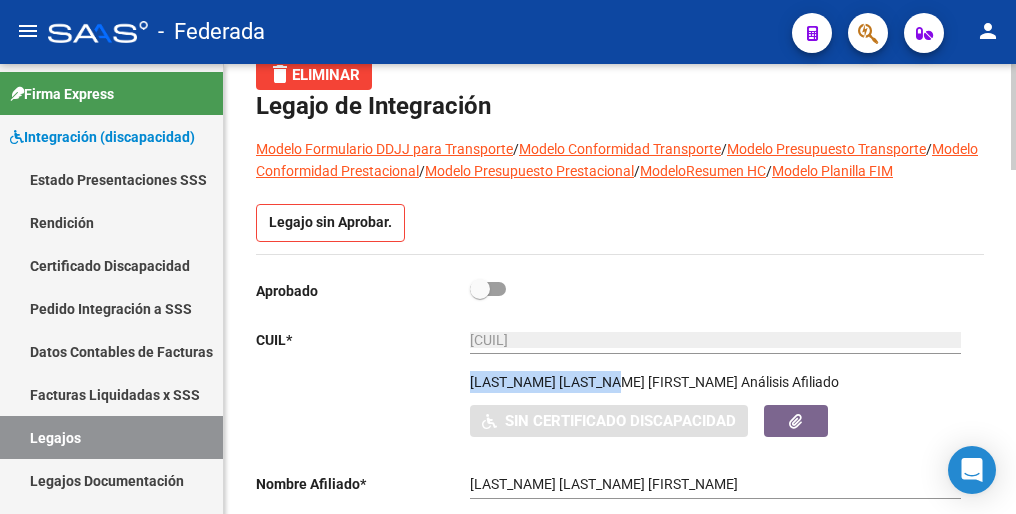 click on "Legajos" at bounding box center (111, 437) 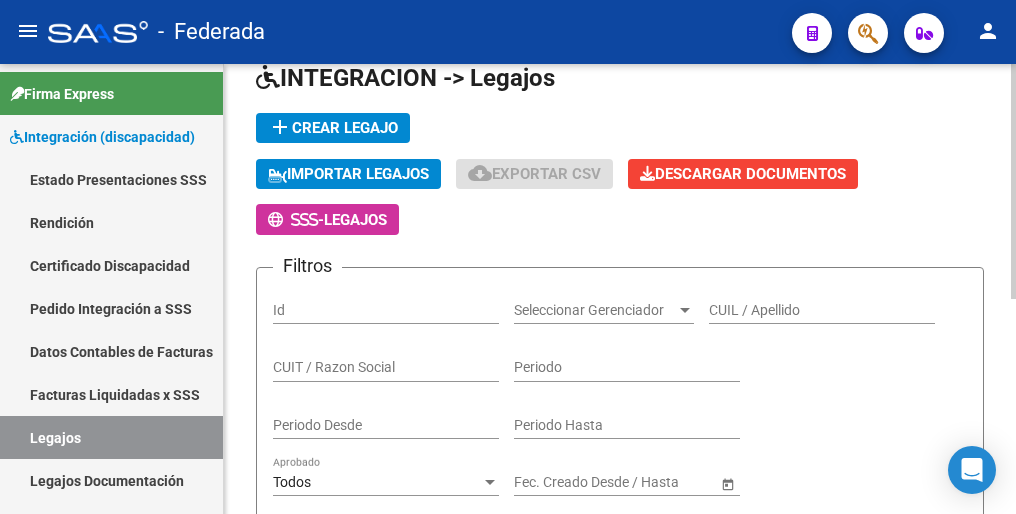 scroll, scrollTop: 0, scrollLeft: 0, axis: both 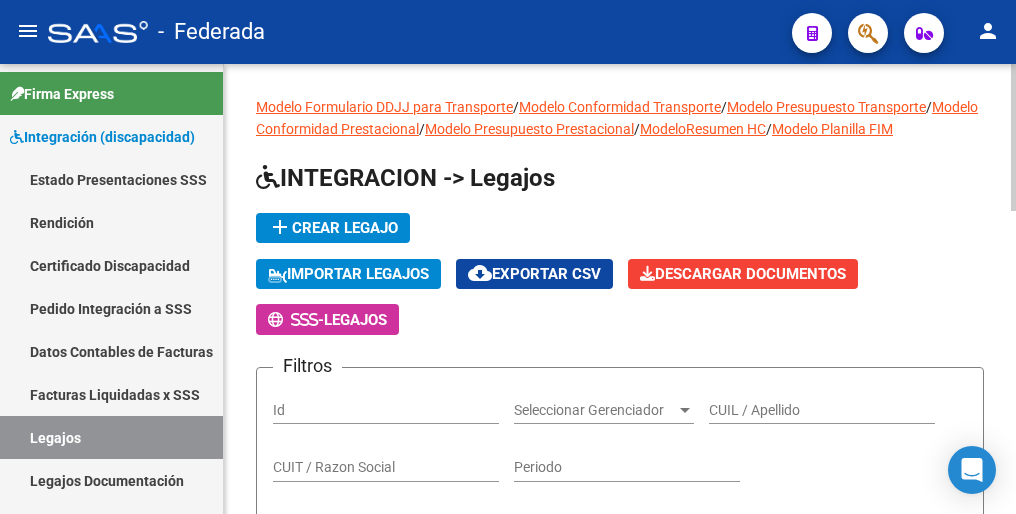 click on "add  Crear Legajo" 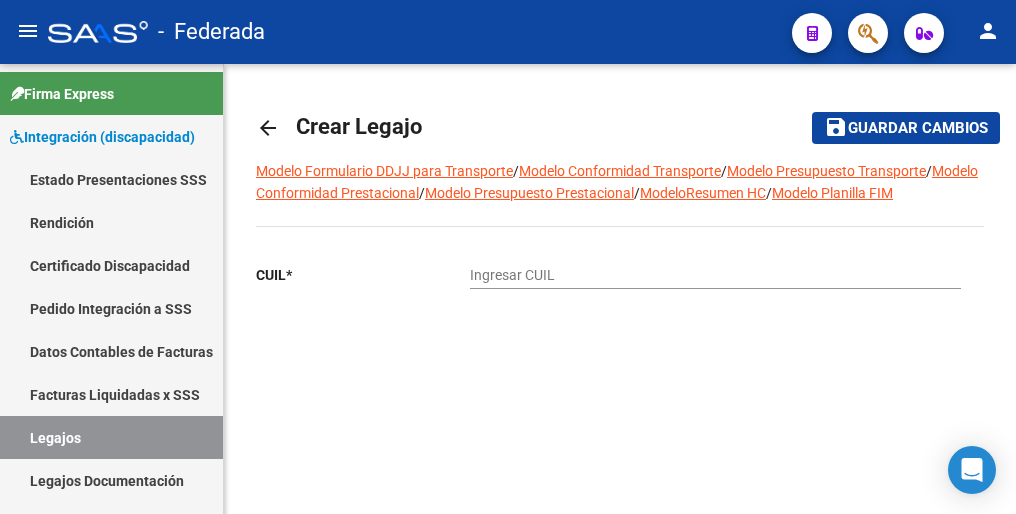 click on "Ingresar CUIL" at bounding box center [715, 275] 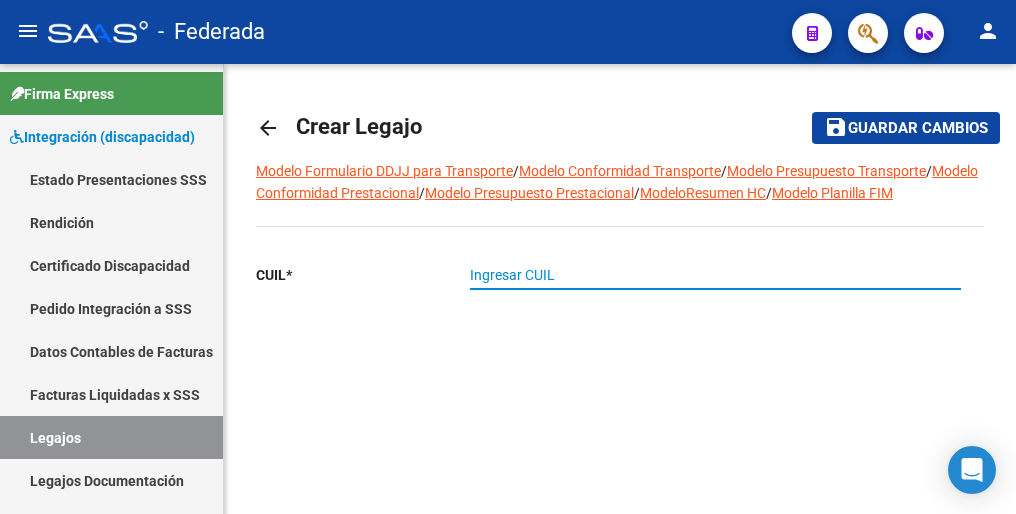 paste on "[CUIL]" 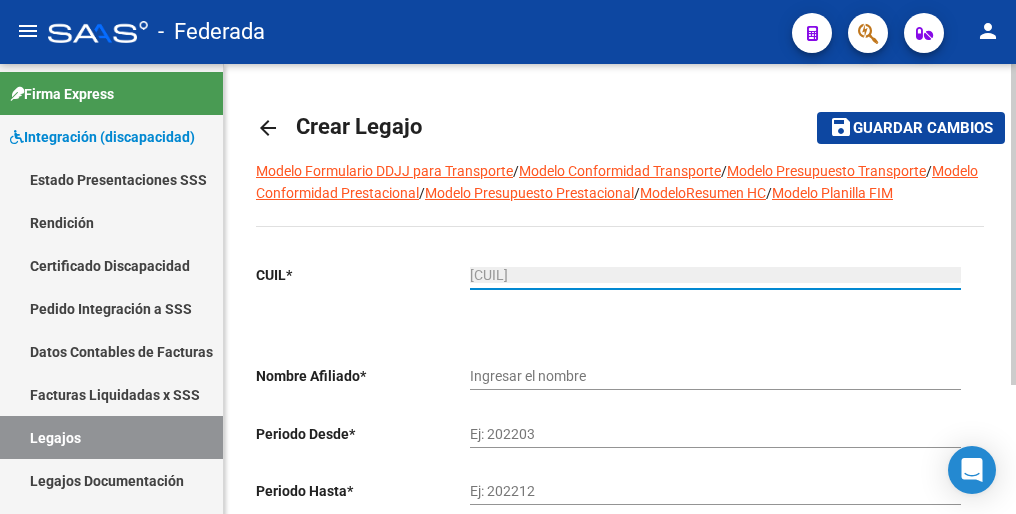 type on "[LAST_NAME] [FIRST_NAME] [FIRST_NAME]" 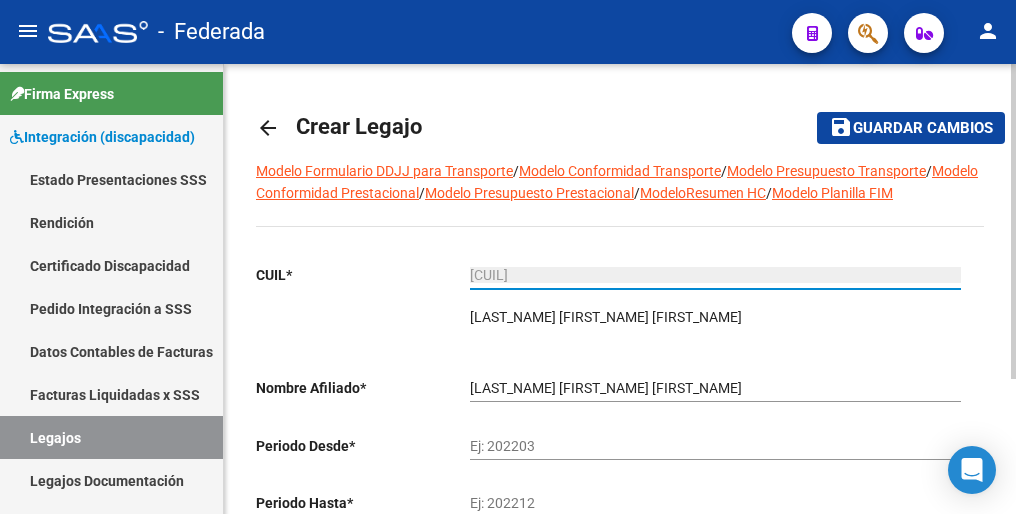 type on "[CUIL]" 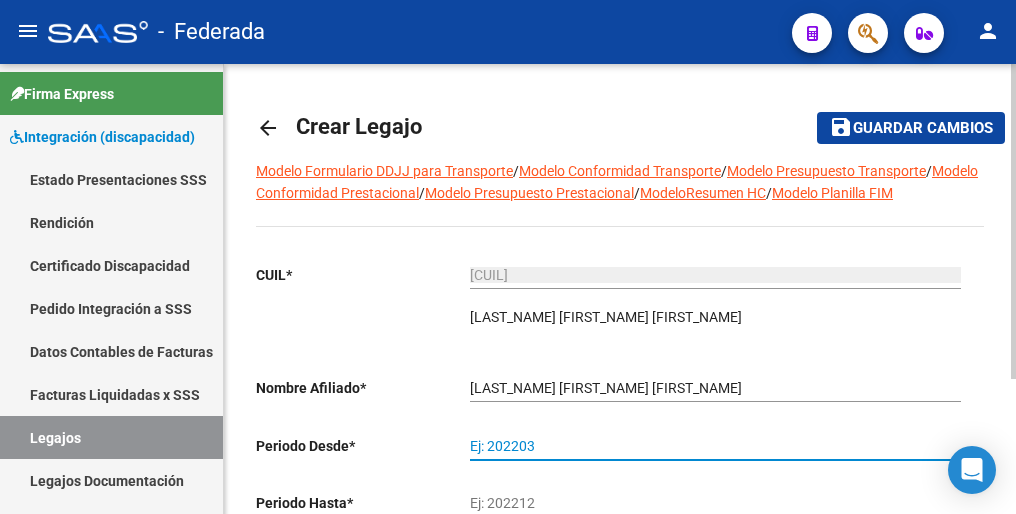 click on "Ej: 202203" at bounding box center (715, 446) 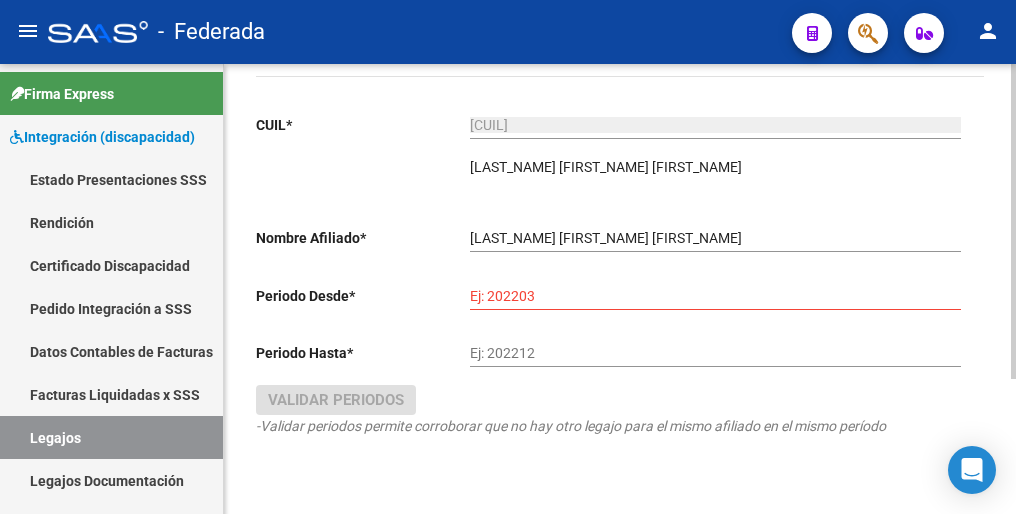 scroll, scrollTop: 192, scrollLeft: 0, axis: vertical 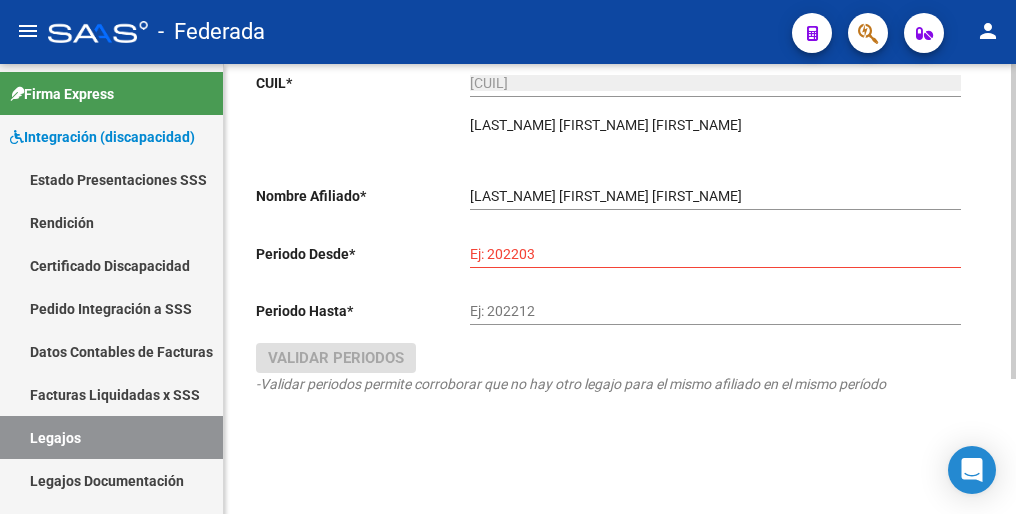 click on "Ej: 202203" at bounding box center (715, 254) 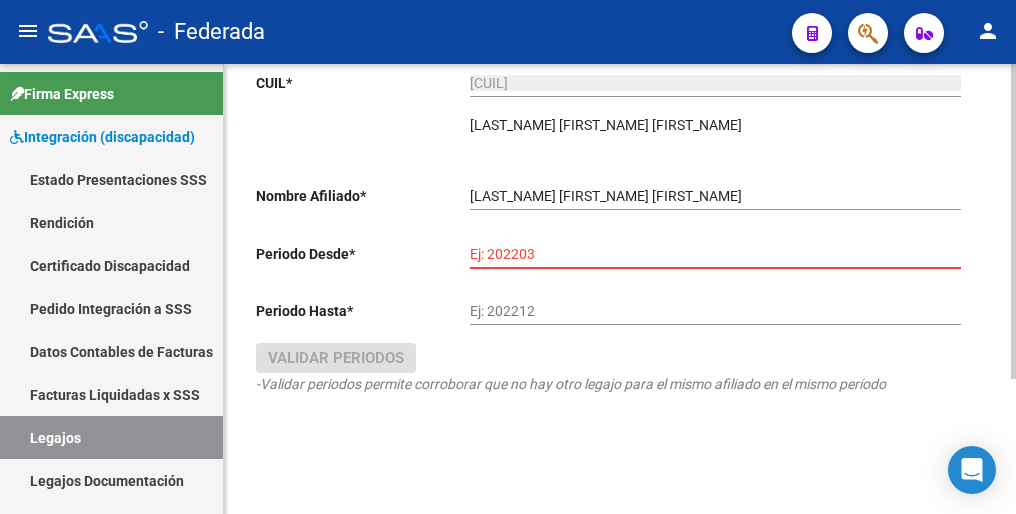 paste on "202506" 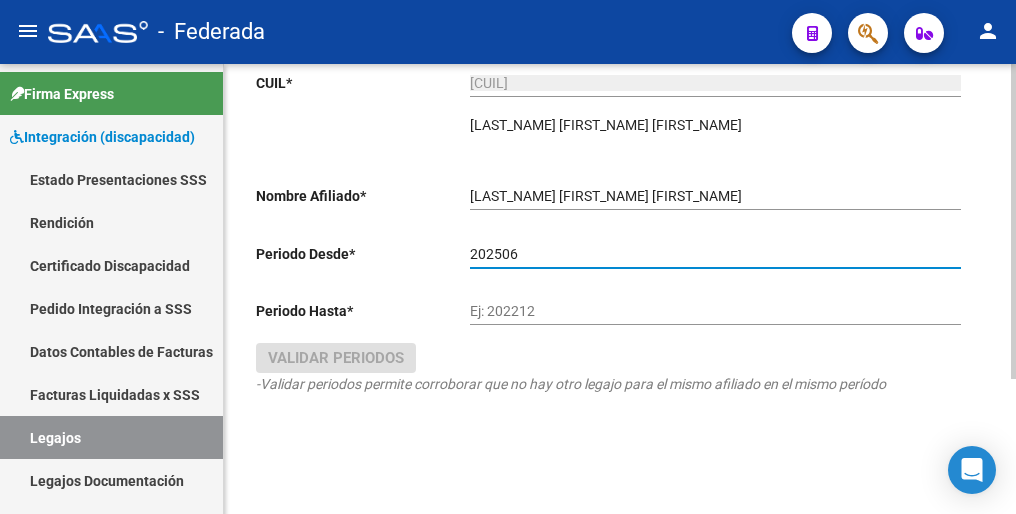 type on "202506" 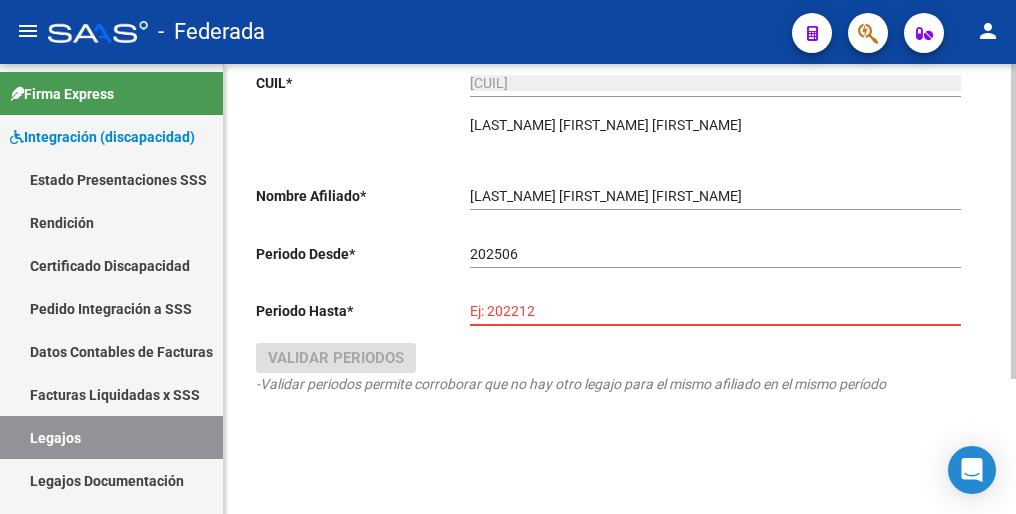 paste on "202512" 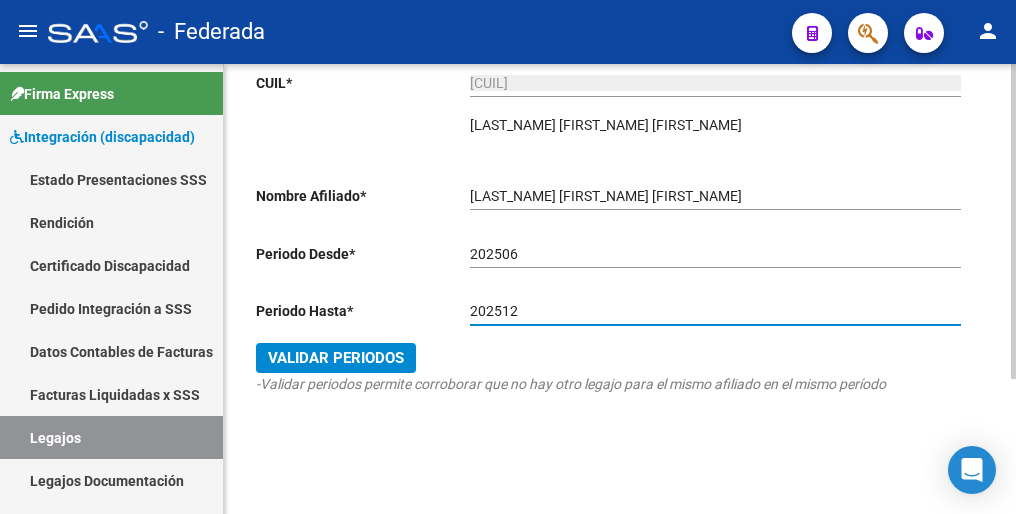 type on "202512" 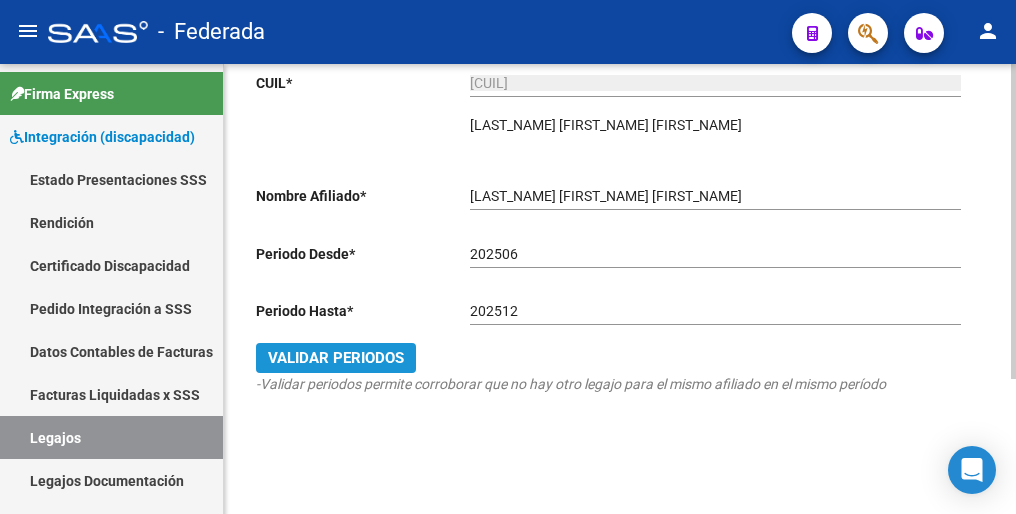 drag, startPoint x: 360, startPoint y: 357, endPoint x: 514, endPoint y: 303, distance: 163.19313 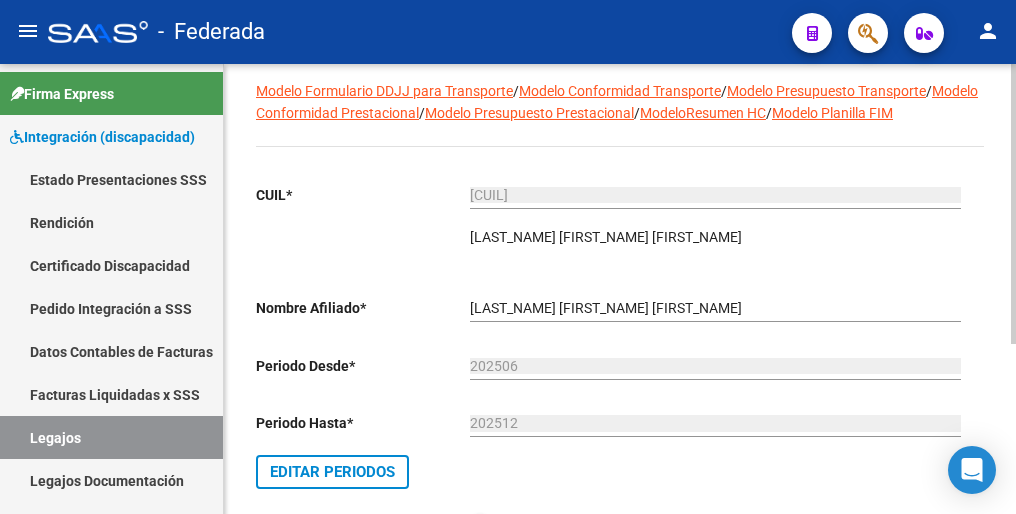 scroll, scrollTop: 0, scrollLeft: 0, axis: both 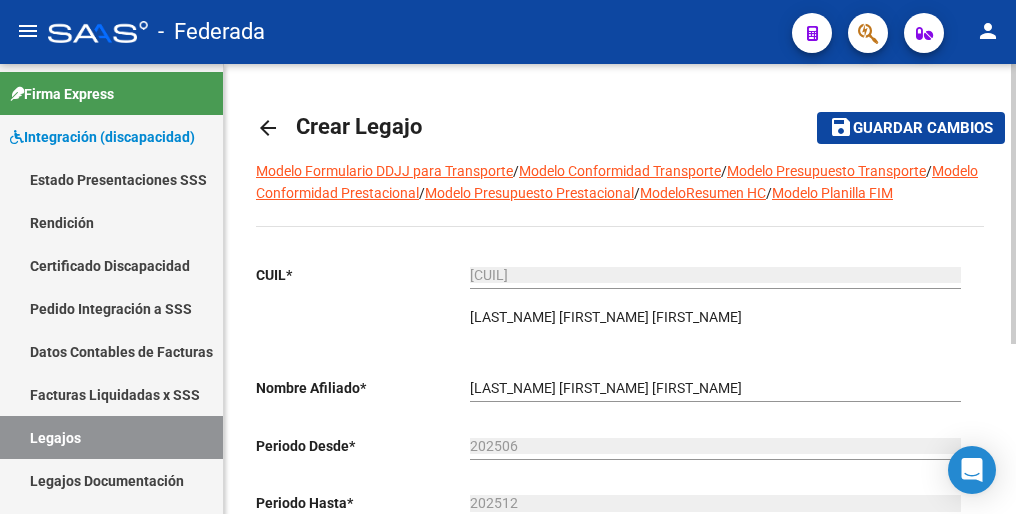 click on "Guardar cambios" 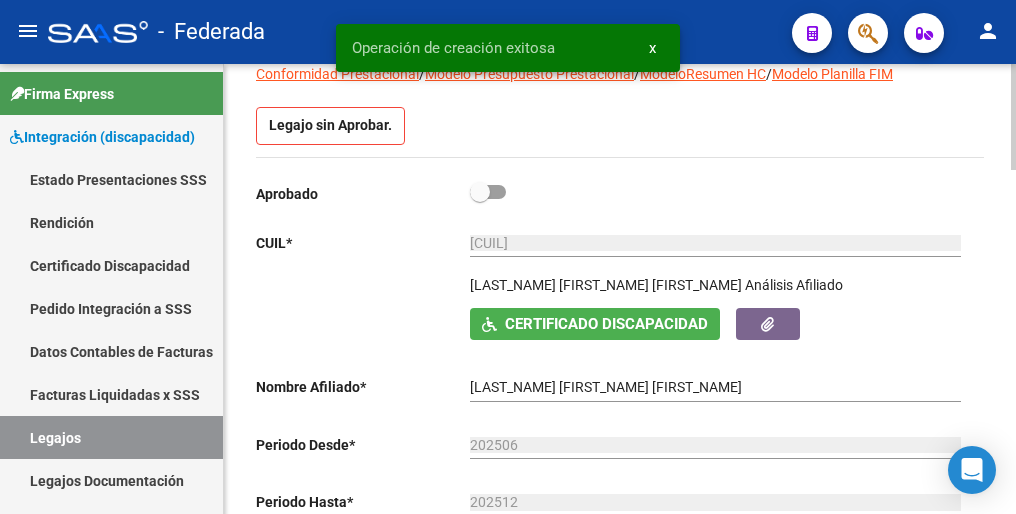 scroll, scrollTop: 200, scrollLeft: 0, axis: vertical 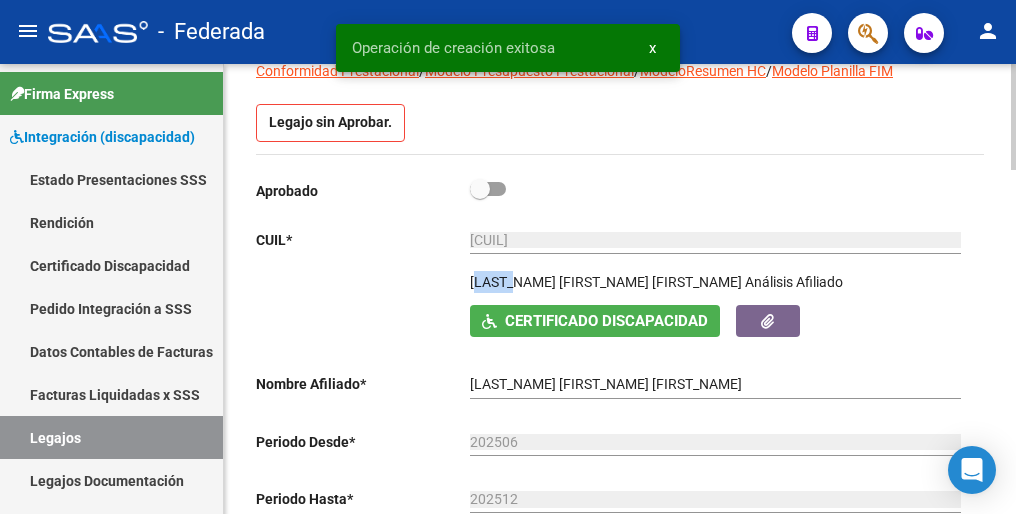 drag, startPoint x: 481, startPoint y: 283, endPoint x: 517, endPoint y: 282, distance: 36.013885 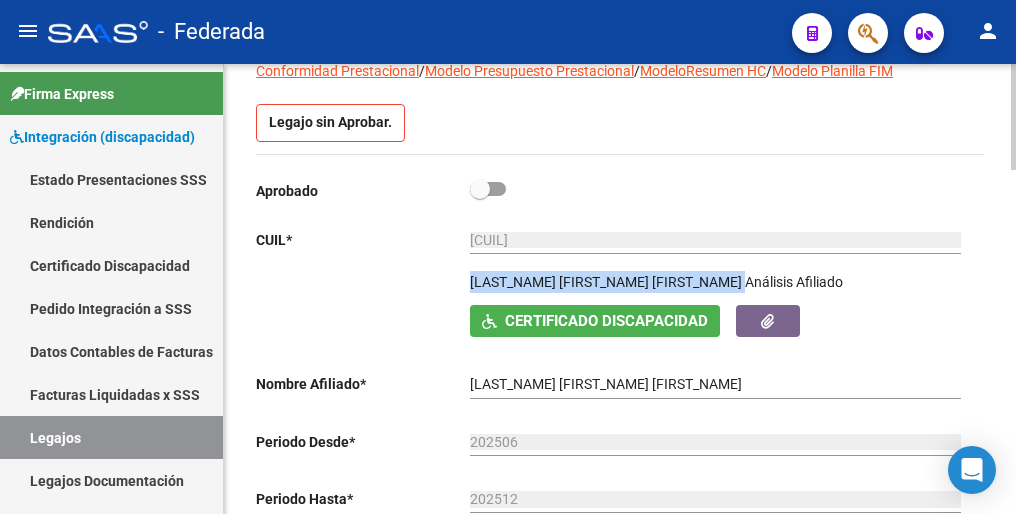 drag, startPoint x: 517, startPoint y: 282, endPoint x: 468, endPoint y: 284, distance: 49.0408 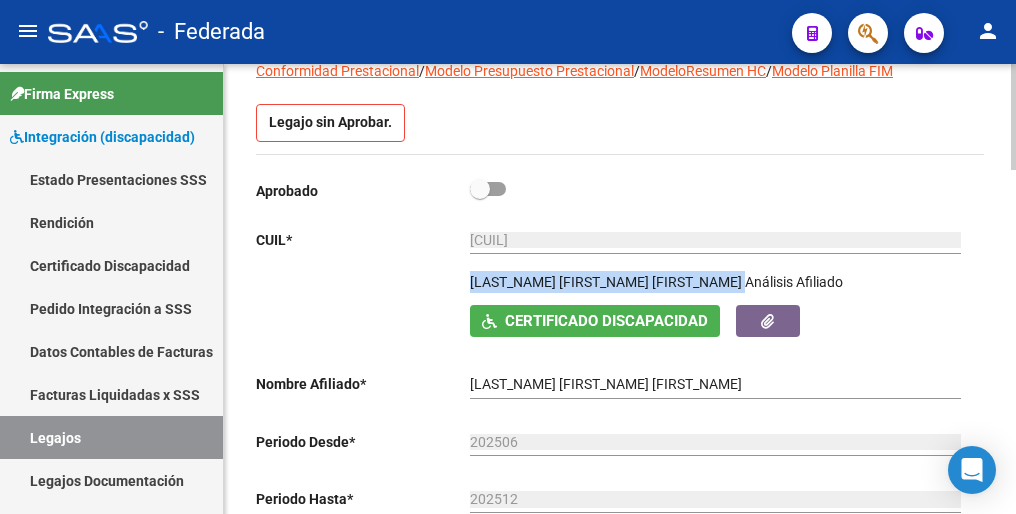 drag, startPoint x: 125, startPoint y: 434, endPoint x: 252, endPoint y: 330, distance: 164.14932 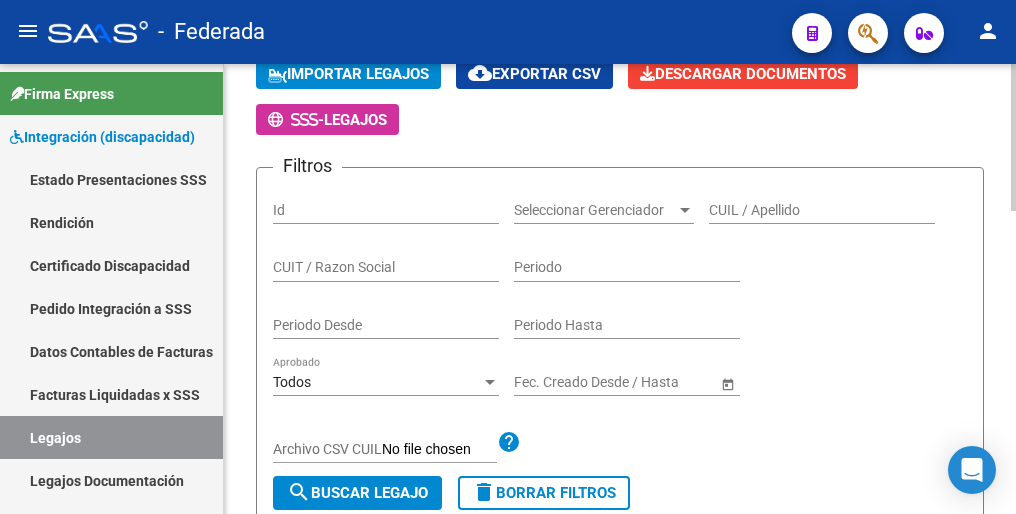 scroll, scrollTop: 0, scrollLeft: 0, axis: both 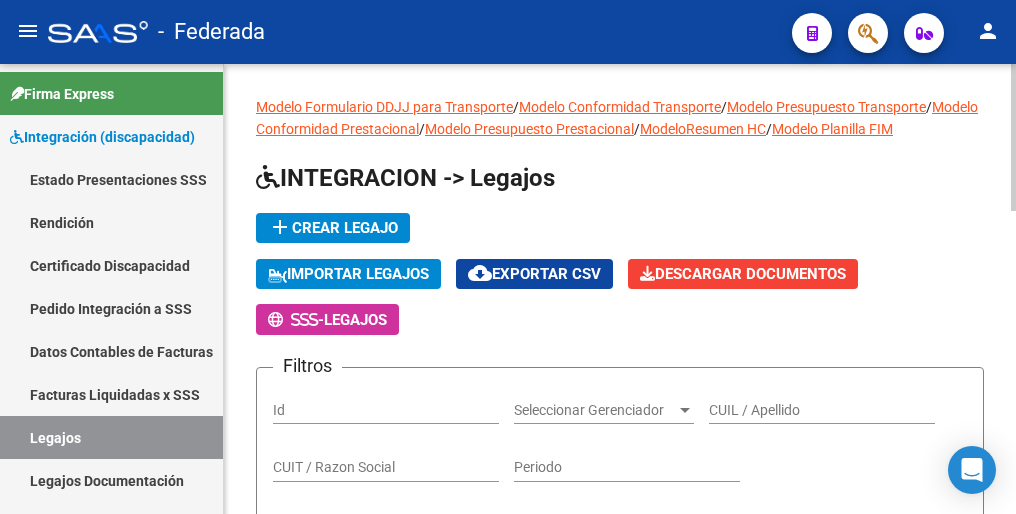 click on "add  Crear Legajo" 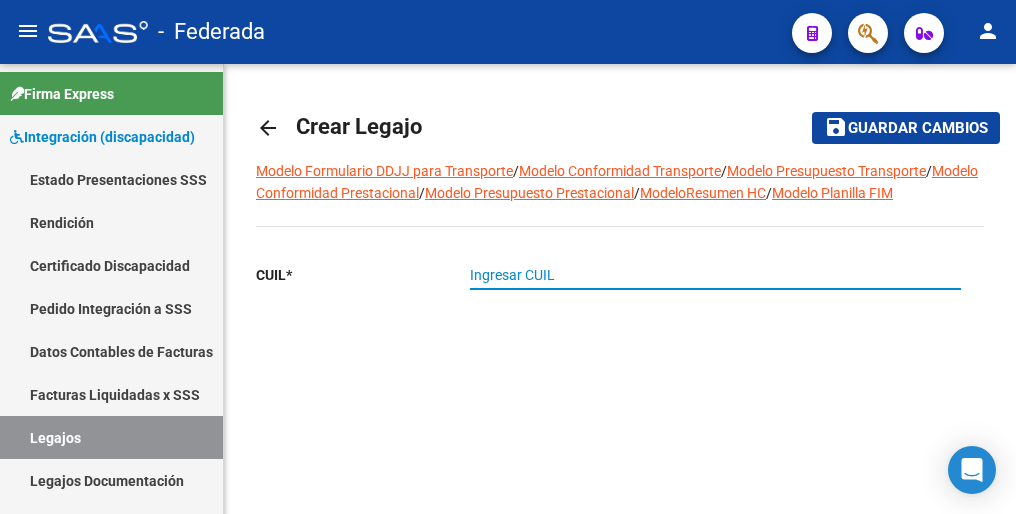 click on "Ingresar CUIL" at bounding box center [715, 275] 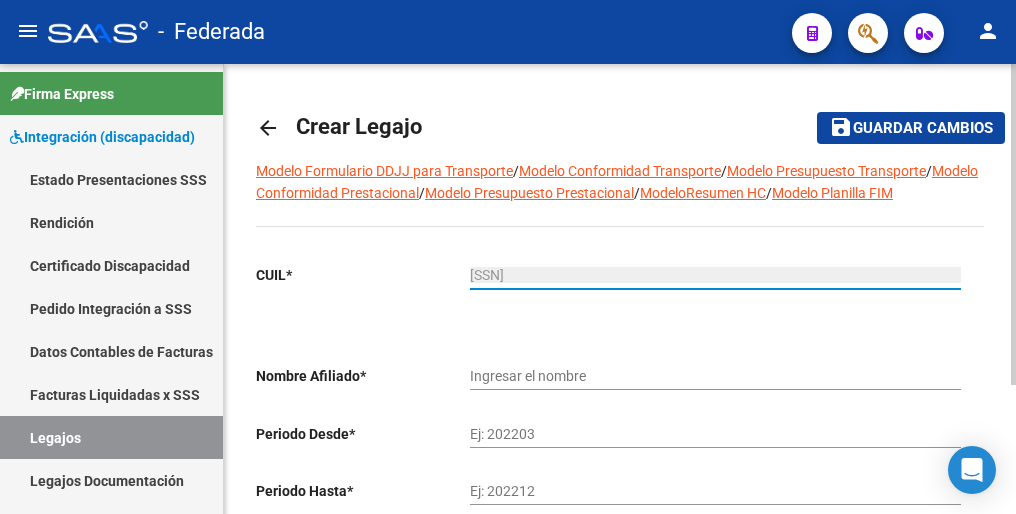 type on "[LAST_NAME] [FIRST_NAME]" 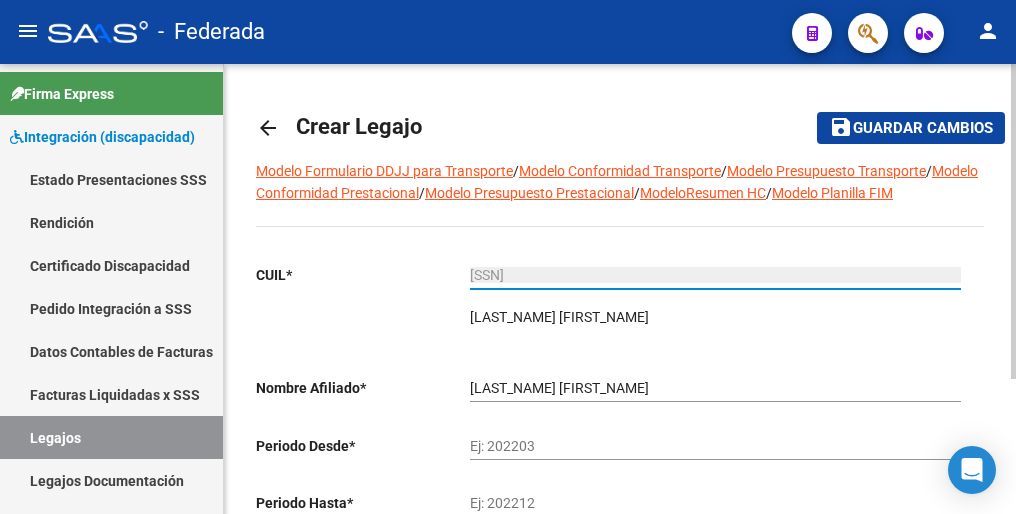 type on "[SSN]" 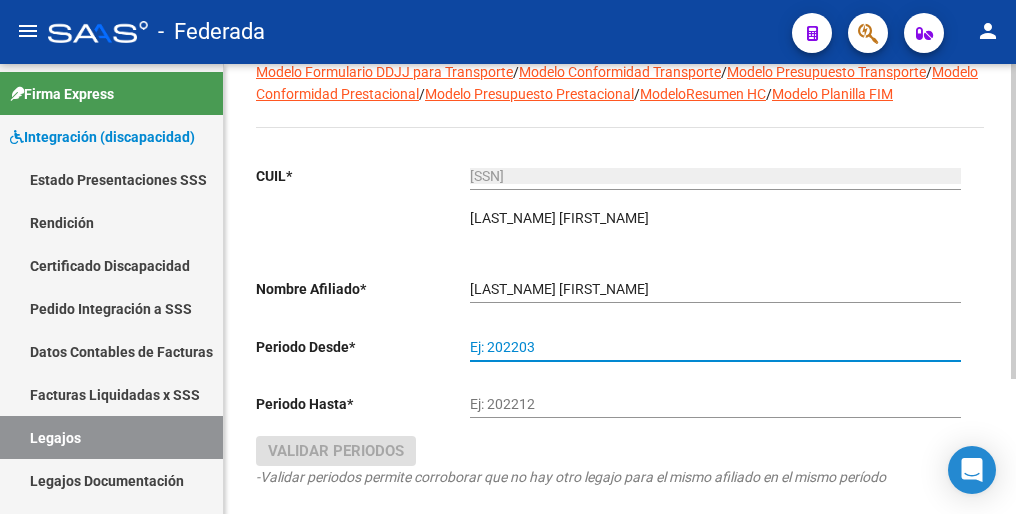 scroll, scrollTop: 100, scrollLeft: 0, axis: vertical 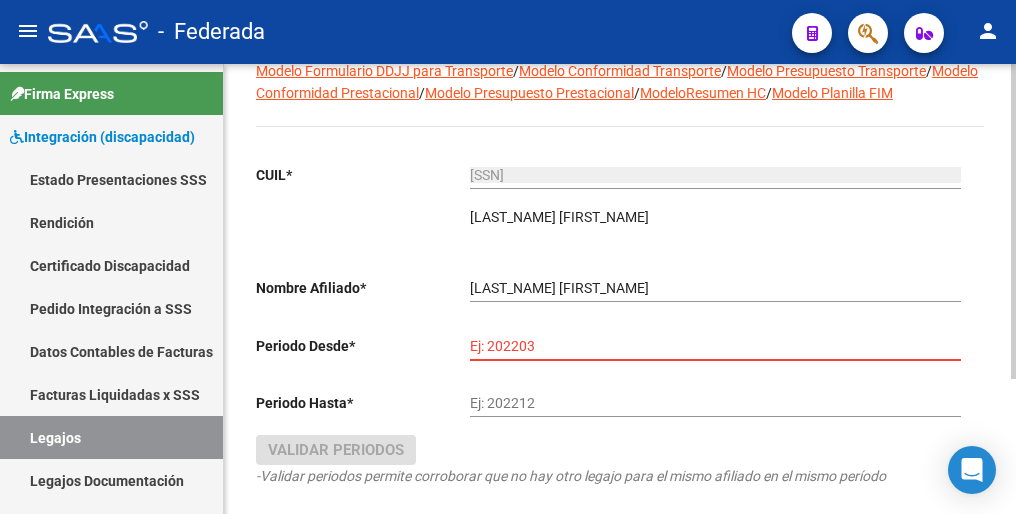 paste on "202501" 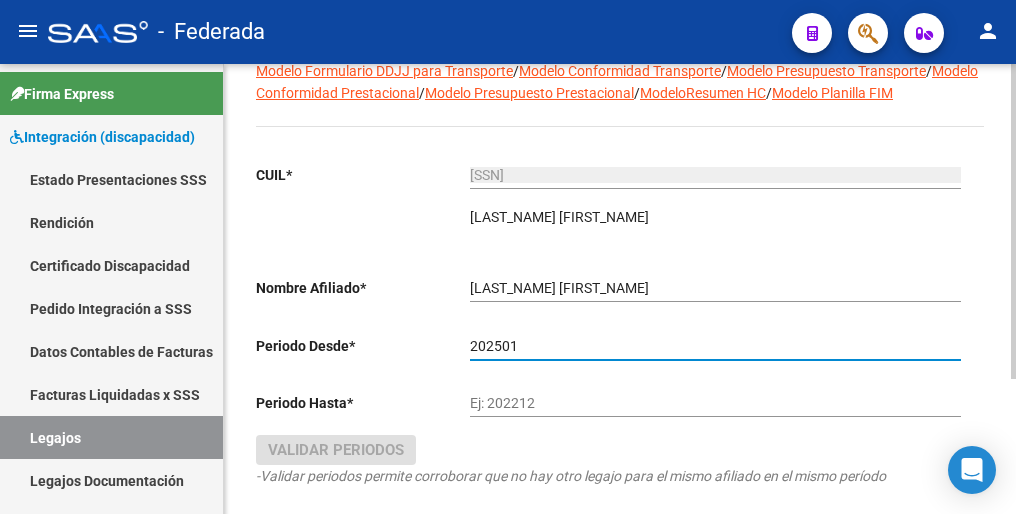 type on "202501" 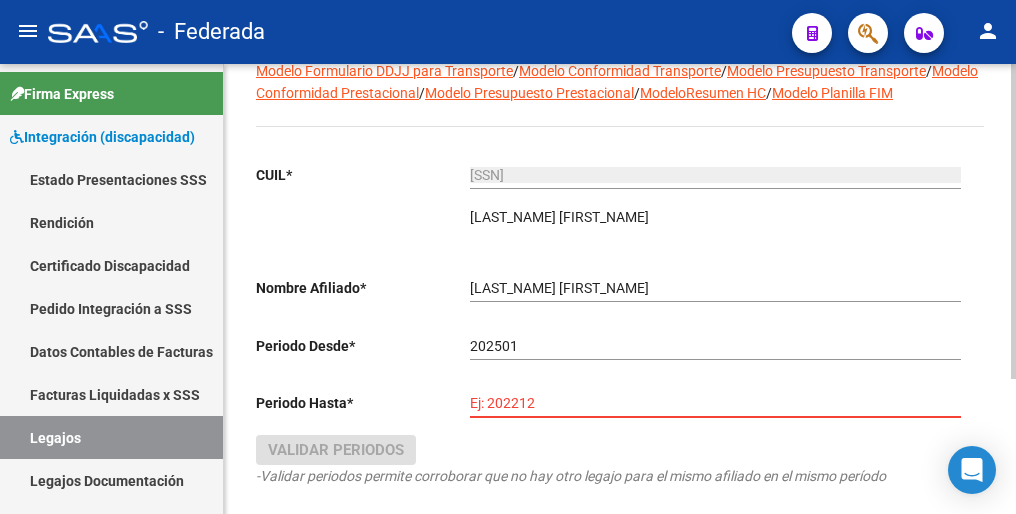 paste on "202512" 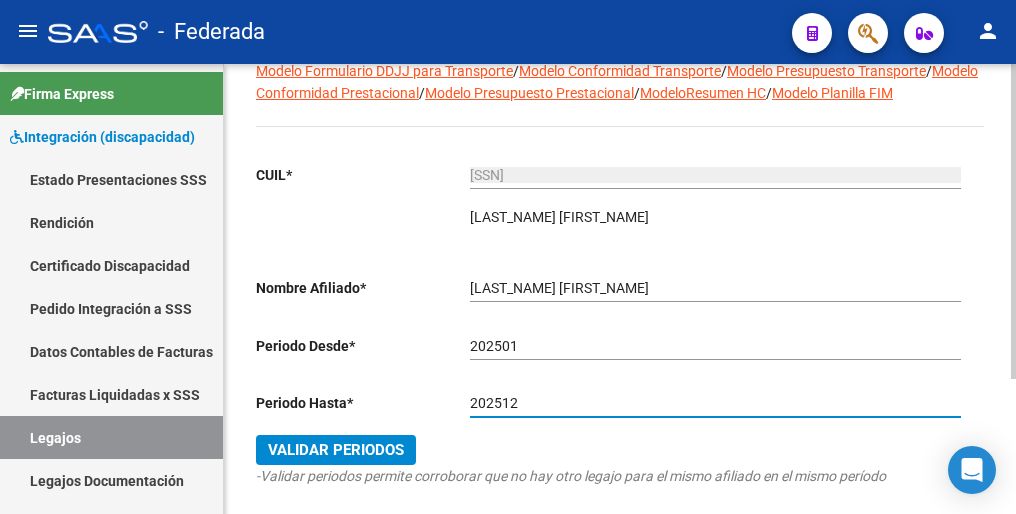 type on "202512" 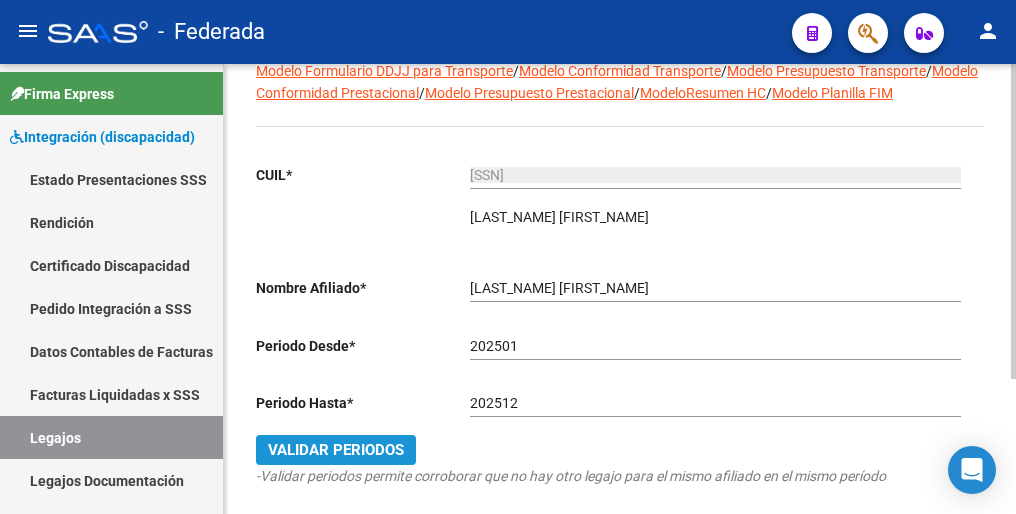 click on "Validar Periodos" 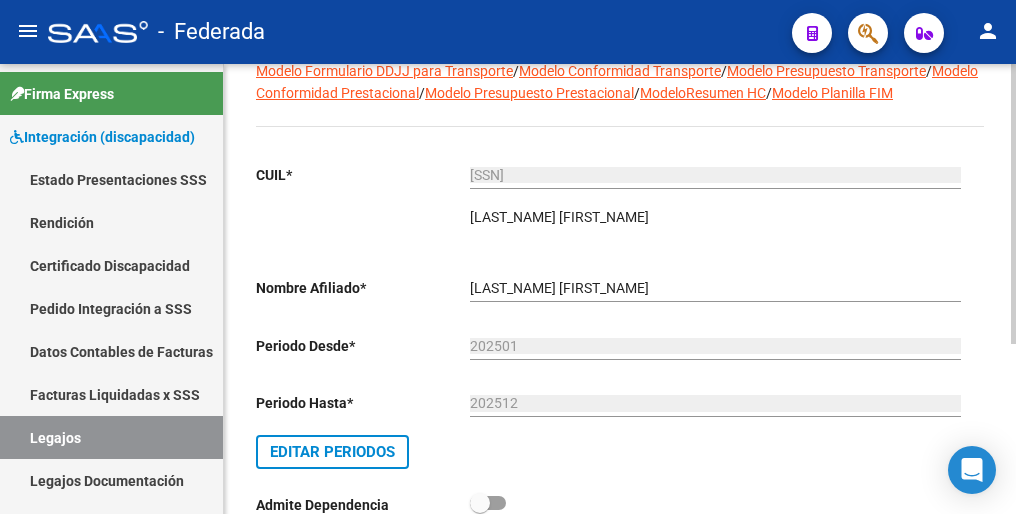 scroll, scrollTop: 0, scrollLeft: 0, axis: both 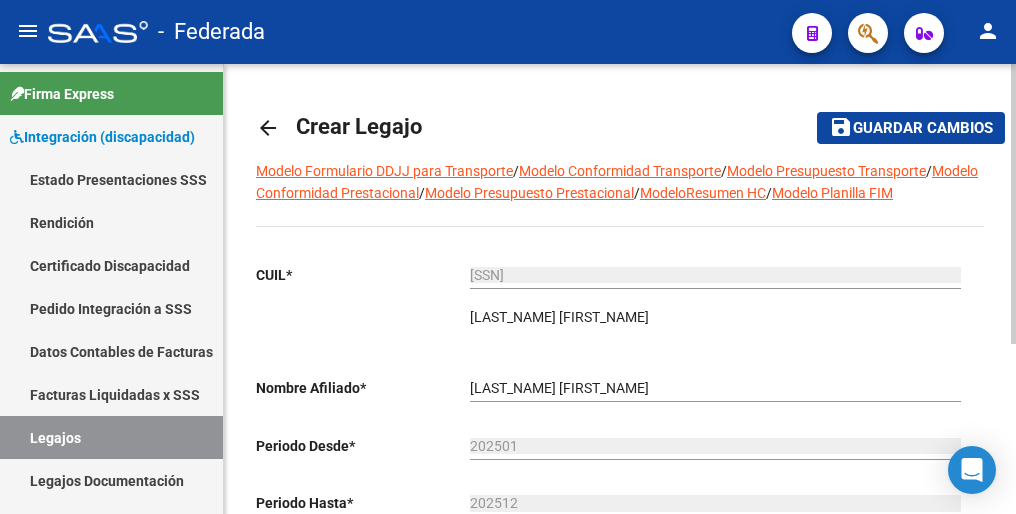 click on "Guardar cambios" 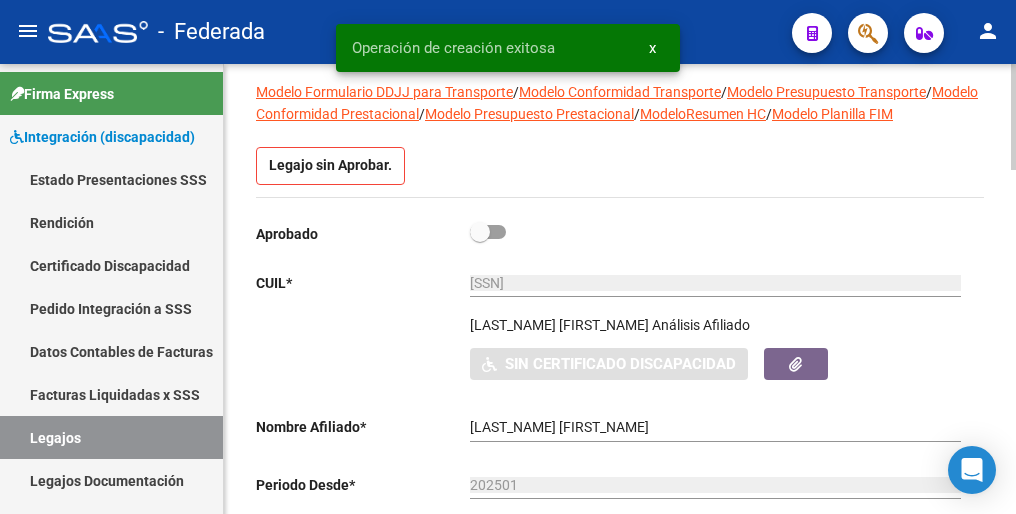 scroll, scrollTop: 200, scrollLeft: 0, axis: vertical 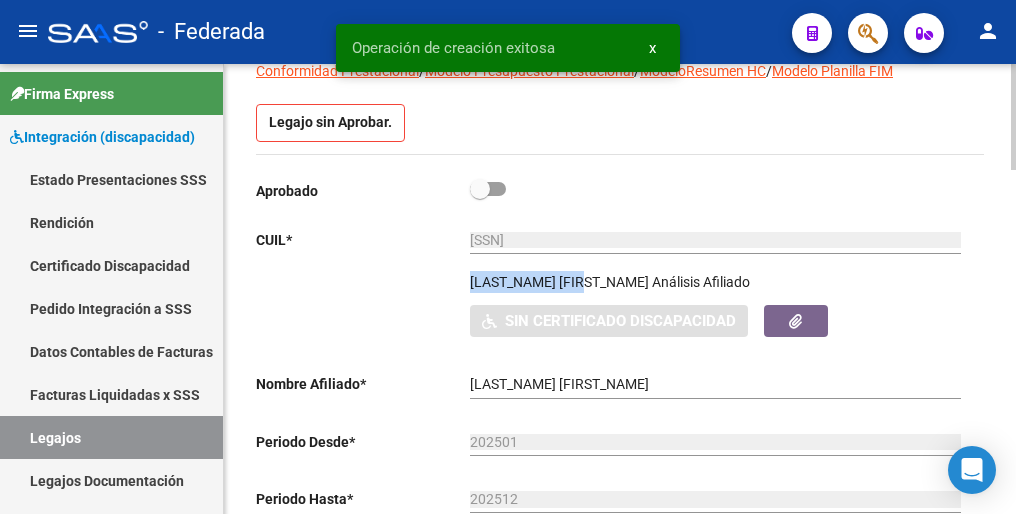 drag, startPoint x: 472, startPoint y: 283, endPoint x: 597, endPoint y: 285, distance: 125.016 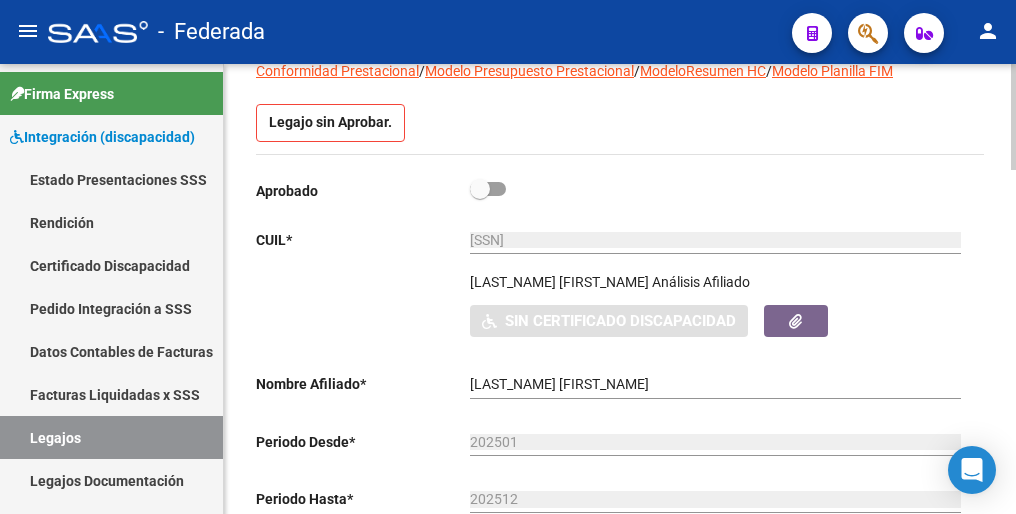 click on "[SSN]" at bounding box center (715, 240) 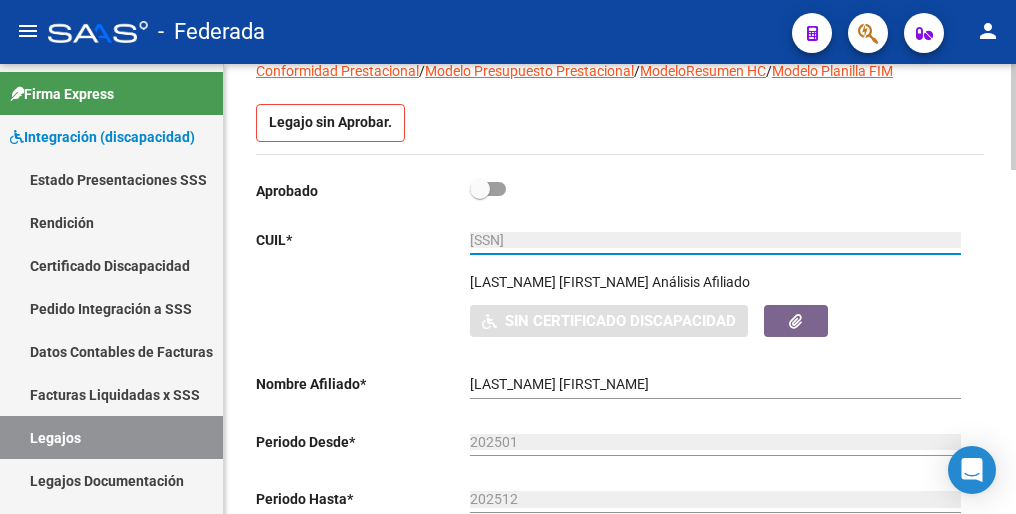 click on "CUIL  *   [CUIL] Ingresar CUIL" 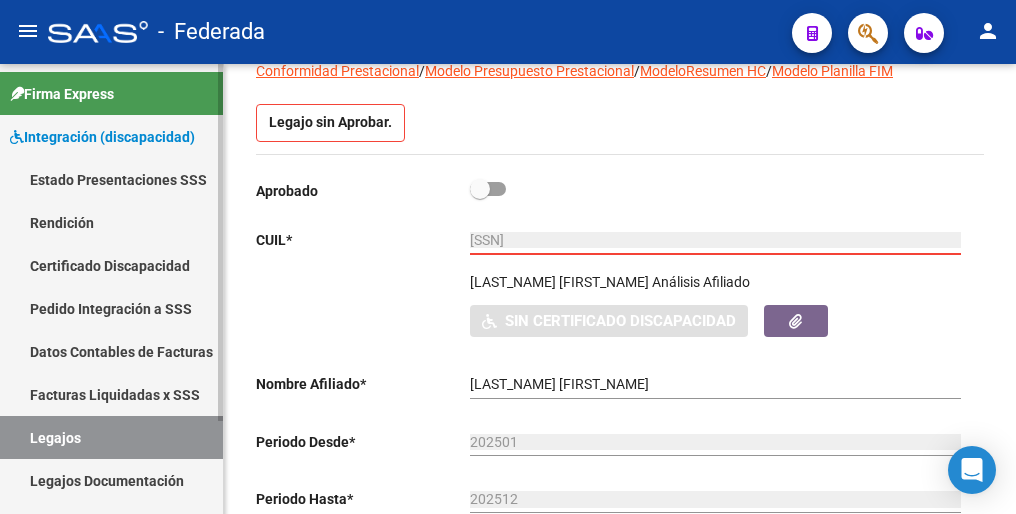 drag, startPoint x: 69, startPoint y: 438, endPoint x: 203, endPoint y: 393, distance: 141.35417 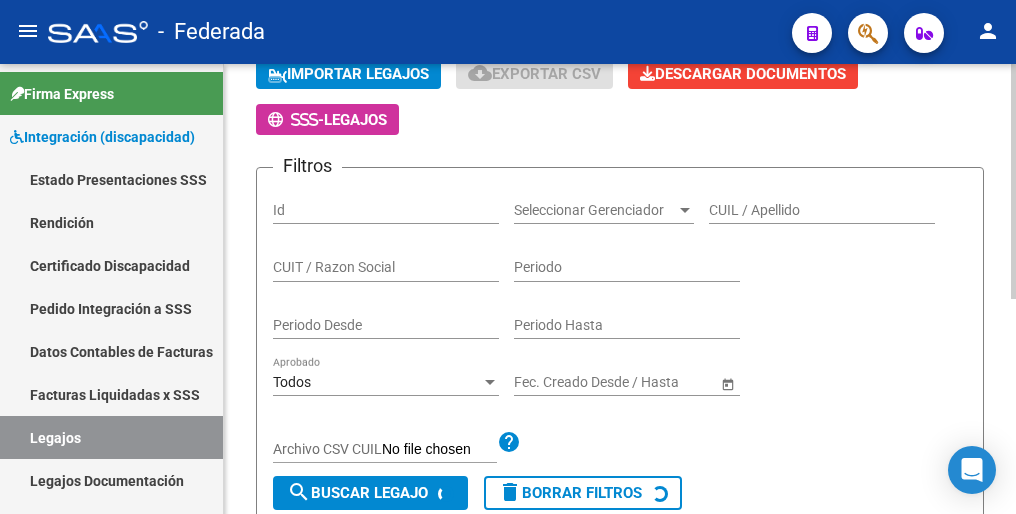 scroll, scrollTop: 0, scrollLeft: 0, axis: both 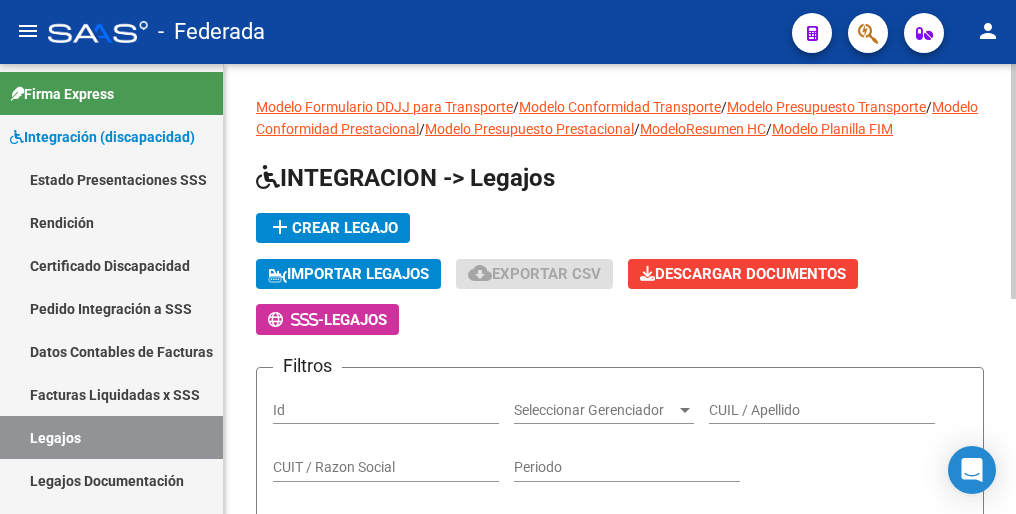 click on "add  Crear Legajo" 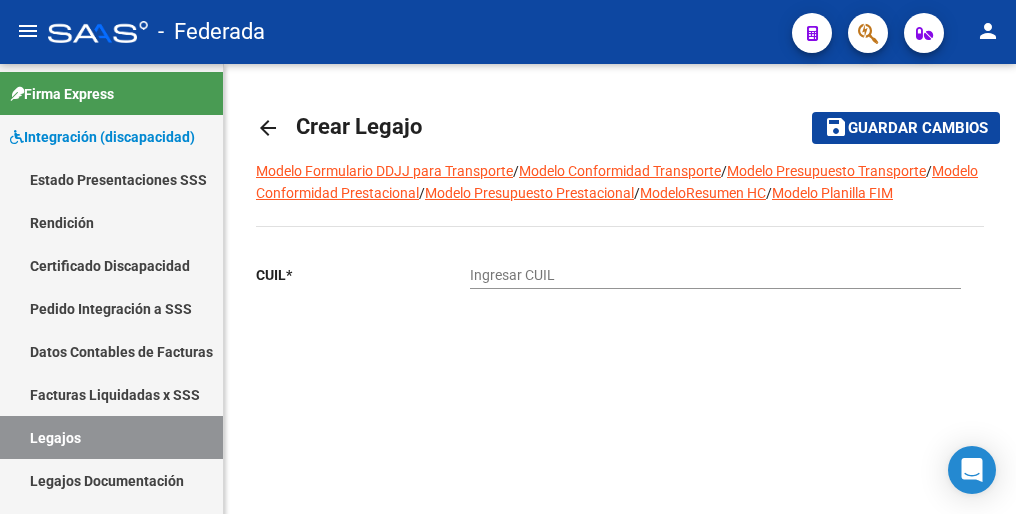 click on "Ingresar CUIL" at bounding box center [715, 275] 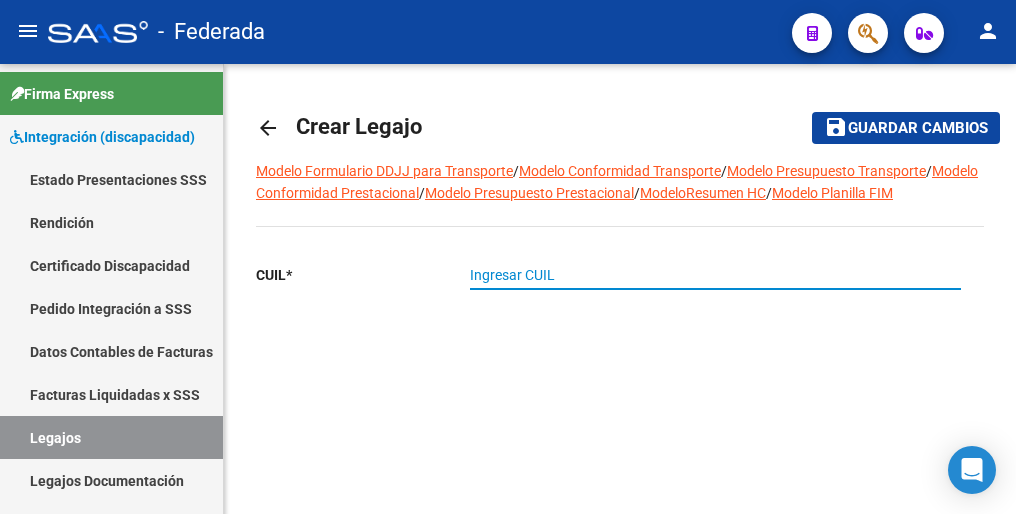 paste on "[CUIL]" 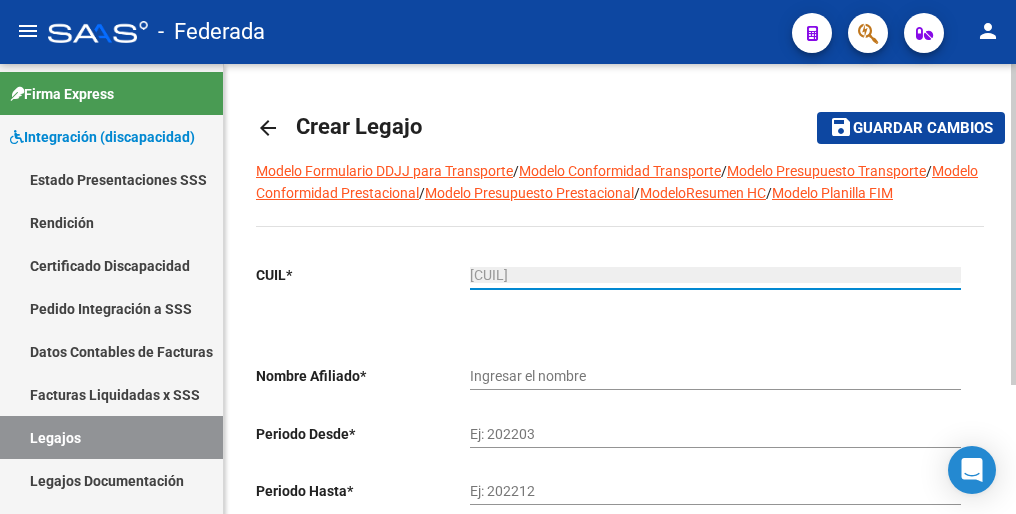type on "[LAST_NAME] [LAST_NAME] [FIRST_NAME] [FIRST_NAME]" 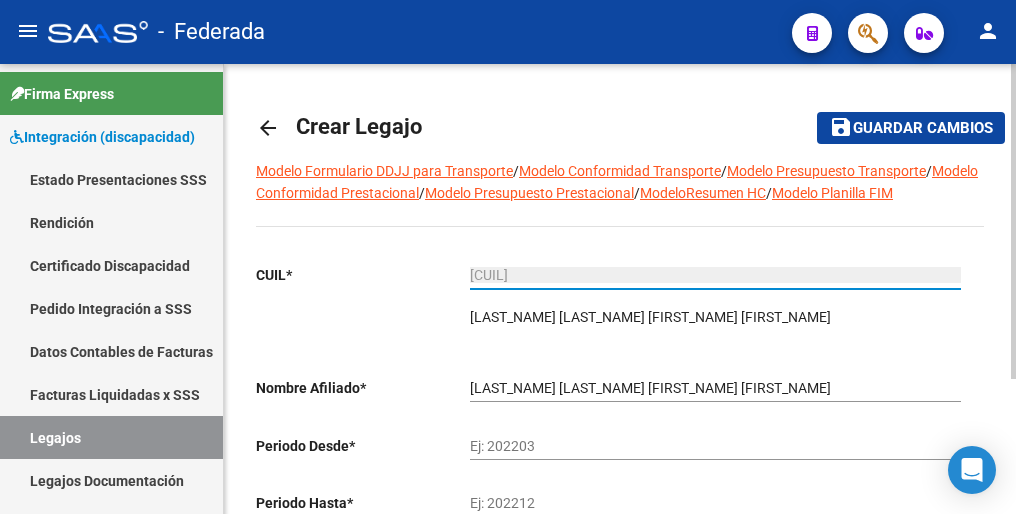 type on "[CUIL]" 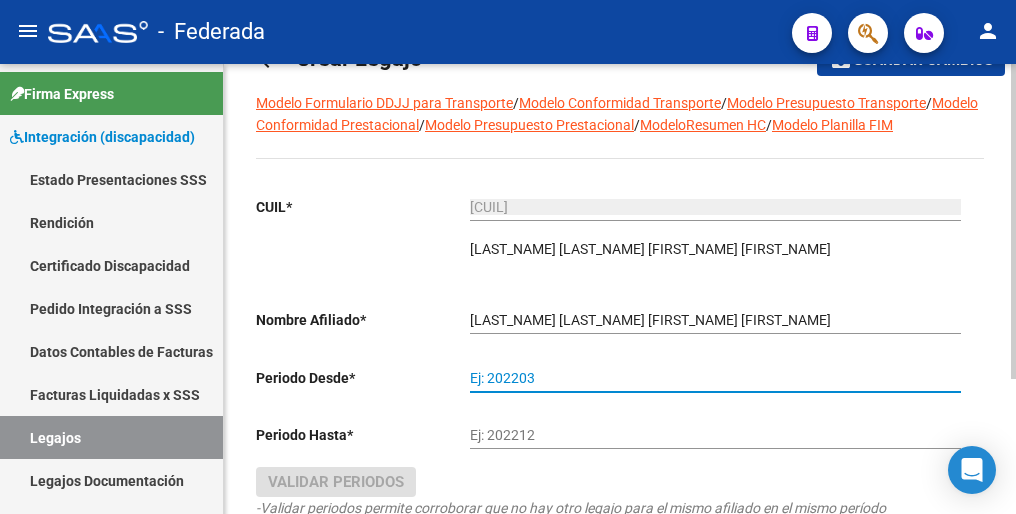 scroll, scrollTop: 100, scrollLeft: 0, axis: vertical 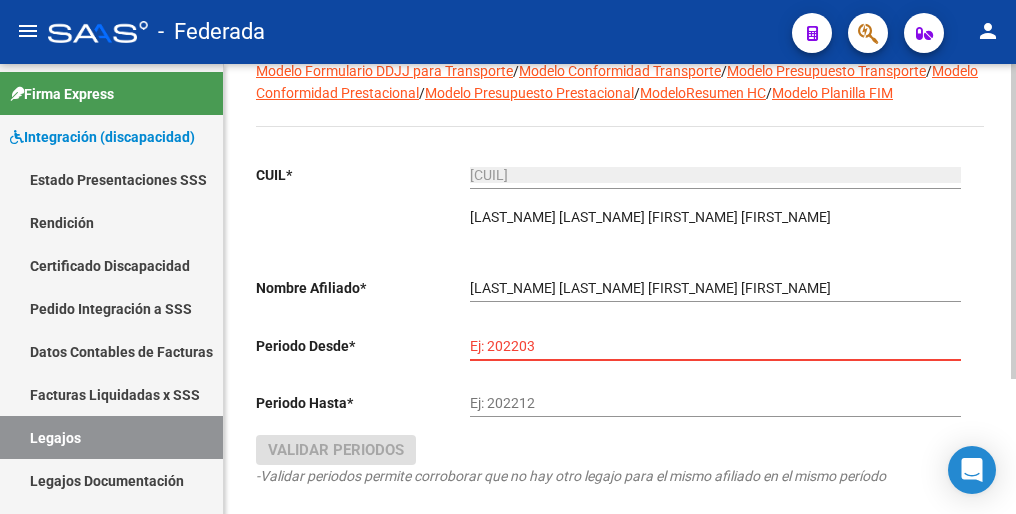 paste on "202502" 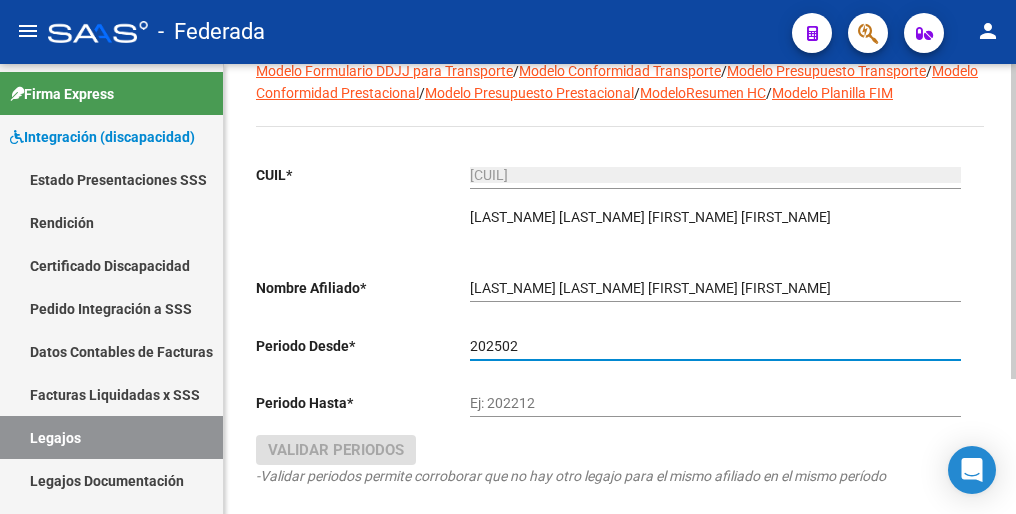 type on "202502" 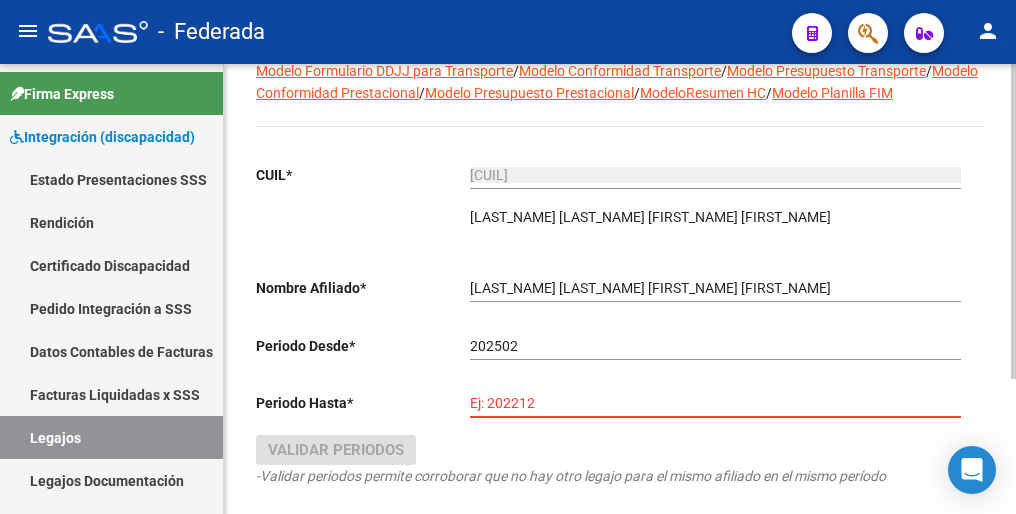 paste on "202512" 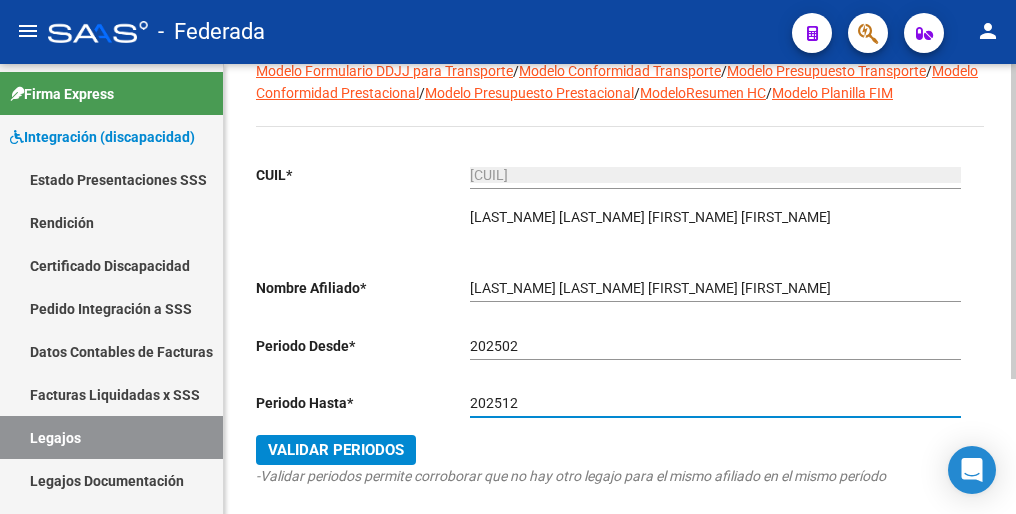 type on "202512" 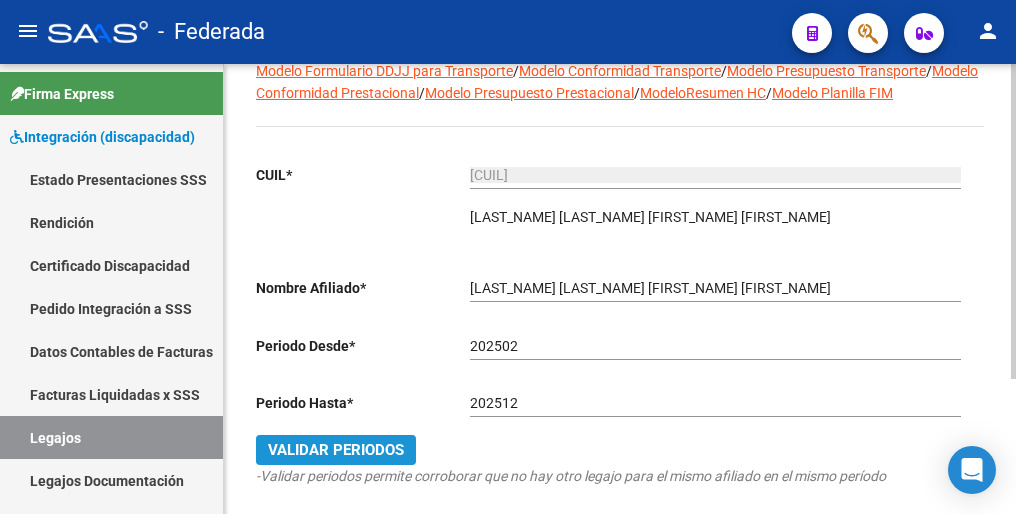 drag, startPoint x: 364, startPoint y: 450, endPoint x: 476, endPoint y: 401, distance: 122.24974 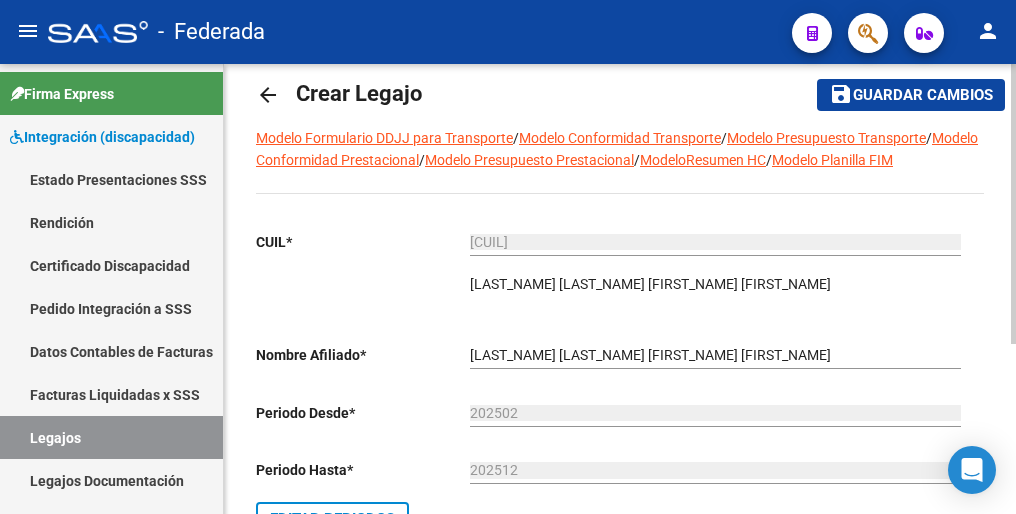 scroll, scrollTop: 0, scrollLeft: 0, axis: both 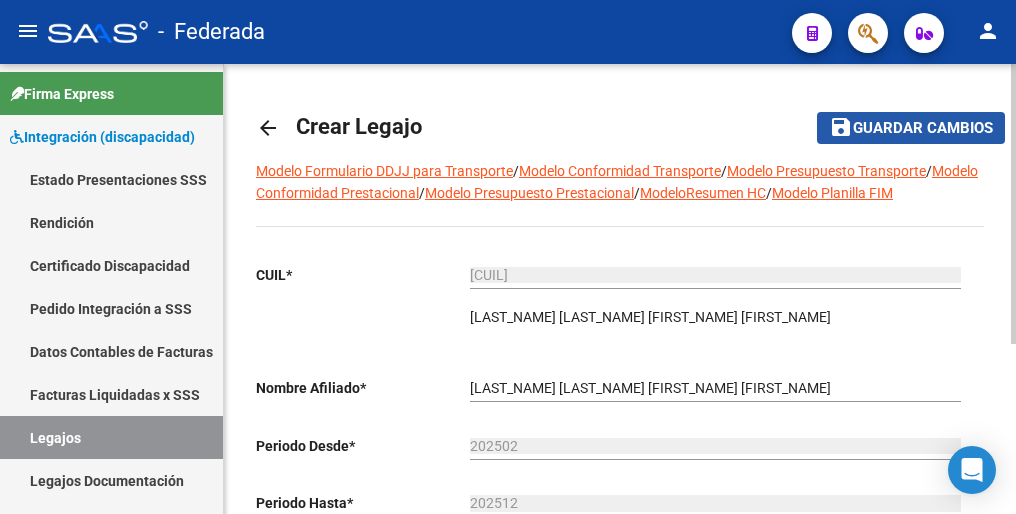 click on "Guardar cambios" 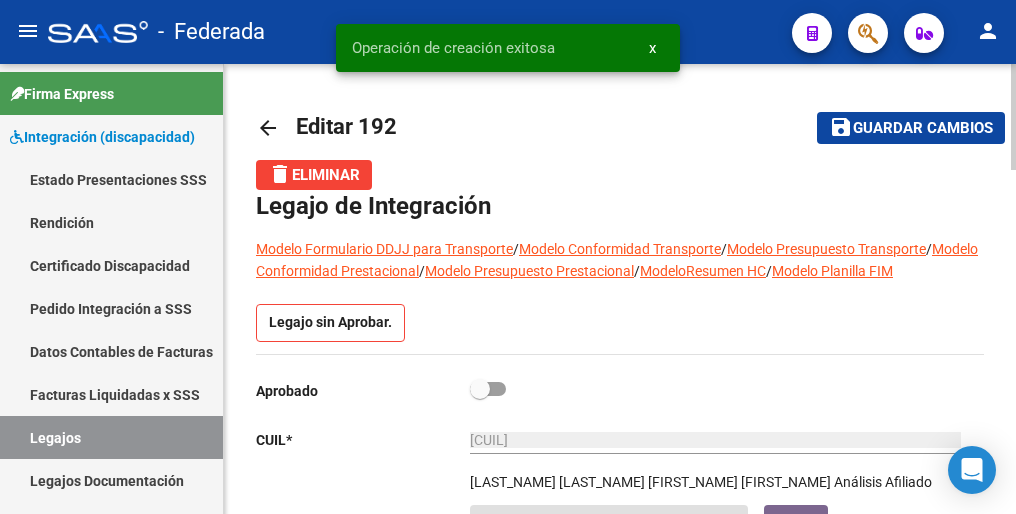 scroll, scrollTop: 100, scrollLeft: 0, axis: vertical 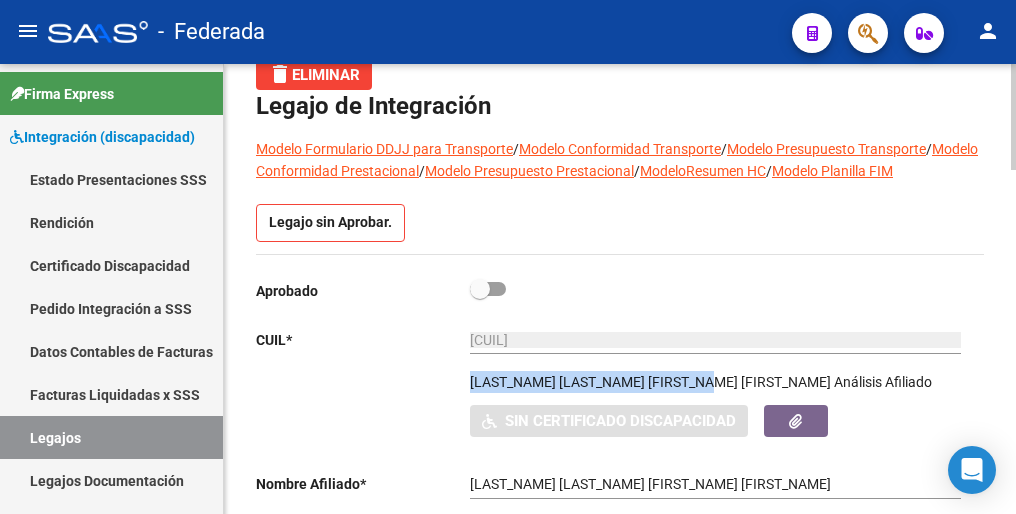 drag, startPoint x: 468, startPoint y: 386, endPoint x: 726, endPoint y: 387, distance: 258.00195 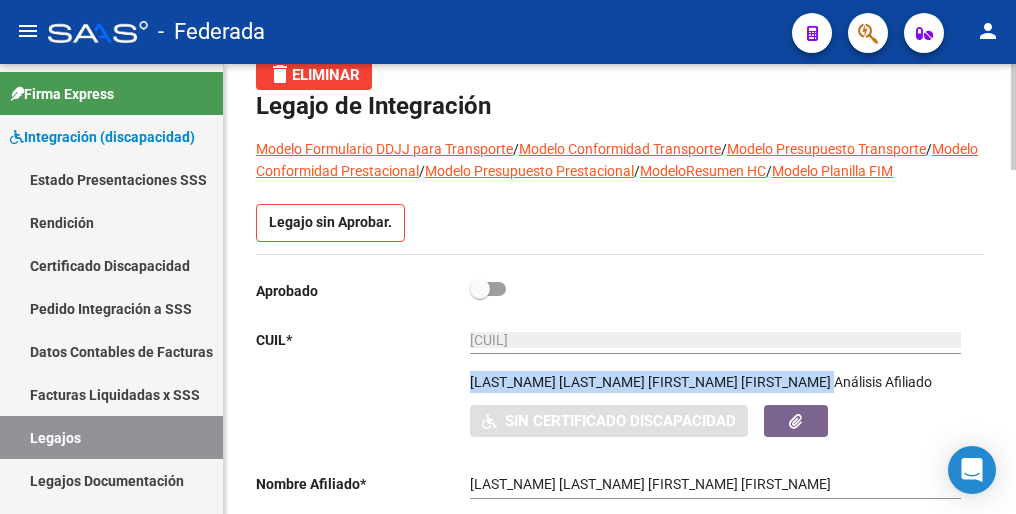 copy on "[LAST_NAME] [LAST_NAME] [FIRST_NAME] [FIRST_NAME]" 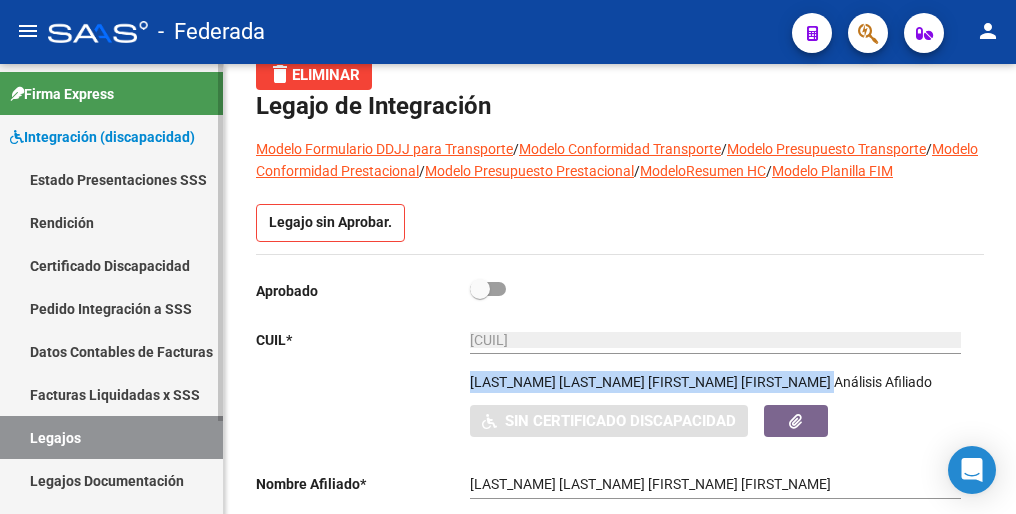 click on "Legajos" at bounding box center (111, 437) 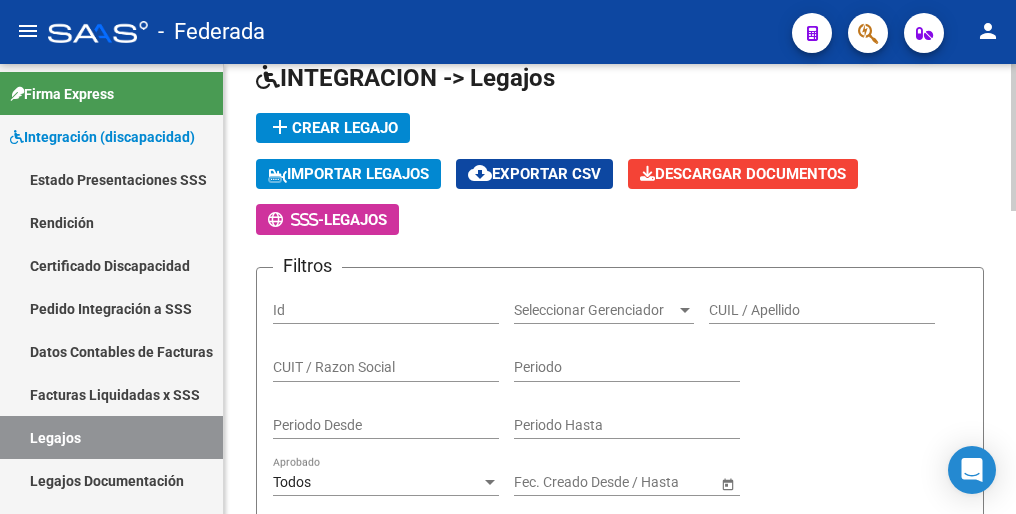 click on "add  Crear Legajo" 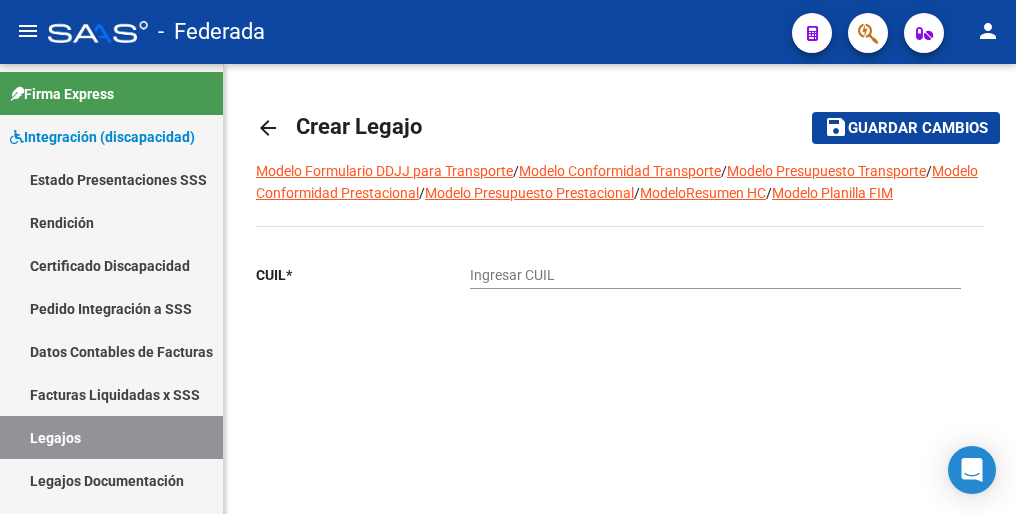 scroll, scrollTop: 0, scrollLeft: 0, axis: both 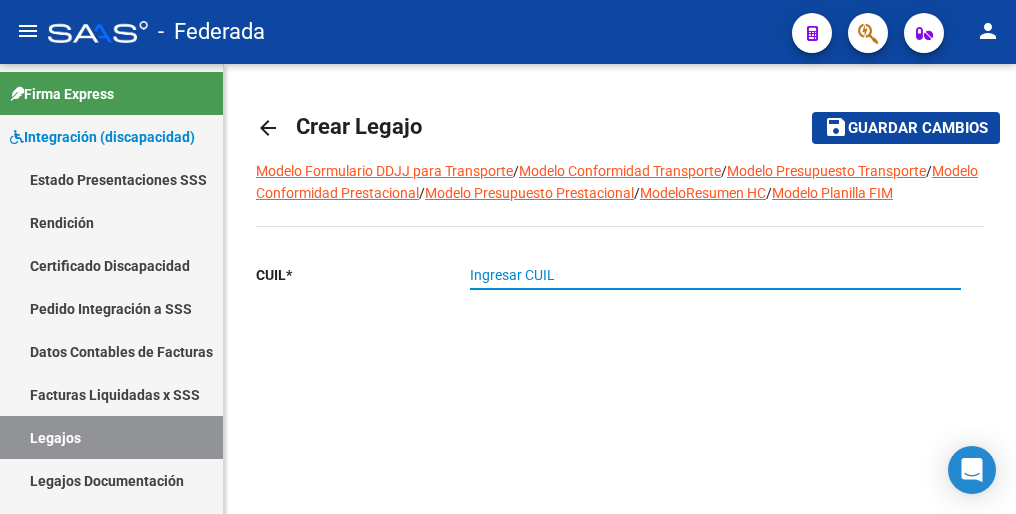 paste on "[CUIL]" 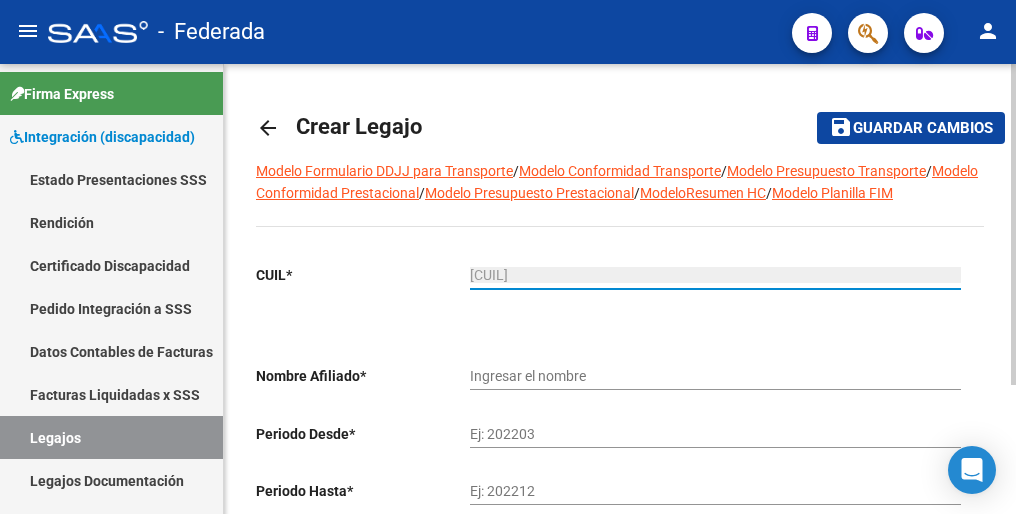 type on "[LAST_NAME] [FIRST_NAME]" 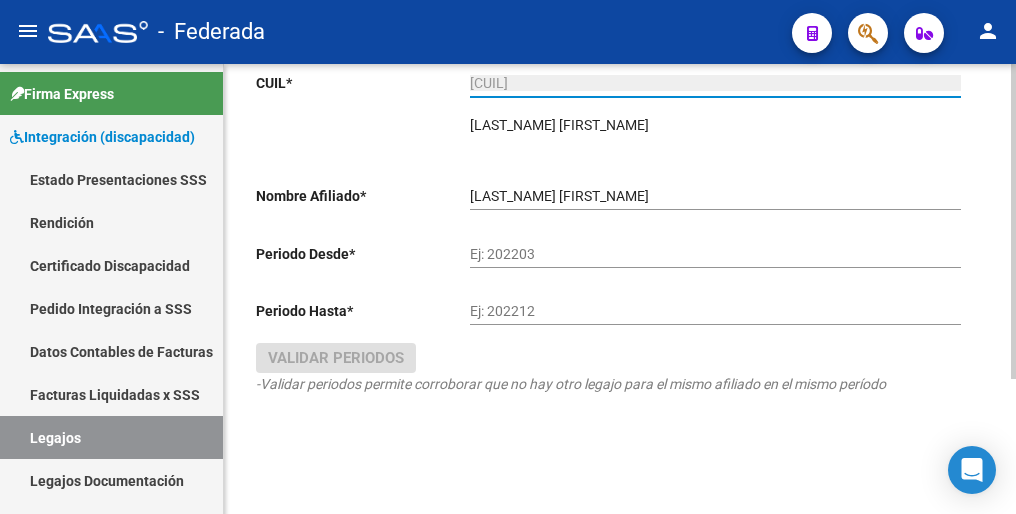 scroll, scrollTop: 192, scrollLeft: 0, axis: vertical 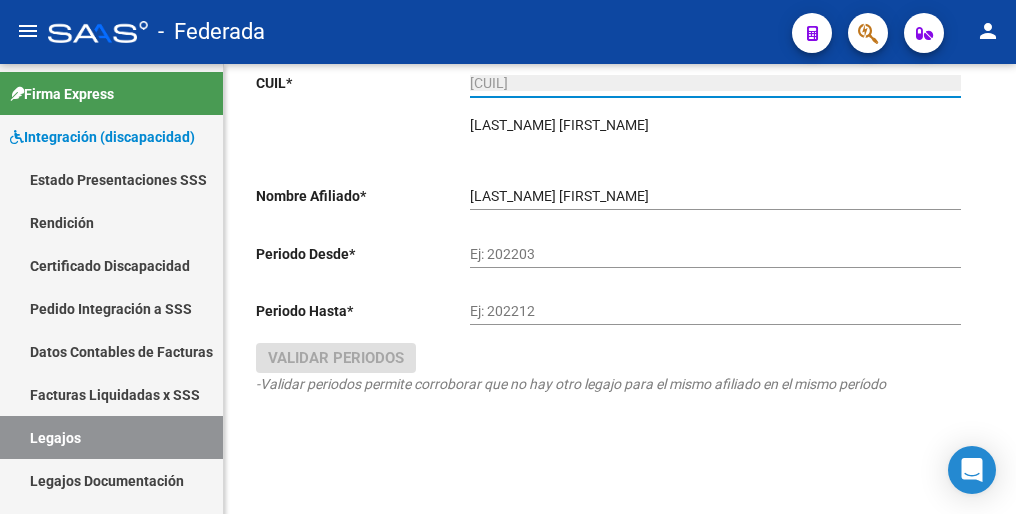 type on "[CUIL]" 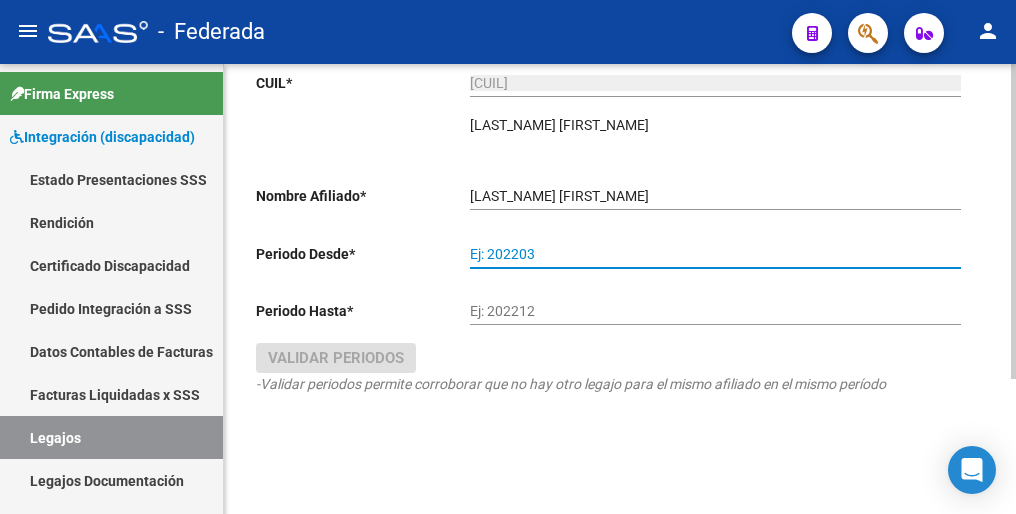 click on "Ej: 202203" at bounding box center (715, 254) 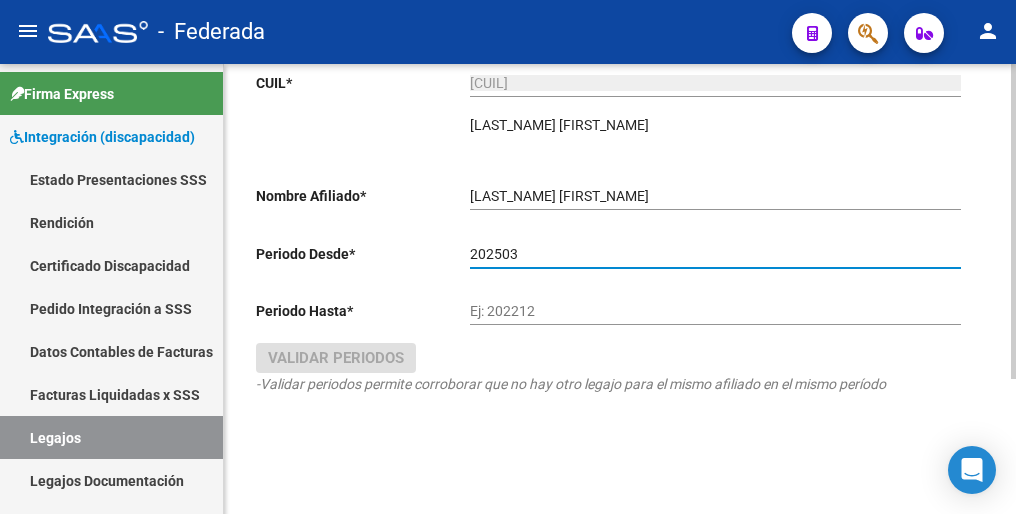 type on "202503" 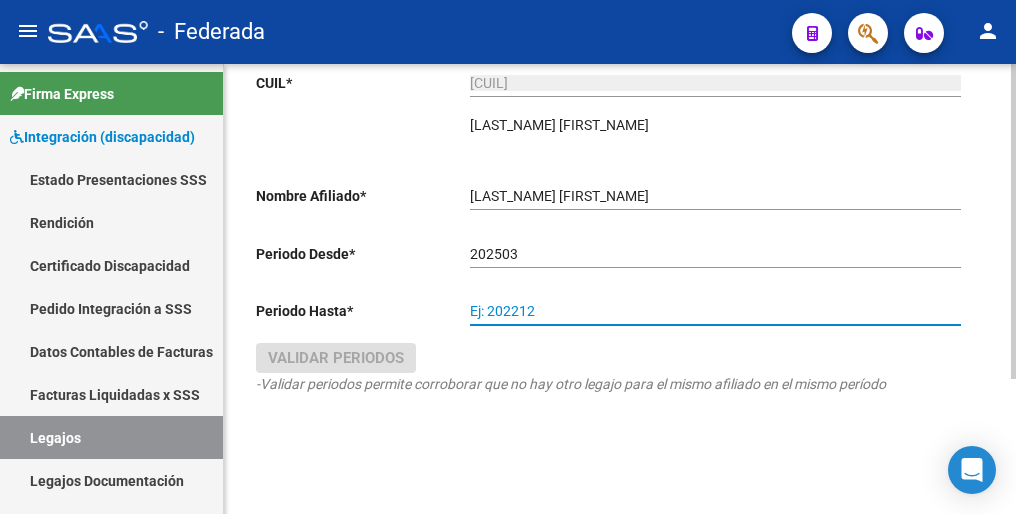 click on "Ej: 202212" at bounding box center [715, 311] 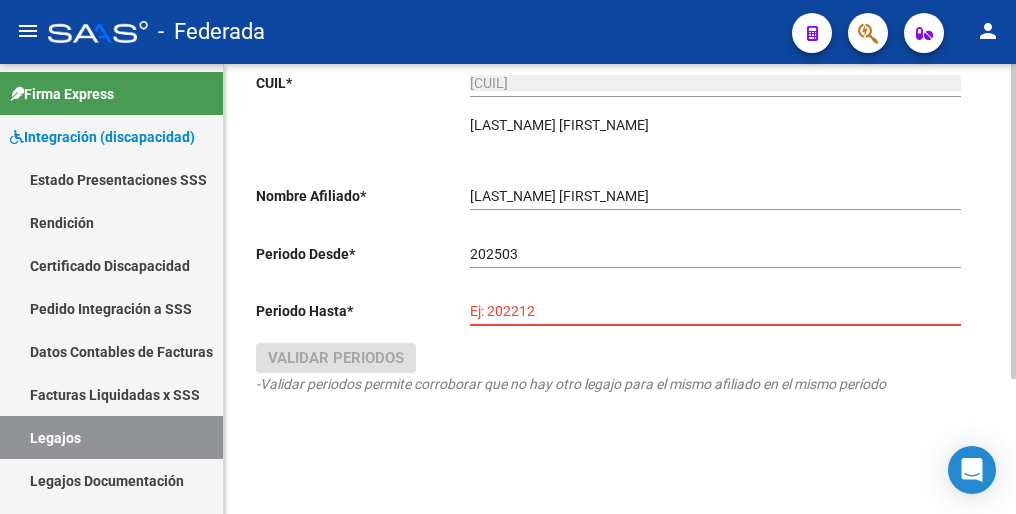 paste on "202512" 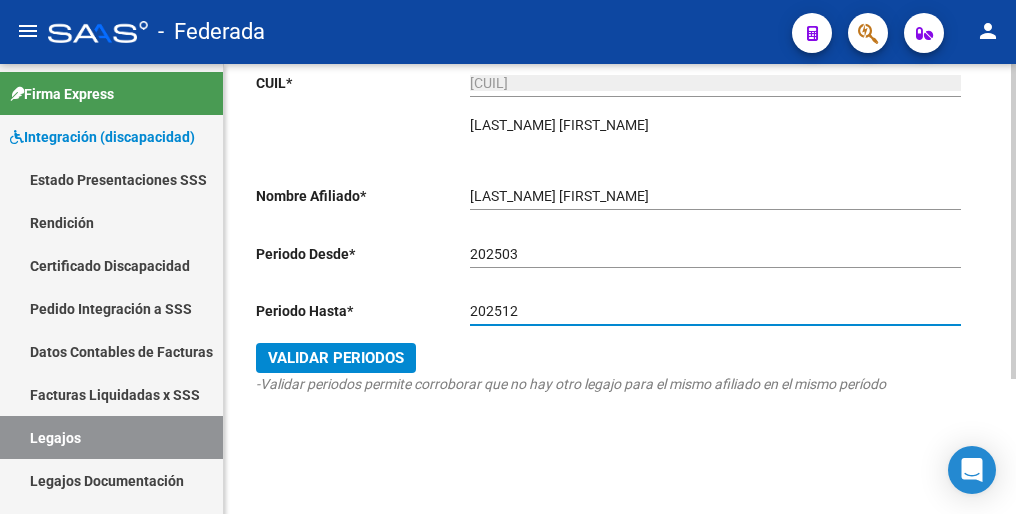 type on "202512" 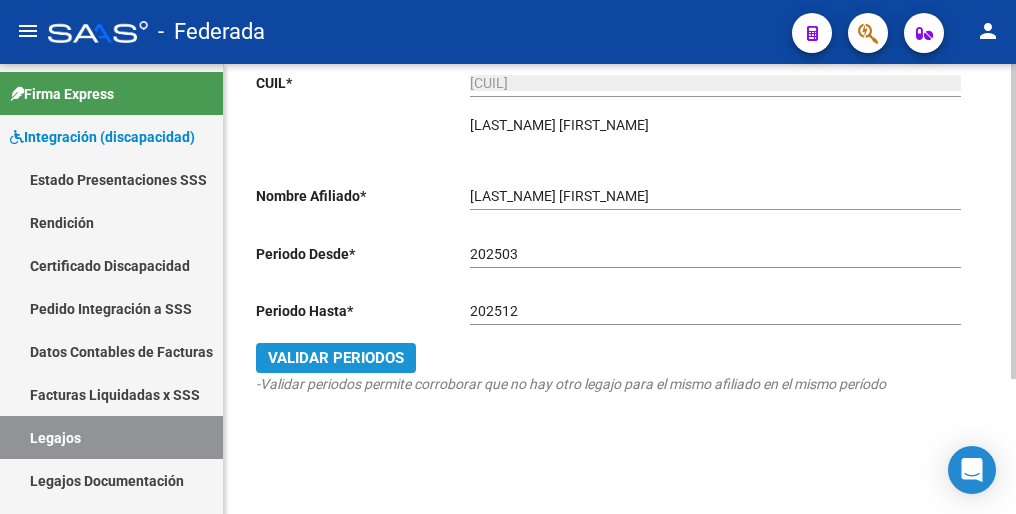 drag, startPoint x: 340, startPoint y: 359, endPoint x: 459, endPoint y: 357, distance: 119.01681 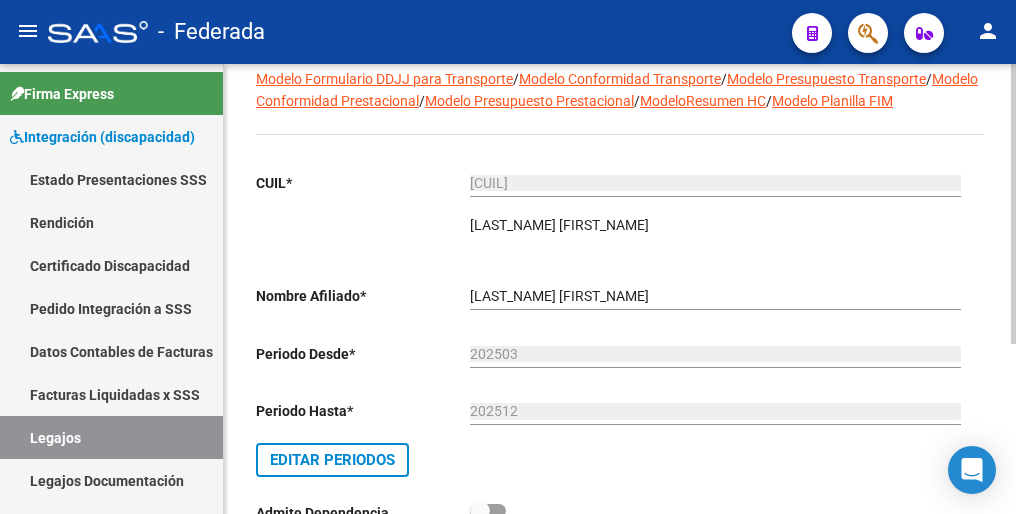 scroll, scrollTop: 0, scrollLeft: 0, axis: both 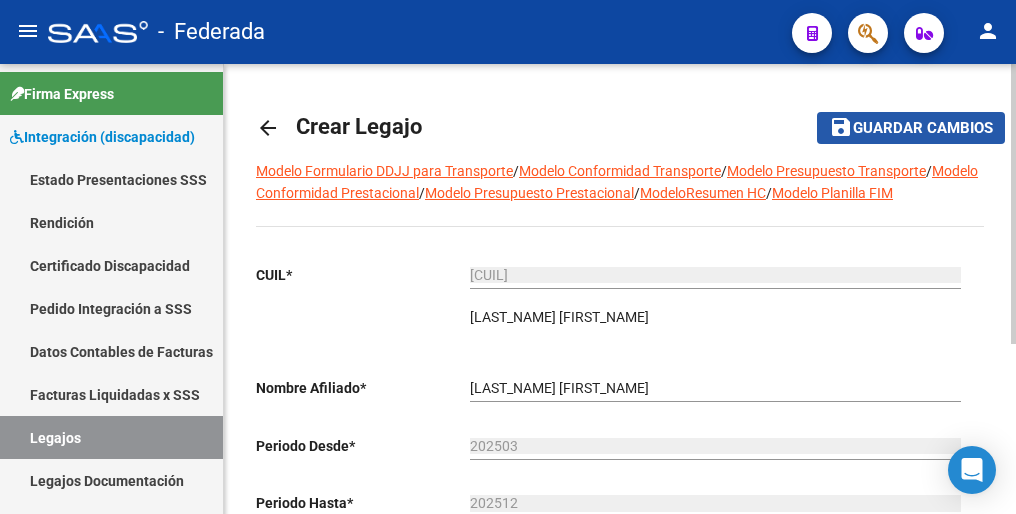 click on "Guardar cambios" 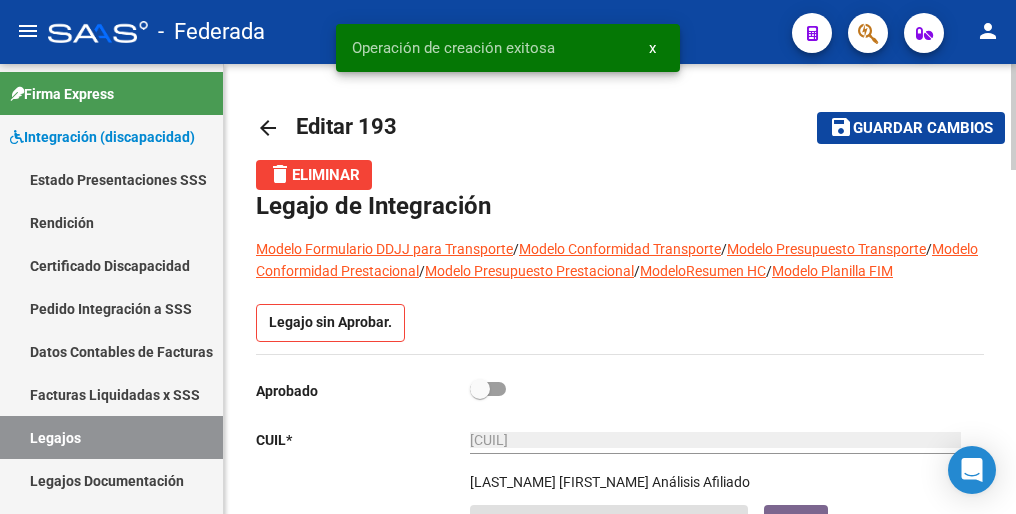 scroll, scrollTop: 100, scrollLeft: 0, axis: vertical 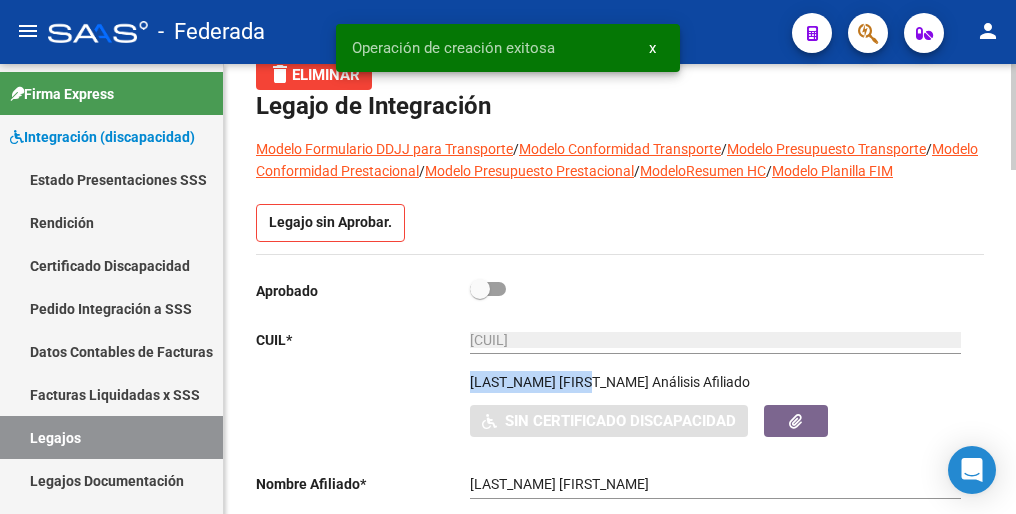 drag, startPoint x: 470, startPoint y: 386, endPoint x: 601, endPoint y: 382, distance: 131.06105 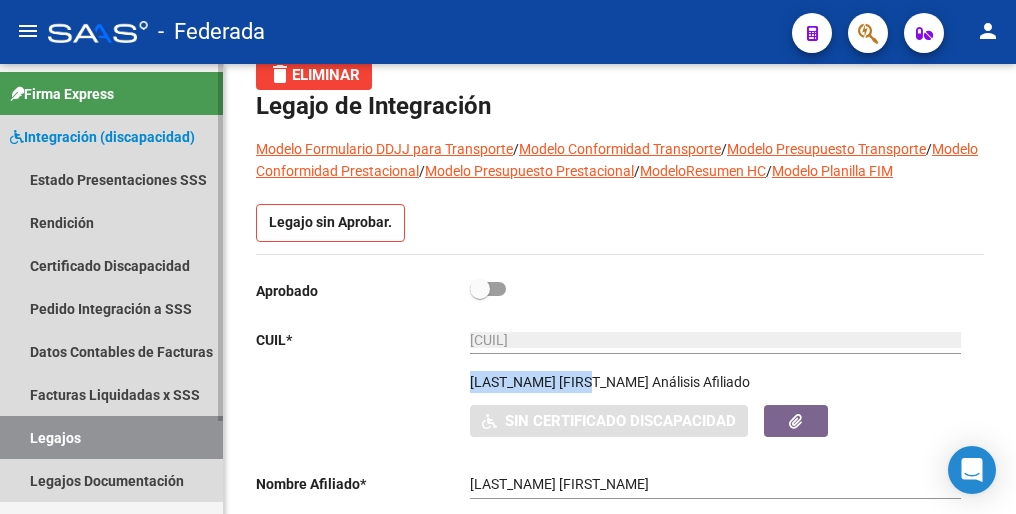 click on "Legajos" at bounding box center (111, 437) 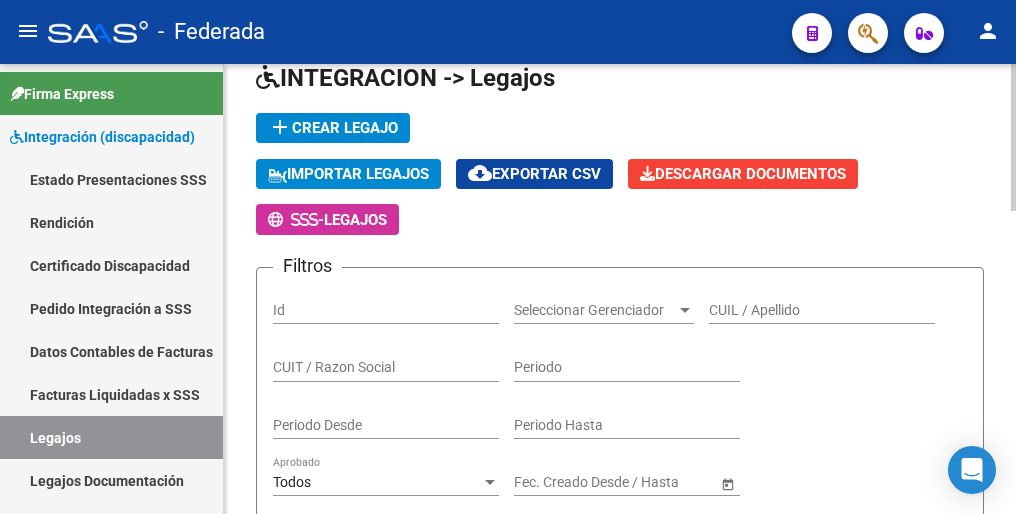 click on "add  Crear Legajo" 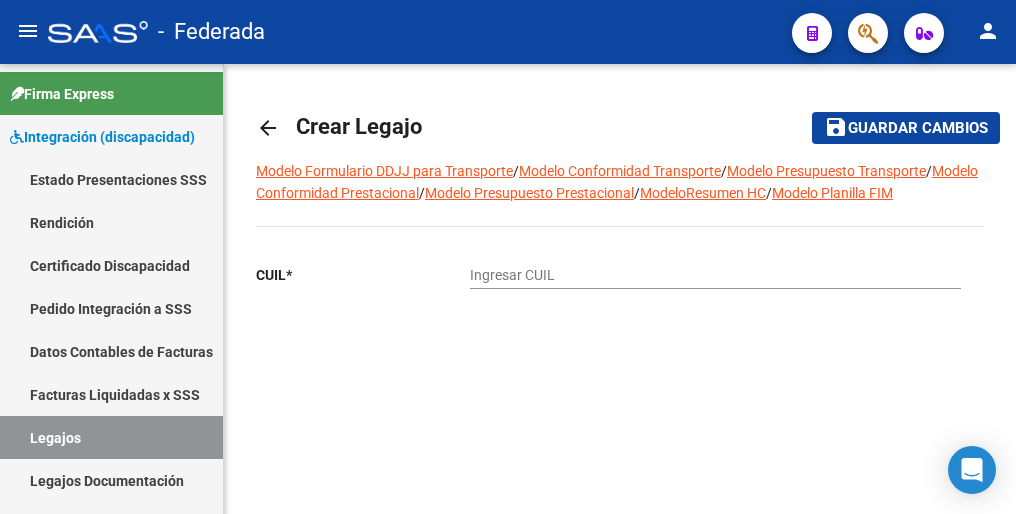 scroll, scrollTop: 0, scrollLeft: 0, axis: both 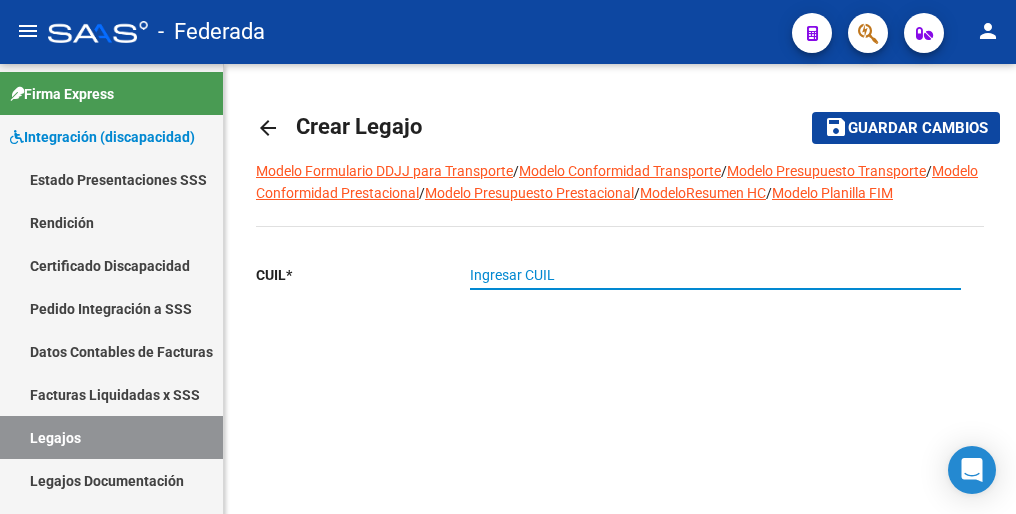 paste on "[SSN]" 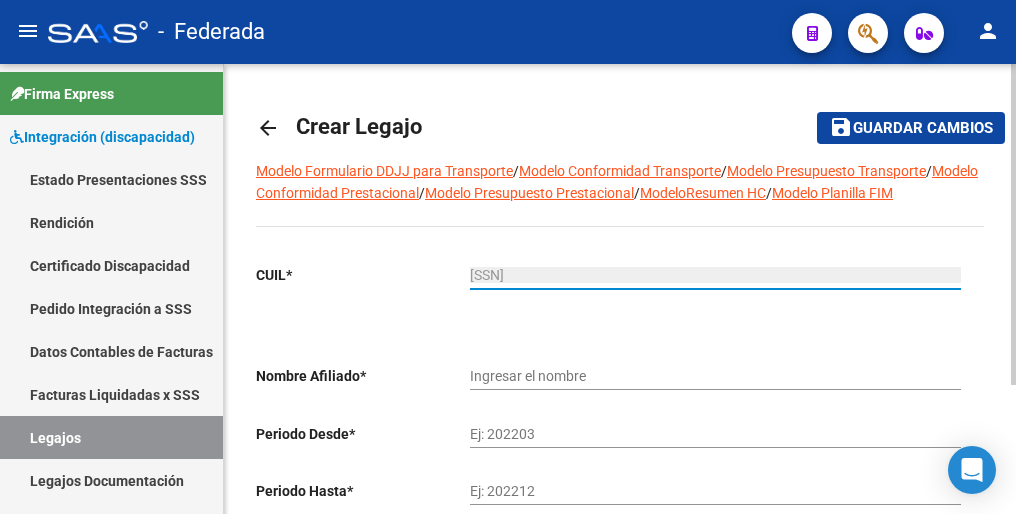 type on "[LAST] [LAST] [FIRST]" 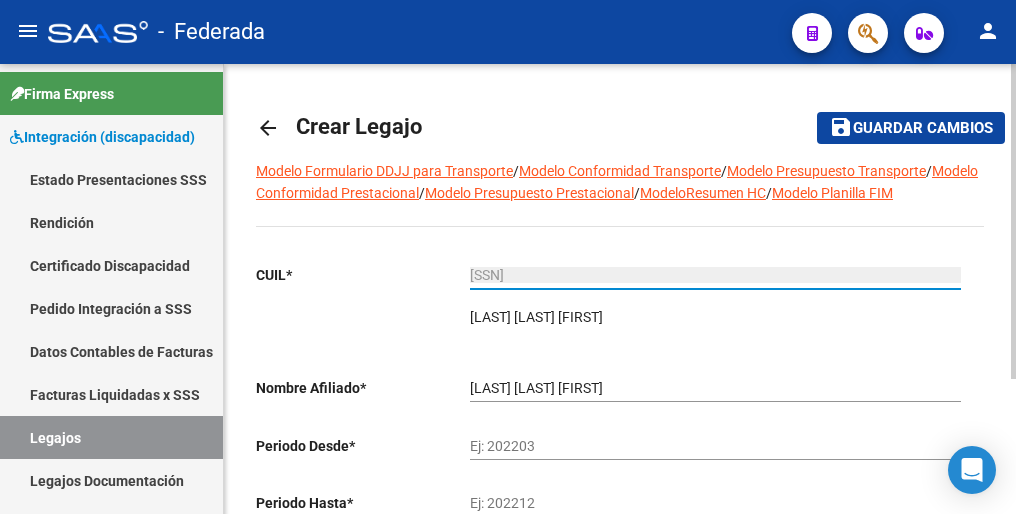 type on "[SSN]" 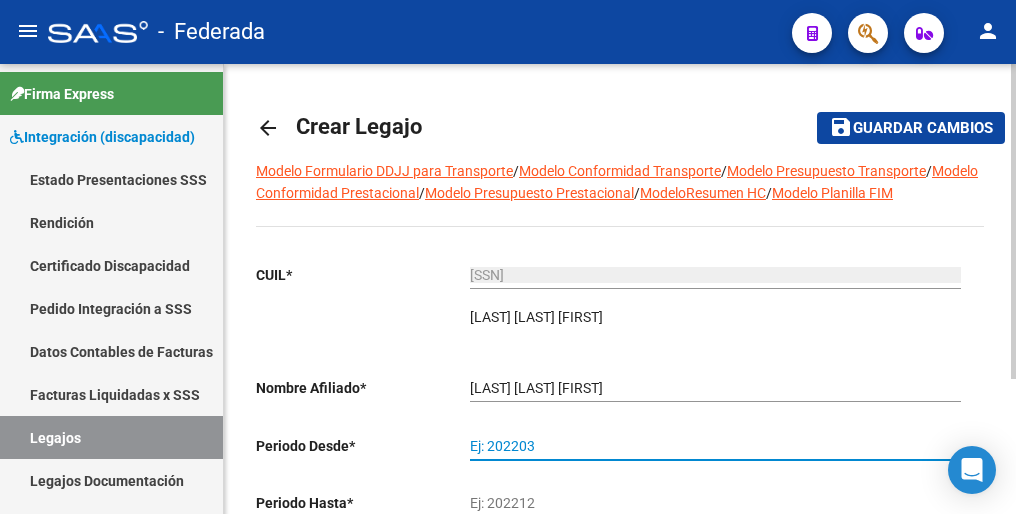 click on "Ej: 202203" at bounding box center (715, 446) 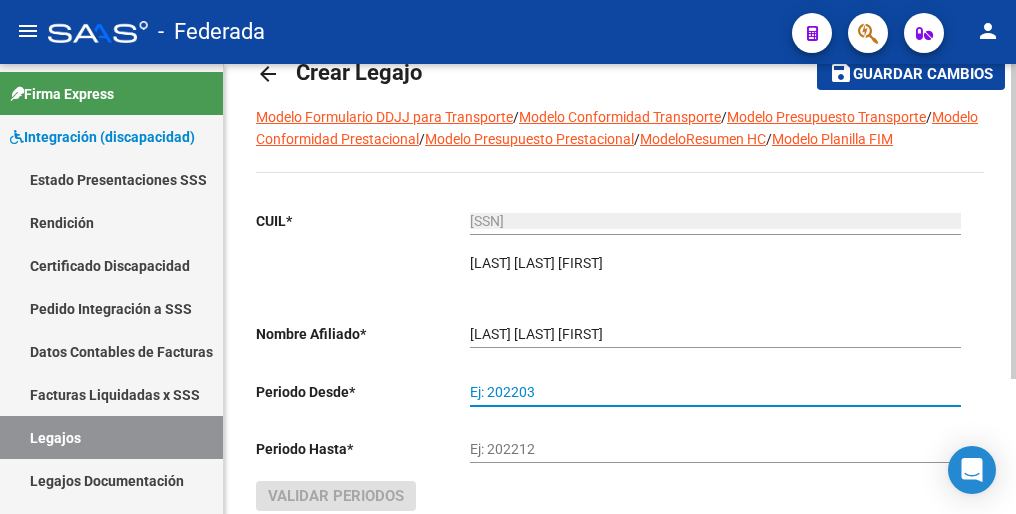 scroll, scrollTop: 192, scrollLeft: 0, axis: vertical 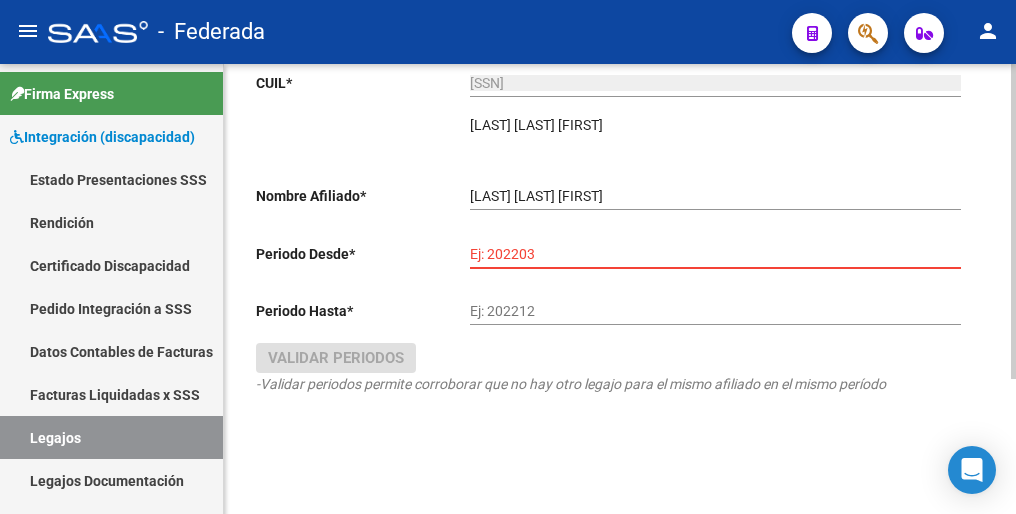 paste on "202501" 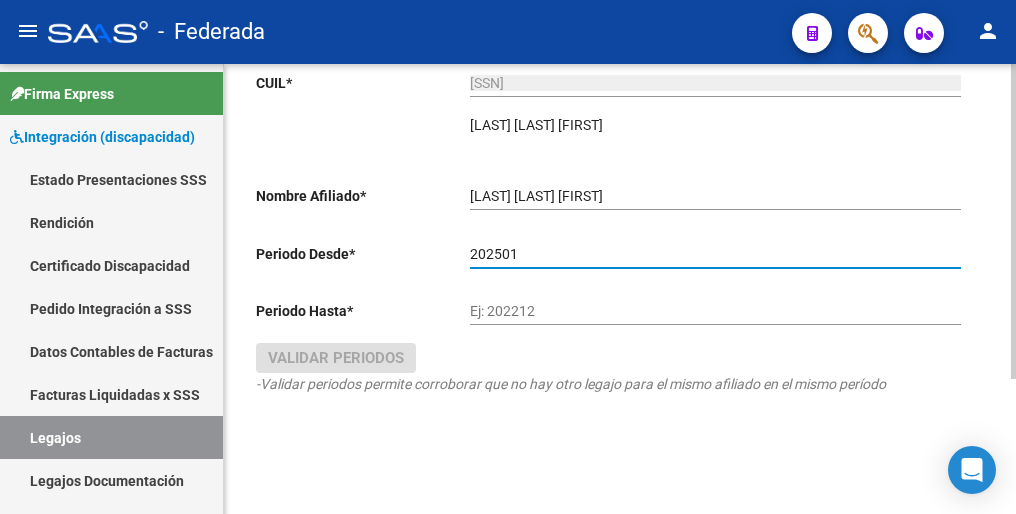 type on "202501" 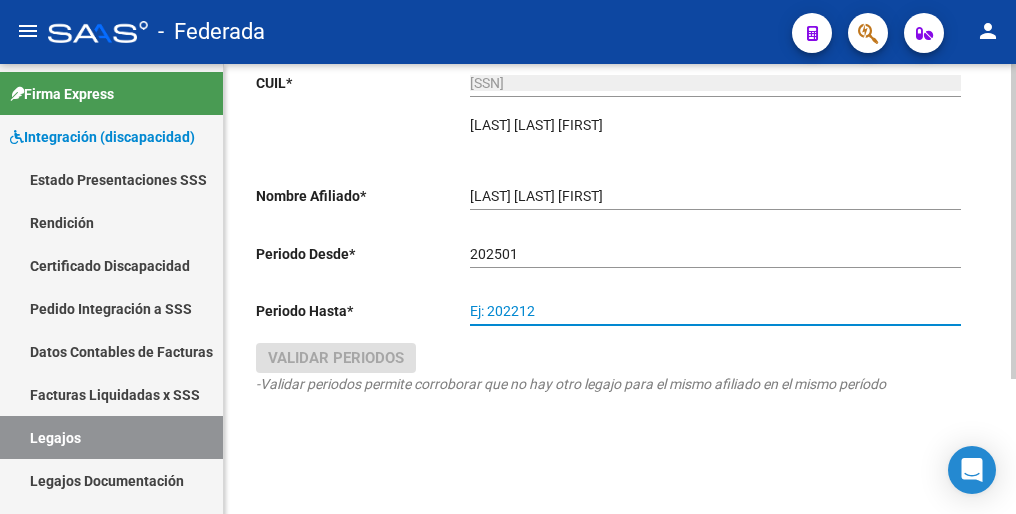 click on "Ej: 202212" at bounding box center (715, 311) 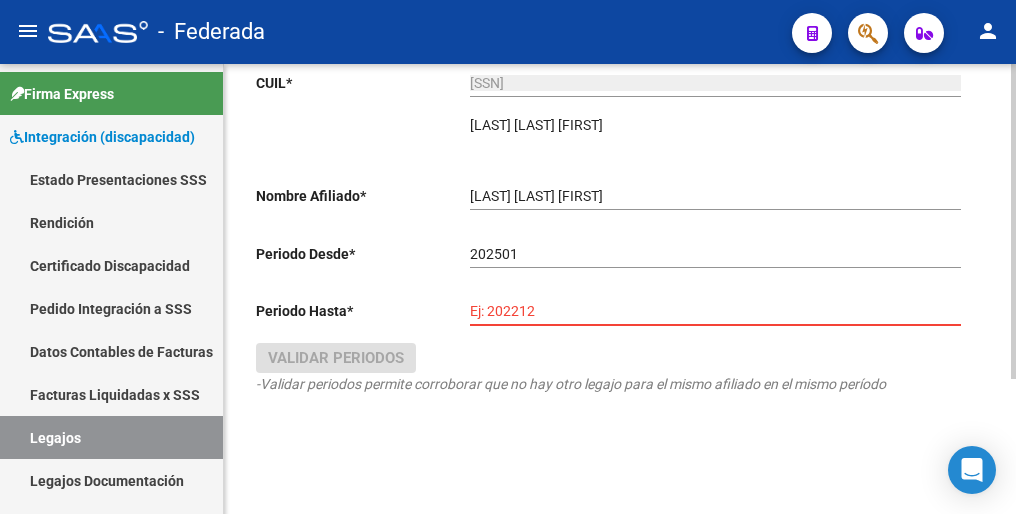 paste on "202512" 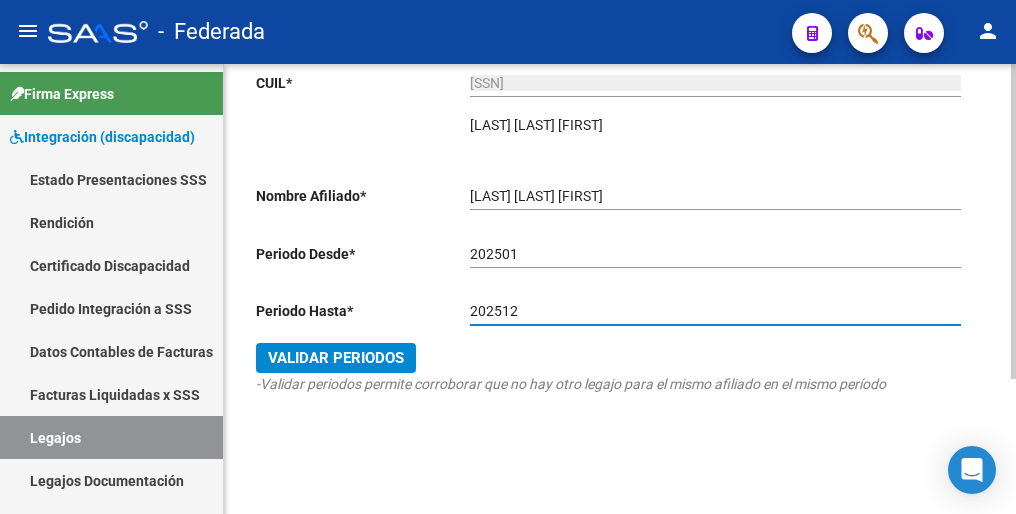 type on "202512" 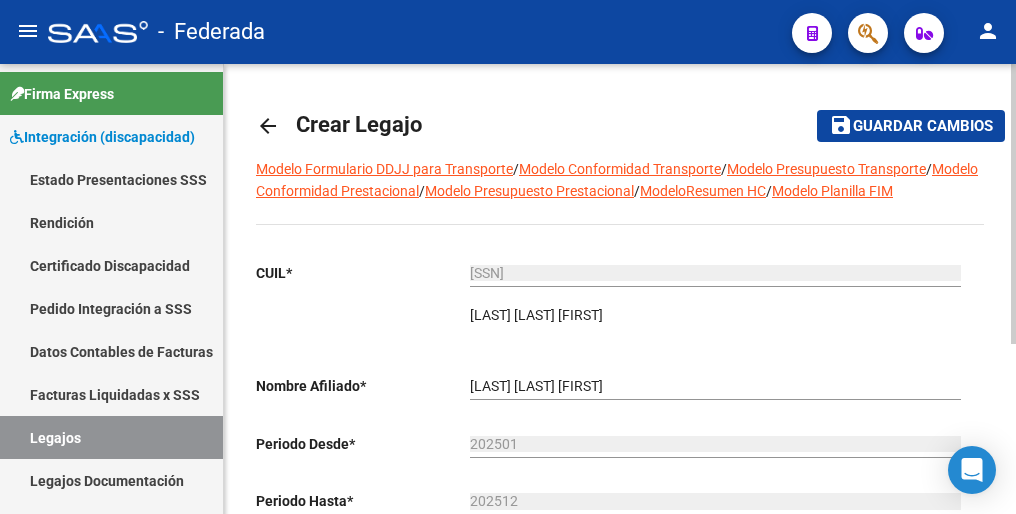 scroll, scrollTop: 0, scrollLeft: 0, axis: both 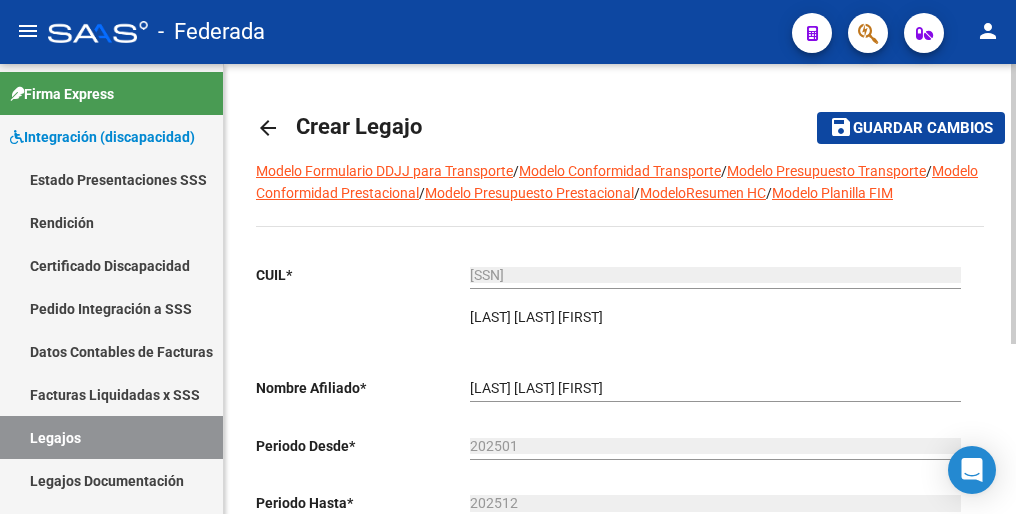 drag, startPoint x: 903, startPoint y: 136, endPoint x: 893, endPoint y: 146, distance: 14.142136 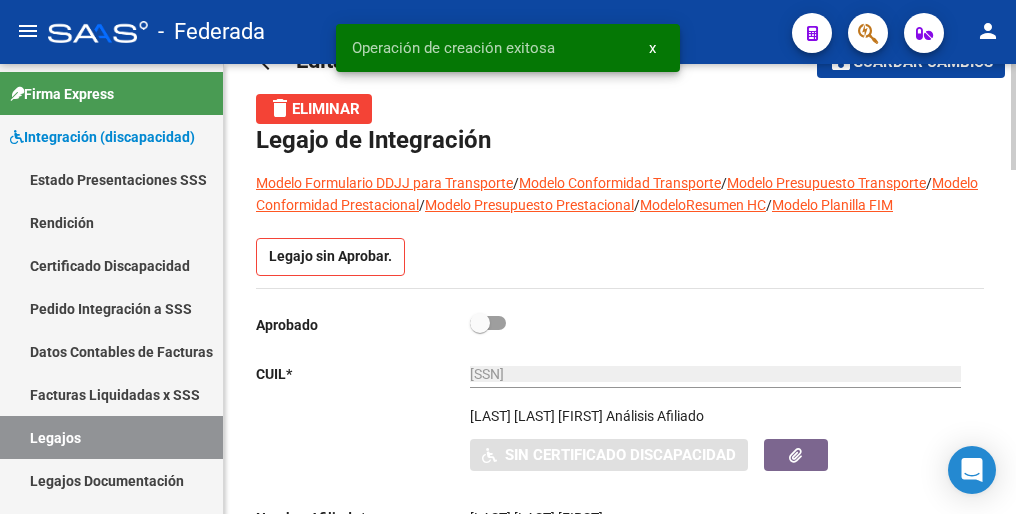 scroll, scrollTop: 100, scrollLeft: 0, axis: vertical 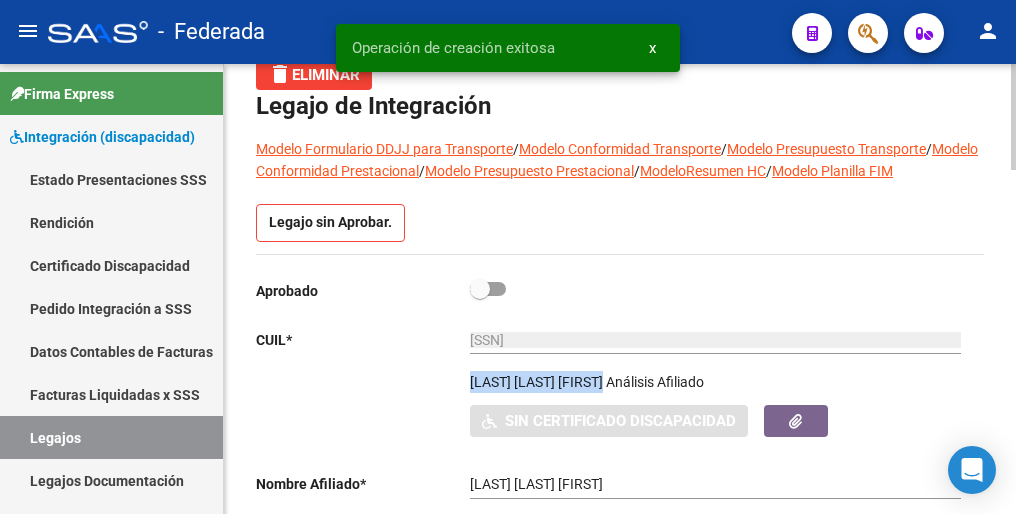 drag, startPoint x: 469, startPoint y: 386, endPoint x: 628, endPoint y: 382, distance: 159.05031 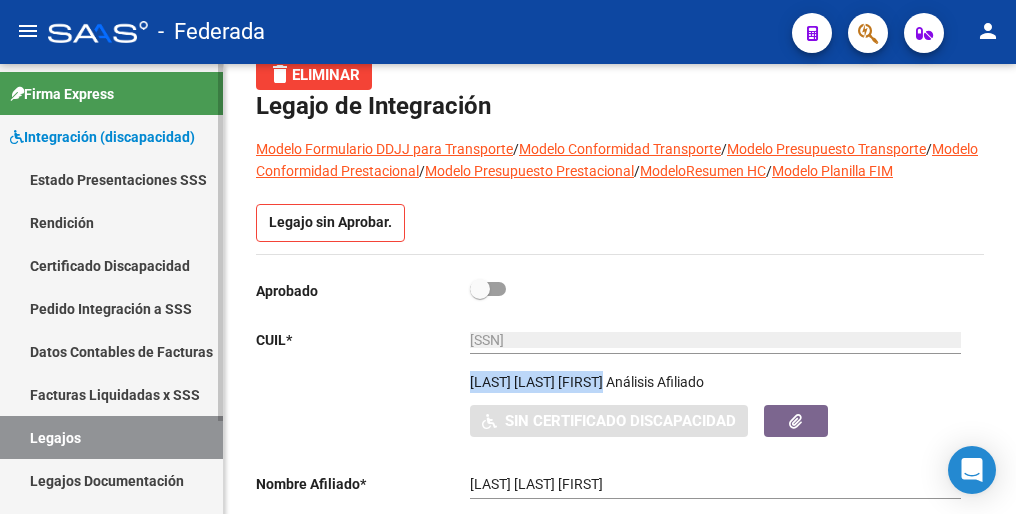 click on "Legajos" at bounding box center [111, 437] 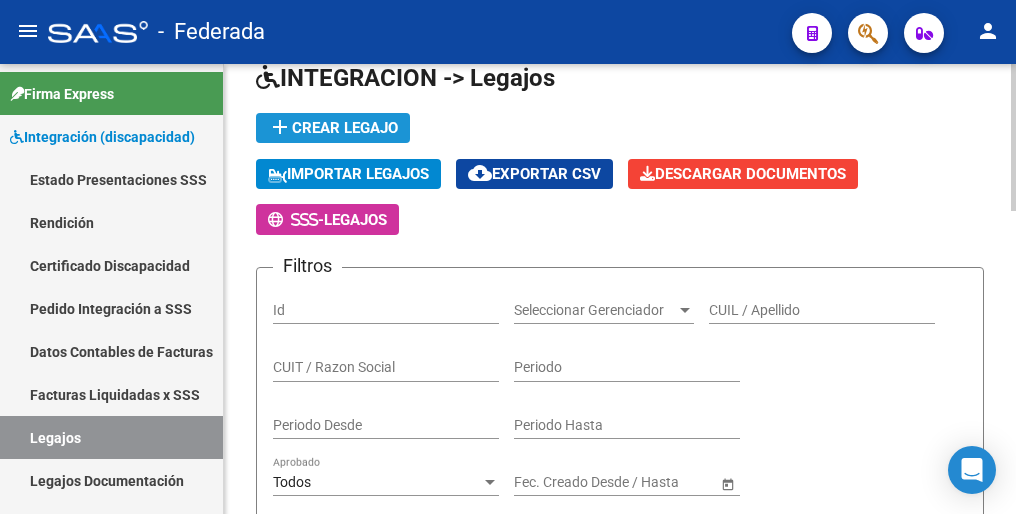 click on "add  Crear Legajo" 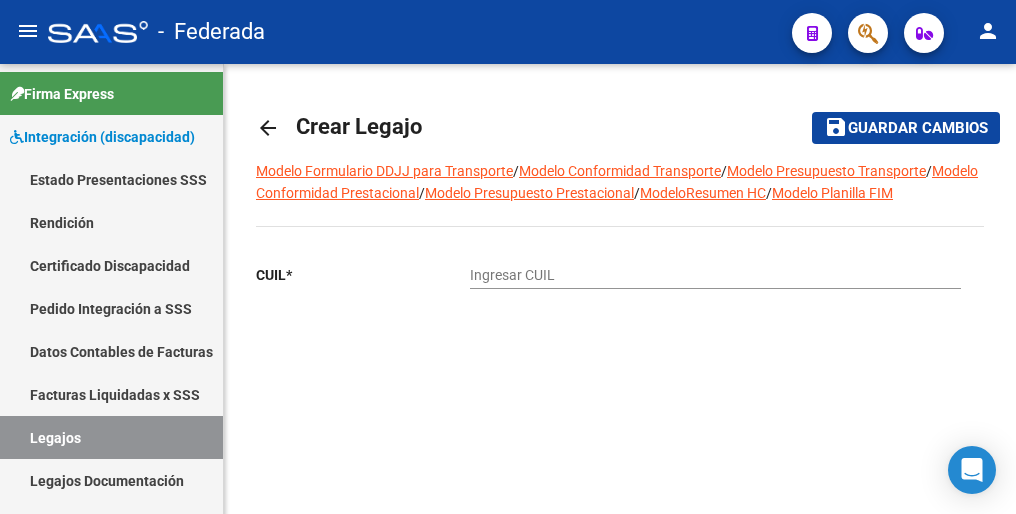 click on "Ingresar CUIL" at bounding box center (715, 275) 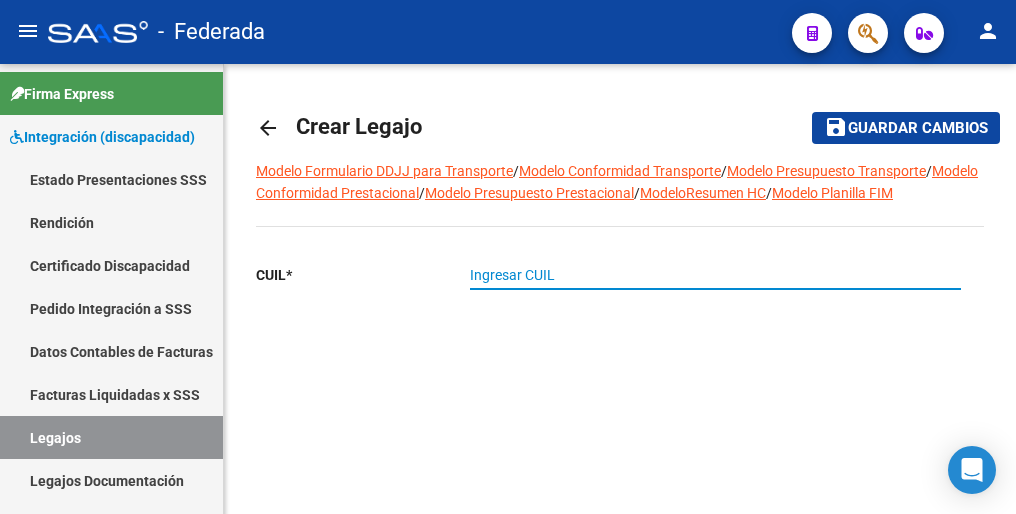 paste on "[CUIL]" 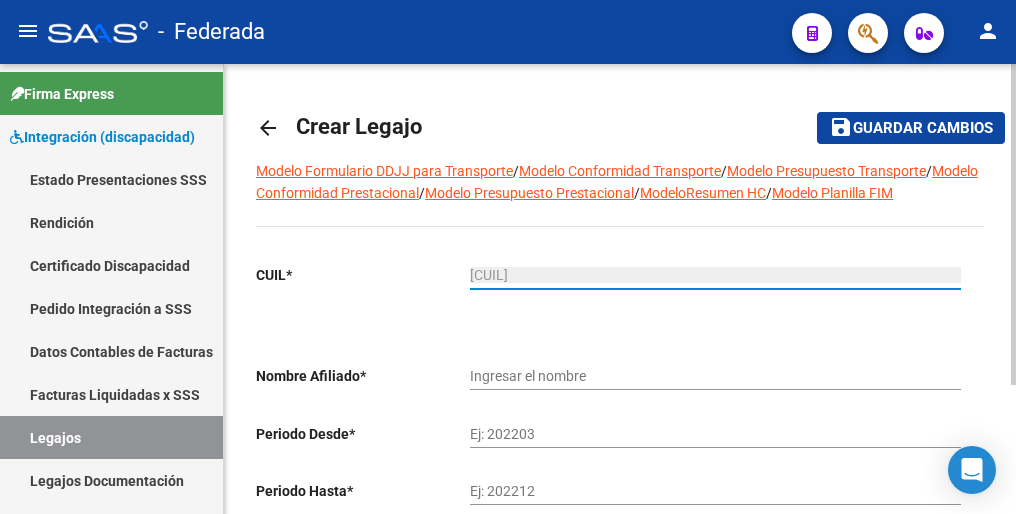 type on "[LAST_NAME] [FIRST_NAME] [FIRST_NAME]" 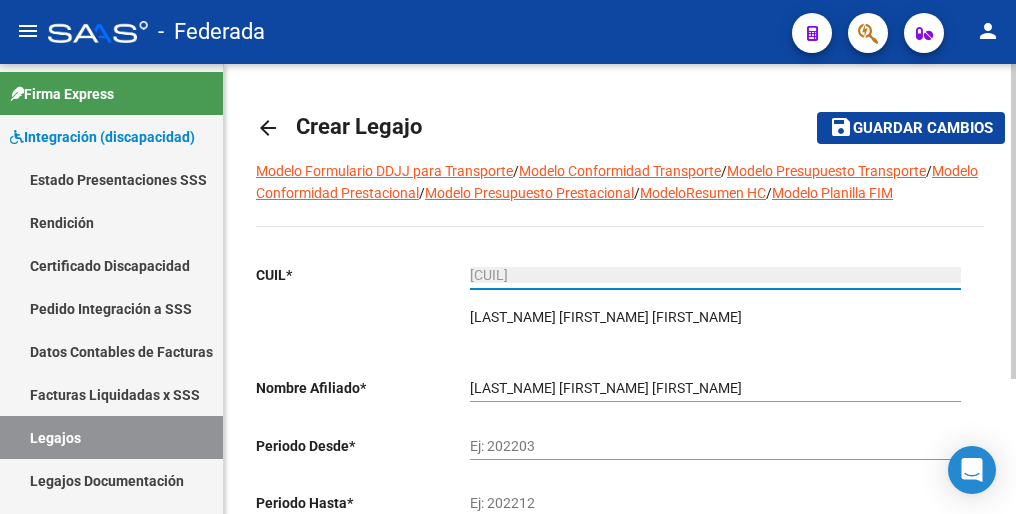 type on "[CUIL]" 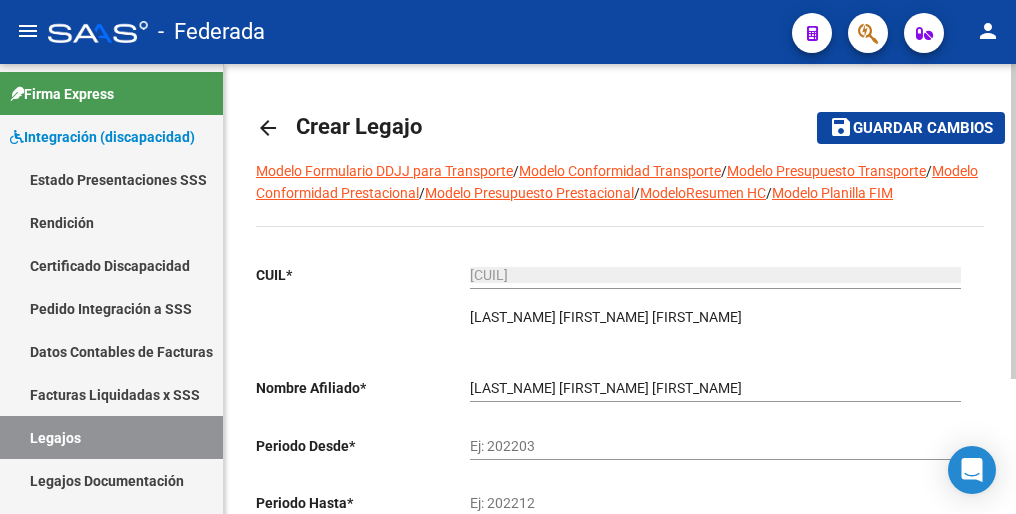 scroll, scrollTop: 100, scrollLeft: 0, axis: vertical 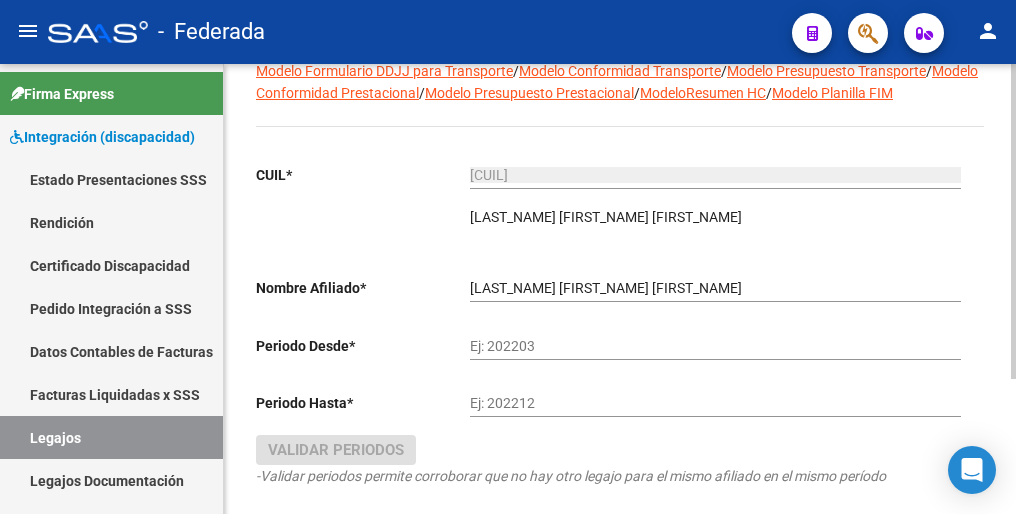 click on "Ej: 202203" at bounding box center [715, 346] 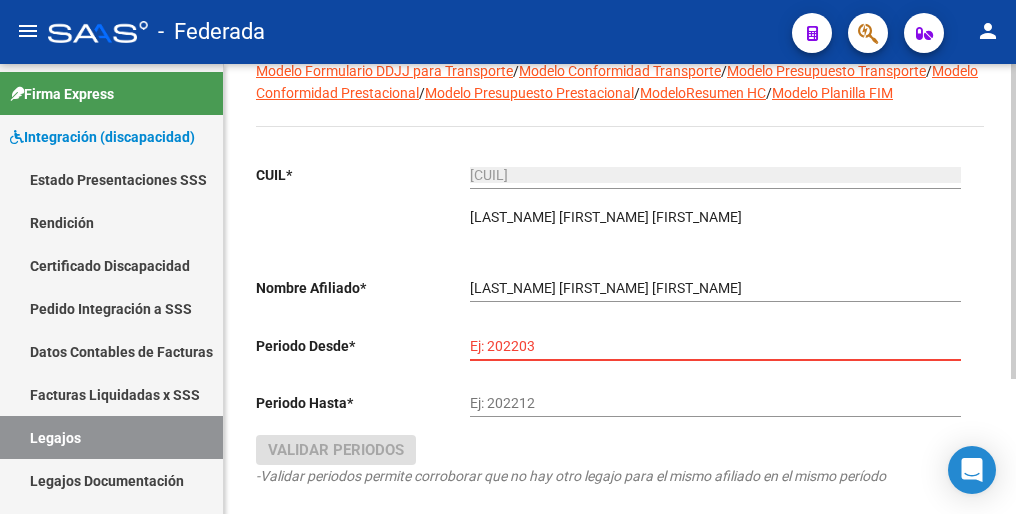 paste on "202506" 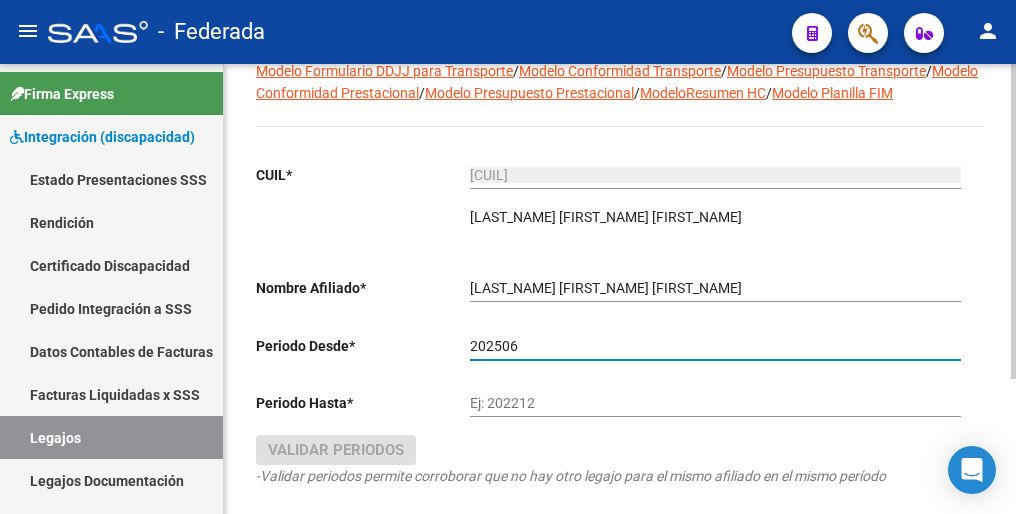 type on "202506" 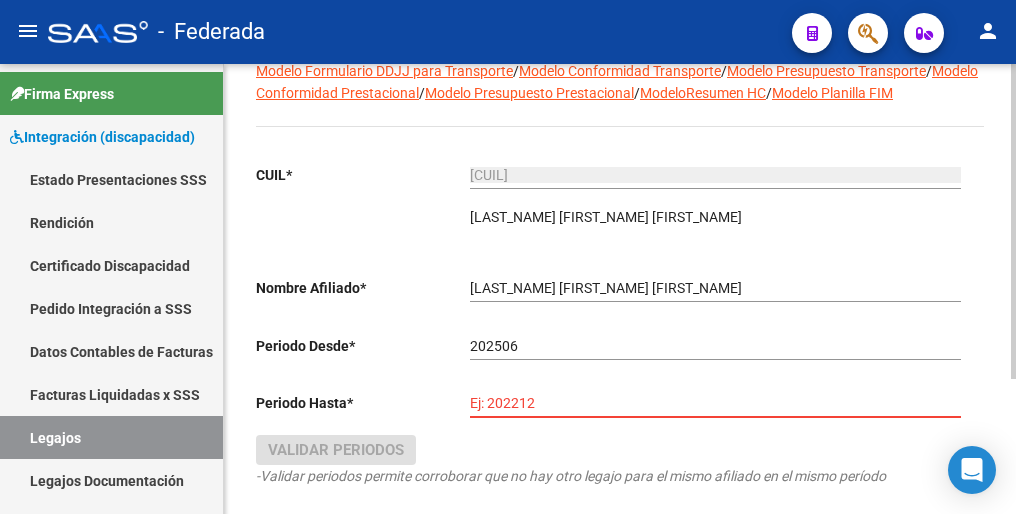 paste on "202505" 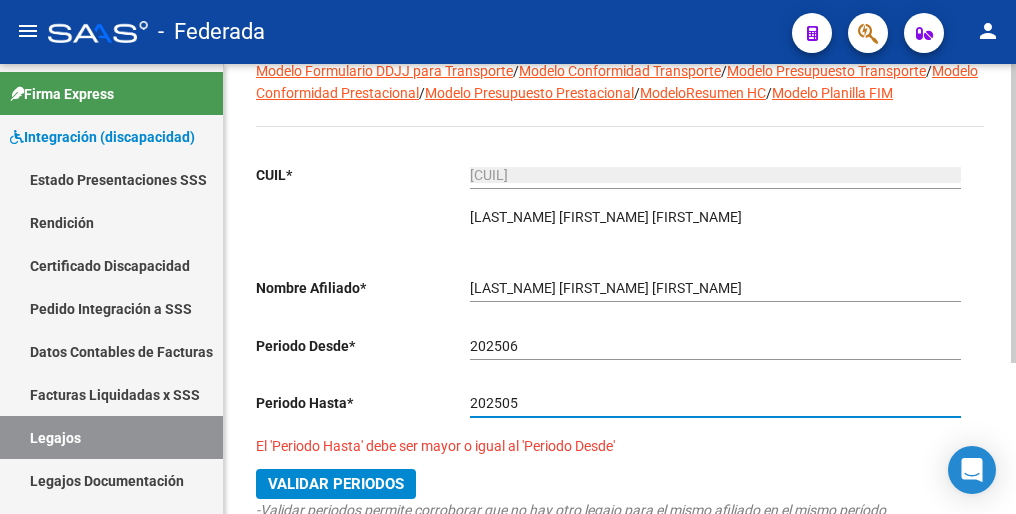 click on "202505" at bounding box center (715, 403) 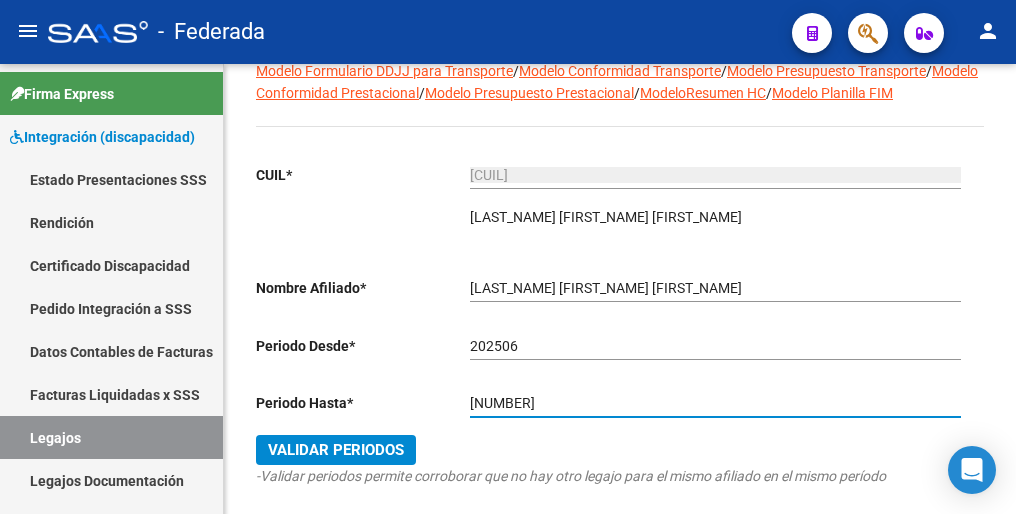 type on "[NUMBER]" 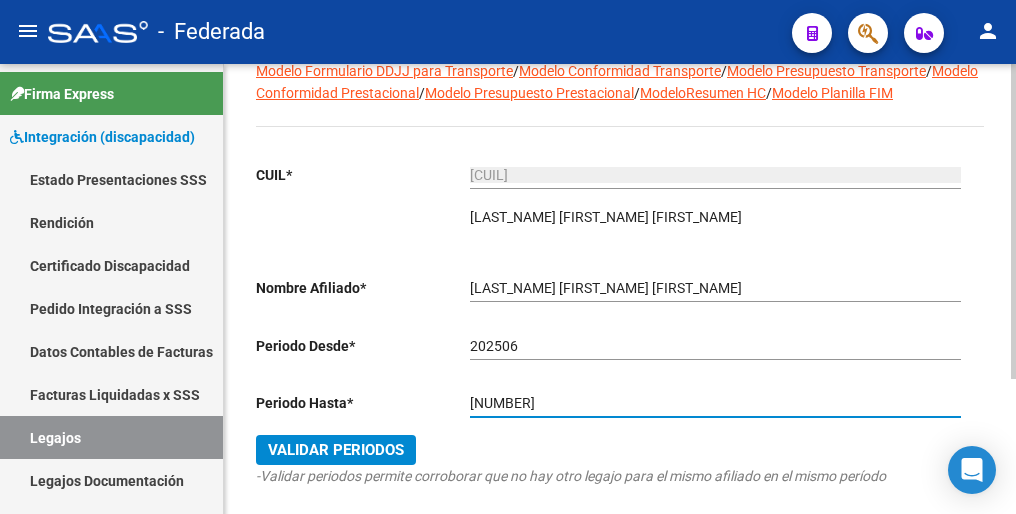 click on "Validar Periodos" 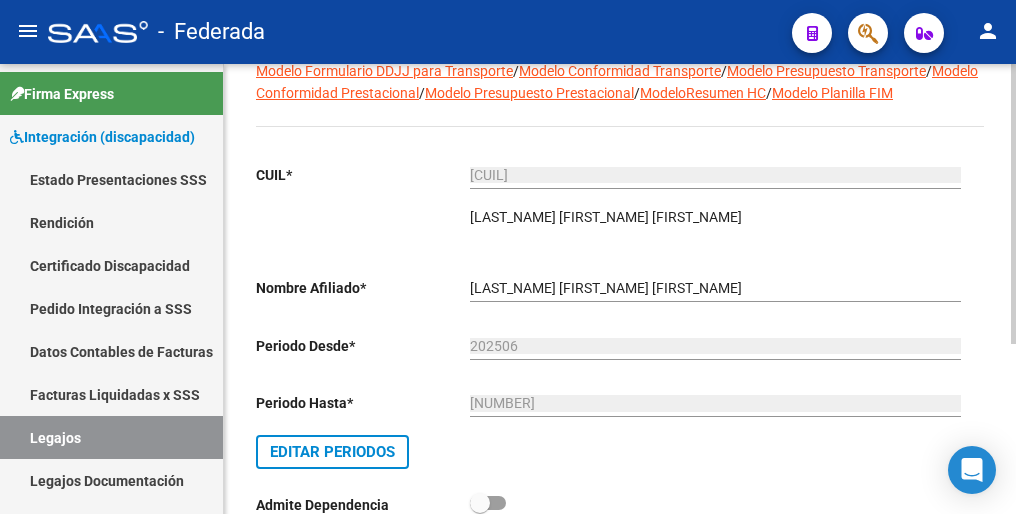 scroll, scrollTop: 0, scrollLeft: 0, axis: both 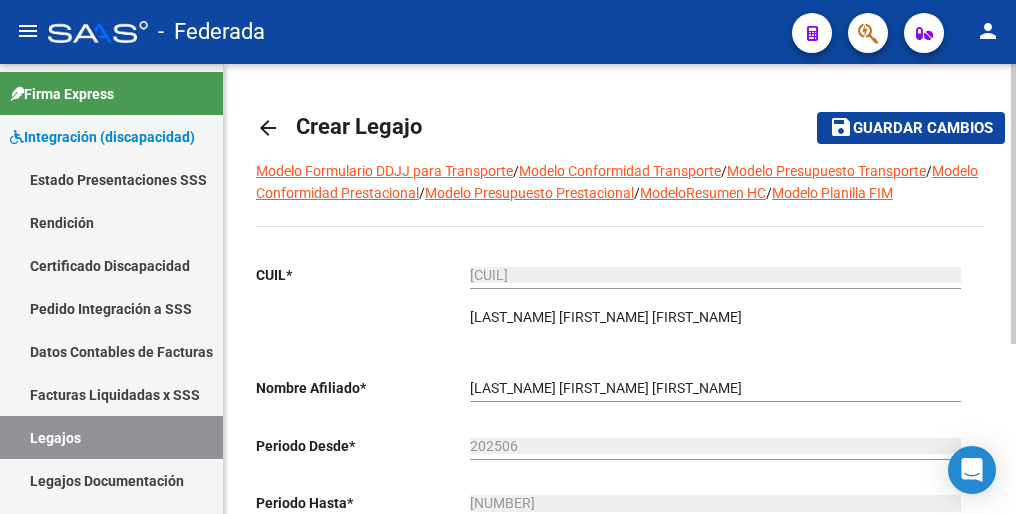 click on "Guardar cambios" 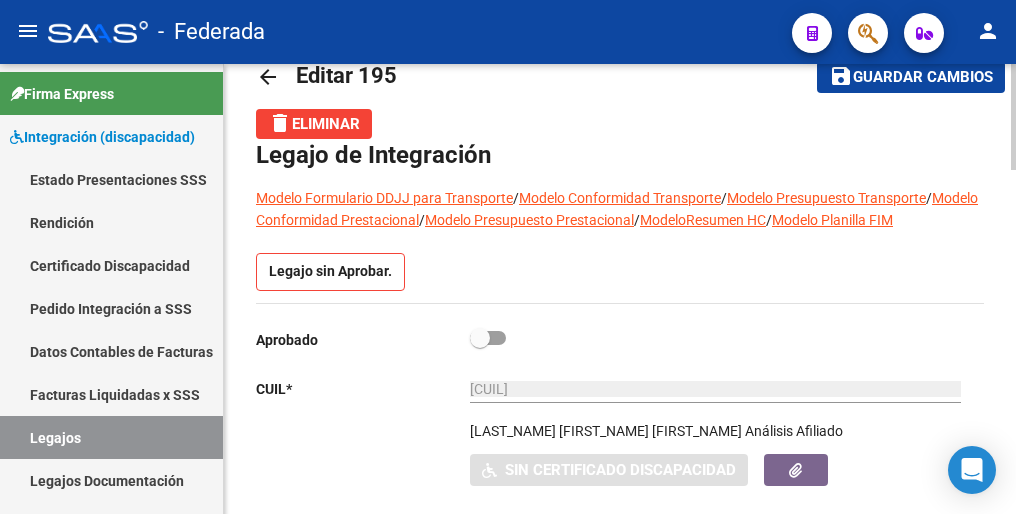 scroll, scrollTop: 100, scrollLeft: 0, axis: vertical 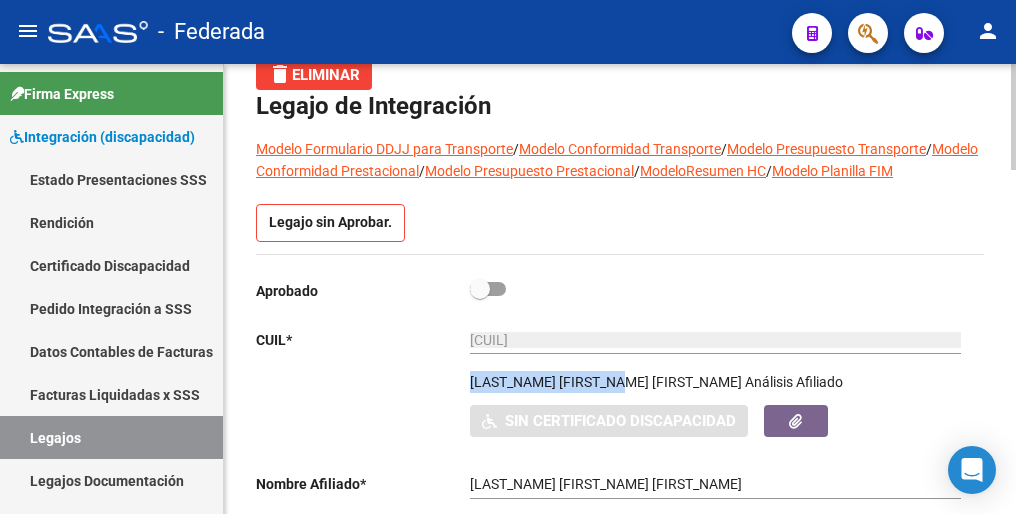 drag, startPoint x: 472, startPoint y: 384, endPoint x: 633, endPoint y: 389, distance: 161.07762 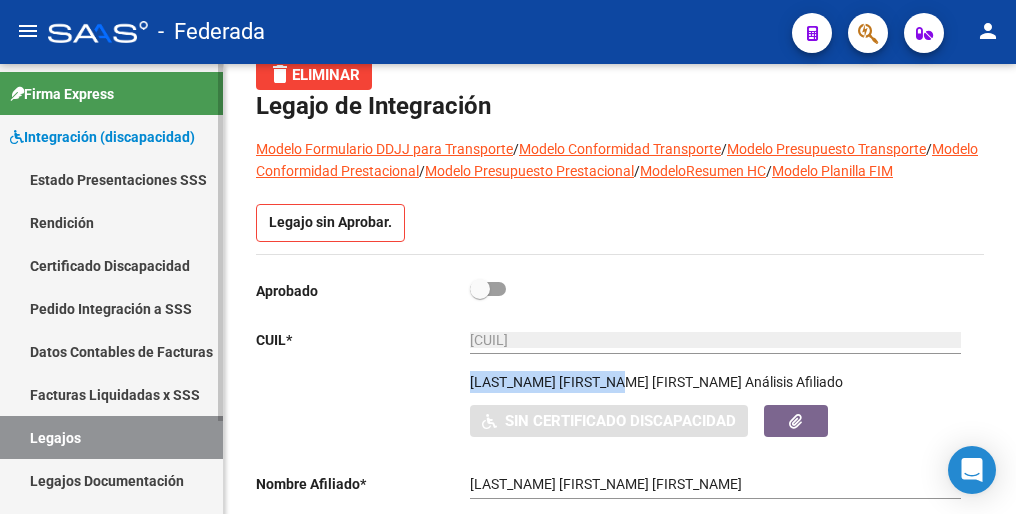 drag, startPoint x: 74, startPoint y: 436, endPoint x: 111, endPoint y: 439, distance: 37.12142 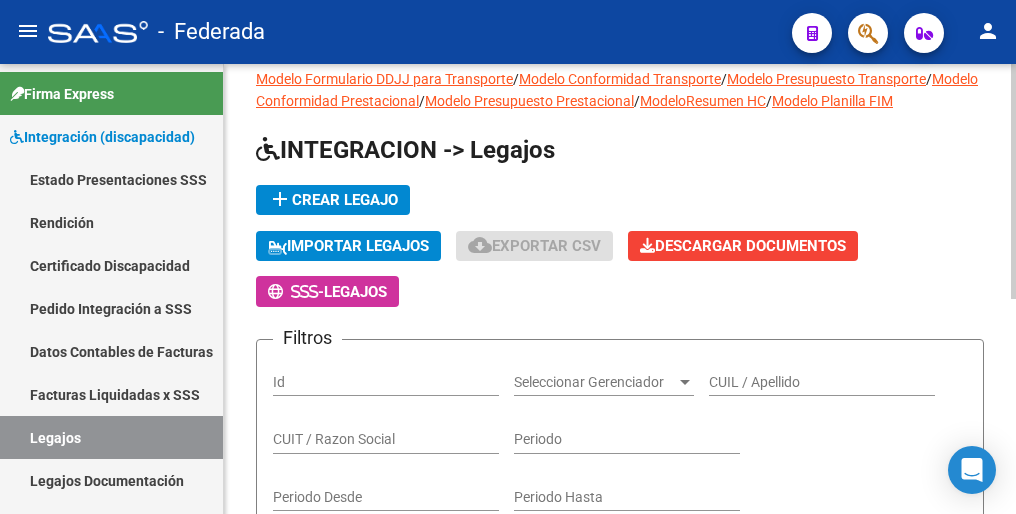 scroll, scrollTop: 0, scrollLeft: 0, axis: both 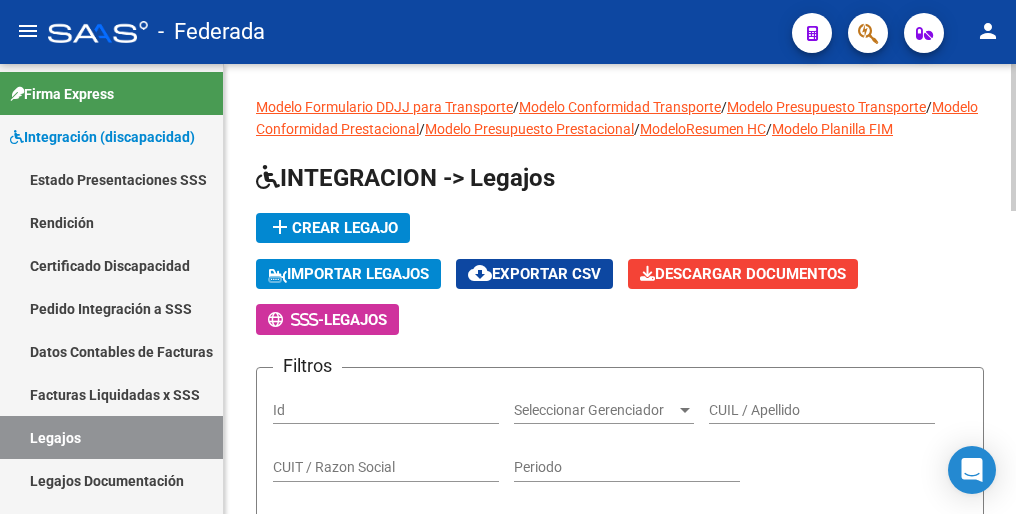 click on "add  Crear Legajo" 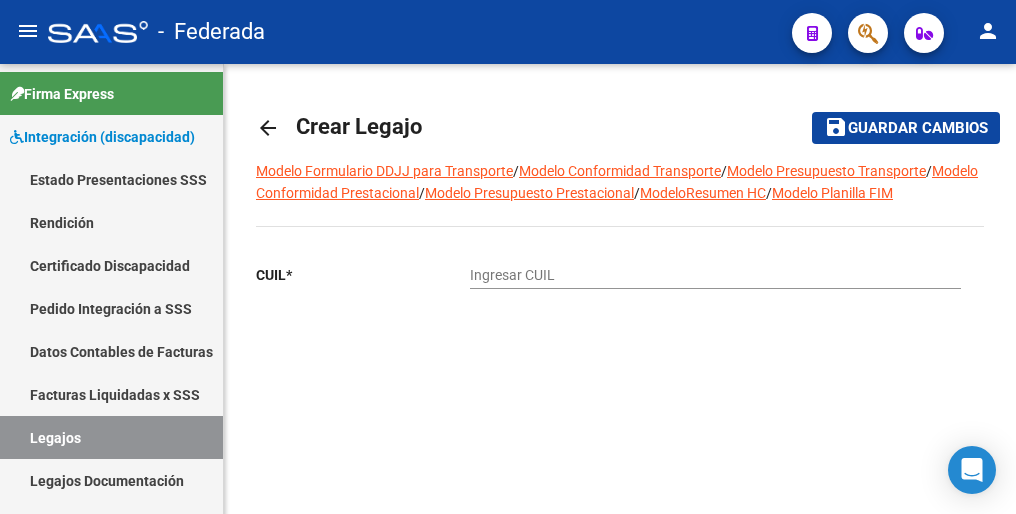 click on "Ingresar CUIL" at bounding box center [715, 275] 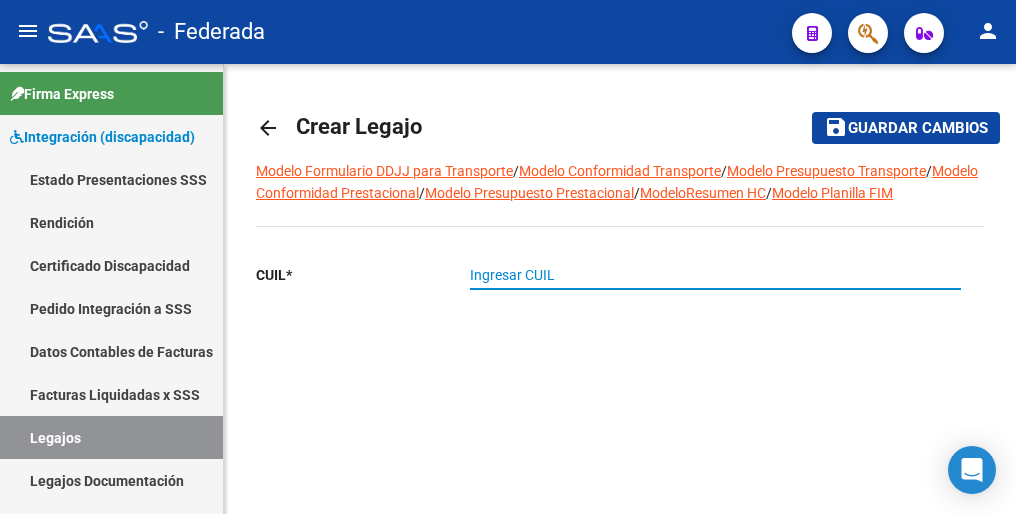 paste on "[CUIL]" 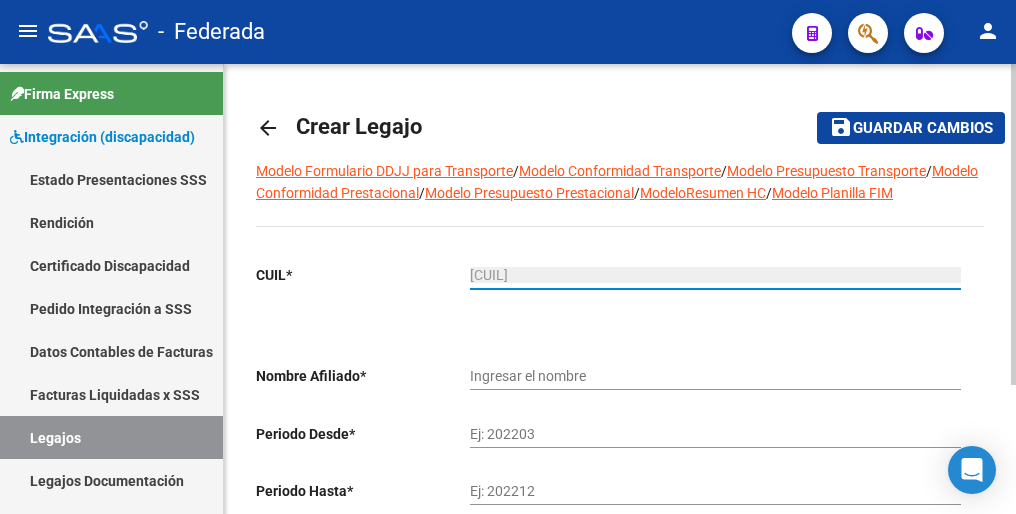 type on "[CUIL]" 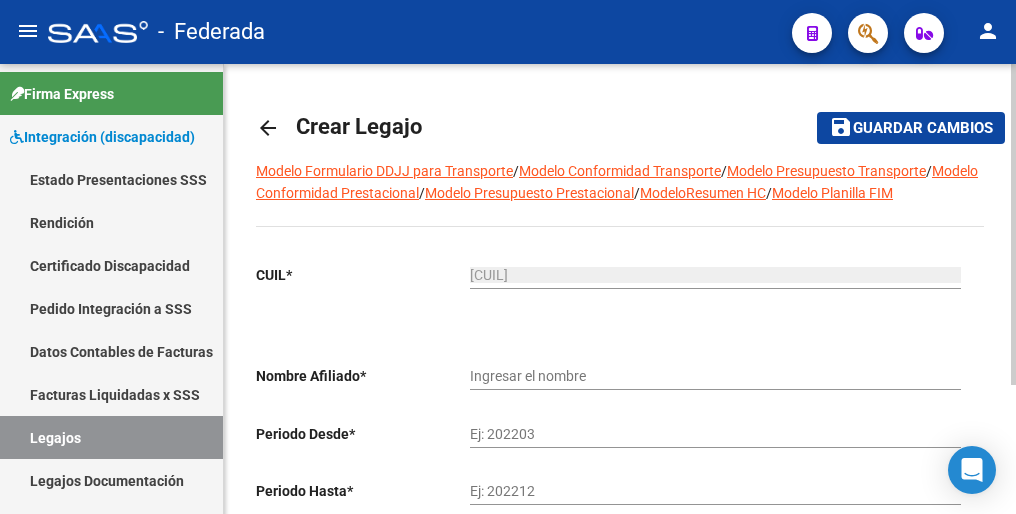 type on "[LAST_NAME] [FIRST_NAME] [FIRST_NAME] [FIRST_NAME]" 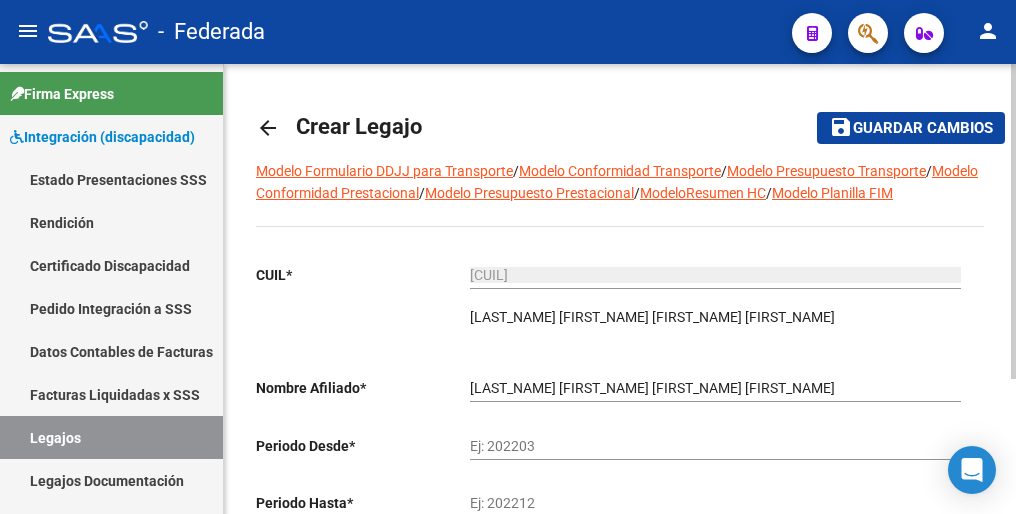 scroll, scrollTop: 192, scrollLeft: 0, axis: vertical 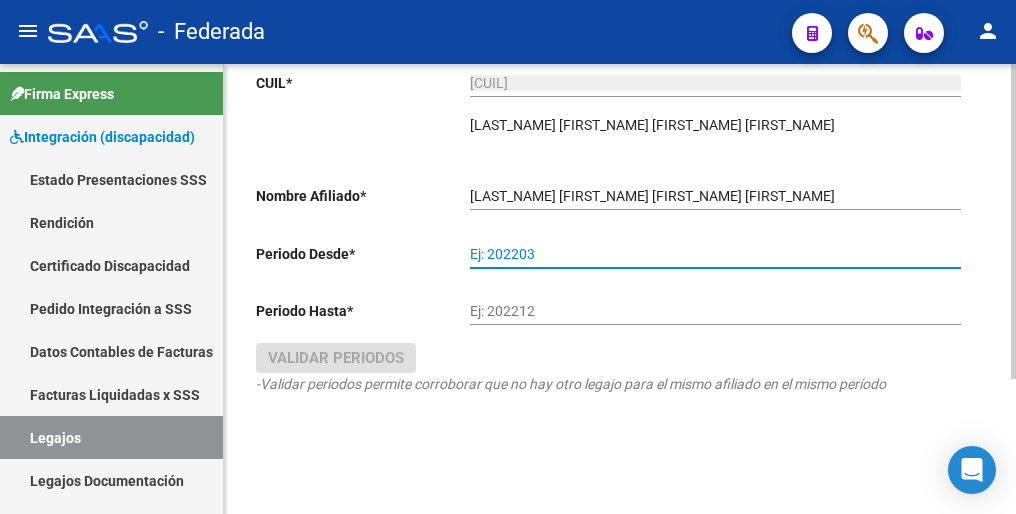 click on "Ej: 202203" at bounding box center [715, 254] 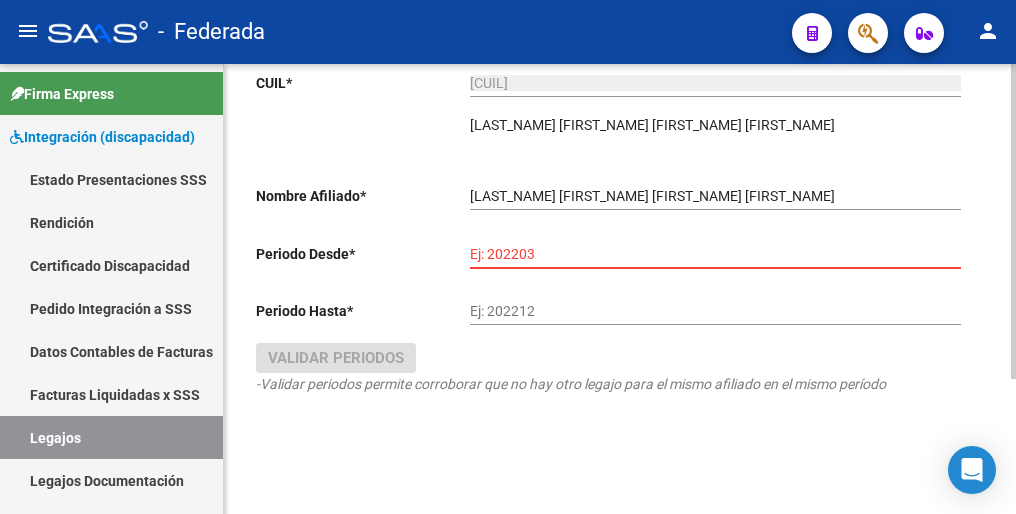 paste on "202502" 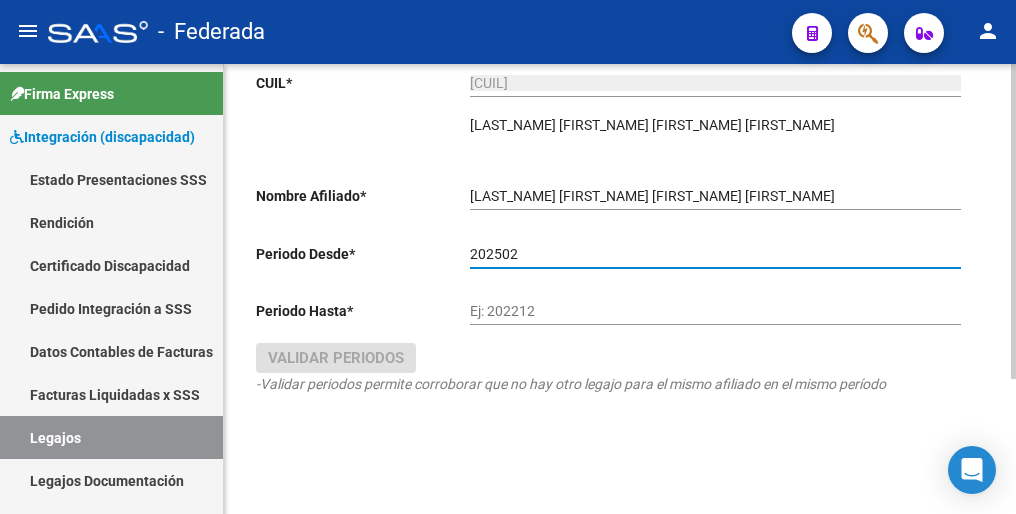 type on "202502" 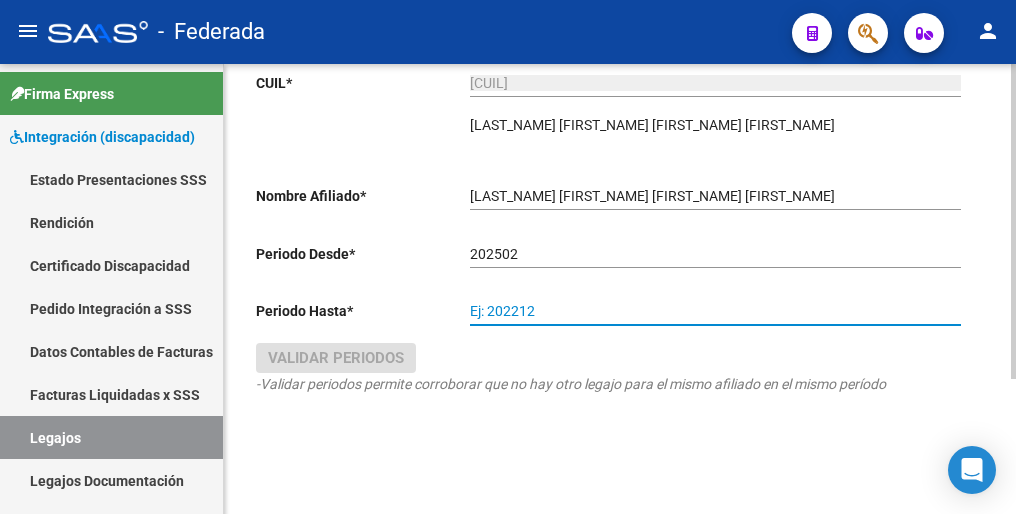 click on "Ej: 202212" at bounding box center [715, 311] 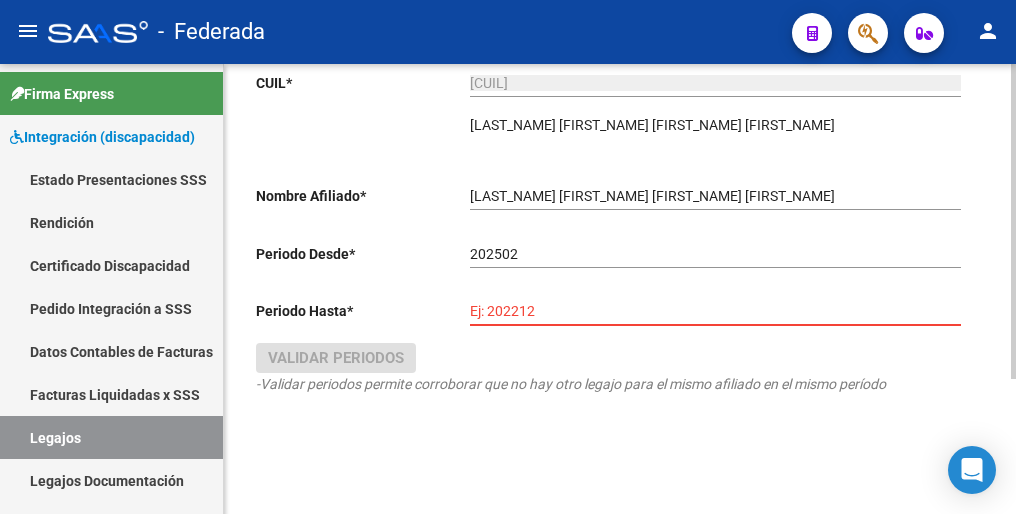 paste on "202512" 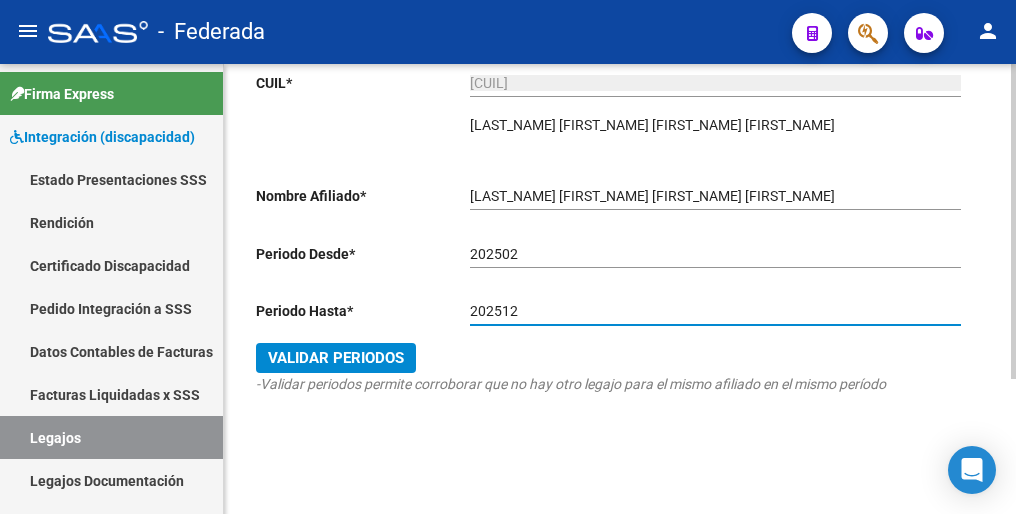 type on "202512" 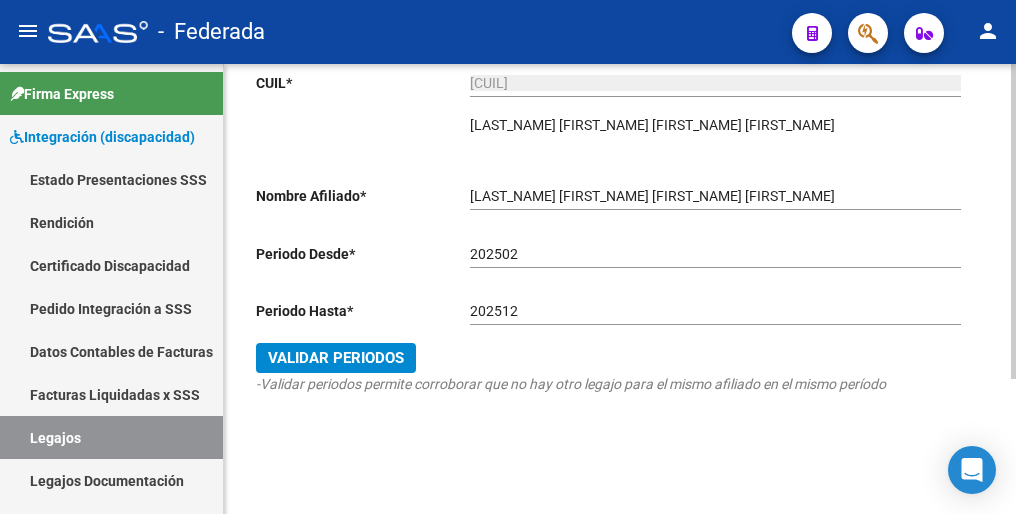 click on "Validar Periodos" 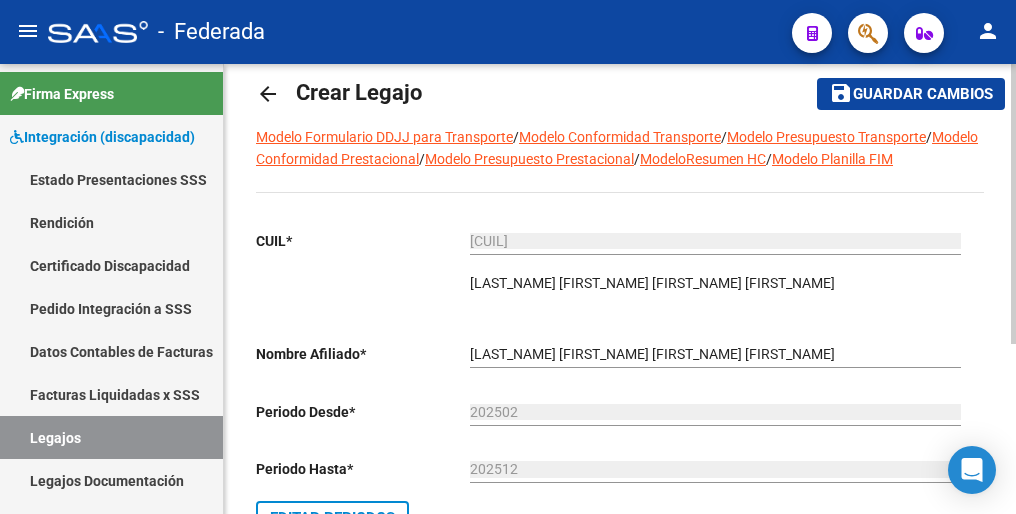 scroll, scrollTop: 0, scrollLeft: 0, axis: both 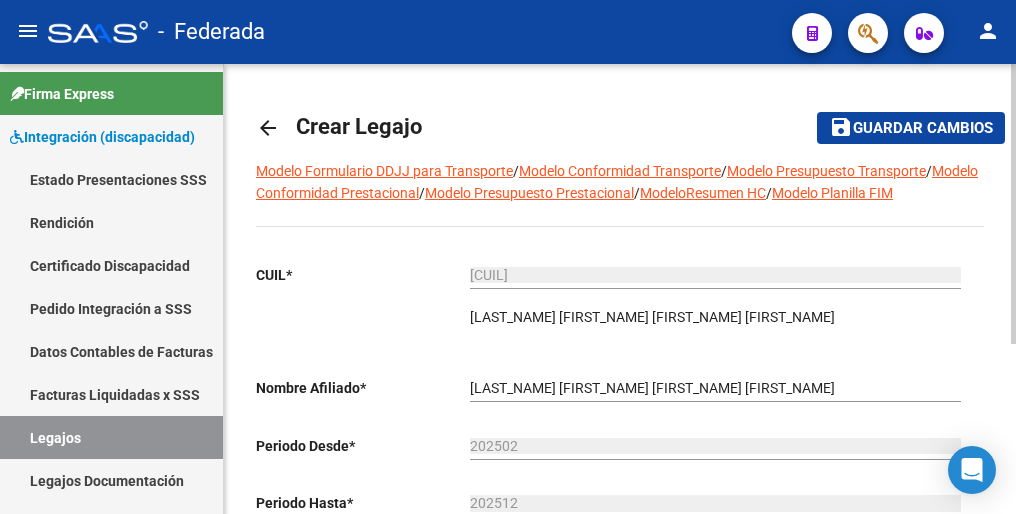 click on "Guardar cambios" 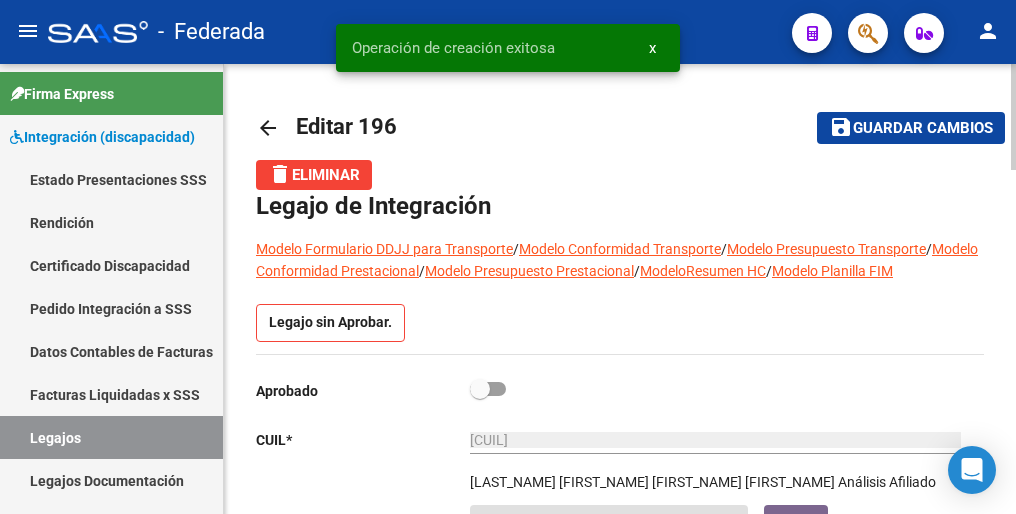 scroll, scrollTop: 100, scrollLeft: 0, axis: vertical 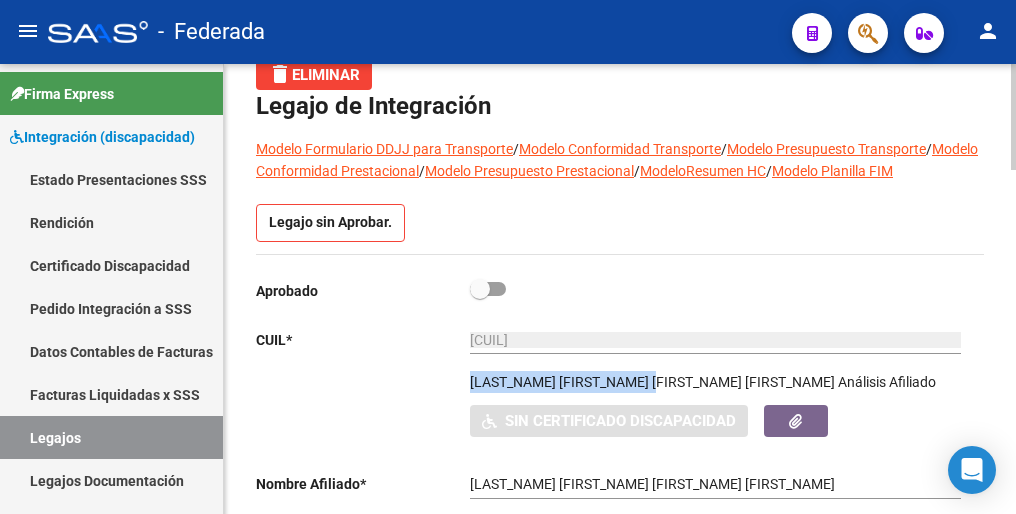 drag, startPoint x: 469, startPoint y: 384, endPoint x: 667, endPoint y: 386, distance: 198.0101 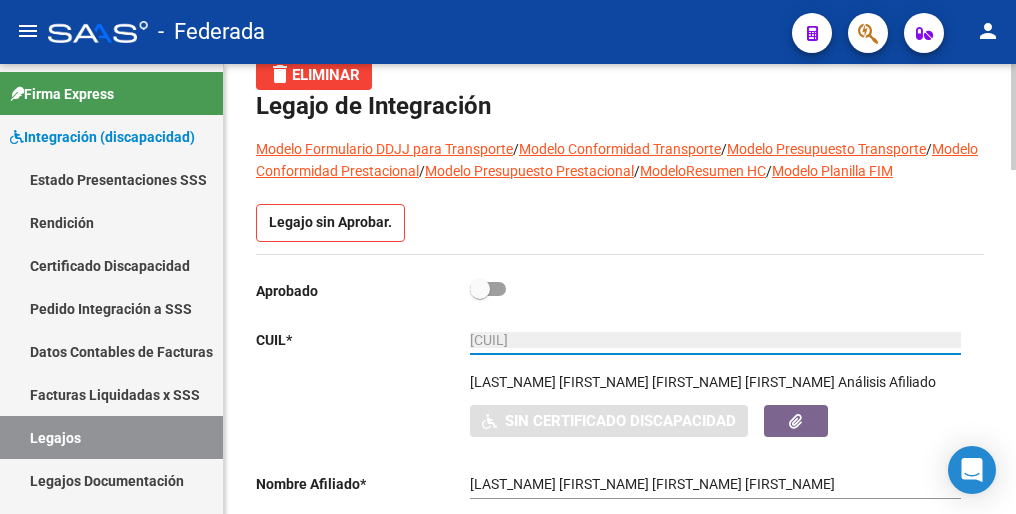 drag, startPoint x: 570, startPoint y: 337, endPoint x: 444, endPoint y: 337, distance: 126 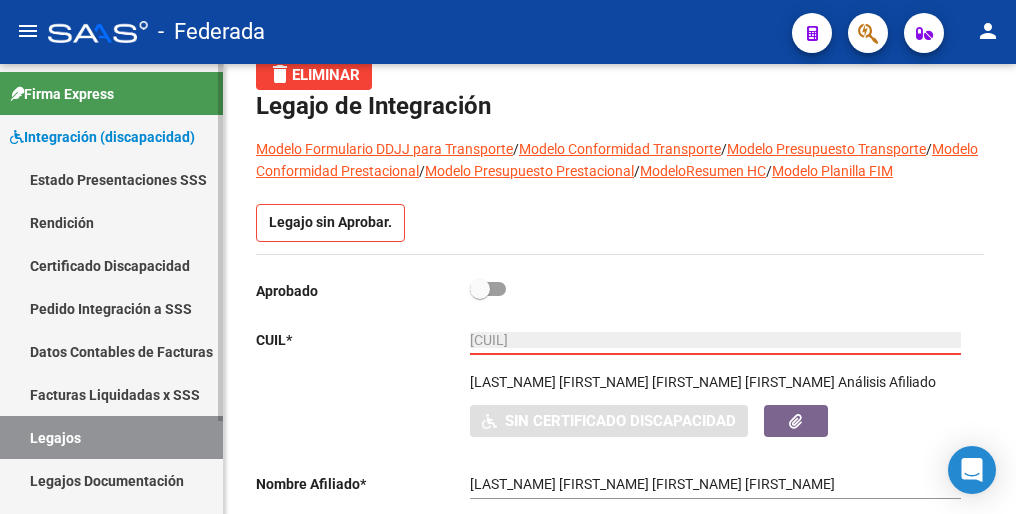 drag, startPoint x: 144, startPoint y: 430, endPoint x: 194, endPoint y: 387, distance: 65.946945 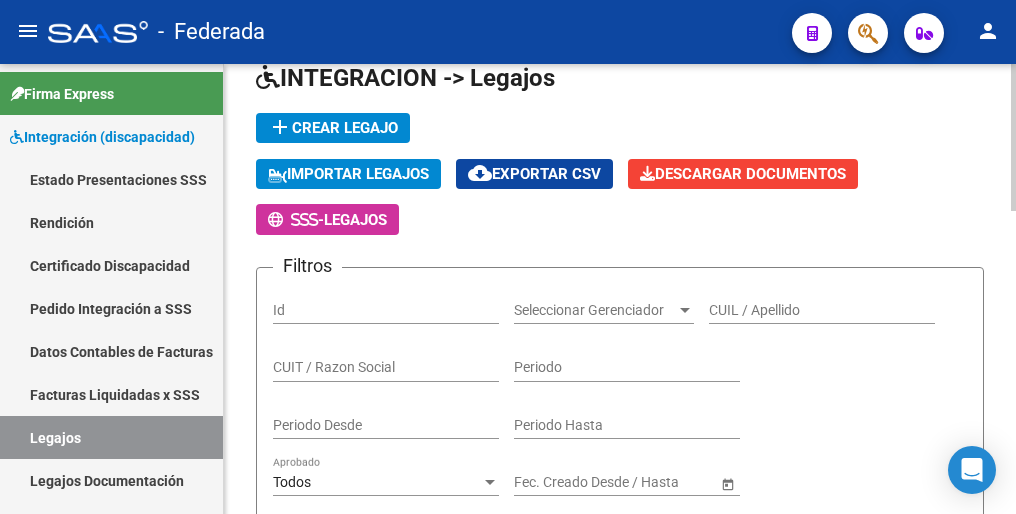 click on "add  Crear Legajo" 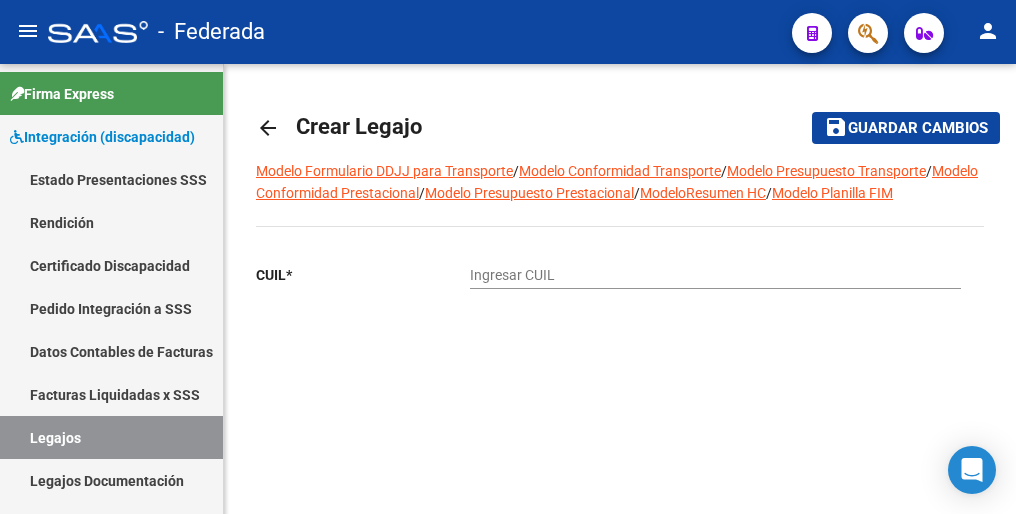 scroll, scrollTop: 0, scrollLeft: 0, axis: both 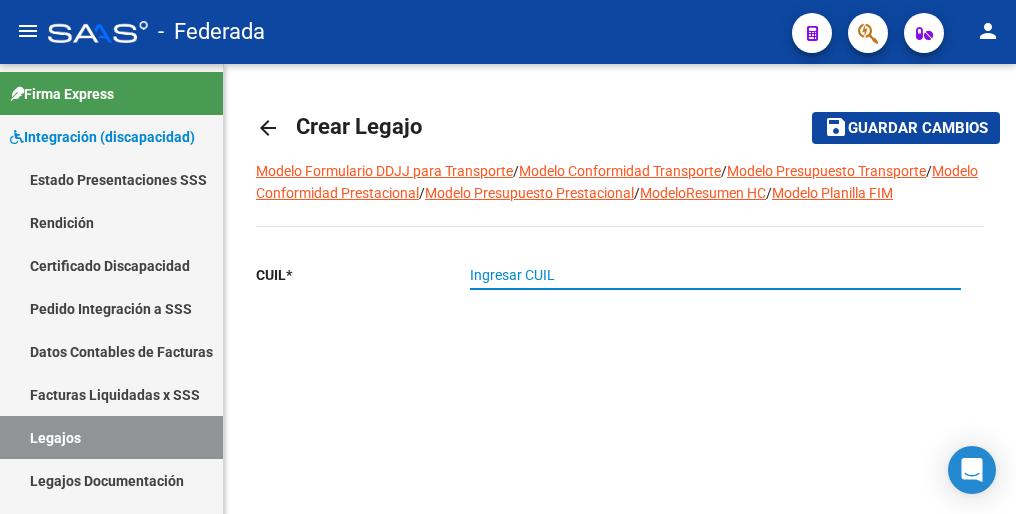 paste on "[CUIL]" 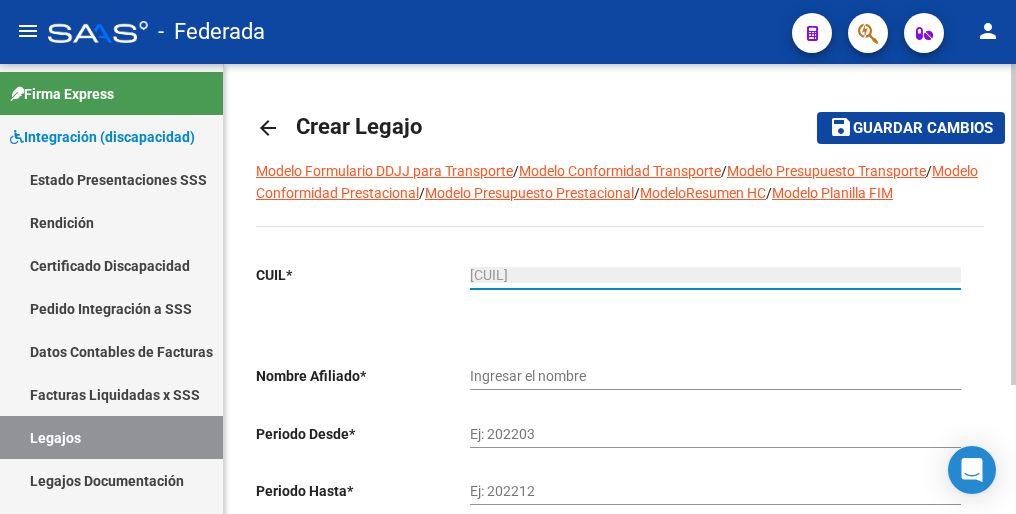 type on "[CUIL]" 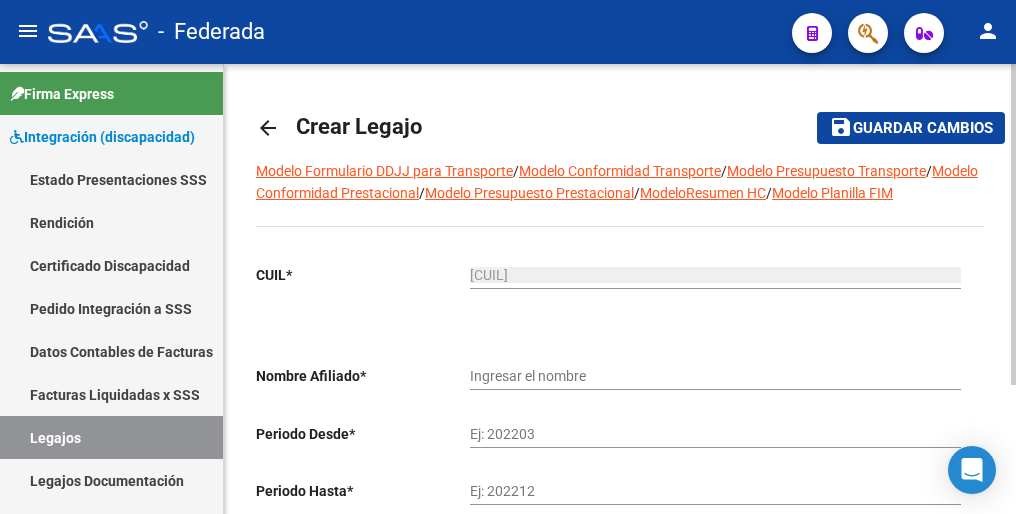 type on "[LAST_NAME] [FIRST_NAME]" 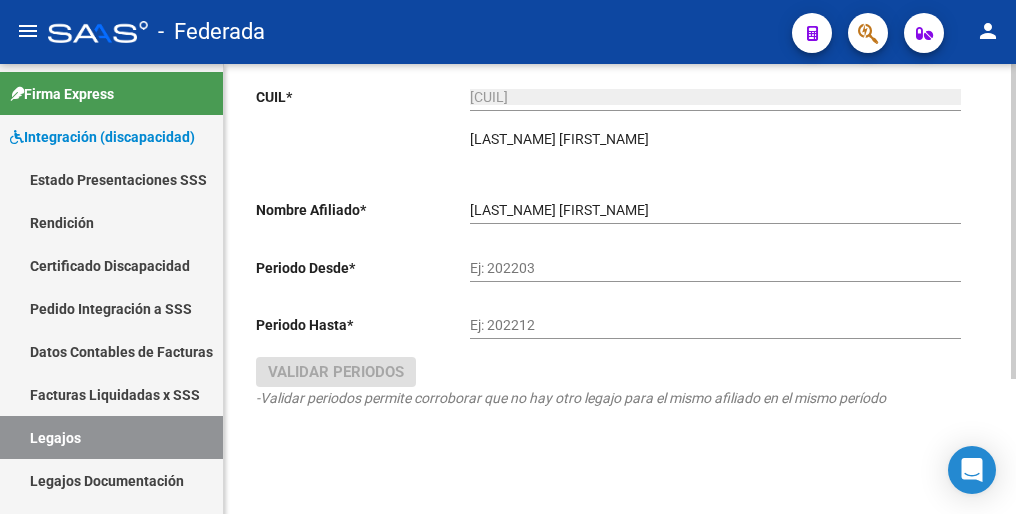 scroll, scrollTop: 192, scrollLeft: 0, axis: vertical 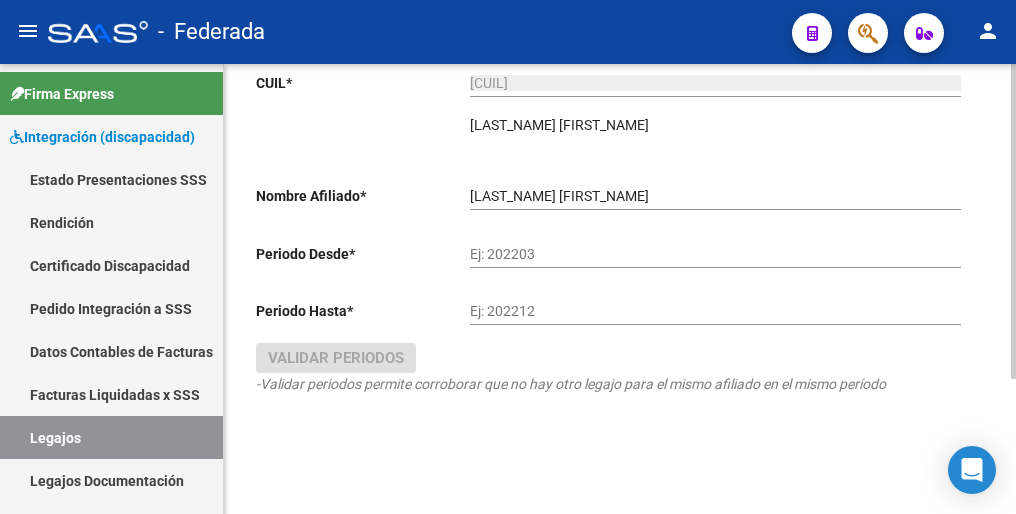 click on "Ej: 202203" at bounding box center [715, 254] 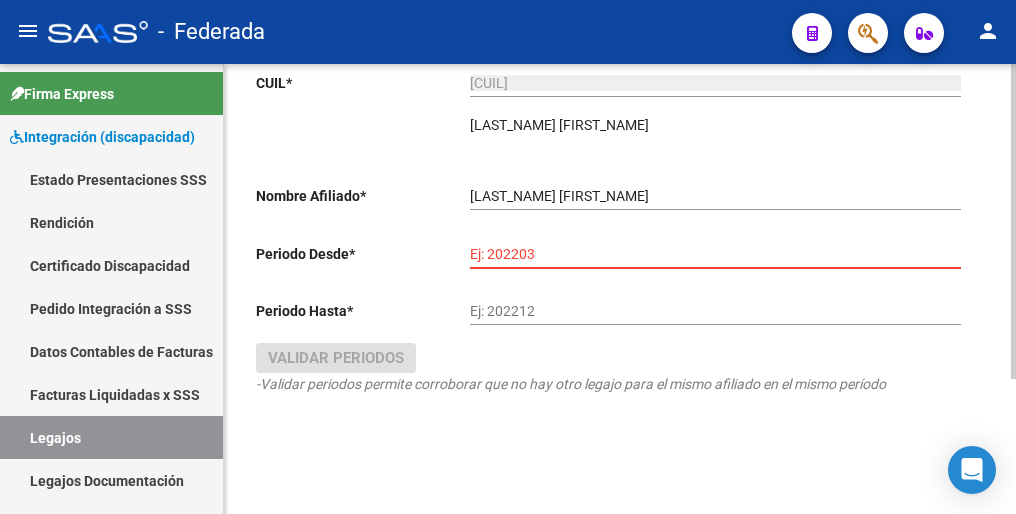 paste on "202501" 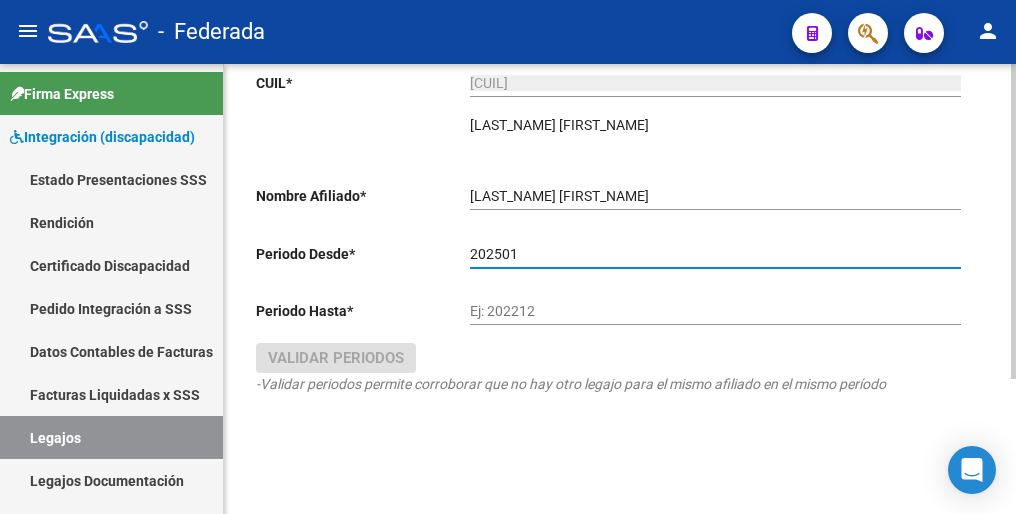 type on "202501" 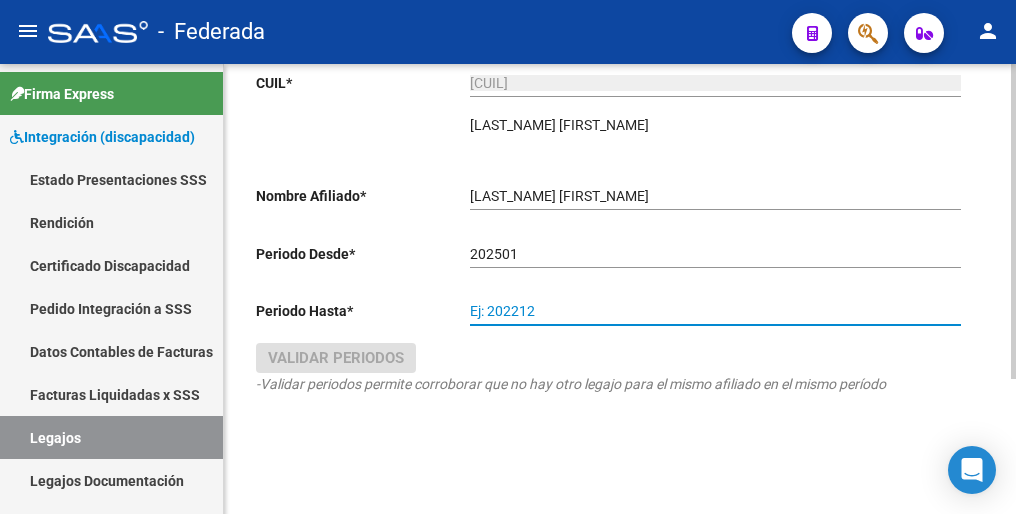 click on "Ej: 202212" at bounding box center [715, 311] 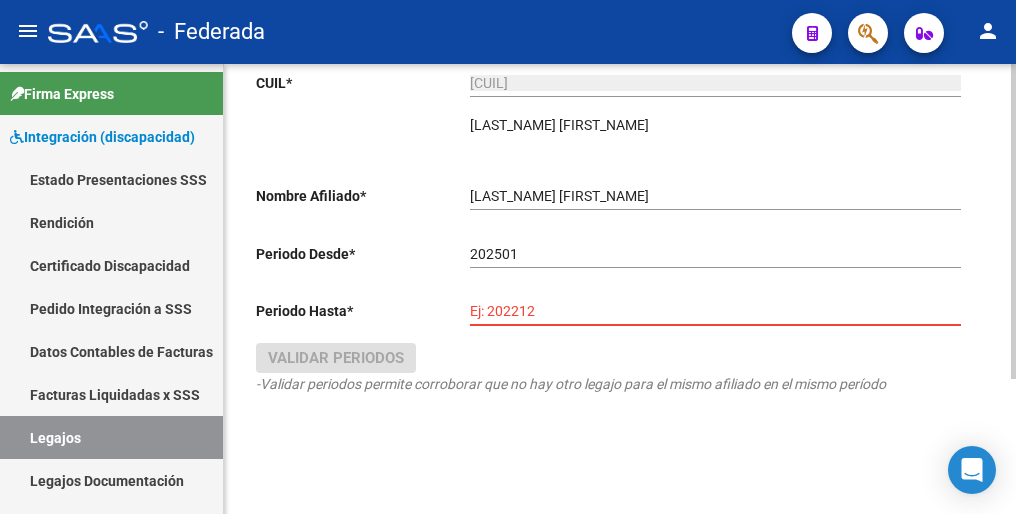 paste on "202512" 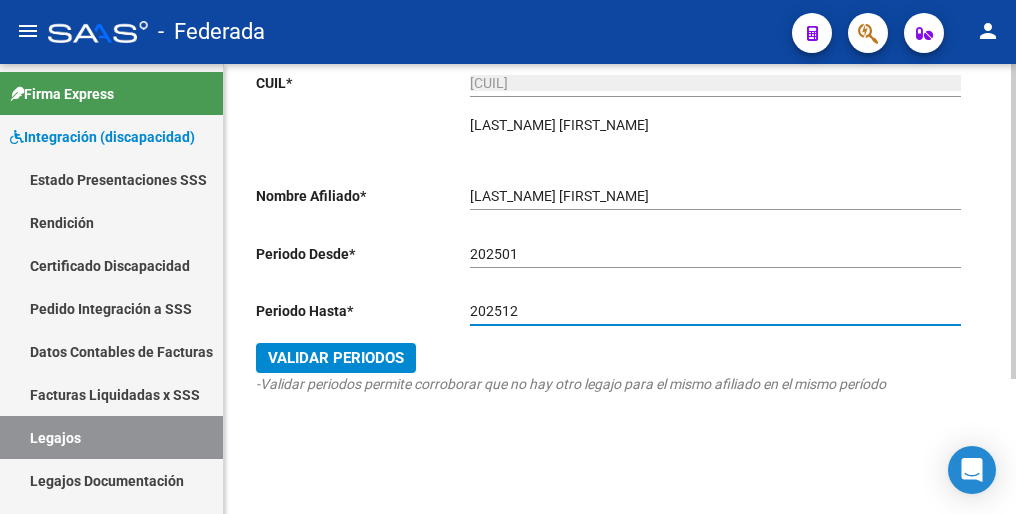 type on "202512" 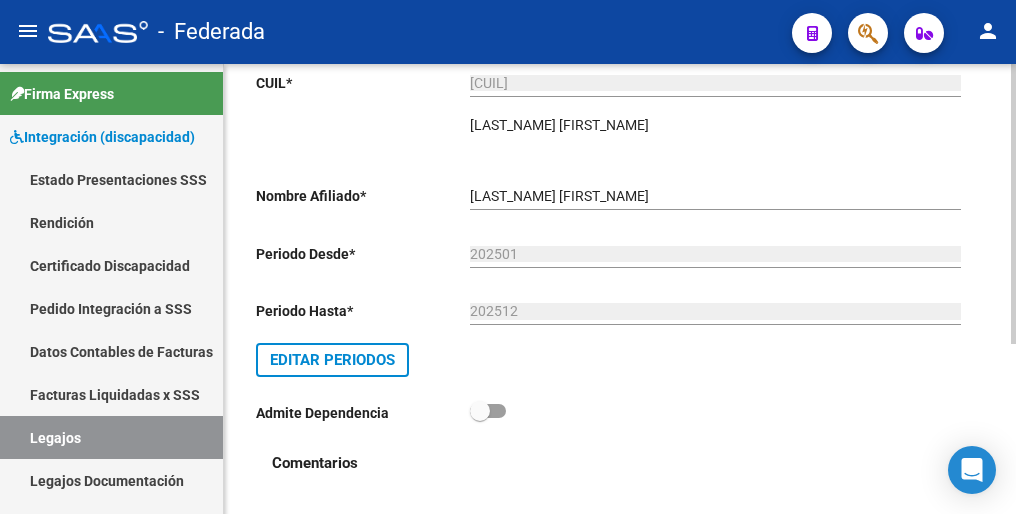 scroll, scrollTop: 0, scrollLeft: 0, axis: both 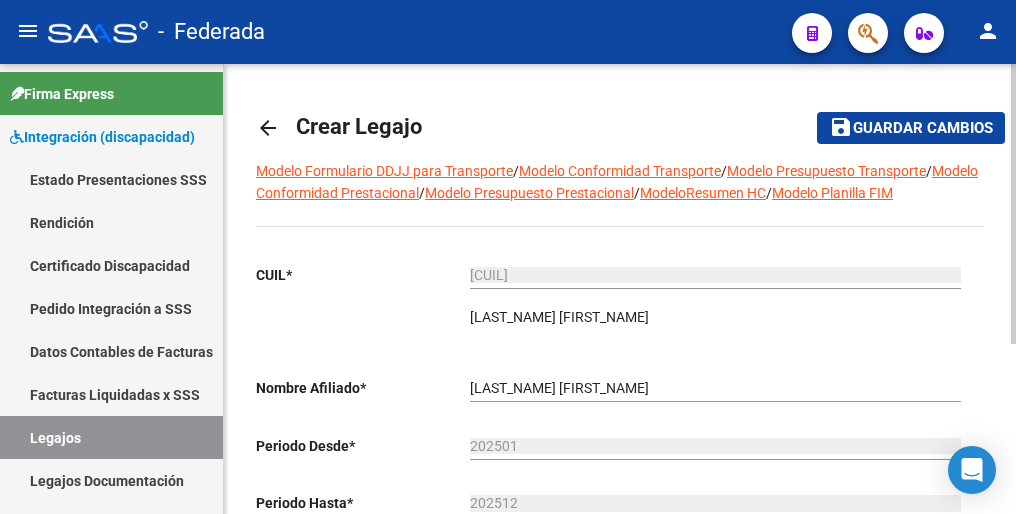click on "Guardar cambios" 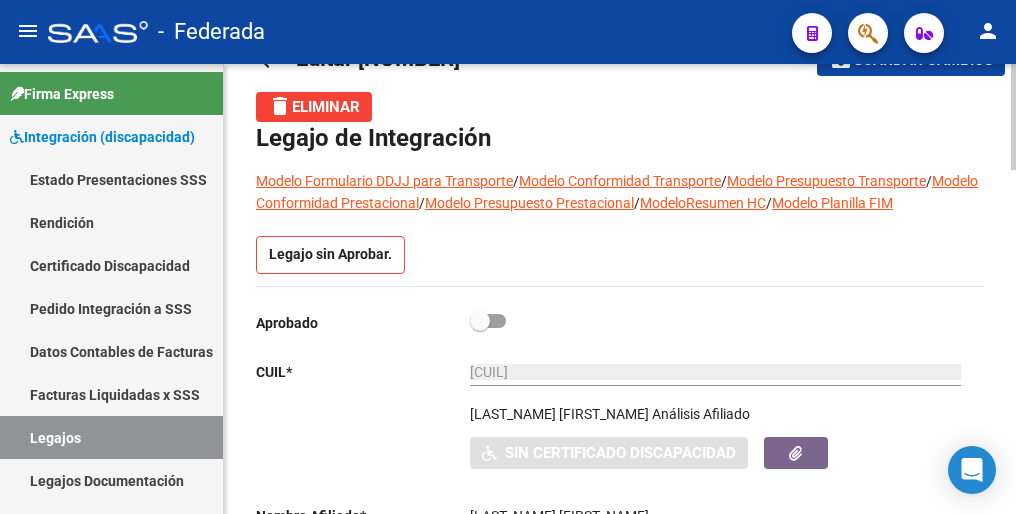 scroll, scrollTop: 100, scrollLeft: 0, axis: vertical 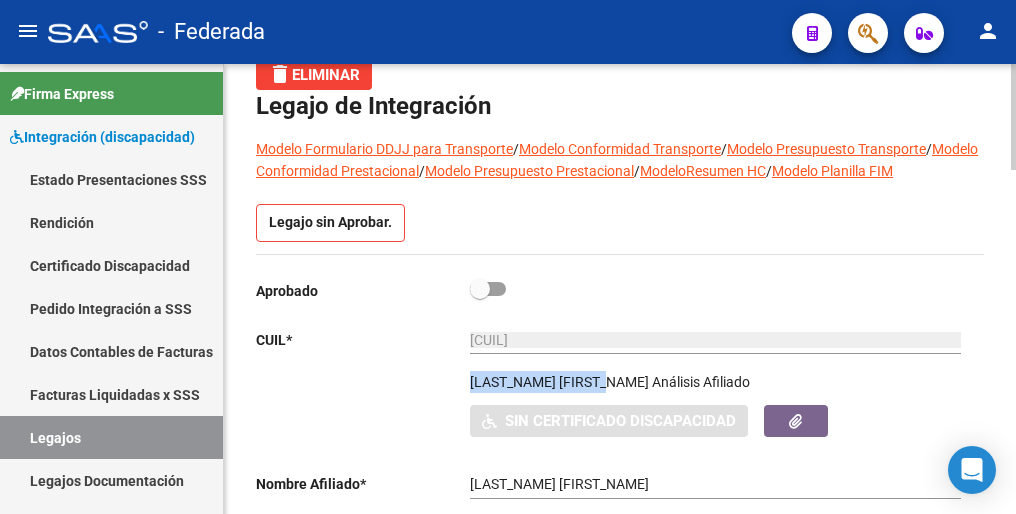 drag, startPoint x: 472, startPoint y: 381, endPoint x: 622, endPoint y: 383, distance: 150.01334 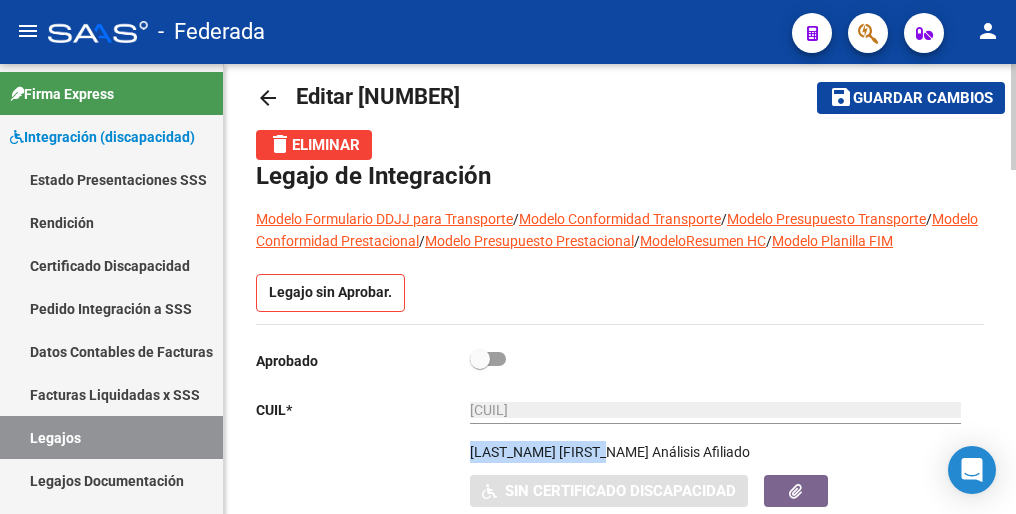 scroll, scrollTop: 0, scrollLeft: 0, axis: both 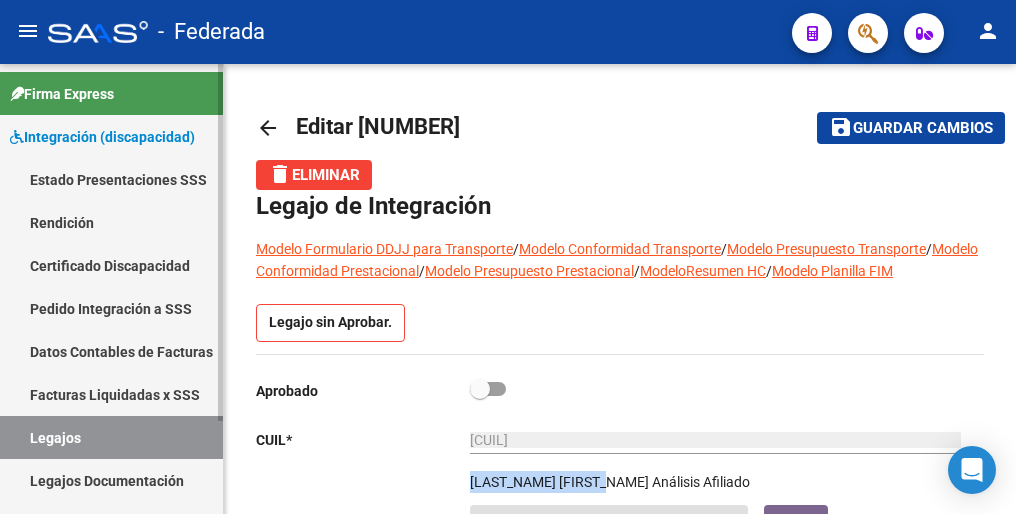 drag, startPoint x: 121, startPoint y: 441, endPoint x: 191, endPoint y: 398, distance: 82.1523 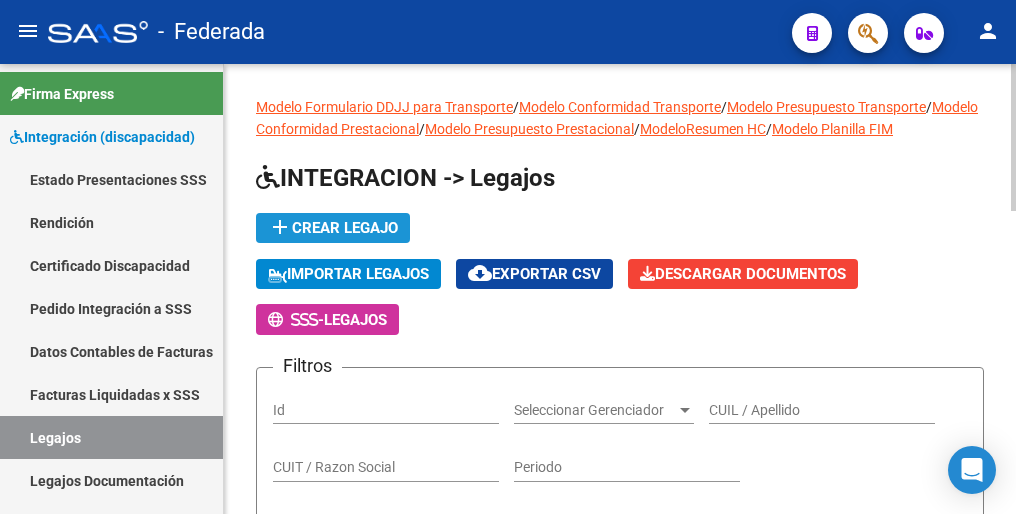 click on "add  Crear Legajo" 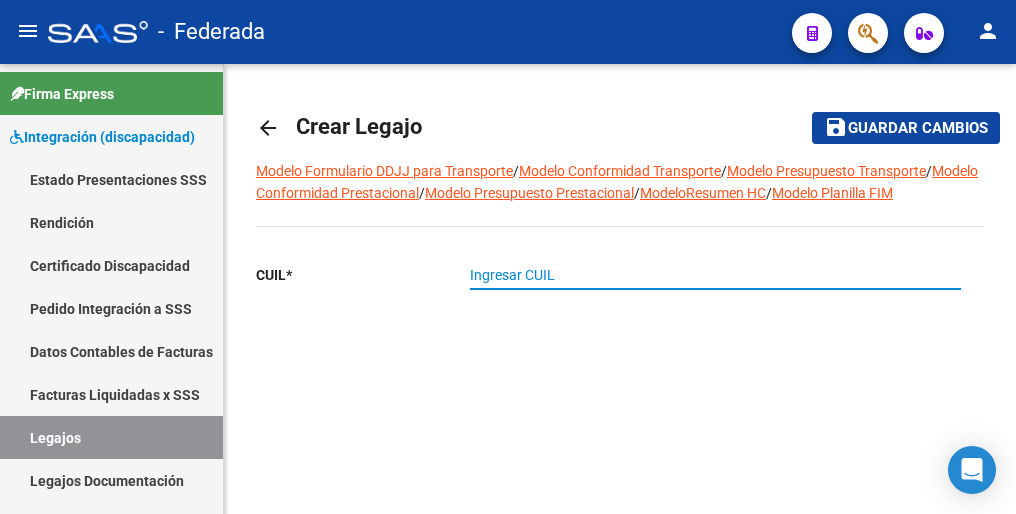 click on "Ingresar CUIL" at bounding box center (715, 275) 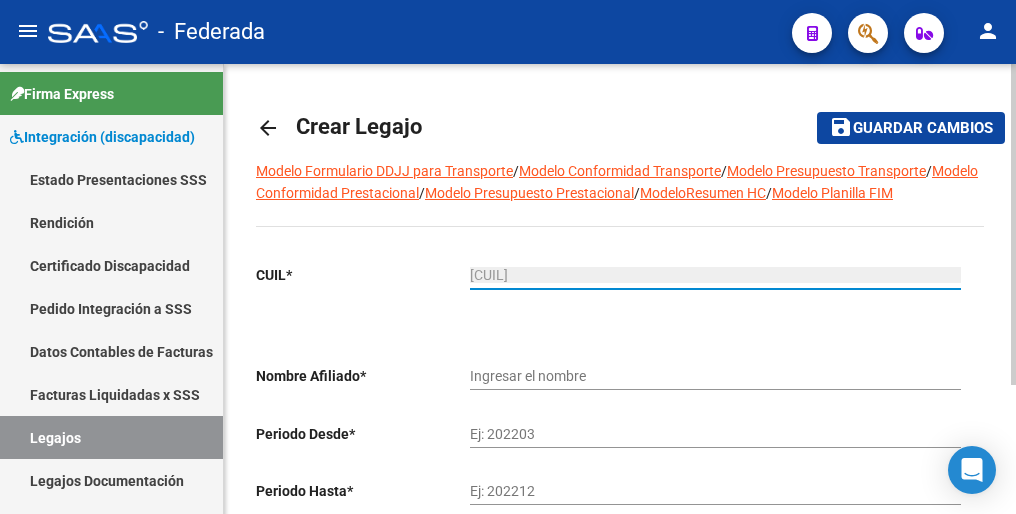 type on "[CUIL]" 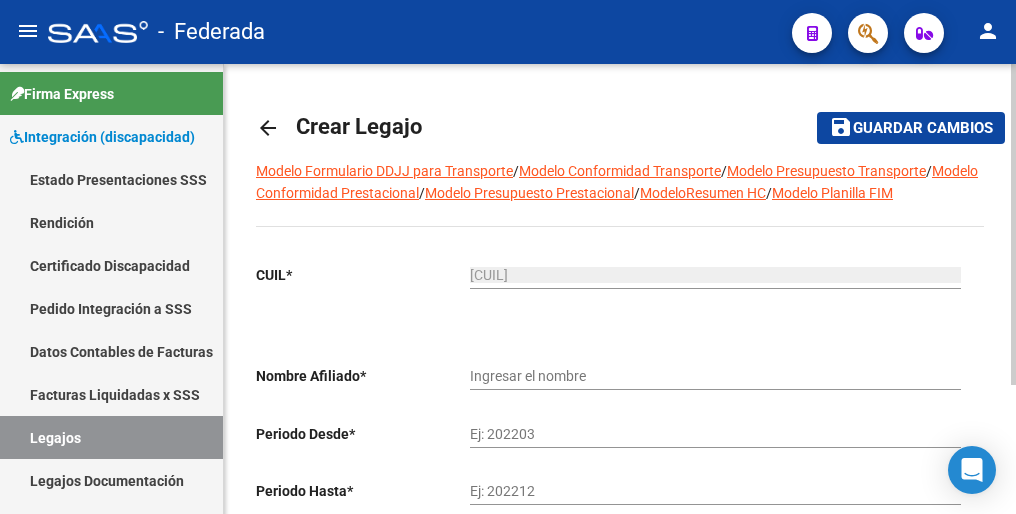 click on "Ingresar el nombre" 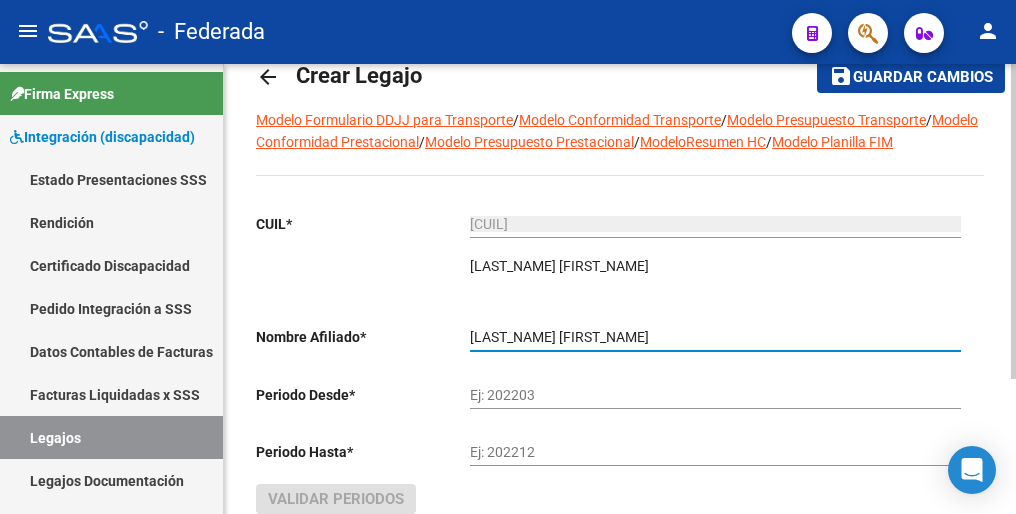scroll, scrollTop: 192, scrollLeft: 0, axis: vertical 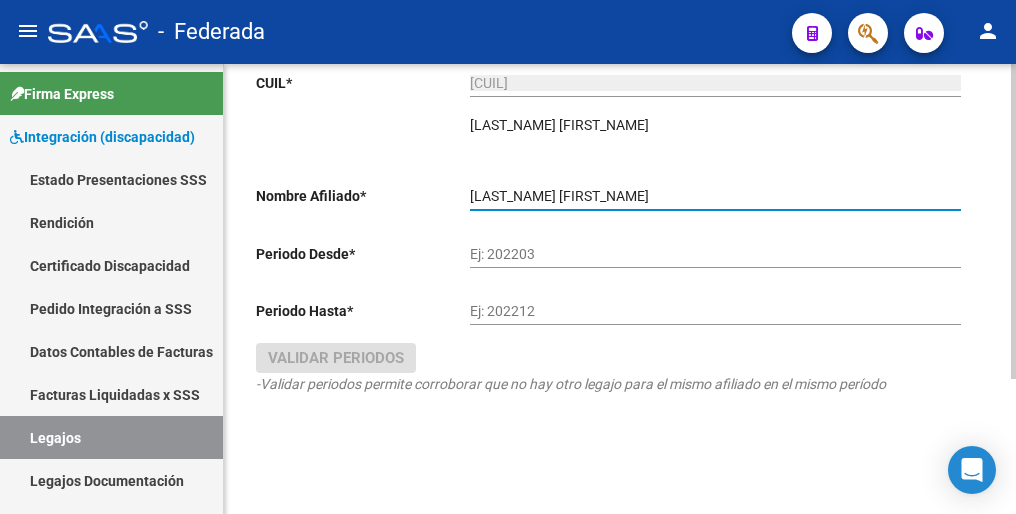 click on "Ej: 202203" at bounding box center [715, 254] 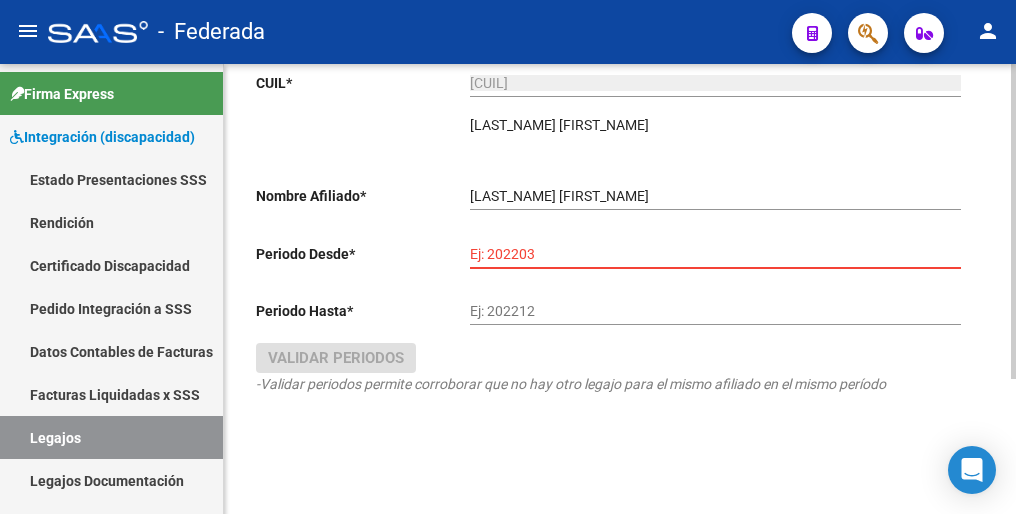 paste on "202501" 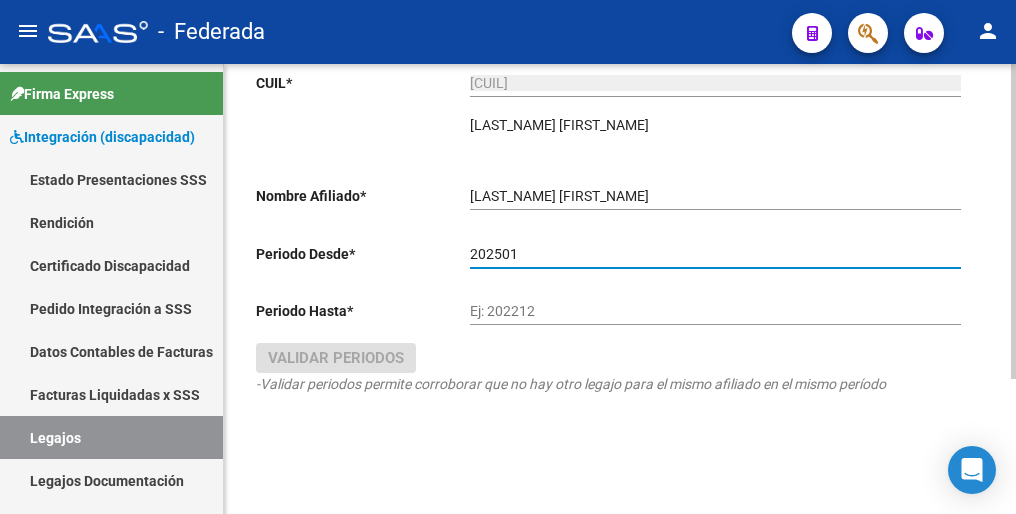 type on "202501" 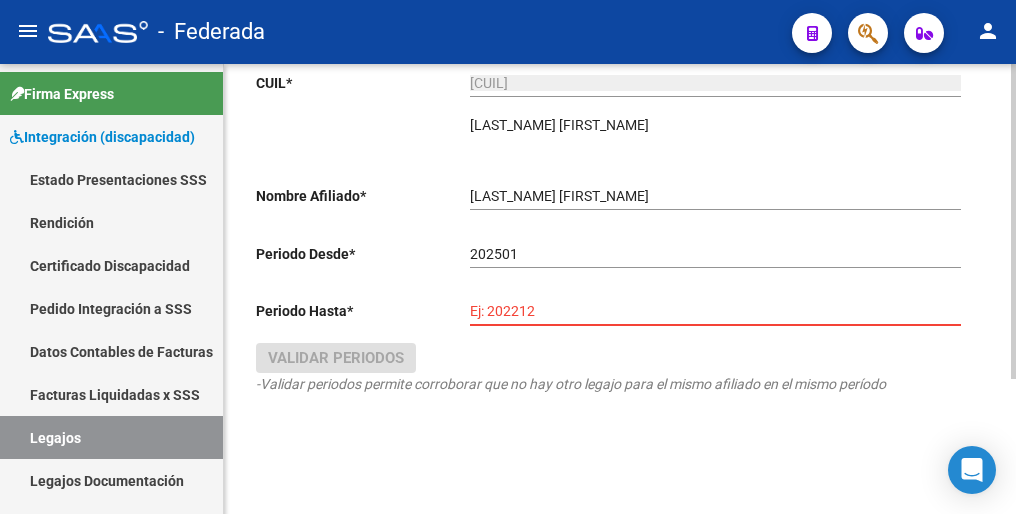 paste on "202512" 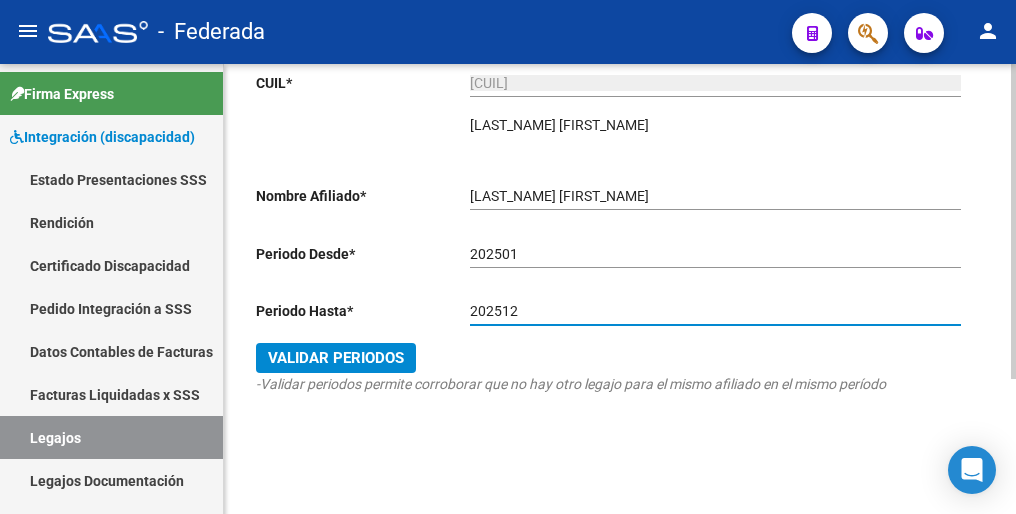 type on "202512" 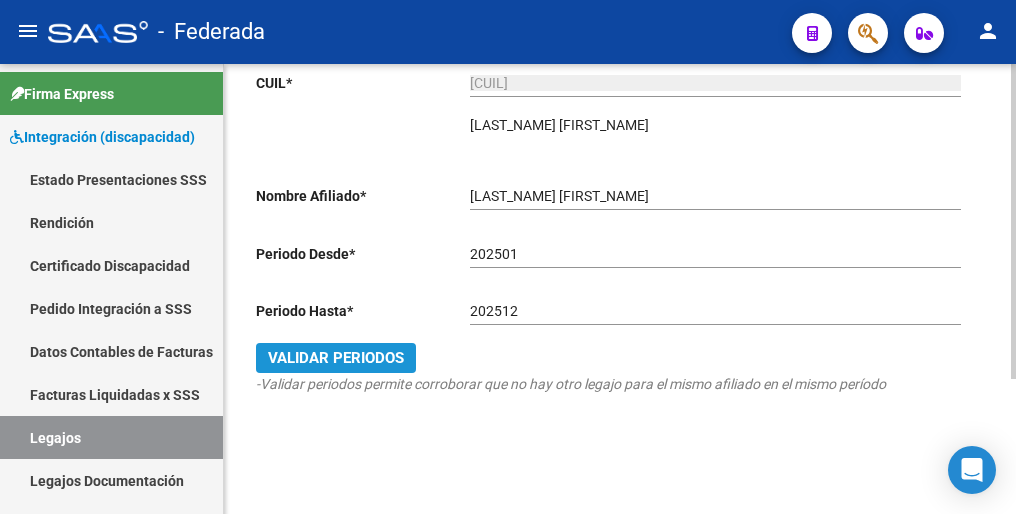 drag, startPoint x: 381, startPoint y: 356, endPoint x: 402, endPoint y: 350, distance: 21.84033 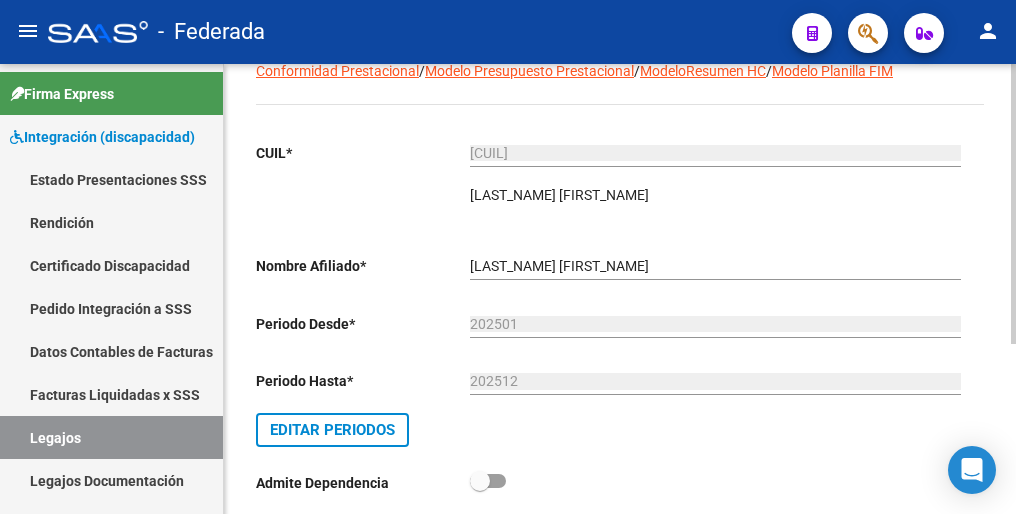 scroll, scrollTop: 0, scrollLeft: 0, axis: both 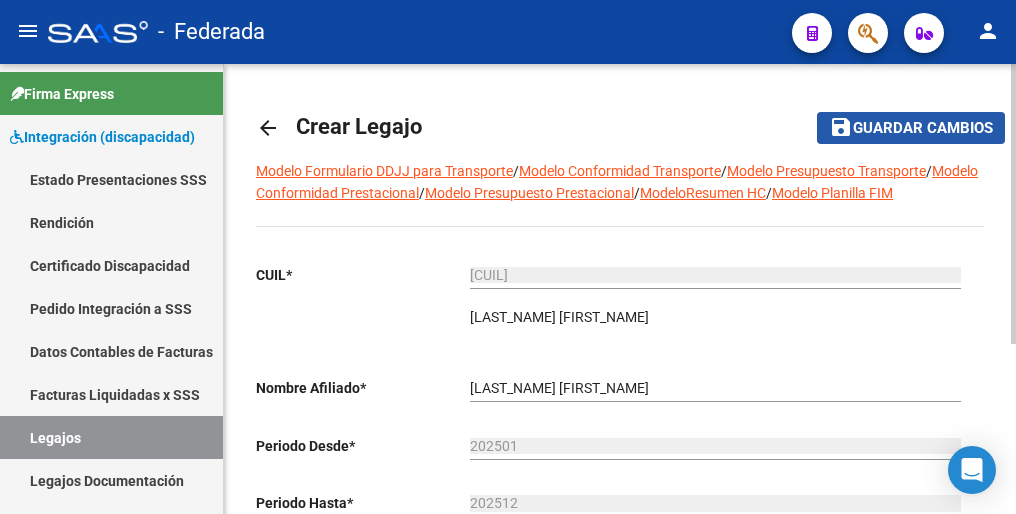 click on "Guardar cambios" 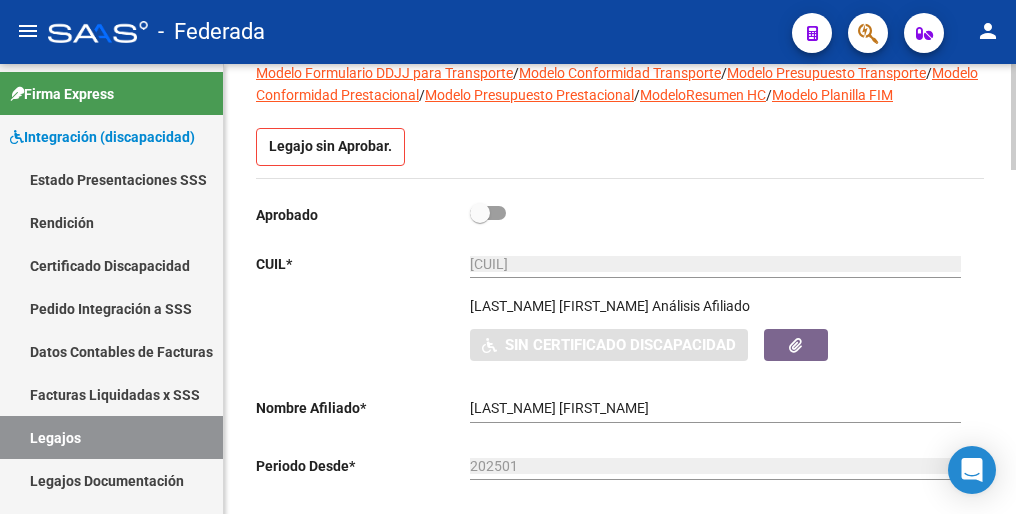 scroll, scrollTop: 200, scrollLeft: 0, axis: vertical 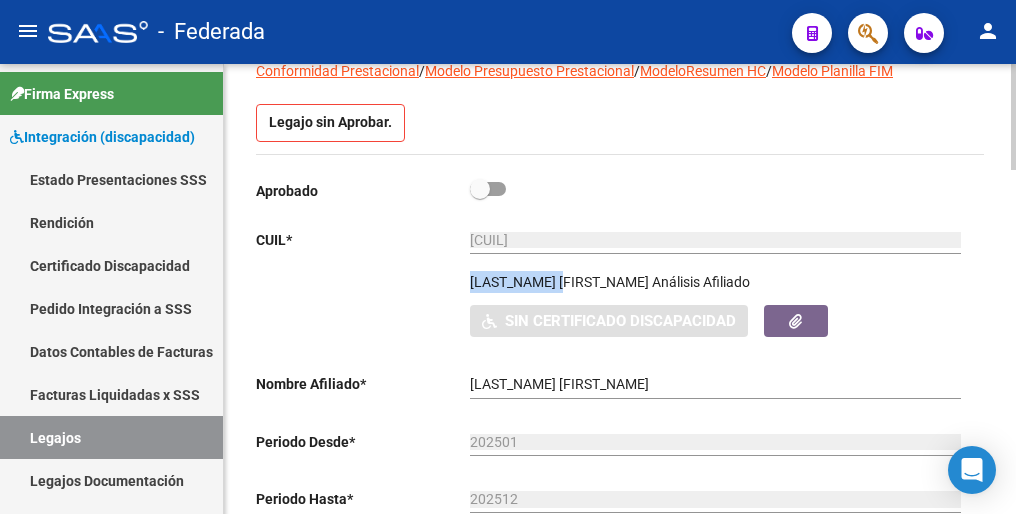 drag, startPoint x: 495, startPoint y: 281, endPoint x: 561, endPoint y: 281, distance: 66 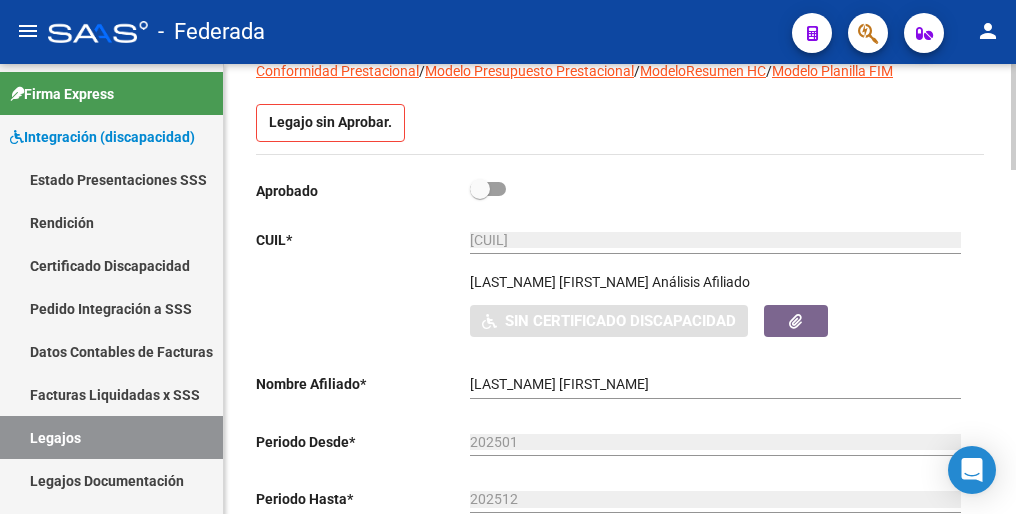 drag, startPoint x: 532, startPoint y: 229, endPoint x: 556, endPoint y: 232, distance: 24.186773 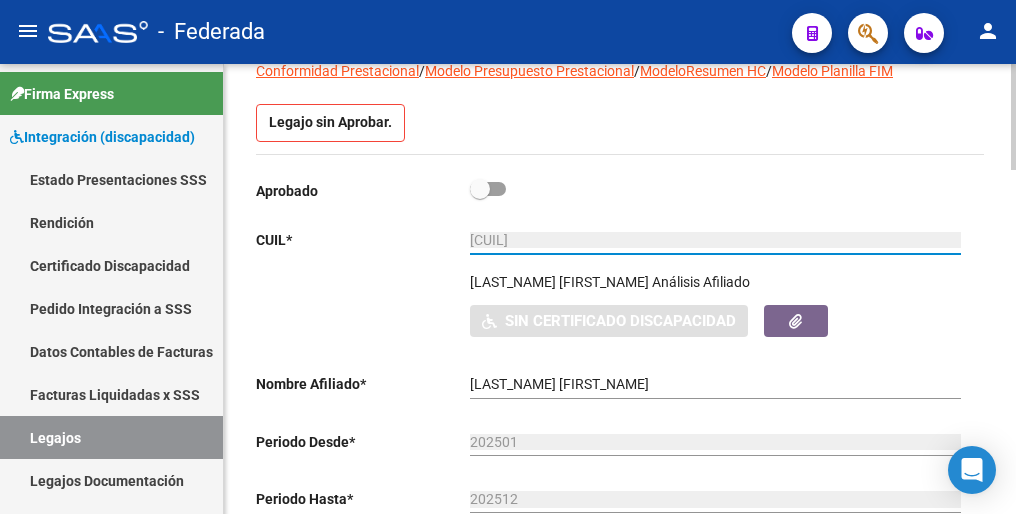 drag, startPoint x: 567, startPoint y: 238, endPoint x: 456, endPoint y: 237, distance: 111.0045 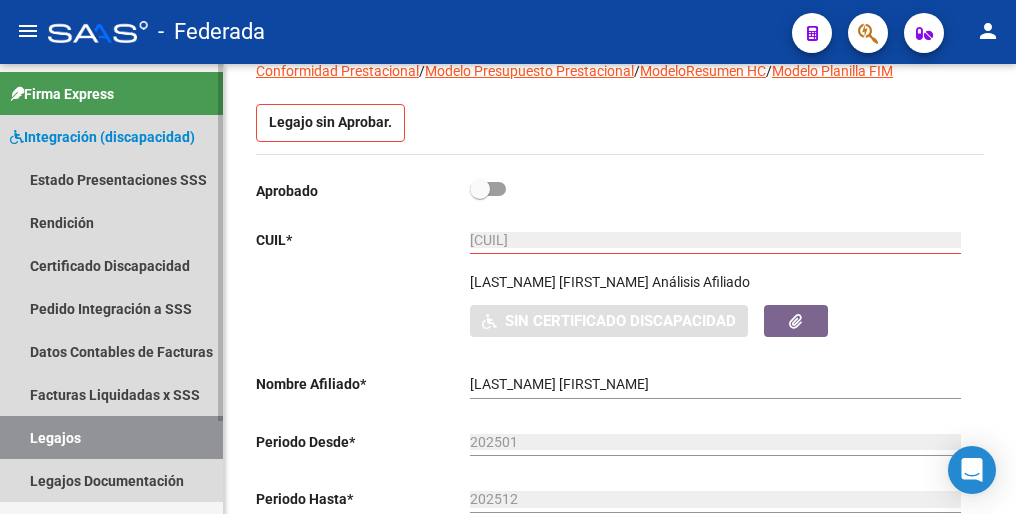 drag, startPoint x: 128, startPoint y: 438, endPoint x: 180, endPoint y: 401, distance: 63.82006 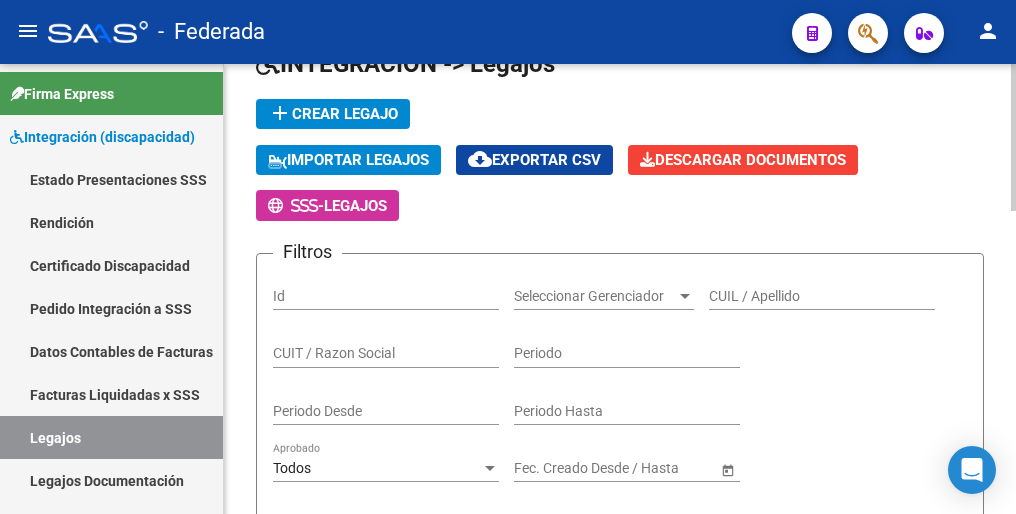 scroll, scrollTop: 100, scrollLeft: 0, axis: vertical 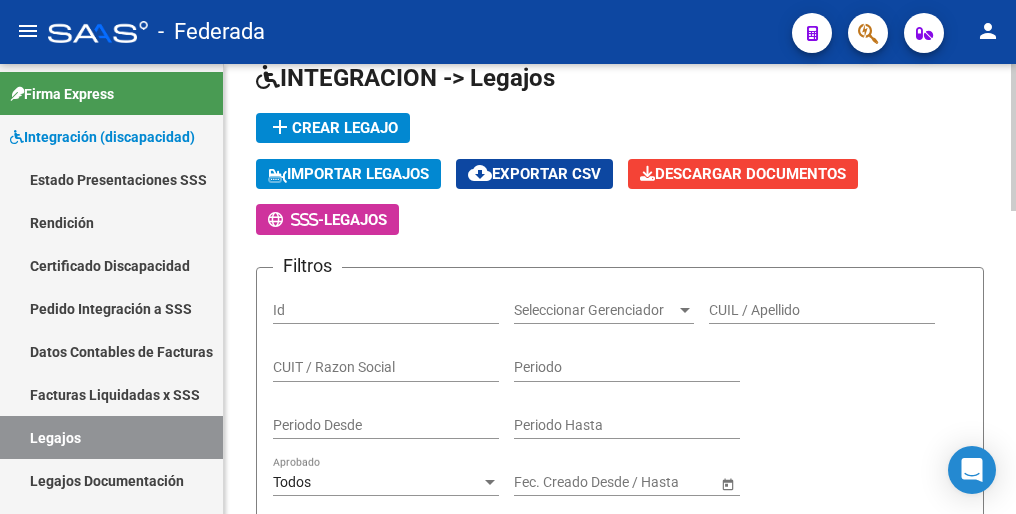 click on "add  Crear Legajo" 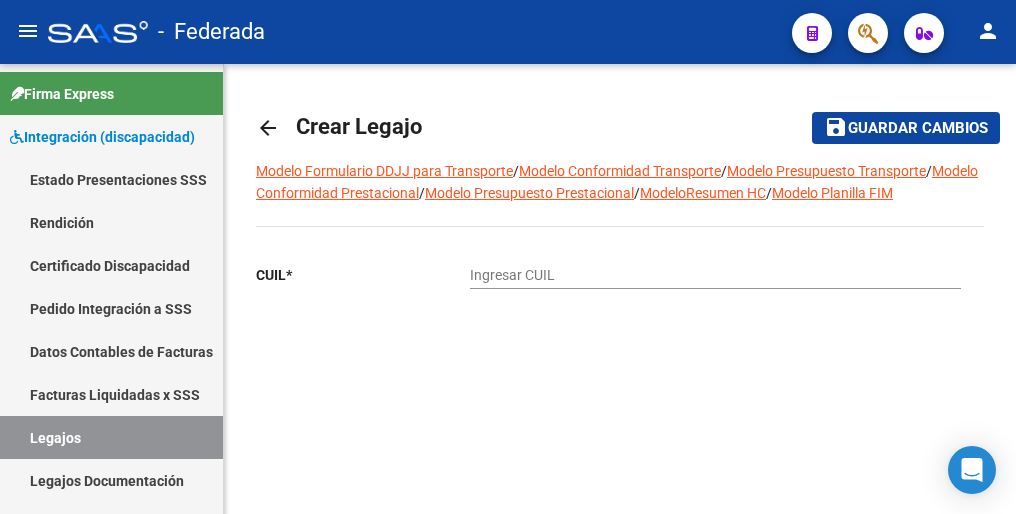 scroll, scrollTop: 0, scrollLeft: 0, axis: both 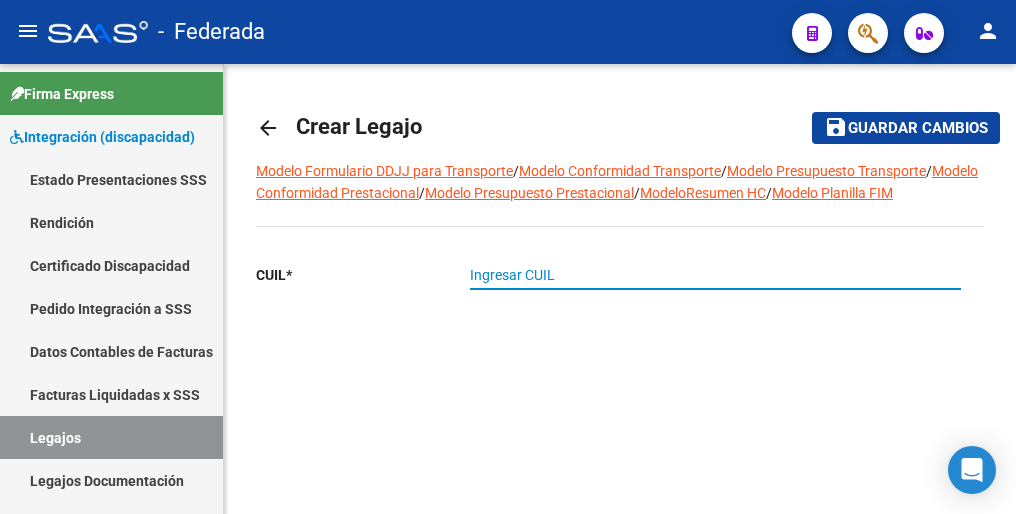 paste on "[CUIL]" 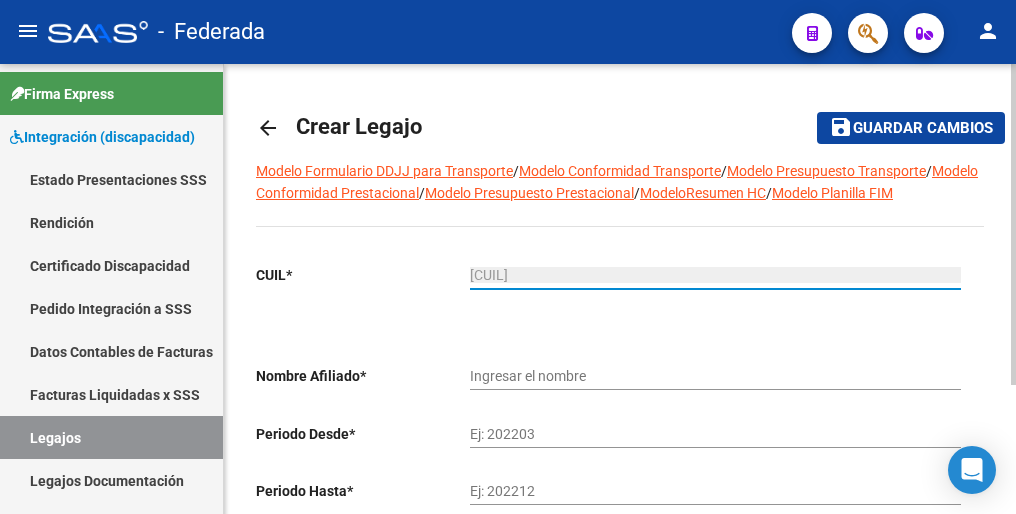 type on "[CUIL]" 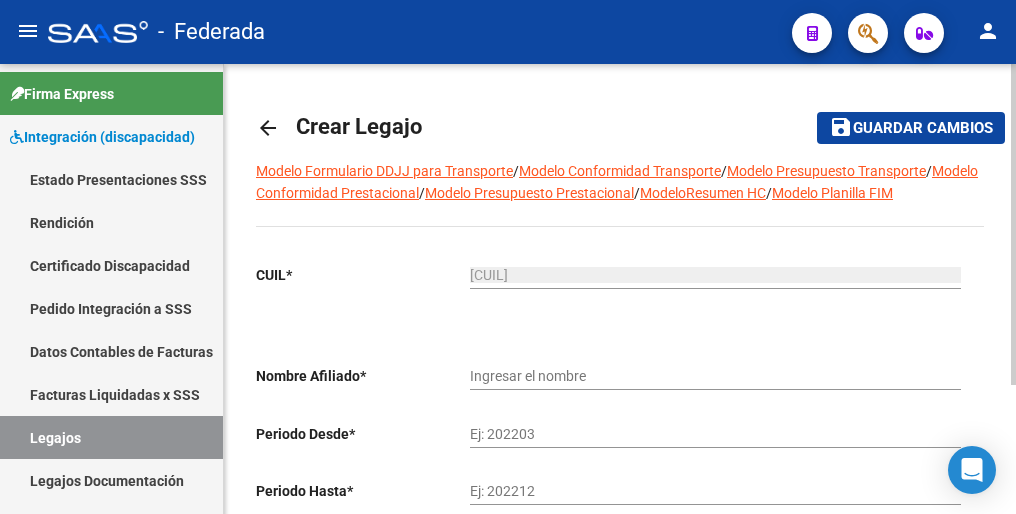 click on "CUIL  *   [SSN] Ingresar CUIL      ARCA Padrón Nombre Afiliado  *   Ingresar el nombre  Periodo Desde  *   Ej: 202203  Periodo Hasta  *   Ej: 202212   Validar Periodos -Validar periodos permite corroborar que no hay otro legajo para el mismo afiliado en el mismo período" 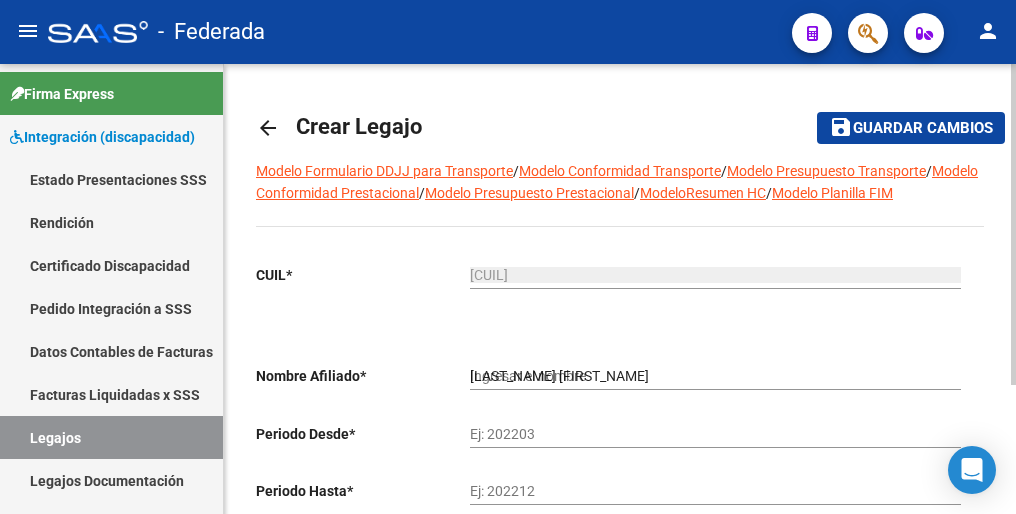 scroll, scrollTop: 100, scrollLeft: 0, axis: vertical 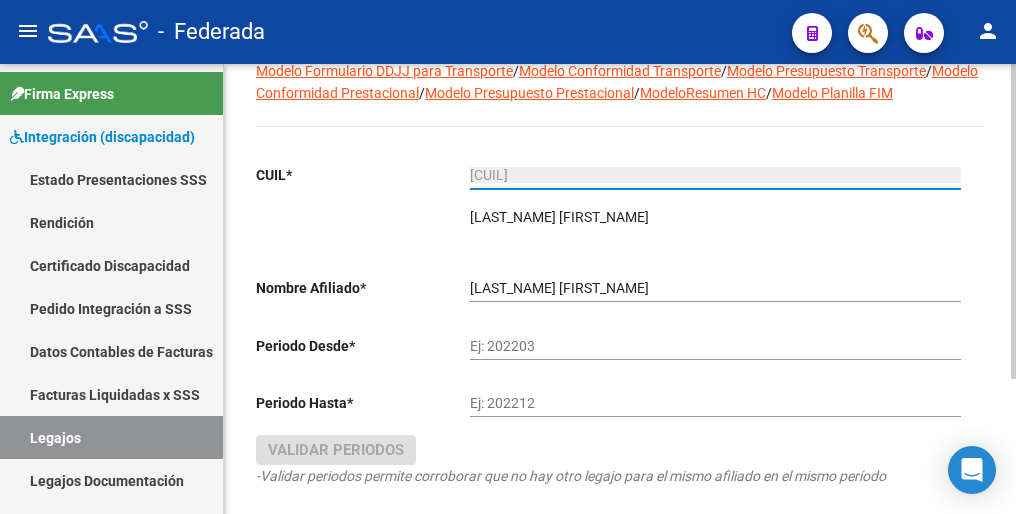 drag, startPoint x: 572, startPoint y: 175, endPoint x: 438, endPoint y: 177, distance: 134.01492 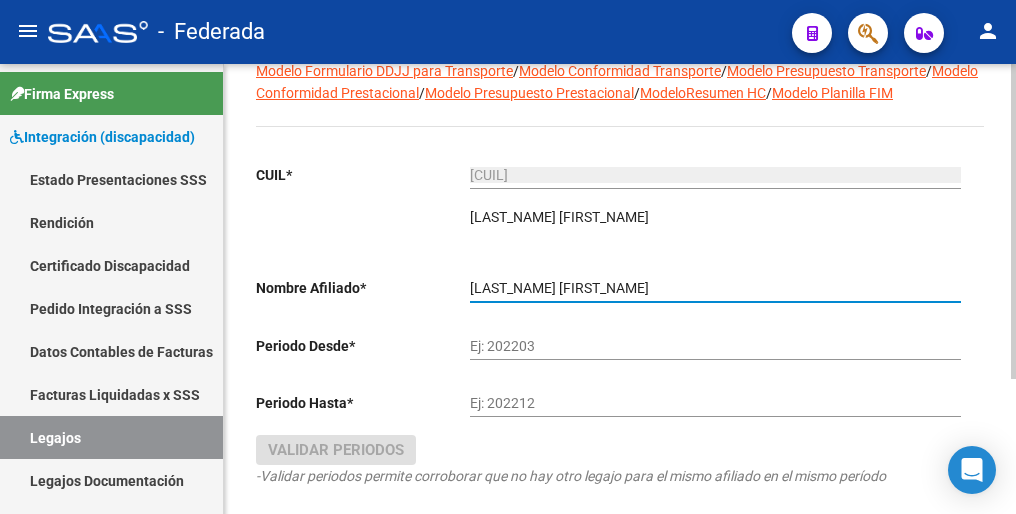 drag, startPoint x: 581, startPoint y: 286, endPoint x: 466, endPoint y: 286, distance: 115 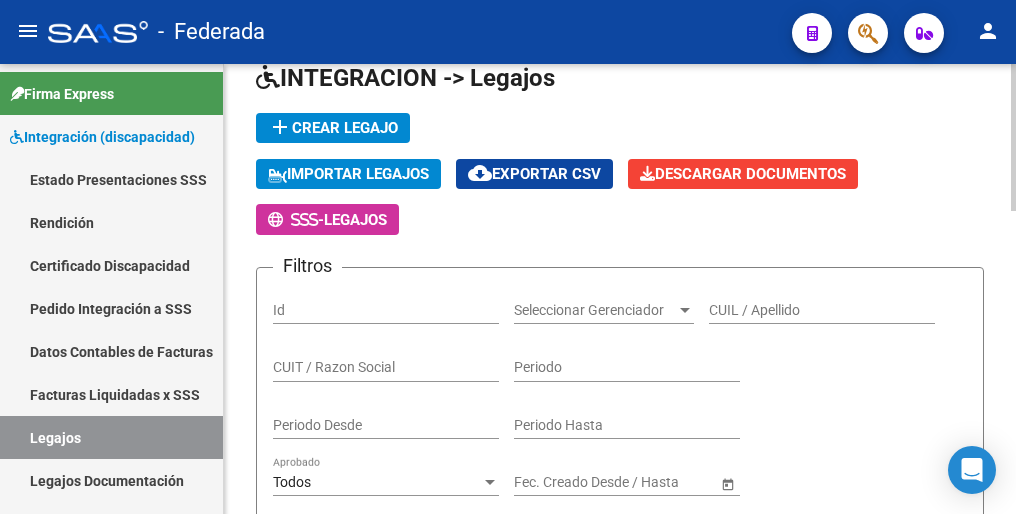 click on "add  Crear Legajo" 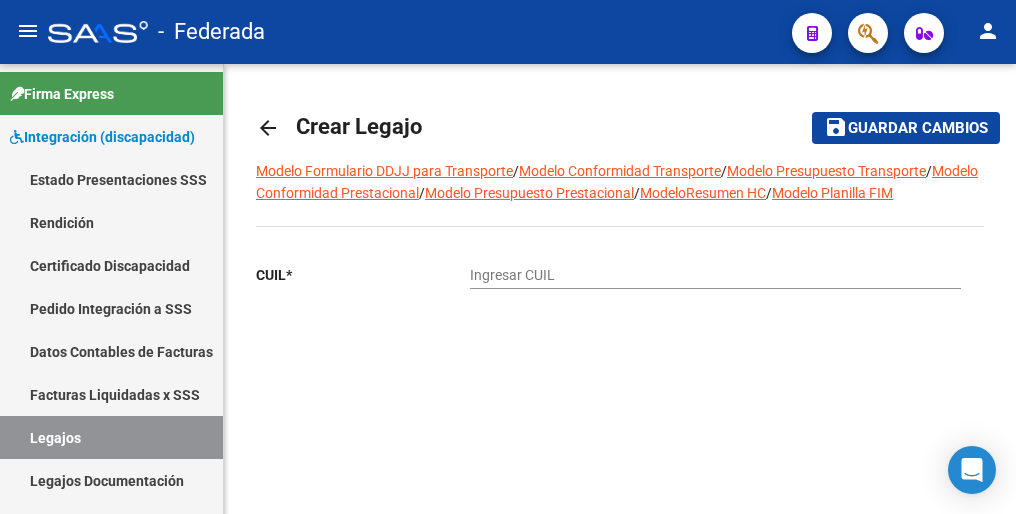 scroll, scrollTop: 0, scrollLeft: 0, axis: both 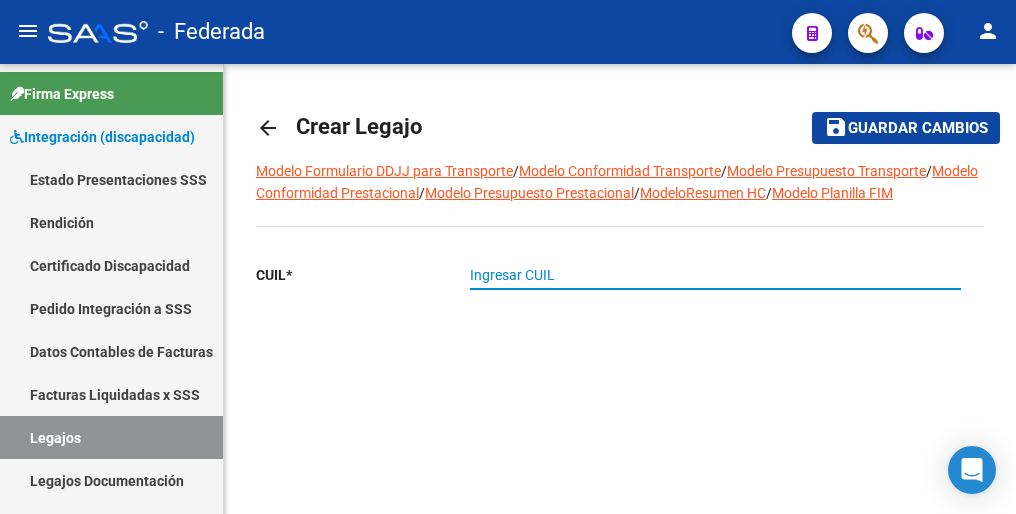 click on "Ingresar CUIL" at bounding box center (715, 275) 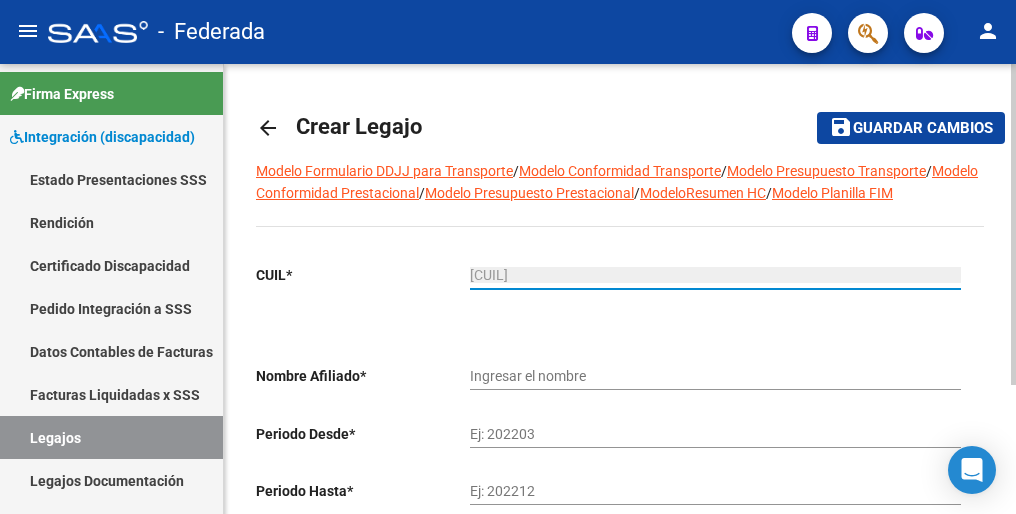 type on "[CUIL]" 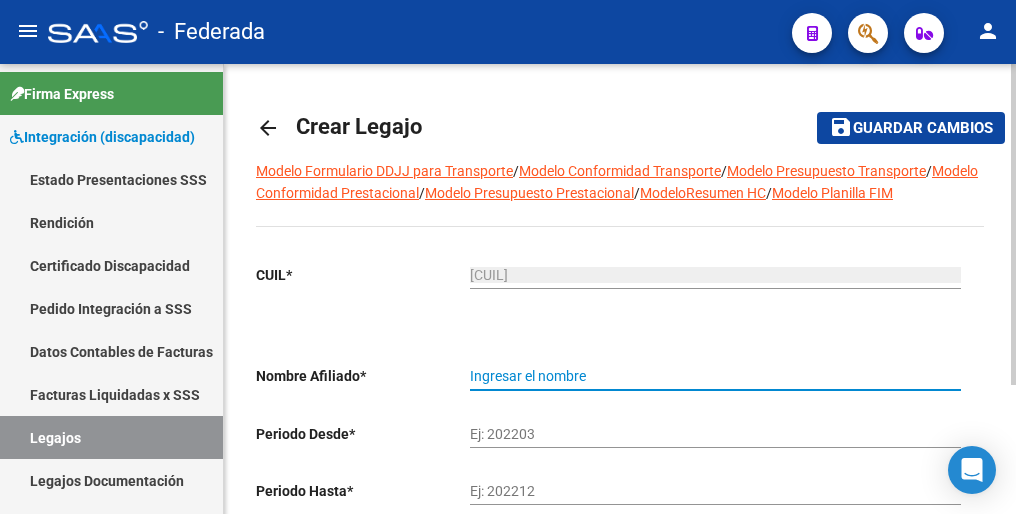 type on "[LAST] [FIRST] [MIDDLE]" 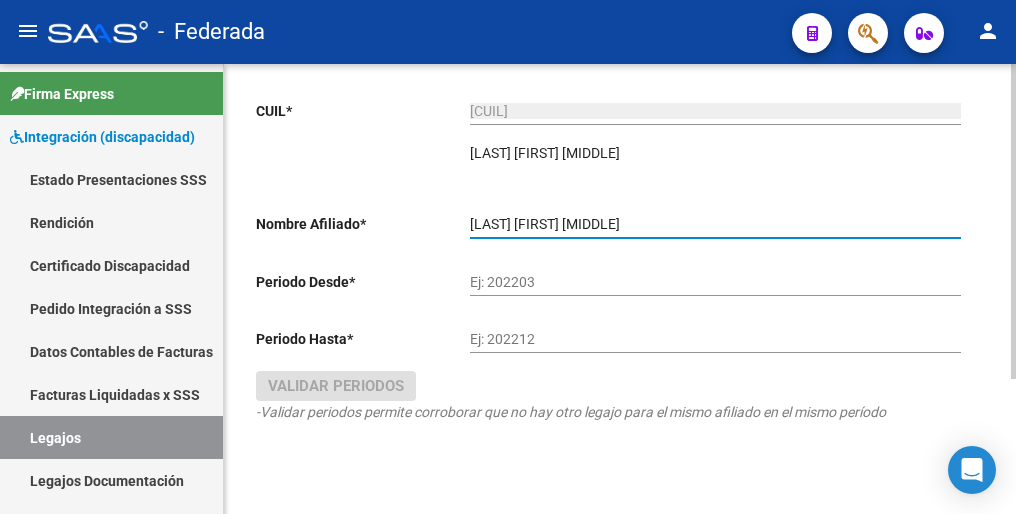 scroll, scrollTop: 192, scrollLeft: 0, axis: vertical 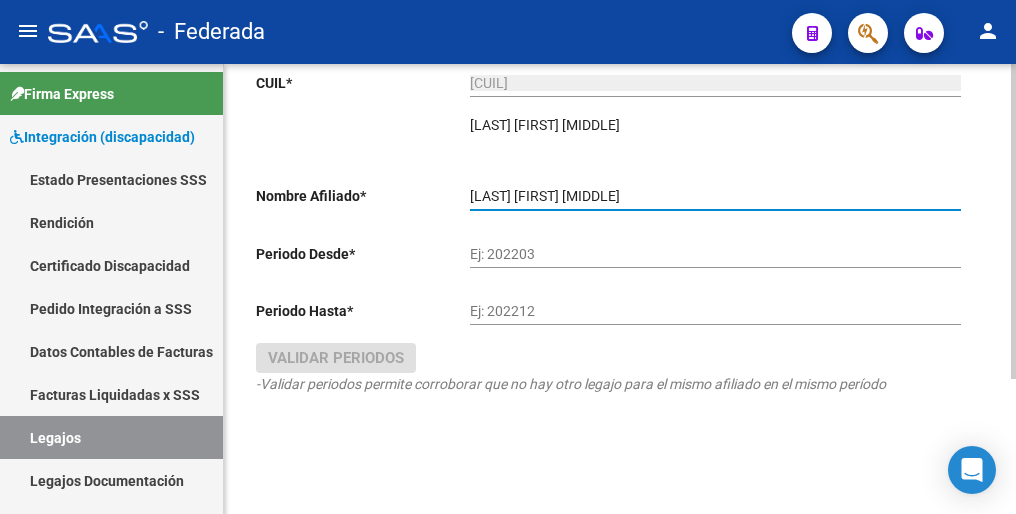 click on "Ej: 202203" at bounding box center [715, 254] 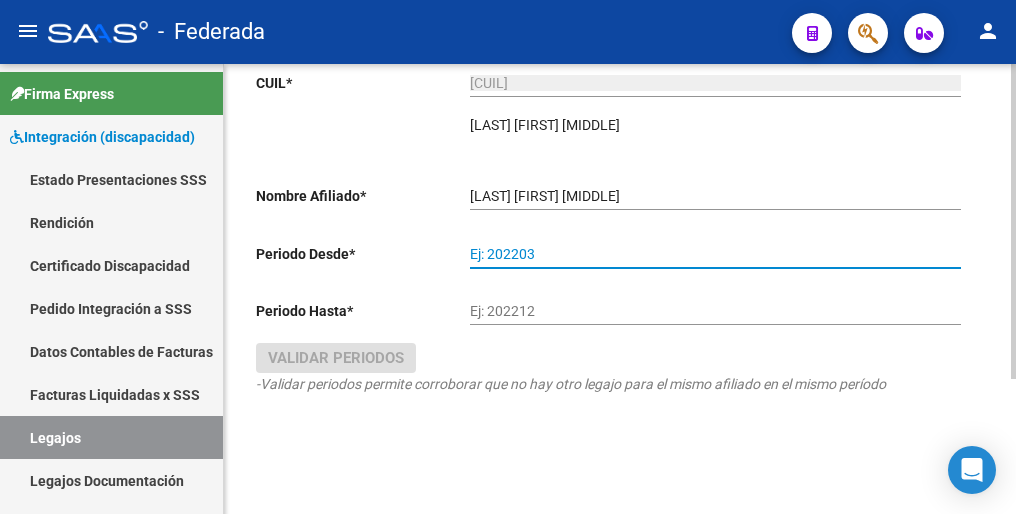 paste on "202502" 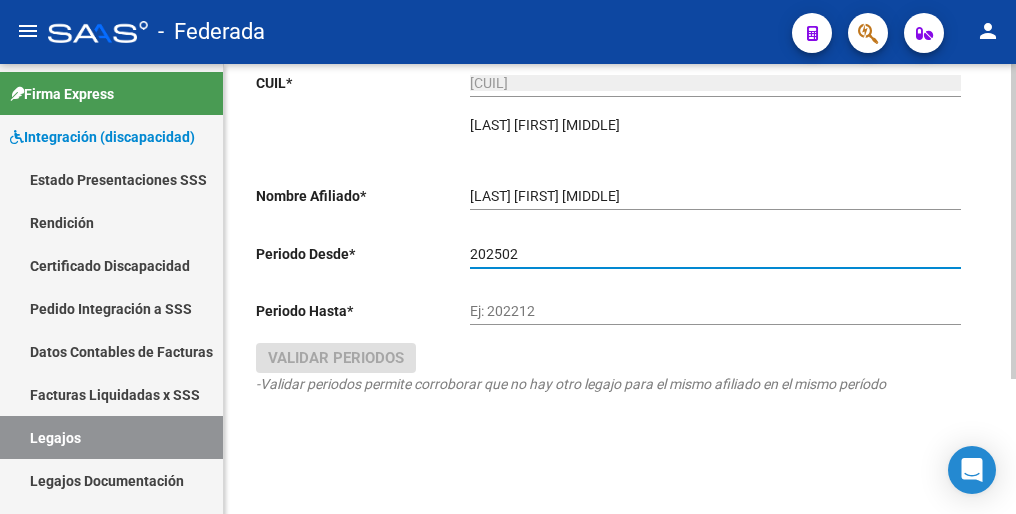 type on "202502" 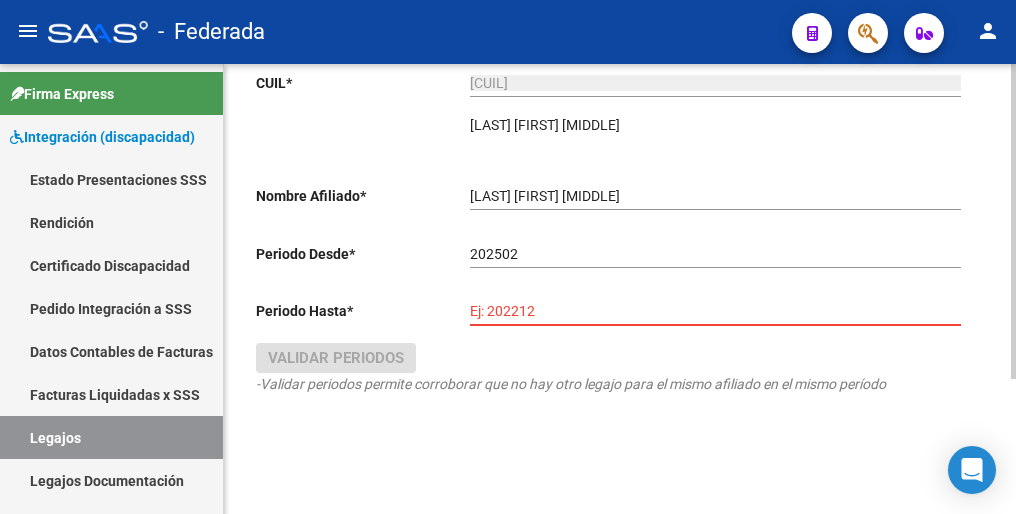 paste on "202512" 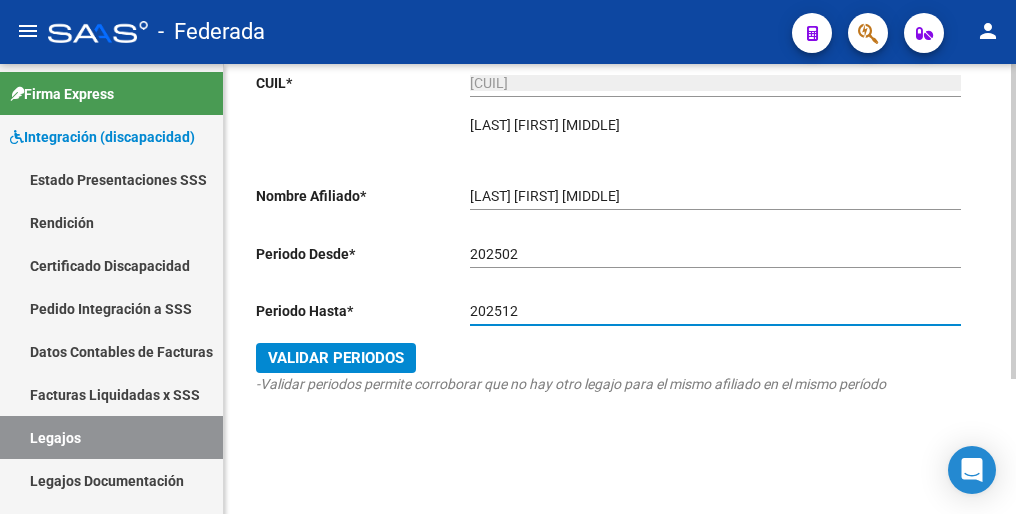 type on "202512" 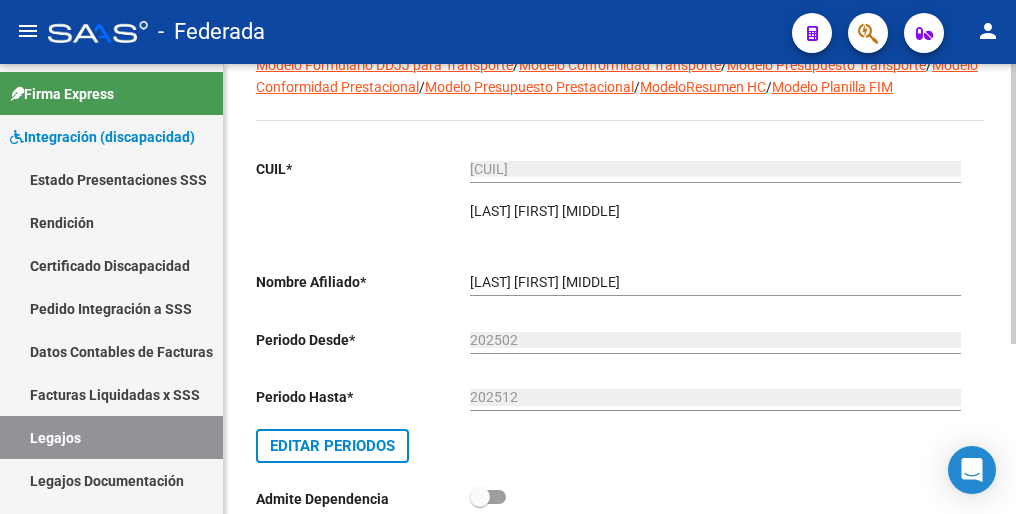 scroll, scrollTop: 0, scrollLeft: 0, axis: both 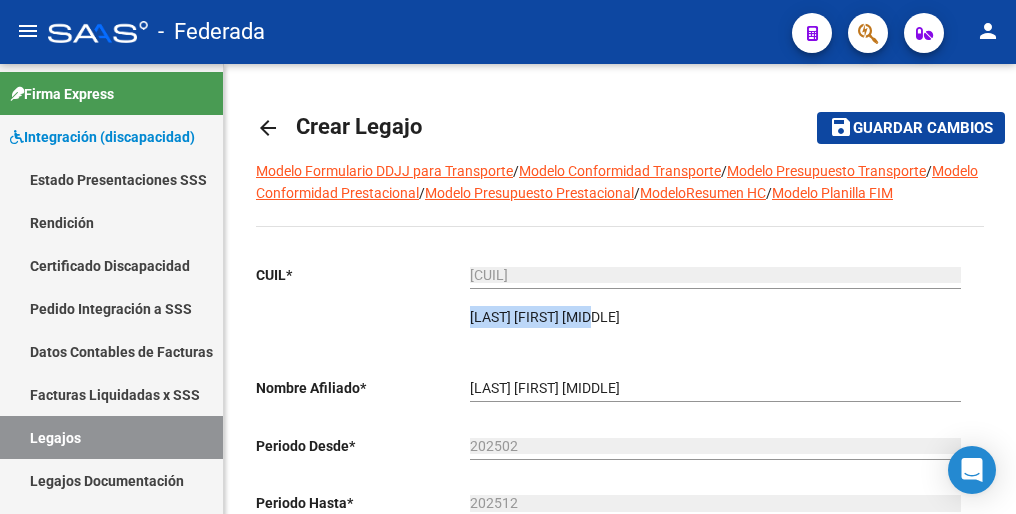 drag, startPoint x: 627, startPoint y: 315, endPoint x: 448, endPoint y: 324, distance: 179.22612 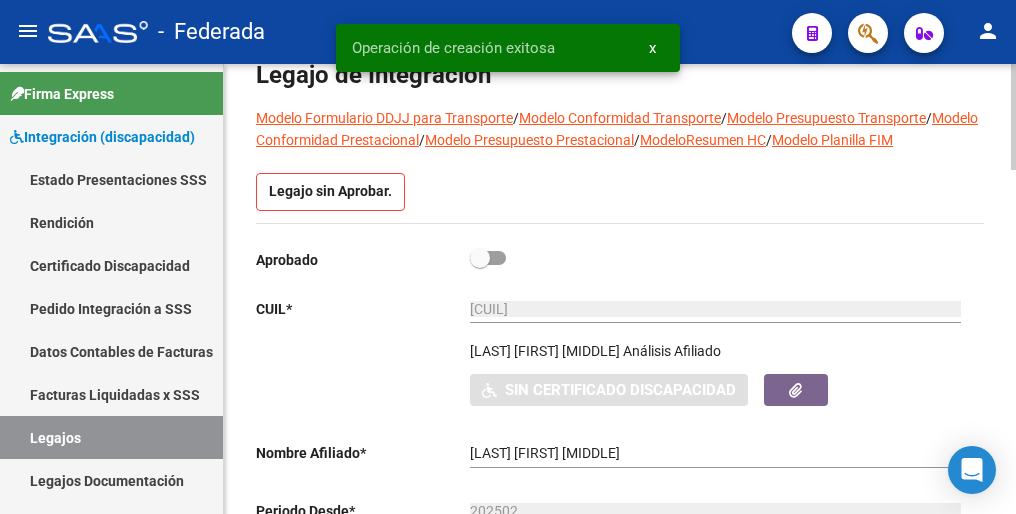 scroll, scrollTop: 100, scrollLeft: 0, axis: vertical 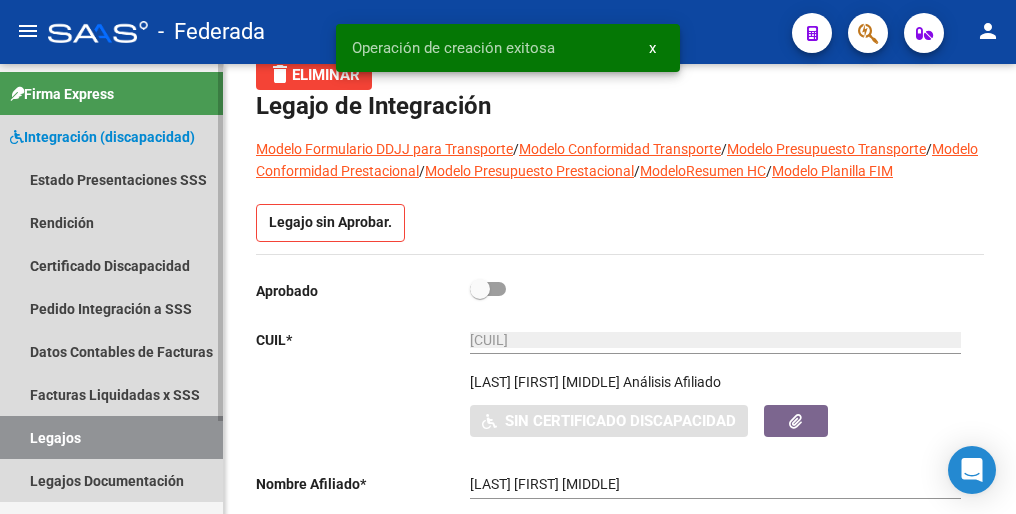 drag, startPoint x: 110, startPoint y: 428, endPoint x: 187, endPoint y: 133, distance: 304.88358 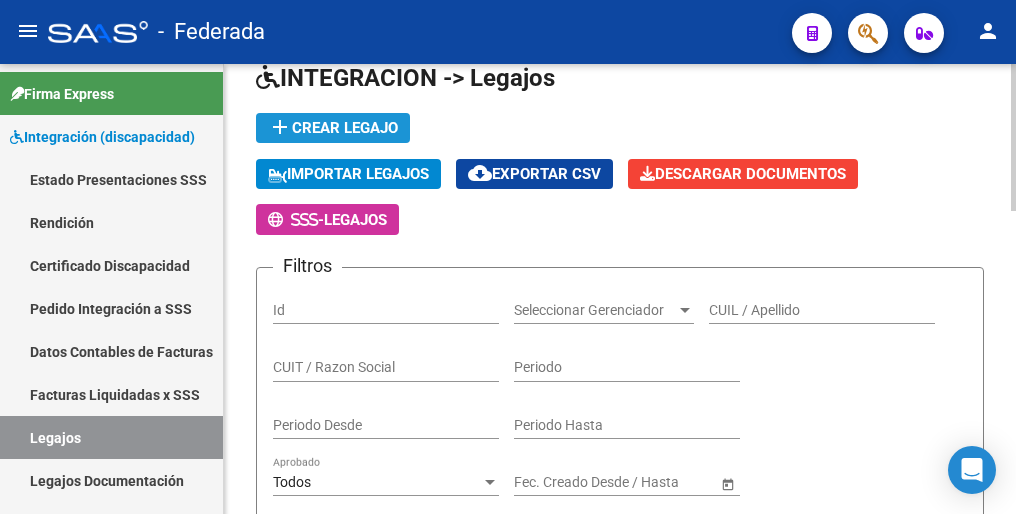 click on "add  Crear Legajo" 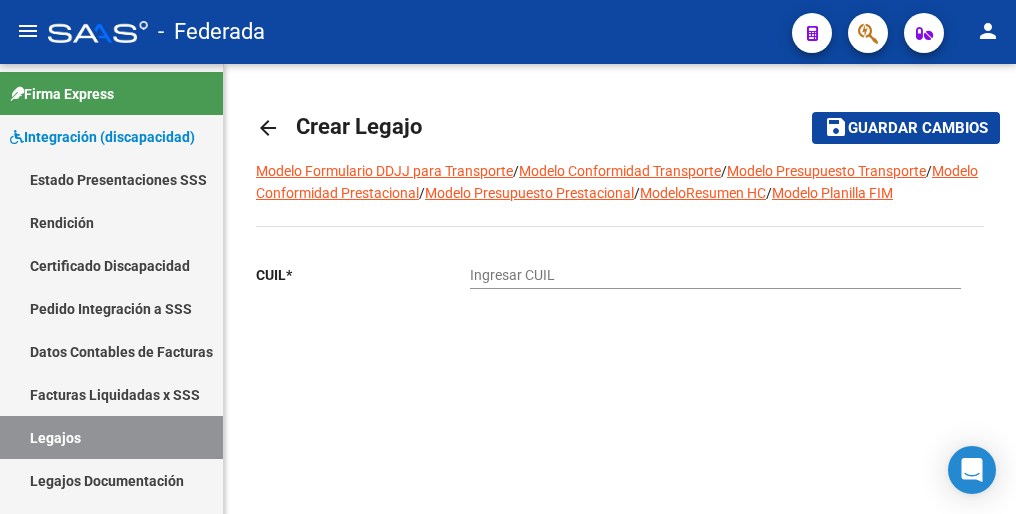 click on "Ingresar CUIL" 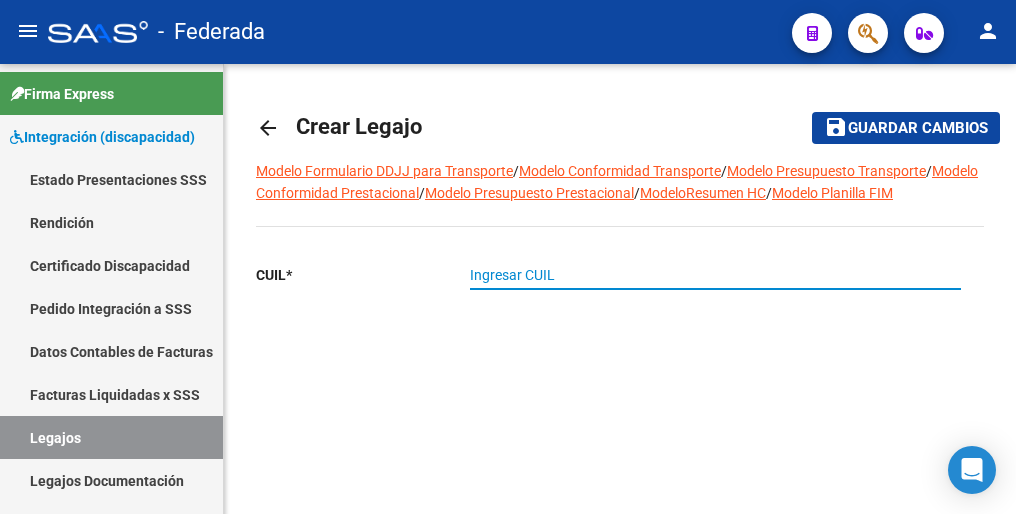 paste on "[SSN]" 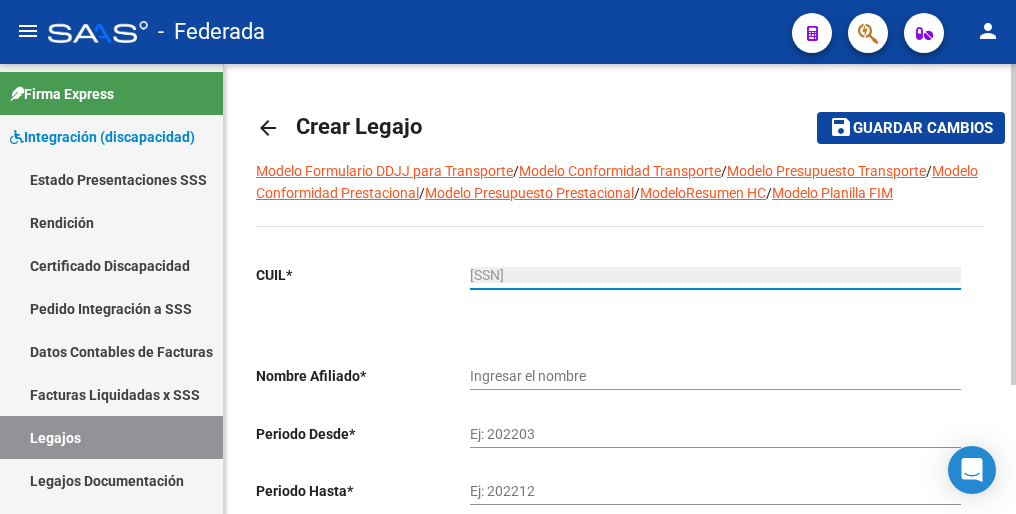 type on "[LAST_NAME] [FIRST_NAME] [FIRST_NAME]" 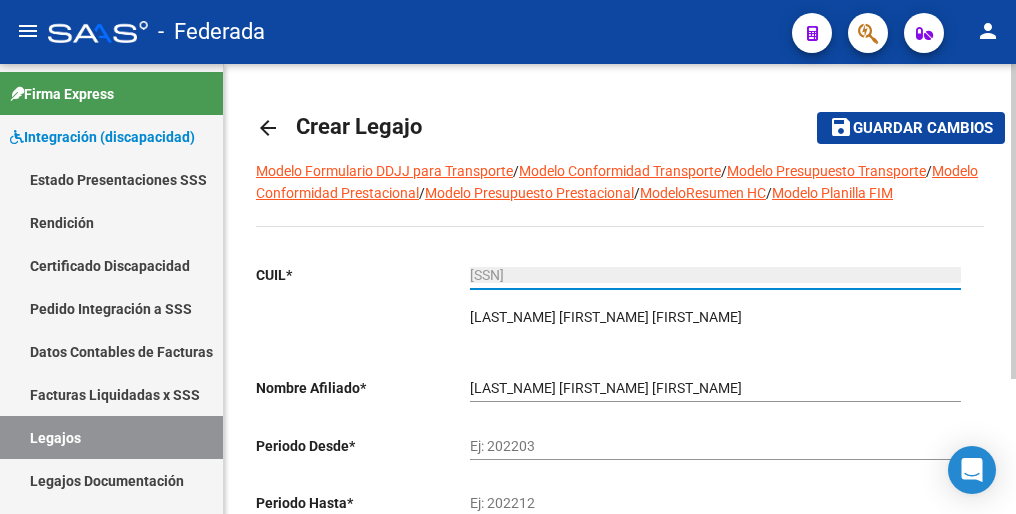 type on "[SSN]" 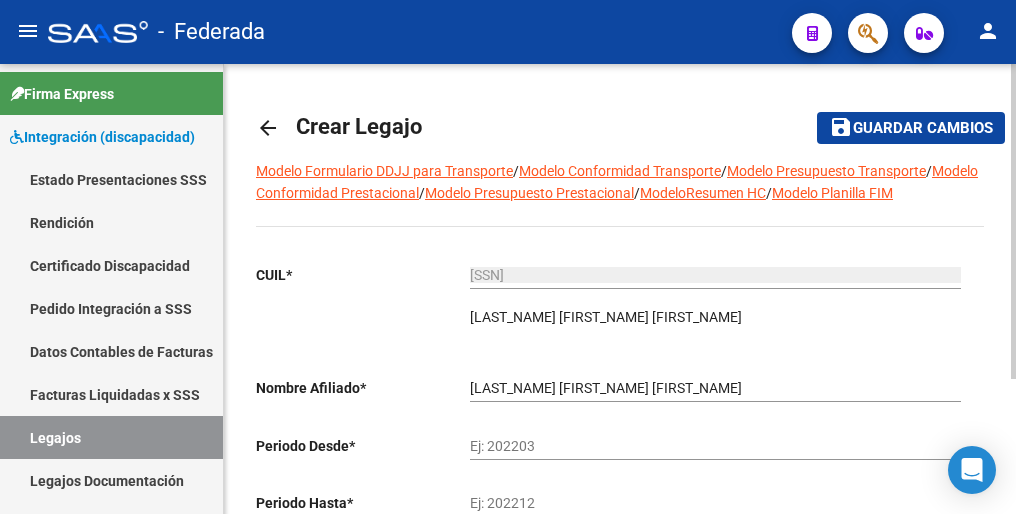 drag, startPoint x: 860, startPoint y: 353, endPoint x: 883, endPoint y: 346, distance: 24.04163 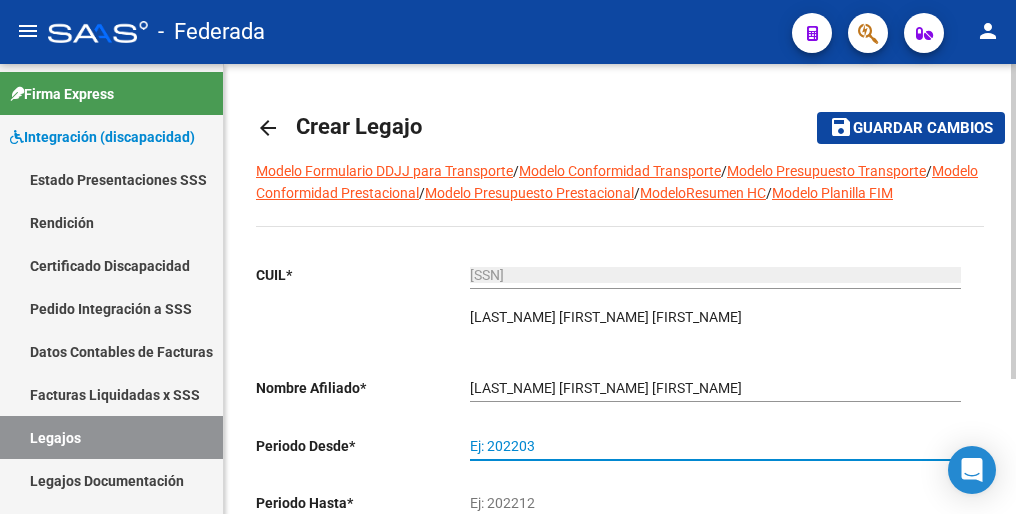 drag, startPoint x: 521, startPoint y: 442, endPoint x: 532, endPoint y: 424, distance: 21.095022 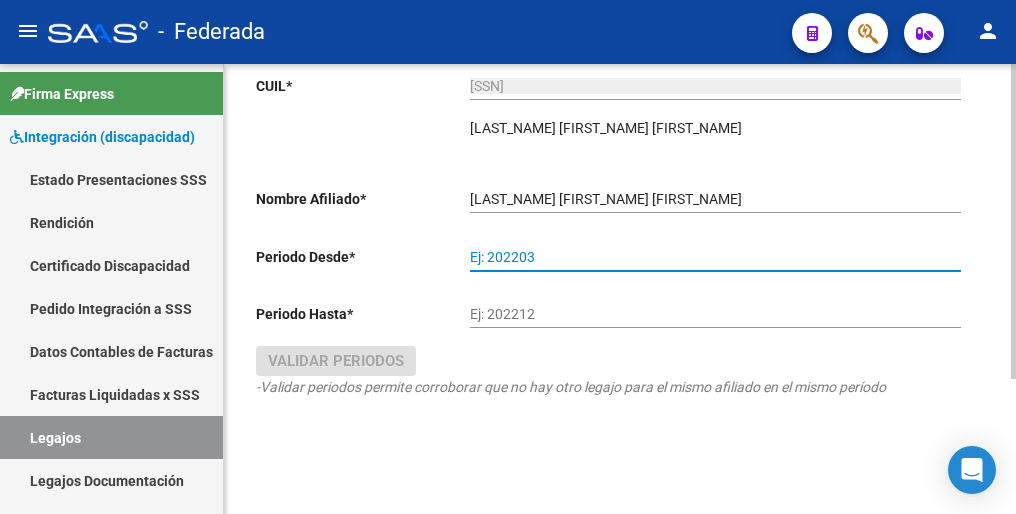 scroll, scrollTop: 192, scrollLeft: 0, axis: vertical 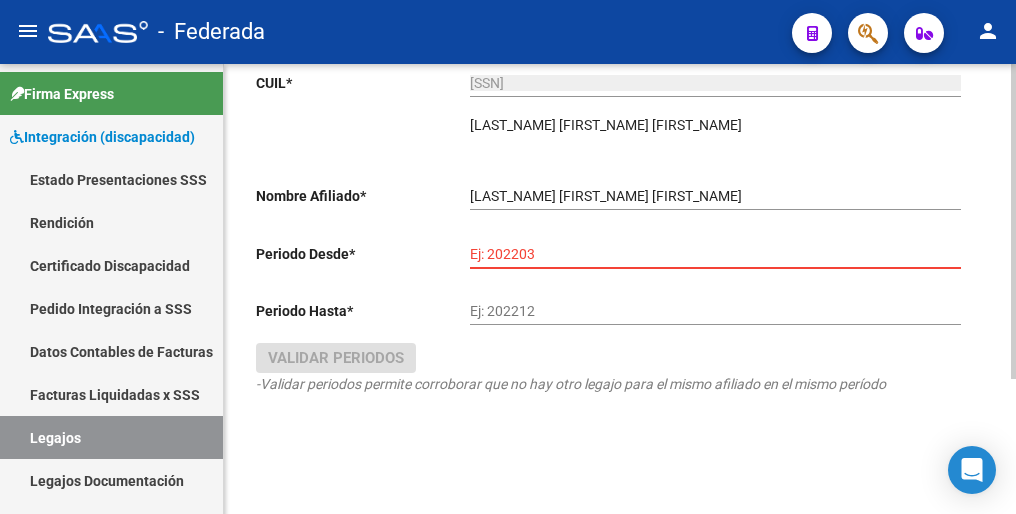 paste on "202506" 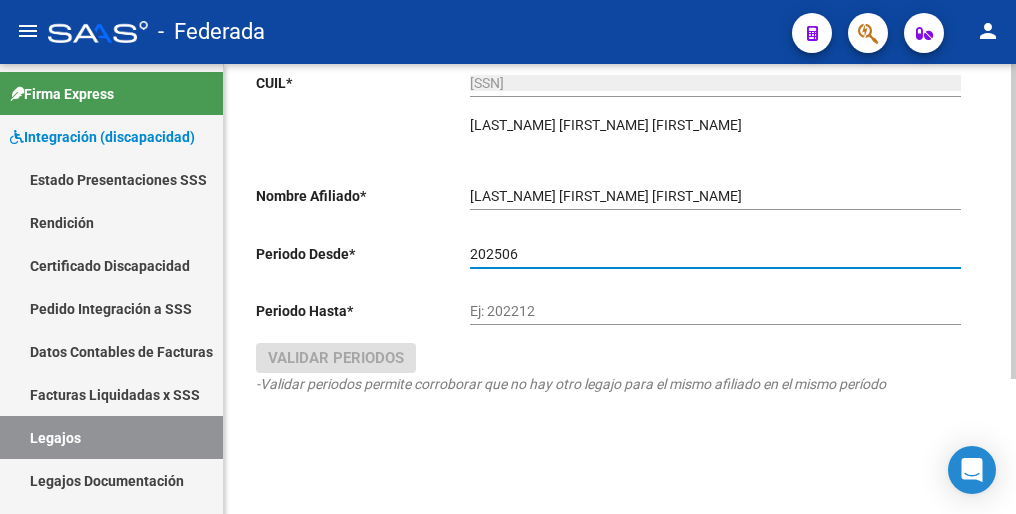 type on "202506" 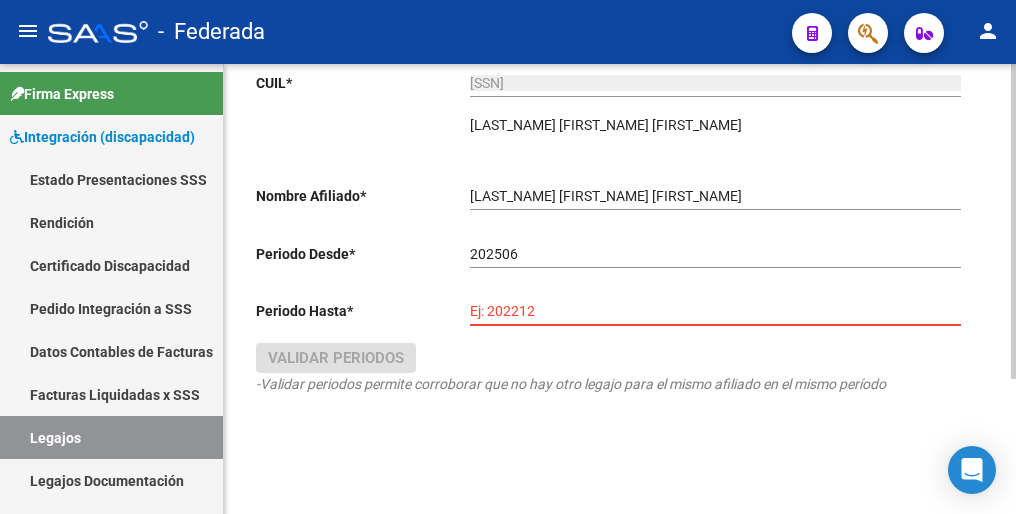 paste on "202512" 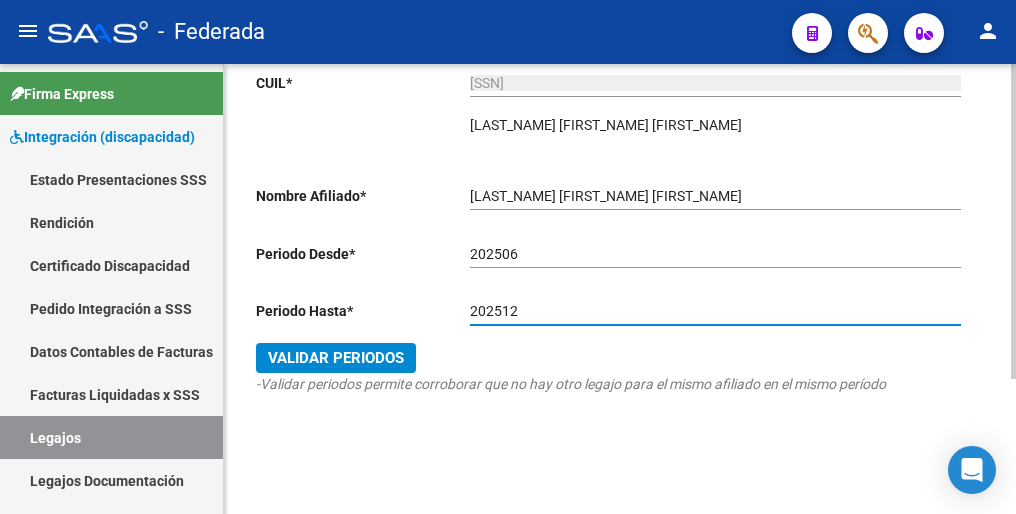 type on "202512" 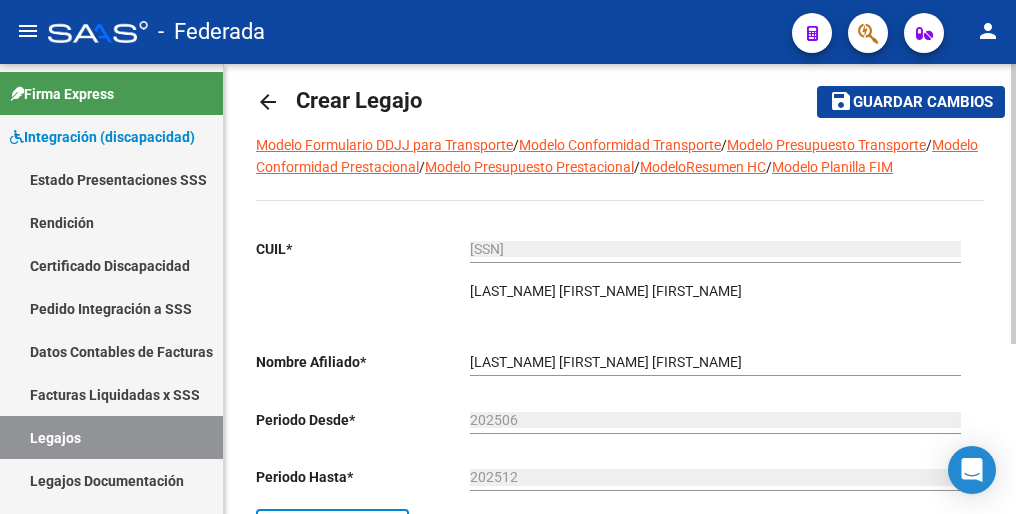 scroll, scrollTop: 0, scrollLeft: 0, axis: both 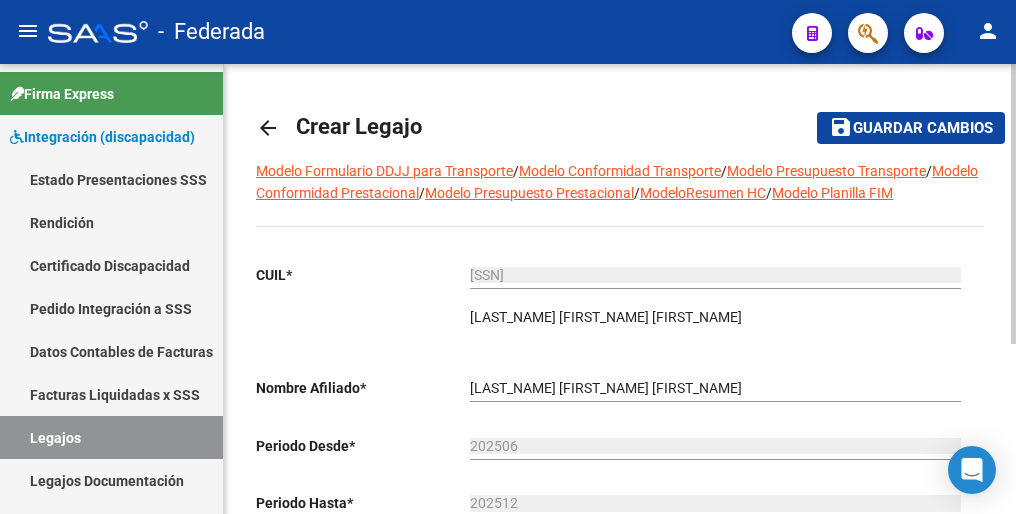 drag, startPoint x: 922, startPoint y: 128, endPoint x: 916, endPoint y: 138, distance: 11.661903 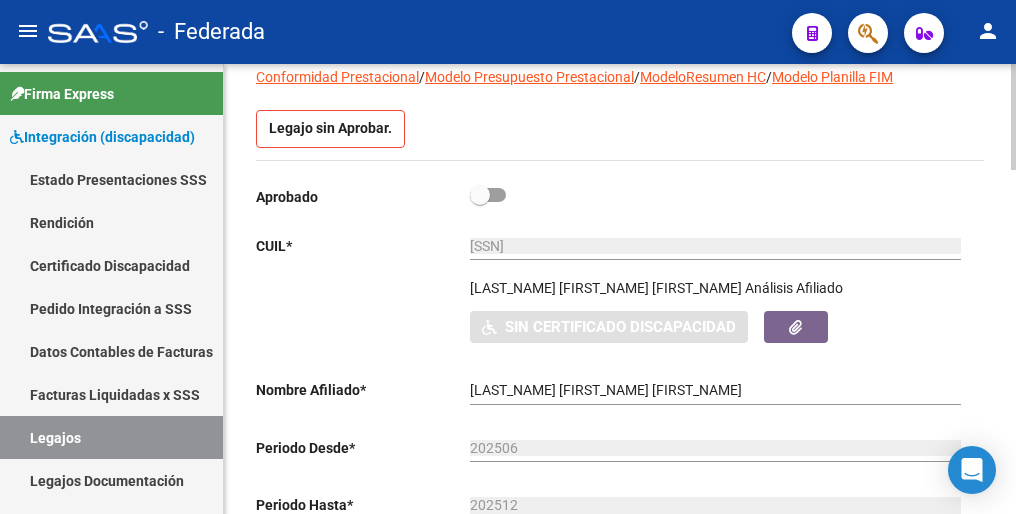 scroll, scrollTop: 200, scrollLeft: 0, axis: vertical 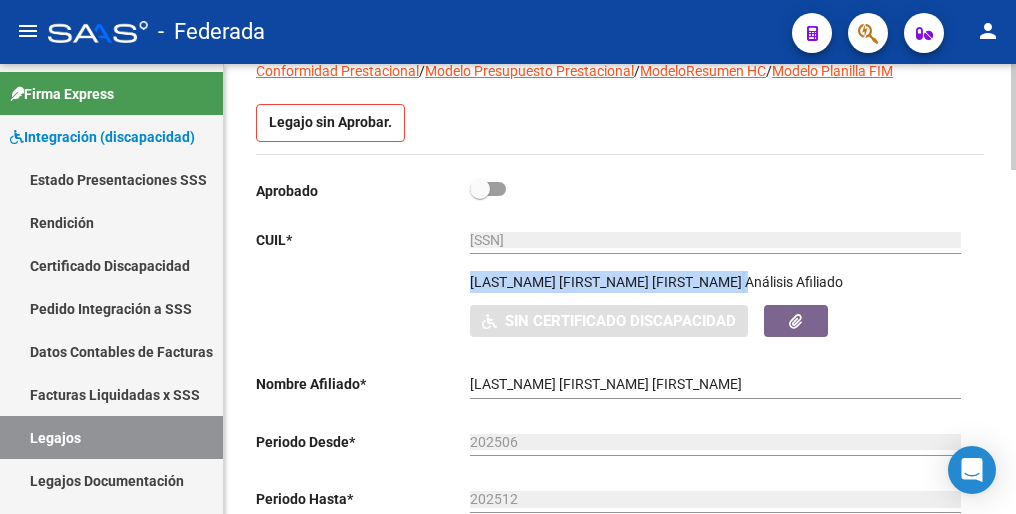 drag, startPoint x: 470, startPoint y: 282, endPoint x: 671, endPoint y: 282, distance: 201 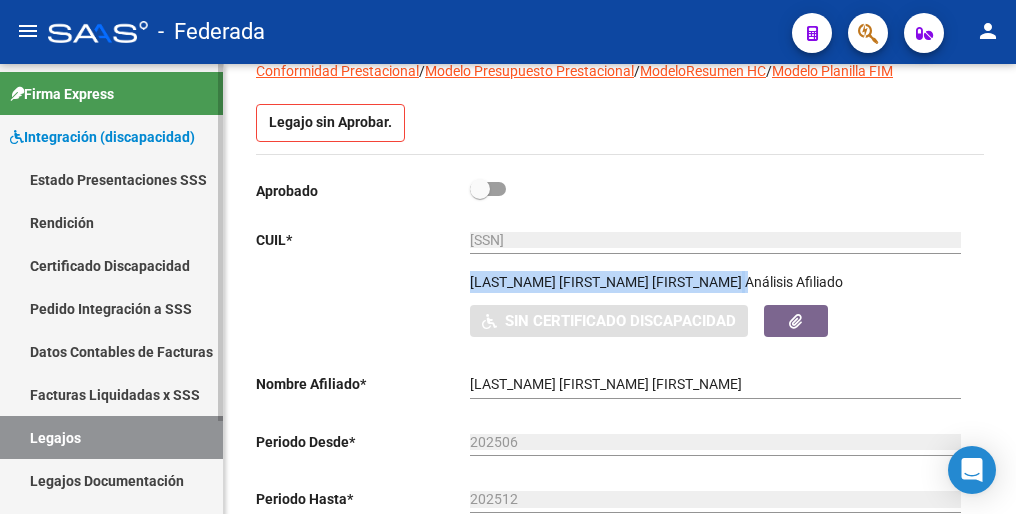 click on "Legajos" at bounding box center [111, 437] 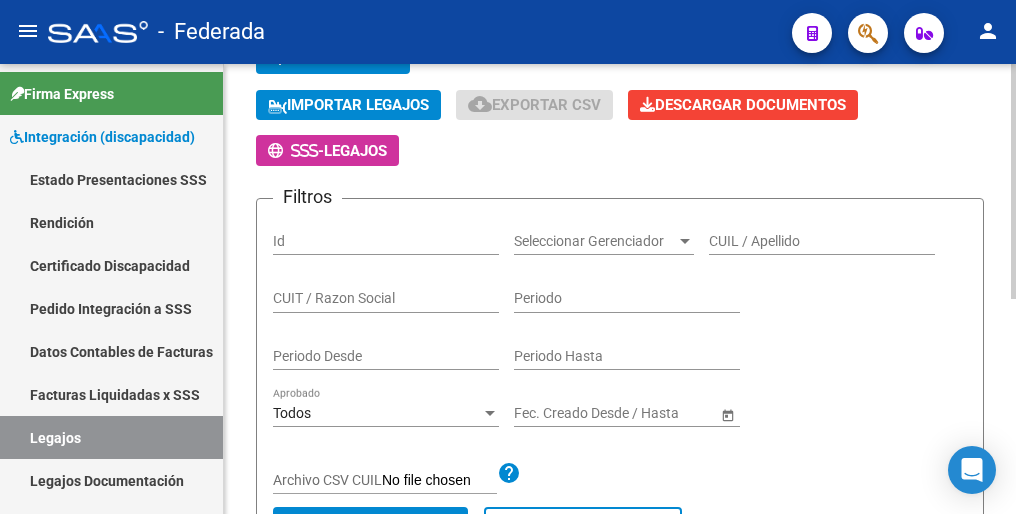 scroll, scrollTop: 0, scrollLeft: 0, axis: both 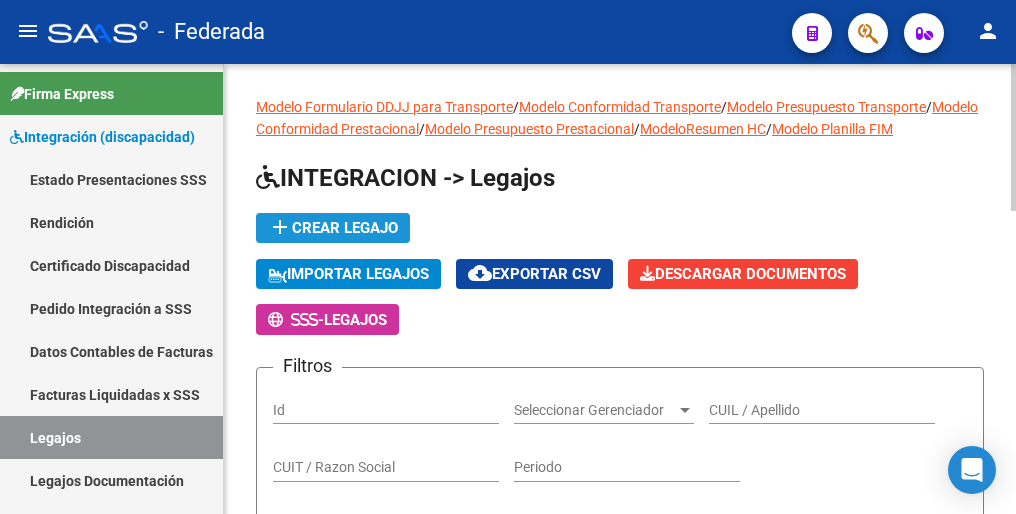 click on "add  Crear Legajo" 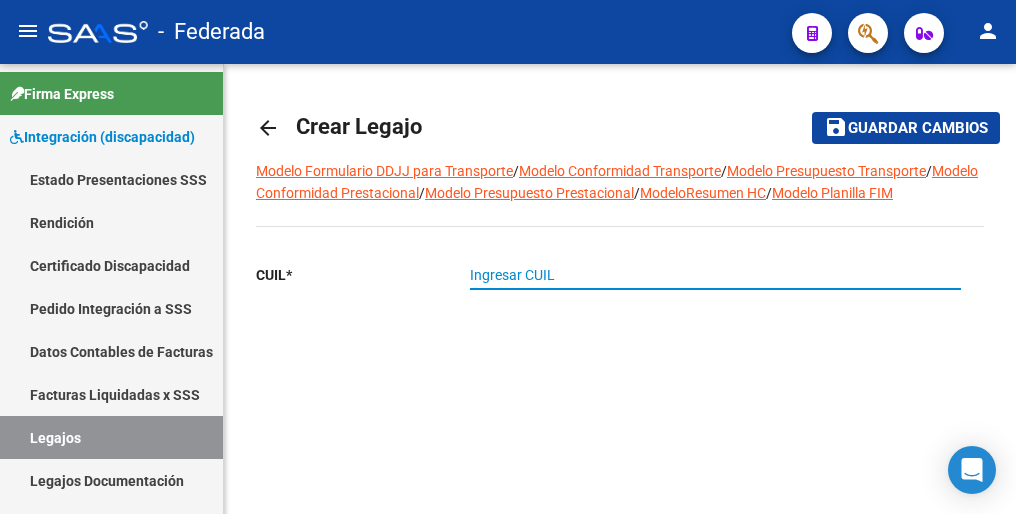 click on "Ingresar CUIL" at bounding box center [715, 275] 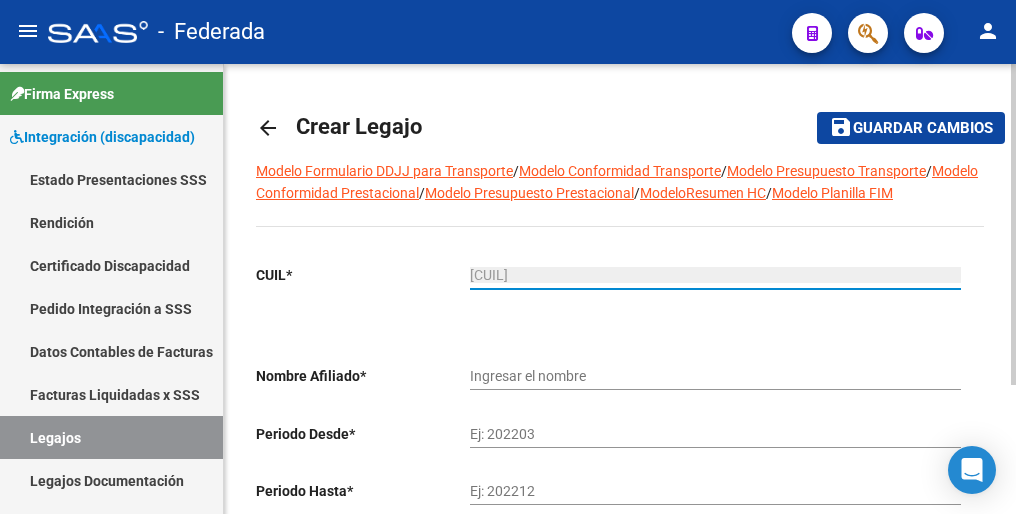 type on "[LAST_NAME] [FIRST_NAME] [FIRST_NAME]" 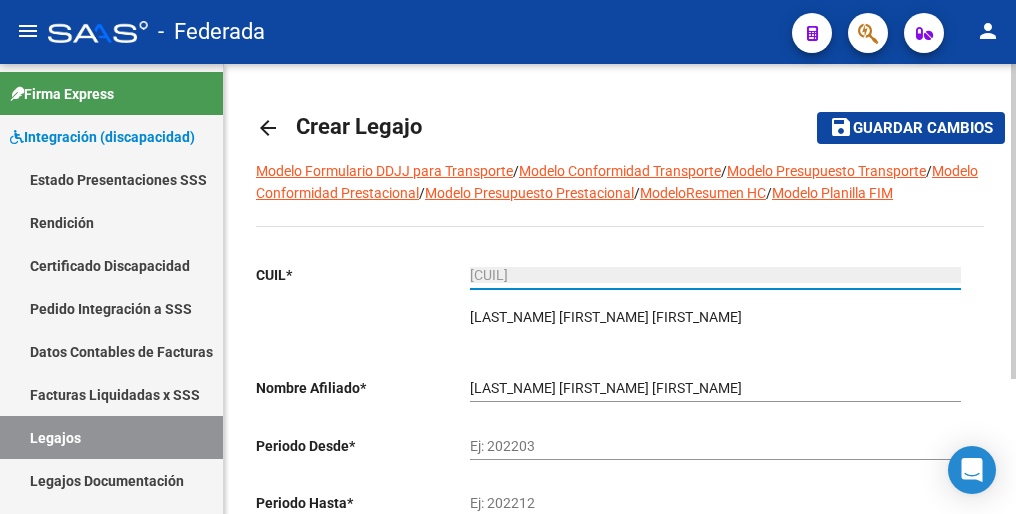 type on "[CUIL]" 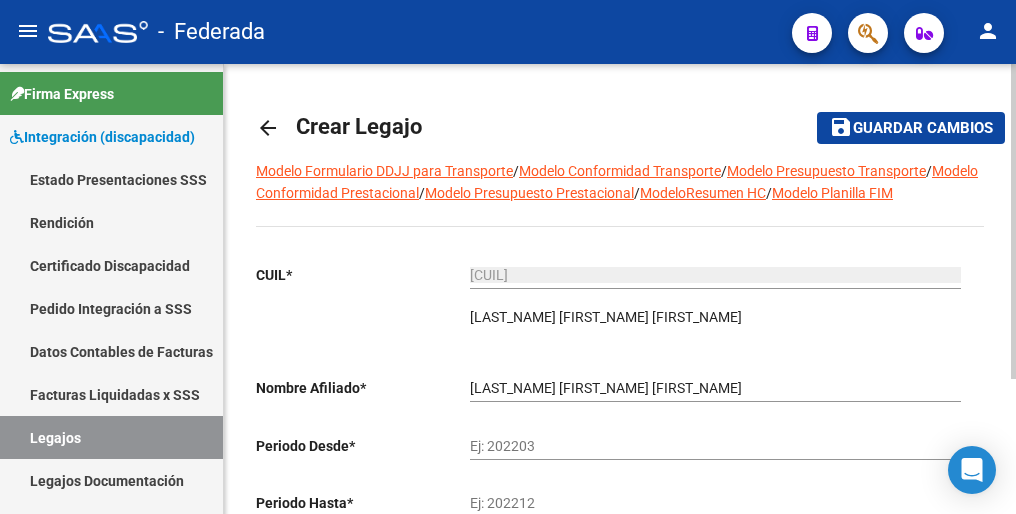 click on "CUIL  *   [SSN] Ingresar CUIL  [LAST] [FIRST] [MIDDLE]     ARCA Padrón Nombre Afiliado  *   [LAST] [FIRST] [MIDDLE] Ingresar el nombre  Periodo Desde  *   Ej: 202203  Periodo Hasta  *   Ej: 202212   Validar Periodos -Validar periodos permite corroborar que no hay otro legajo para el mismo afiliado en el mismo período" 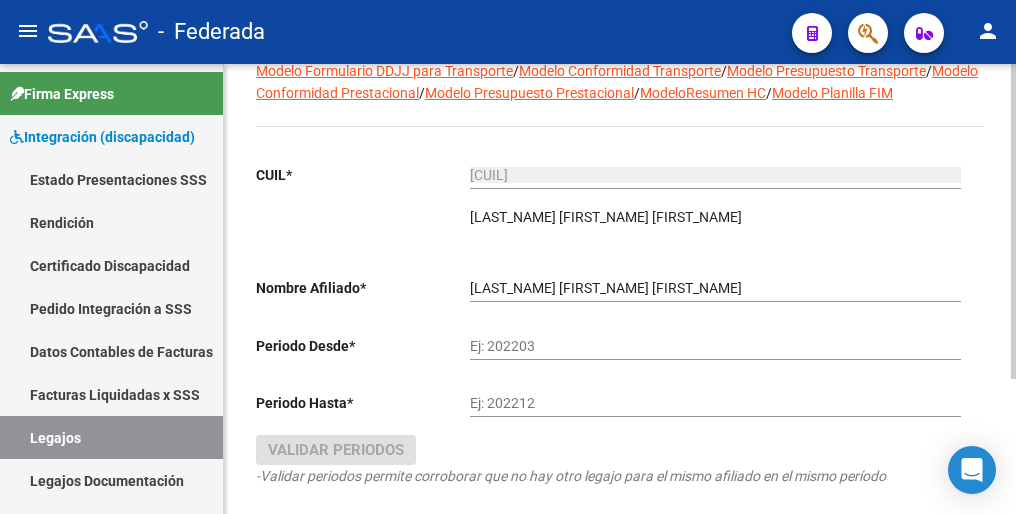 click on "Ej: 202203" at bounding box center [715, 346] 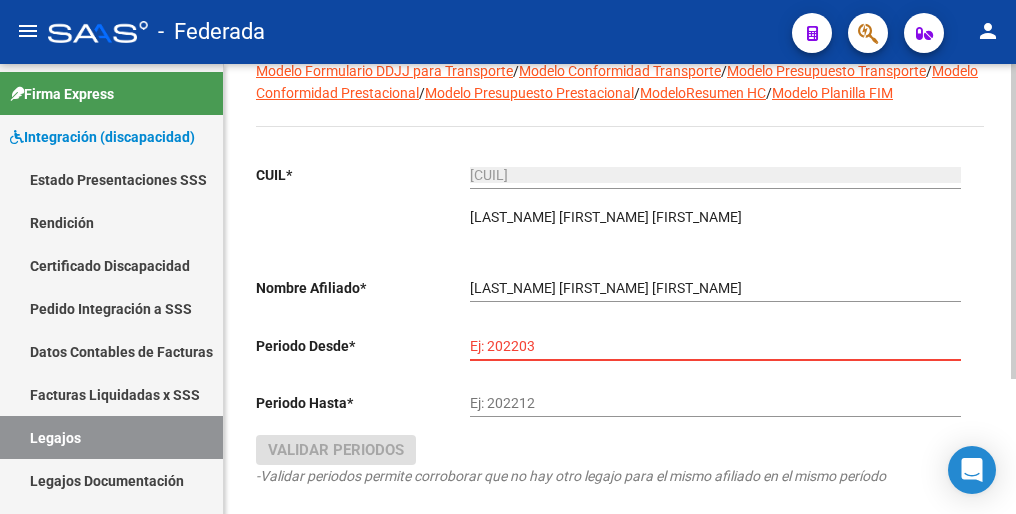 paste on "202501" 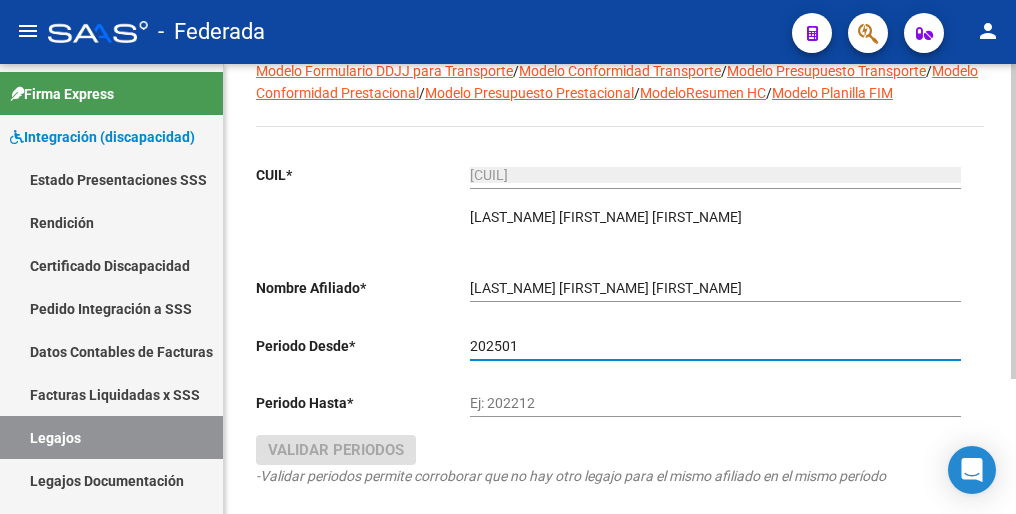 type on "202501" 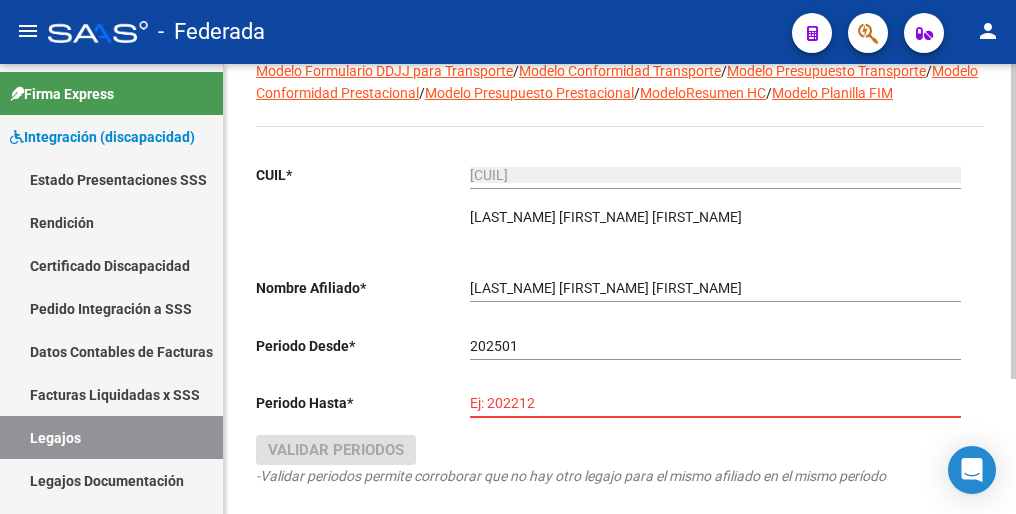 paste on "202512" 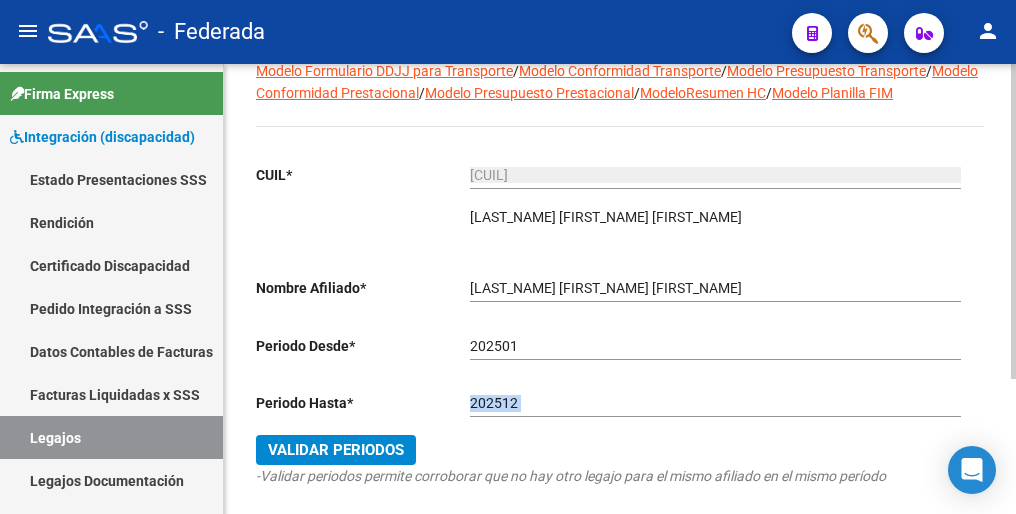 drag, startPoint x: 500, startPoint y: 387, endPoint x: 533, endPoint y: 450, distance: 71.11962 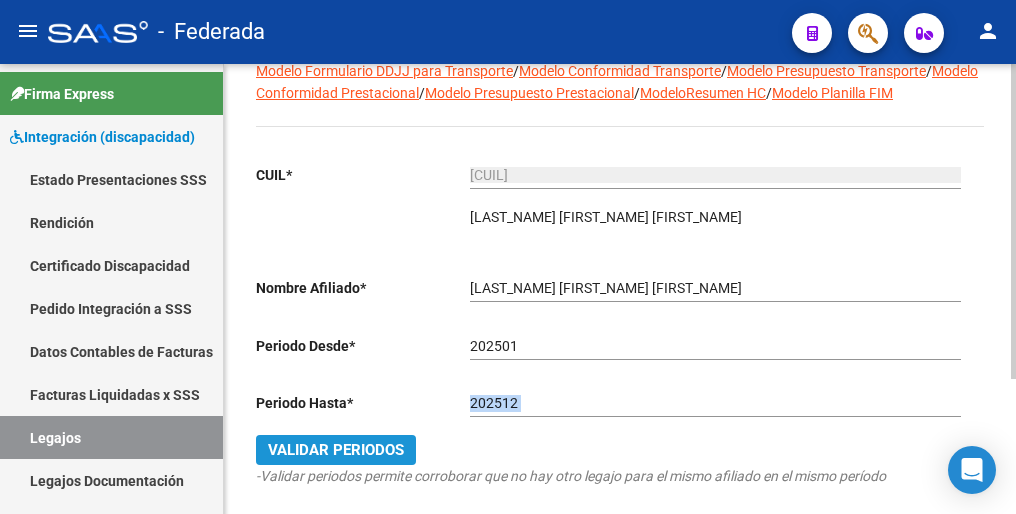 click on "Validar Periodos" 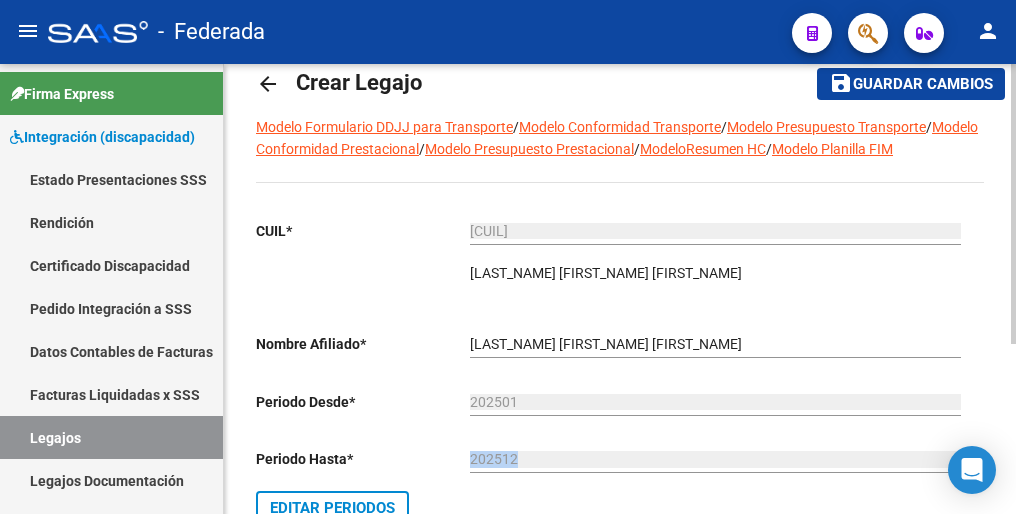 scroll, scrollTop: 0, scrollLeft: 0, axis: both 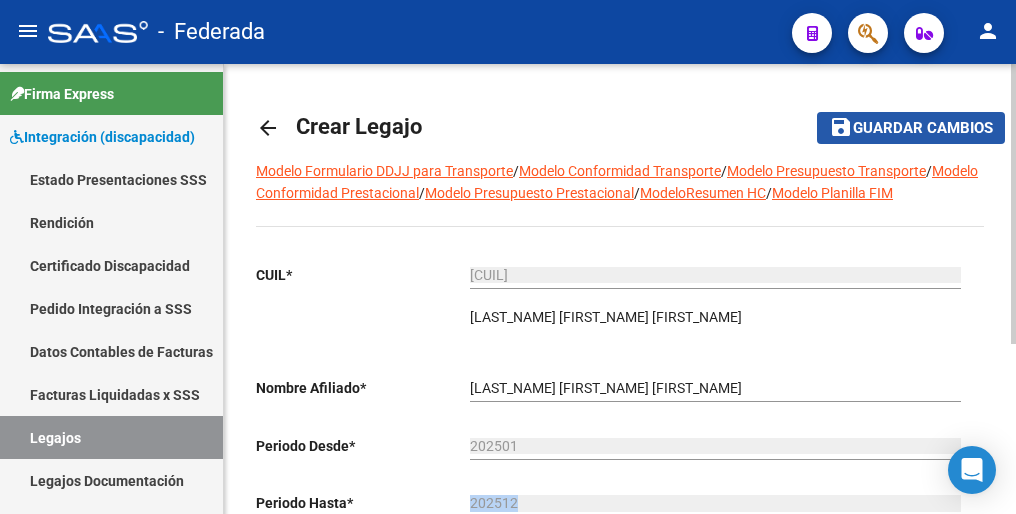 click on "Guardar cambios" 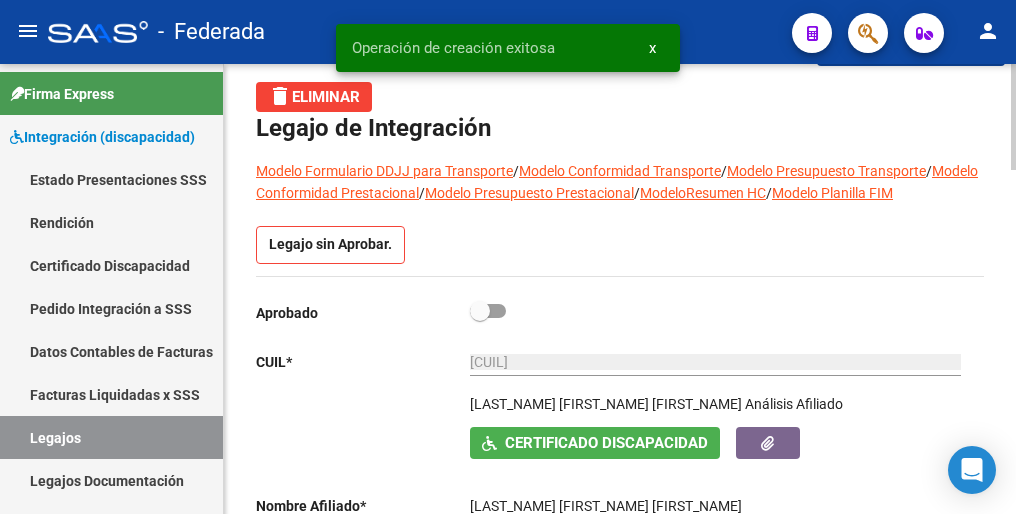 scroll, scrollTop: 100, scrollLeft: 0, axis: vertical 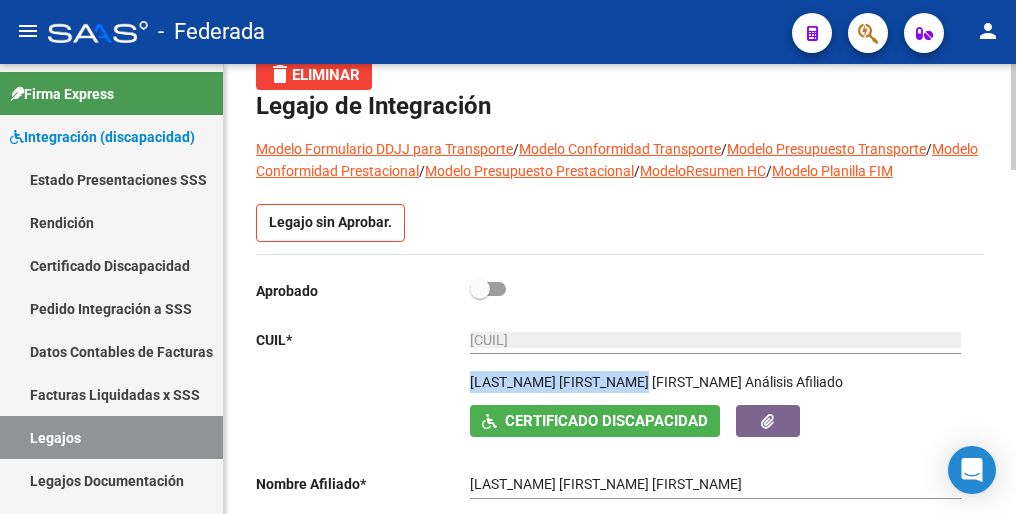 drag, startPoint x: 471, startPoint y: 383, endPoint x: 651, endPoint y: 383, distance: 180 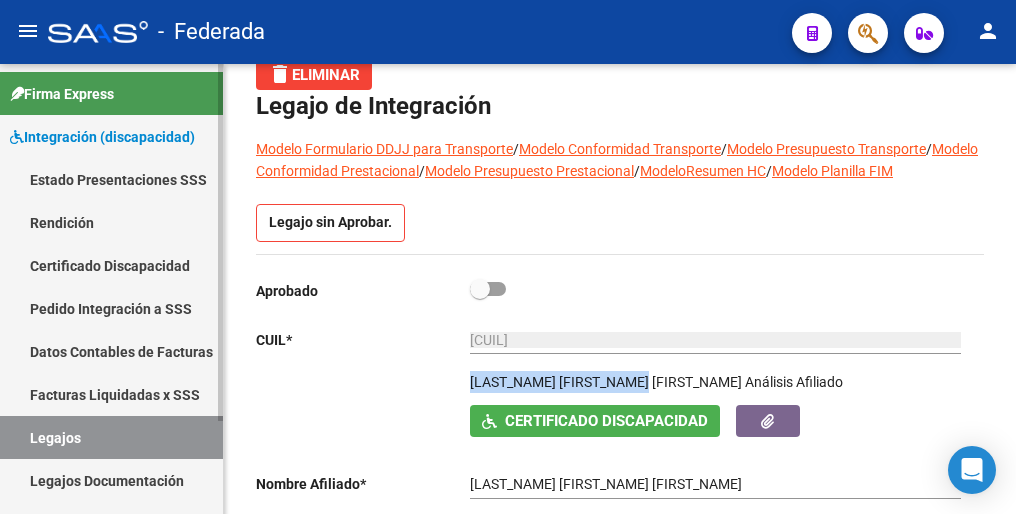 click on "Legajos" at bounding box center [111, 437] 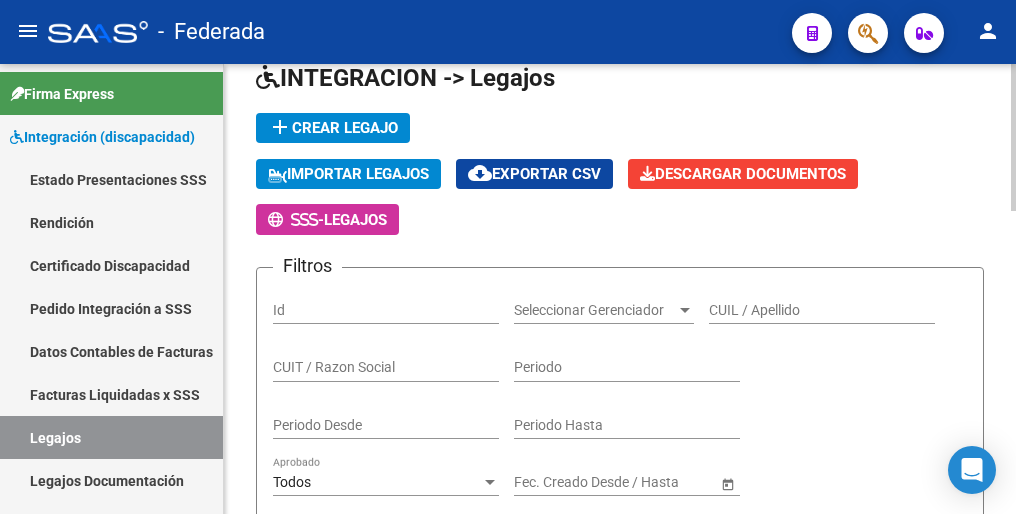 click on "add  Crear Legajo" 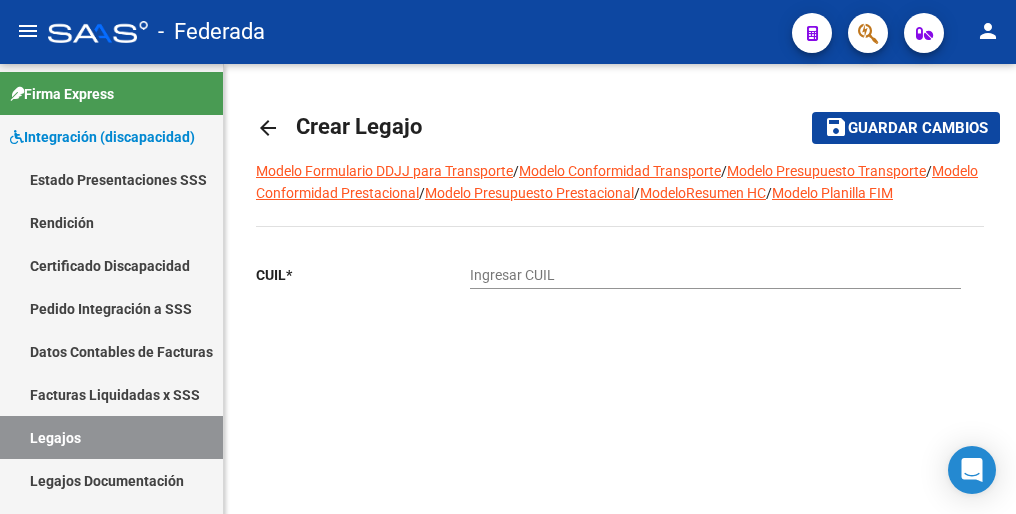 scroll, scrollTop: 0, scrollLeft: 0, axis: both 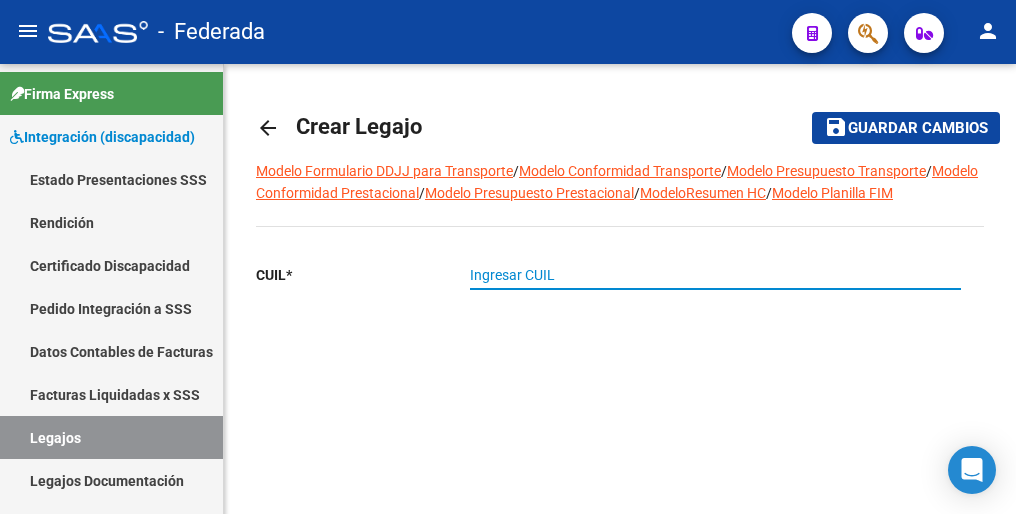 click on "Ingresar CUIL" at bounding box center (715, 275) 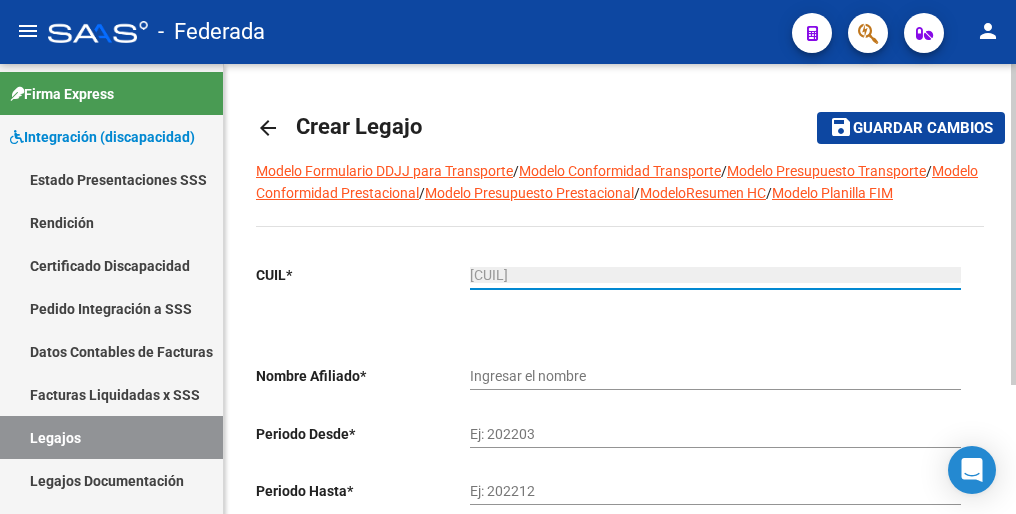 type on "[CUIL]" 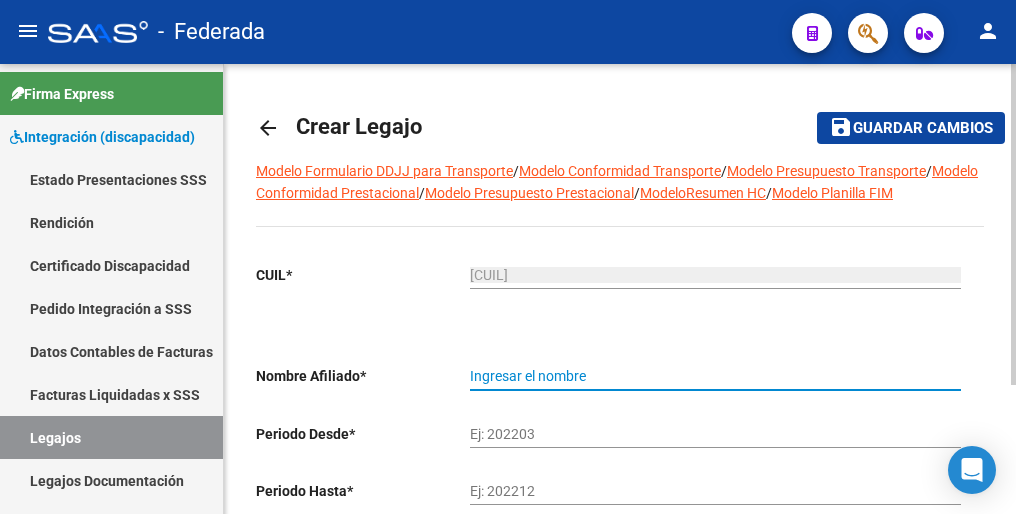 scroll, scrollTop: 100, scrollLeft: 0, axis: vertical 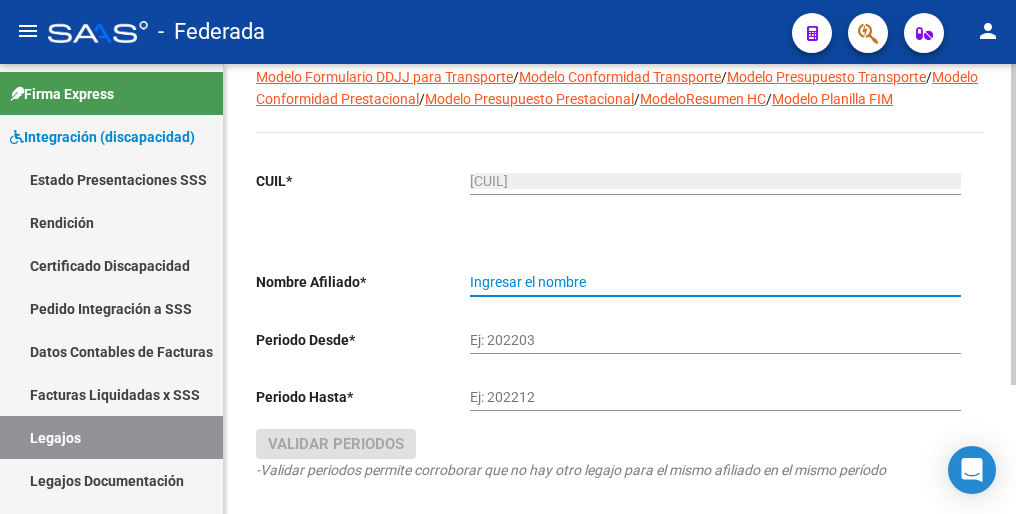 type on "[LAST] [FIRST]" 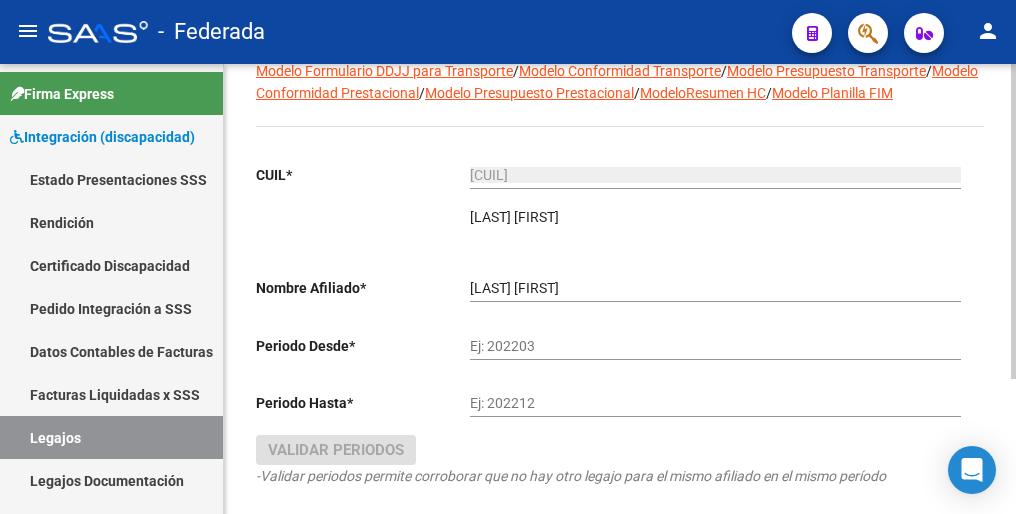 click on "Ej: 202203" 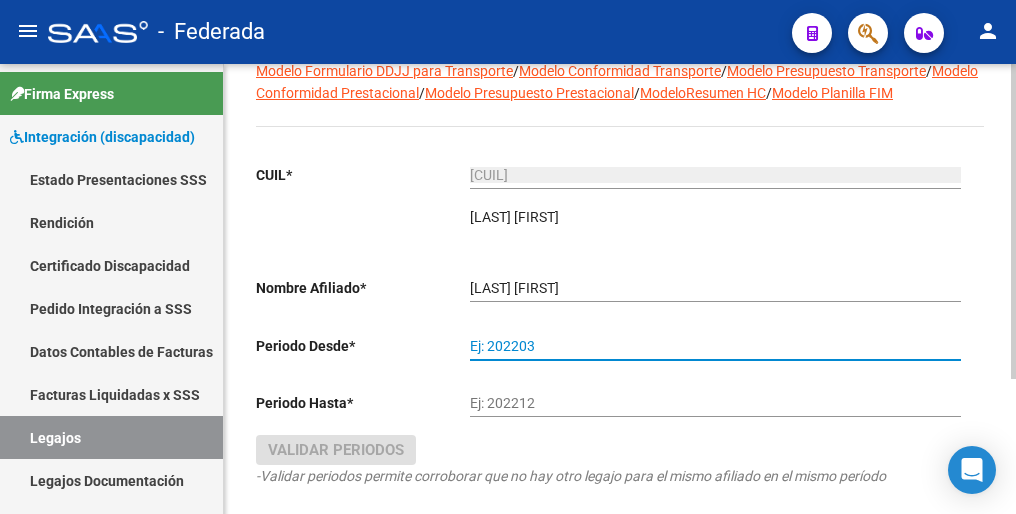 paste on "202501" 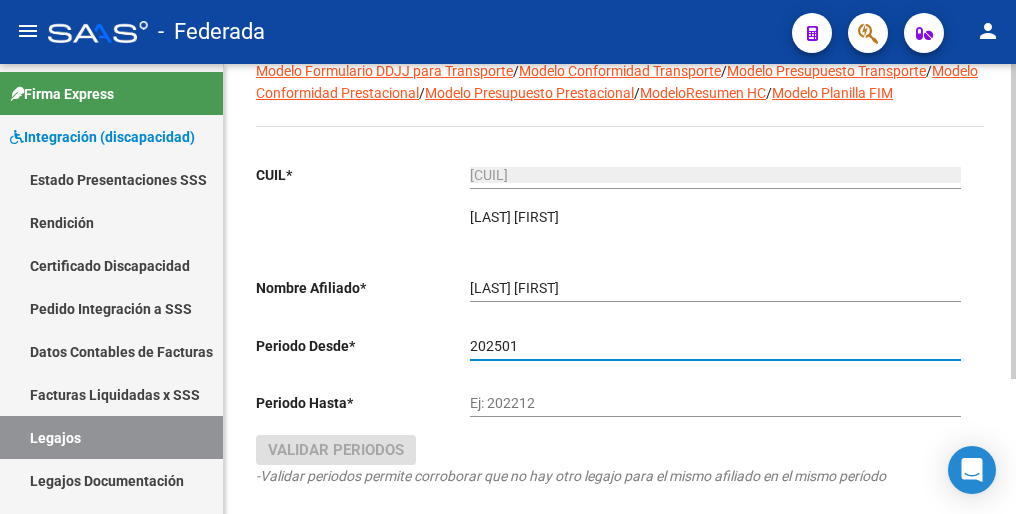 type on "202501" 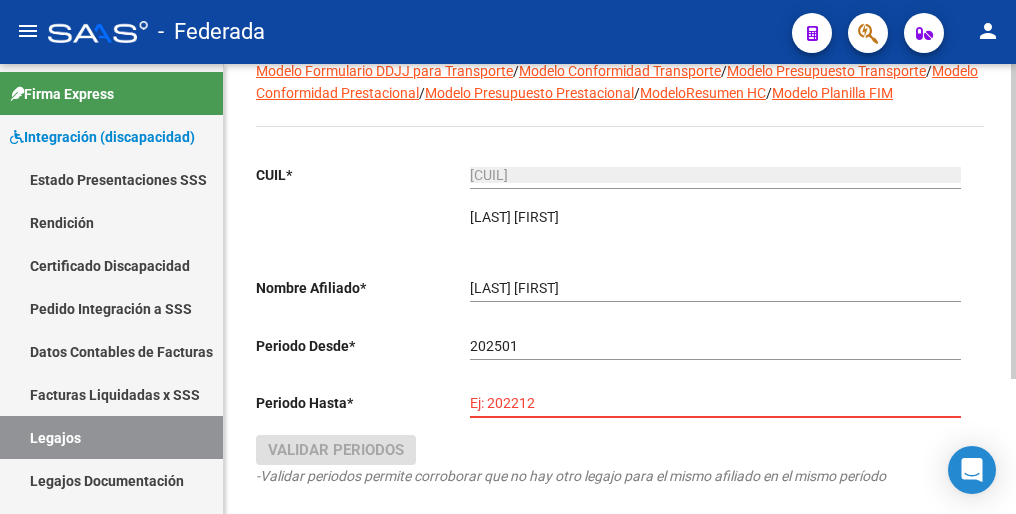paste on "202512" 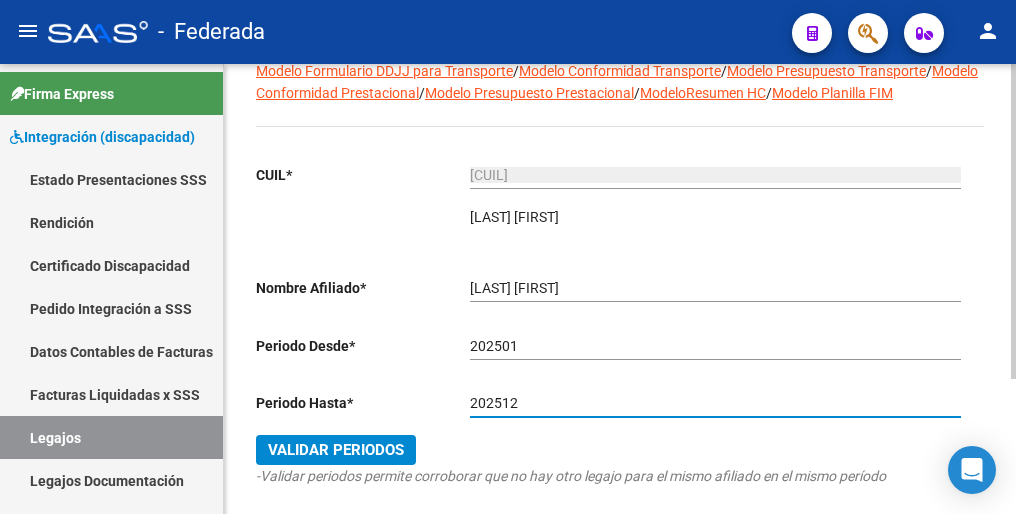 type on "202512" 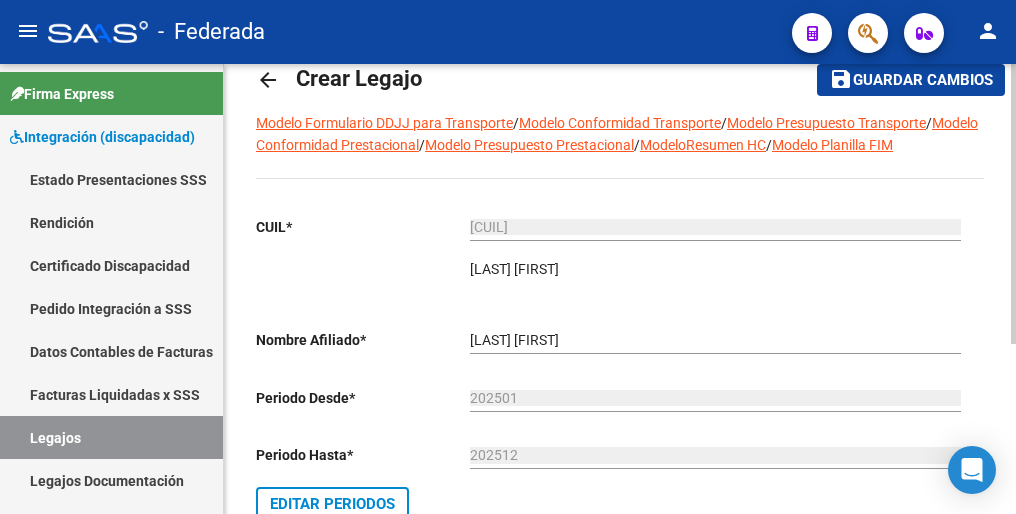 scroll, scrollTop: 0, scrollLeft: 0, axis: both 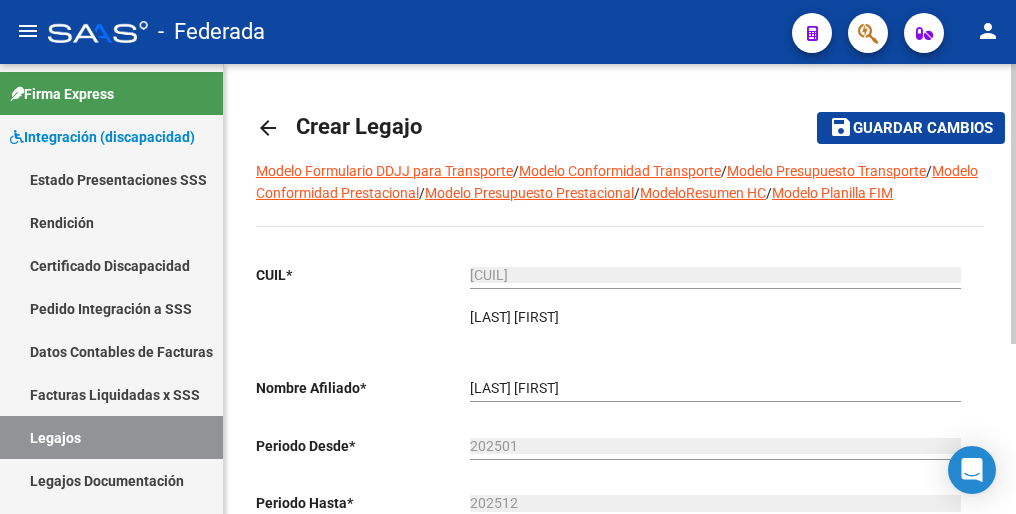 click on "Guardar cambios" 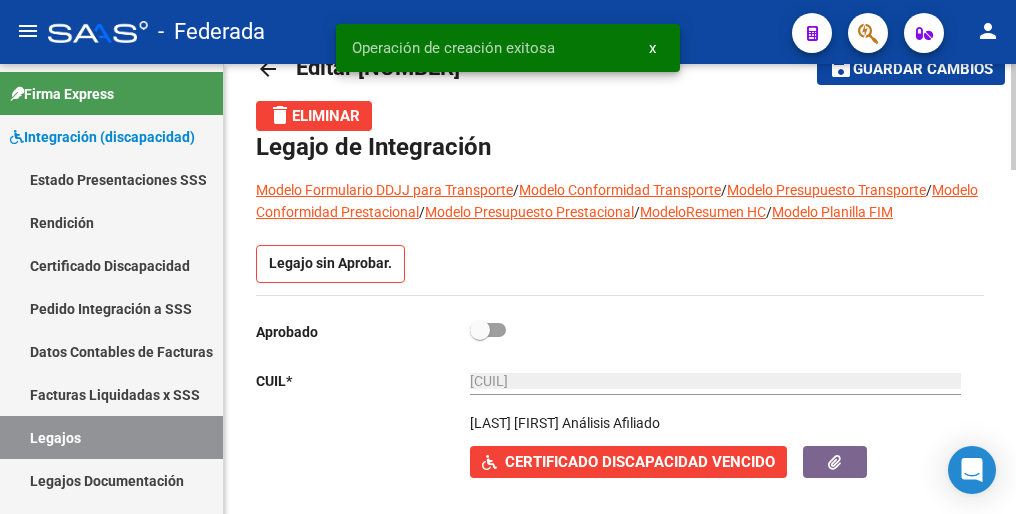 scroll, scrollTop: 100, scrollLeft: 0, axis: vertical 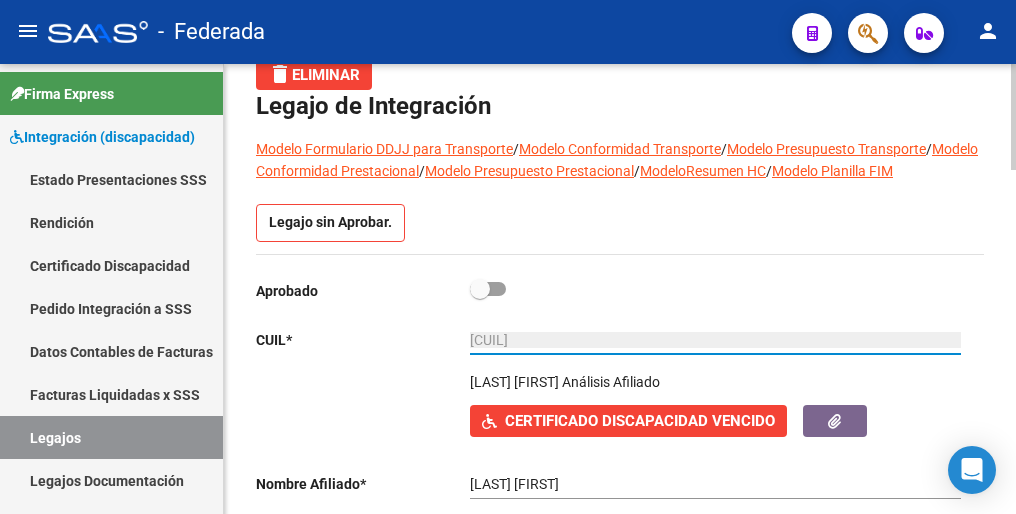 click on "[CUIL]" at bounding box center [715, 340] 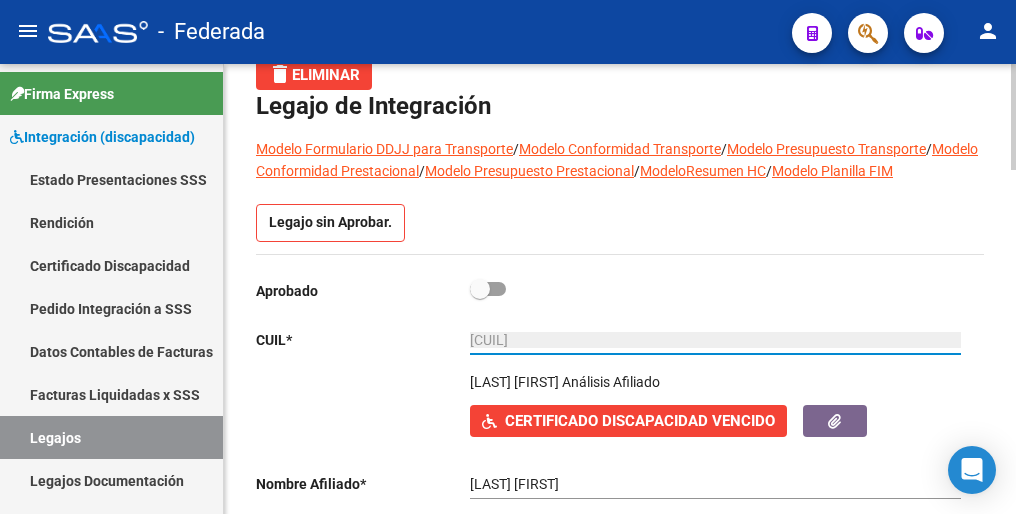drag, startPoint x: 568, startPoint y: 338, endPoint x: 463, endPoint y: 338, distance: 105 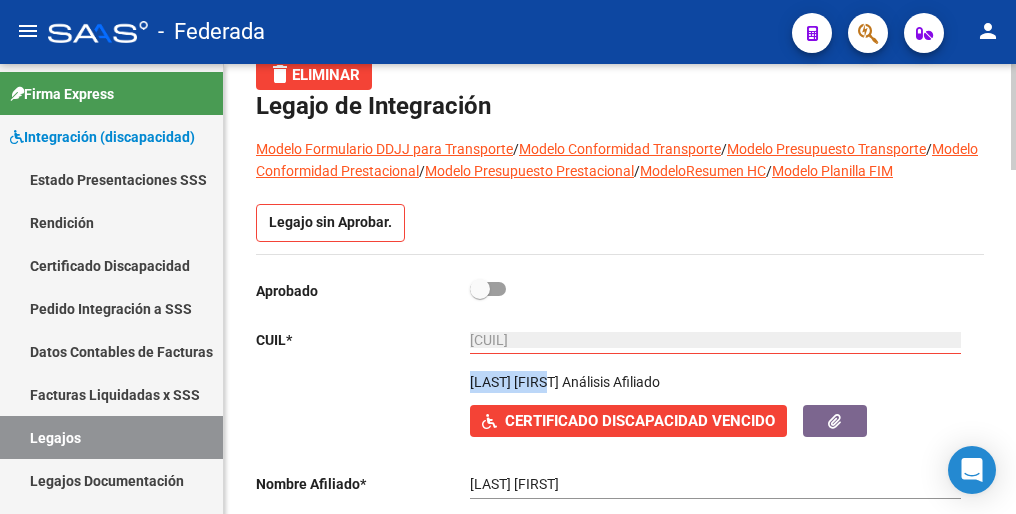 drag, startPoint x: 497, startPoint y: 382, endPoint x: 564, endPoint y: 382, distance: 67 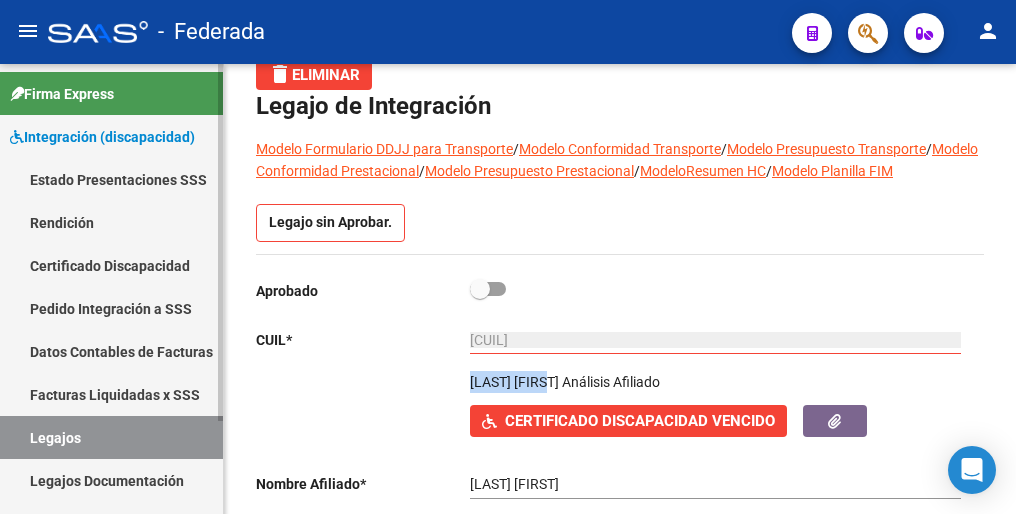 click on "Legajos" at bounding box center [111, 437] 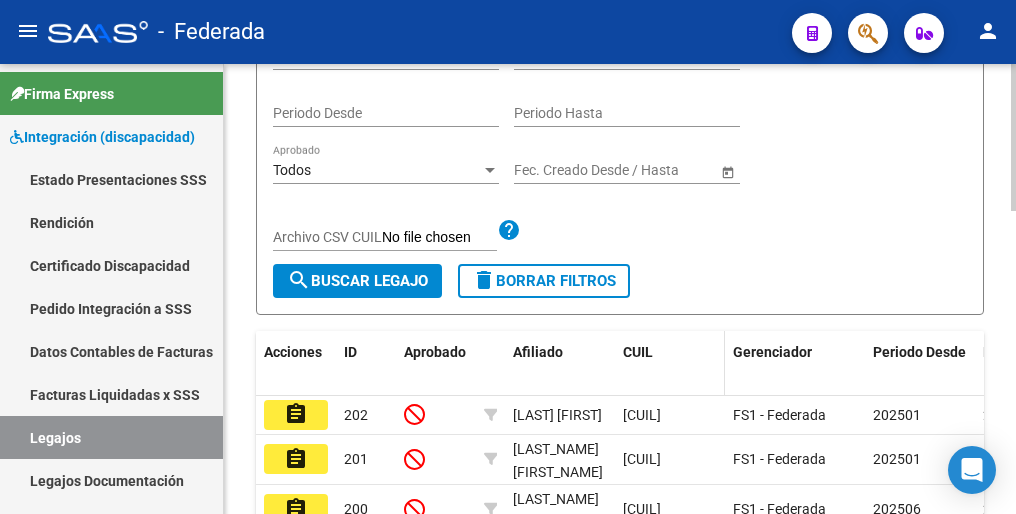 scroll, scrollTop: 512, scrollLeft: 0, axis: vertical 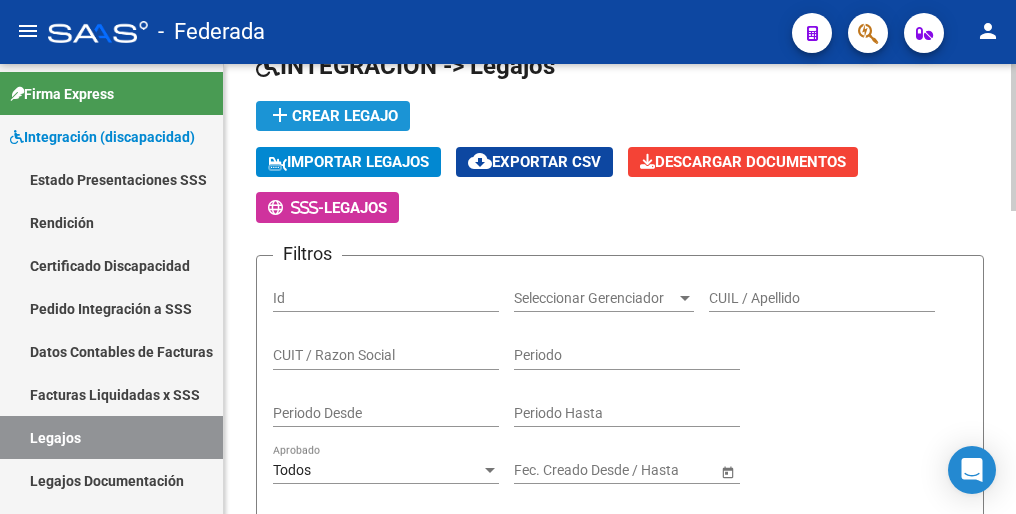 click on "add  Crear Legajo" 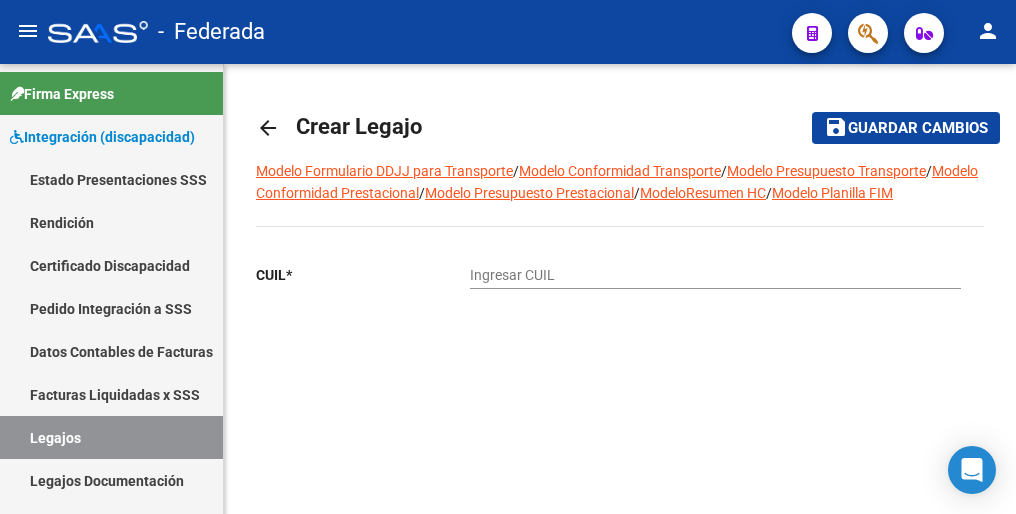click on "Ingresar CUIL" at bounding box center [715, 275] 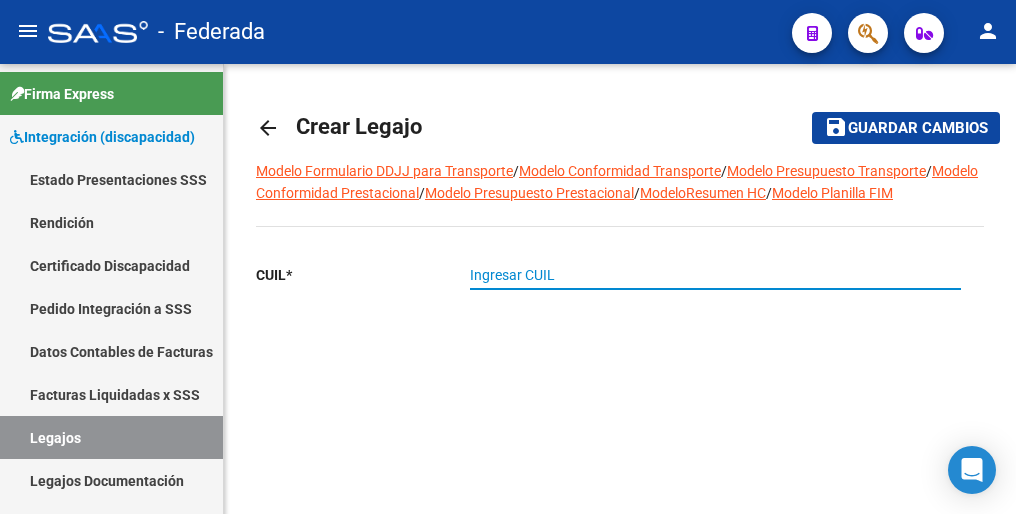 paste on "[CUIL]" 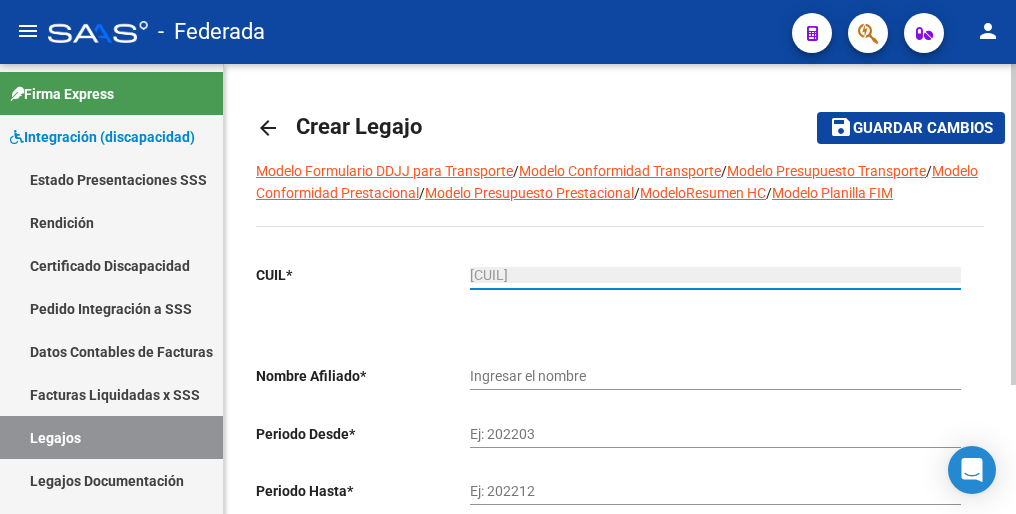 type on "[CUIL]" 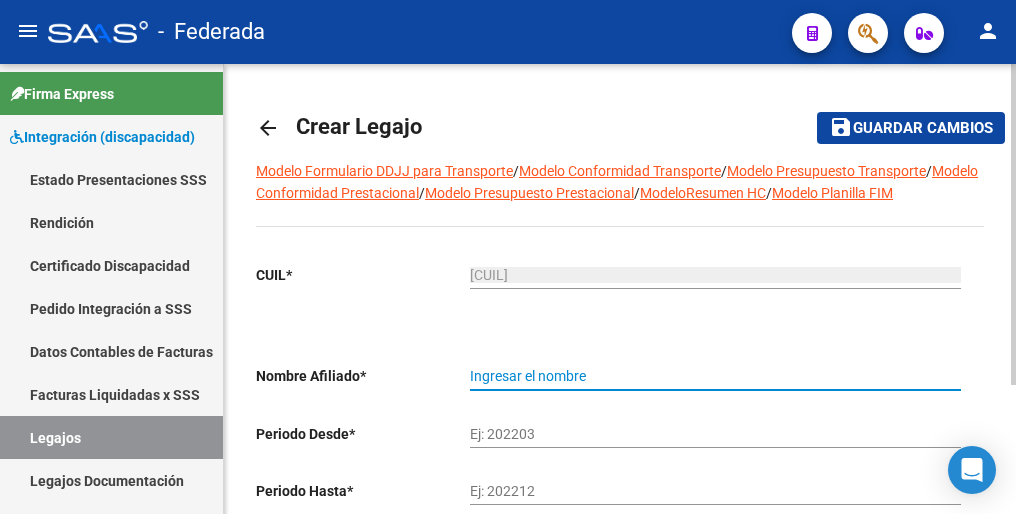 type on "[LAST_NAME] [FIRST_NAME] [FIRST_NAME]" 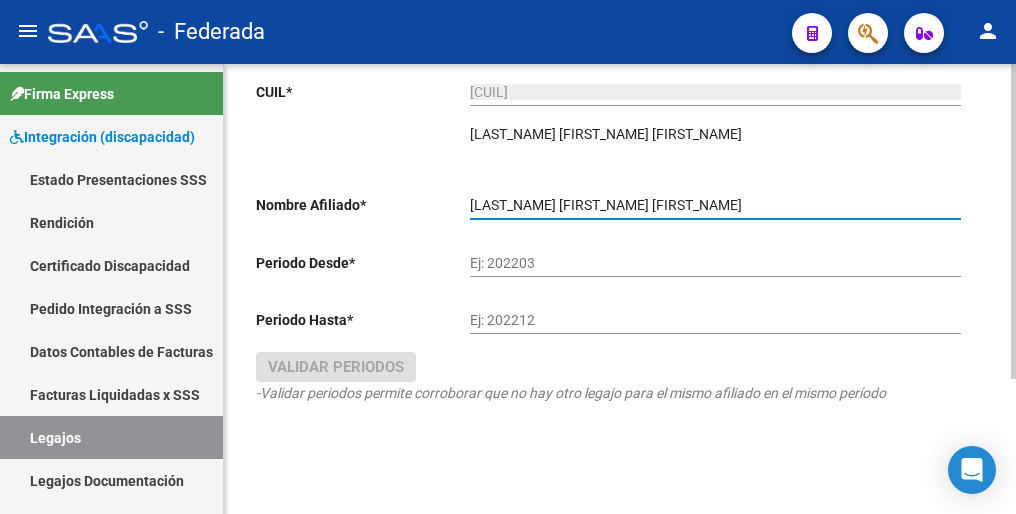 scroll, scrollTop: 192, scrollLeft: 0, axis: vertical 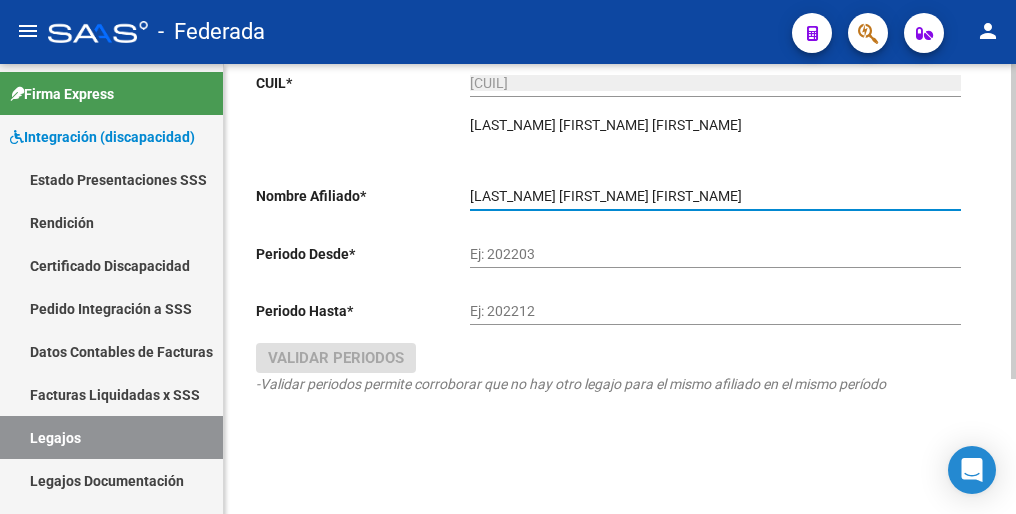 click on "Ej: 202203" at bounding box center [715, 254] 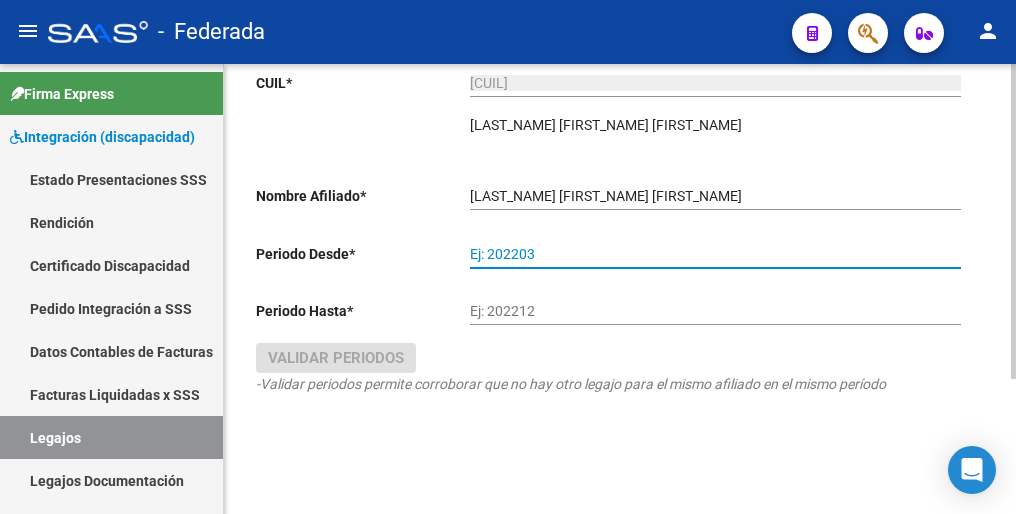 paste on "202501" 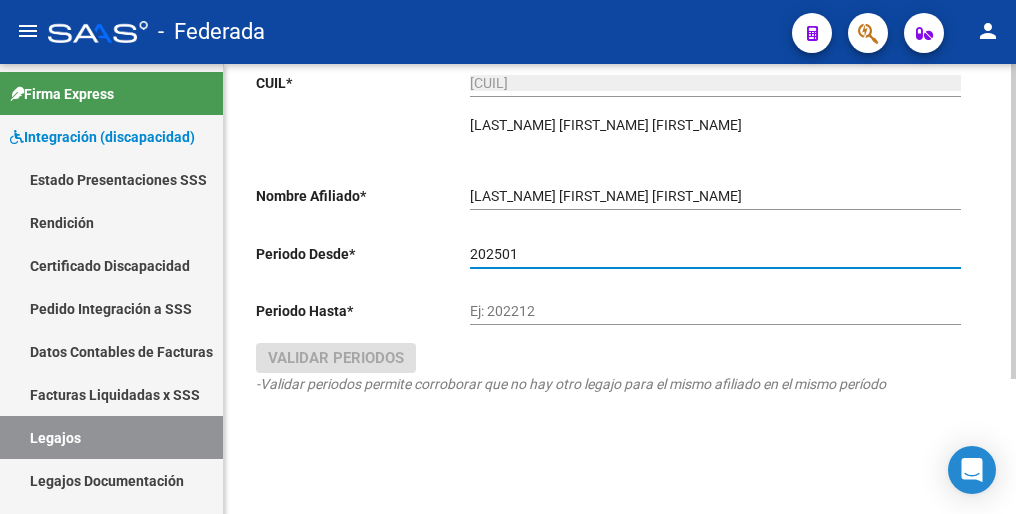 type on "202501" 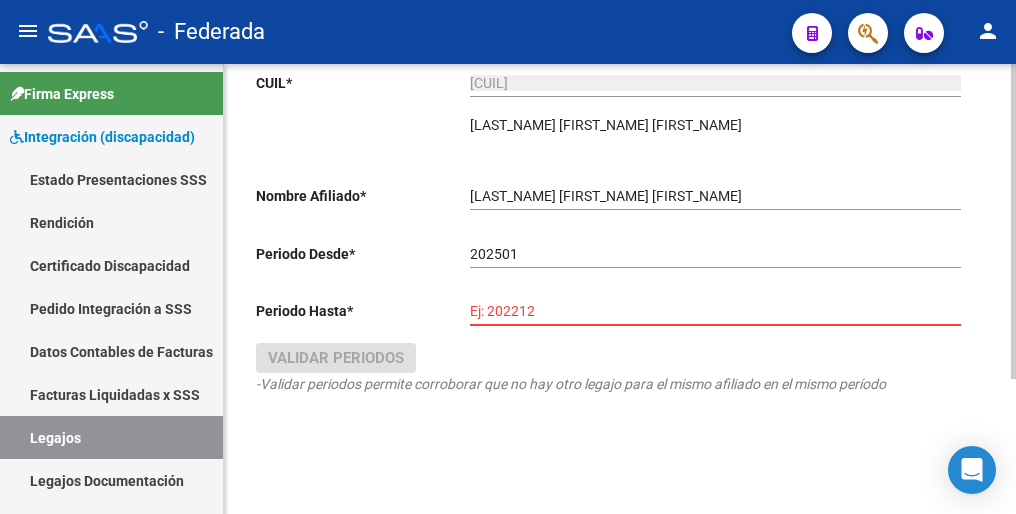 paste on "202512" 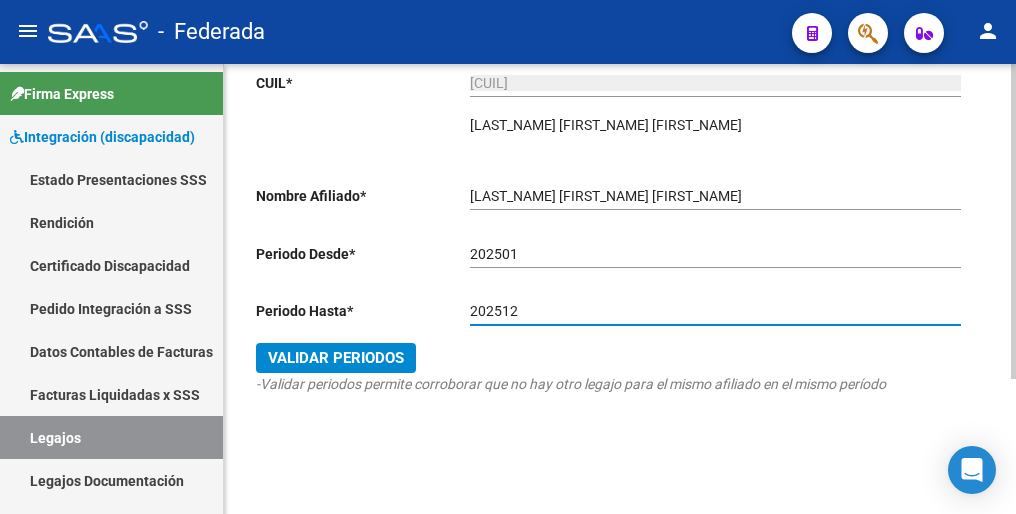 type on "202512" 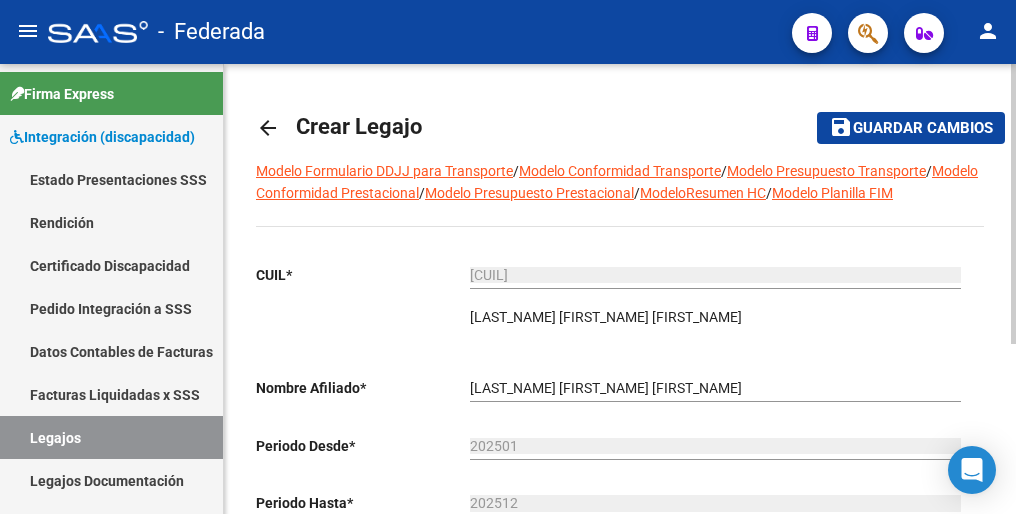 scroll, scrollTop: 0, scrollLeft: 0, axis: both 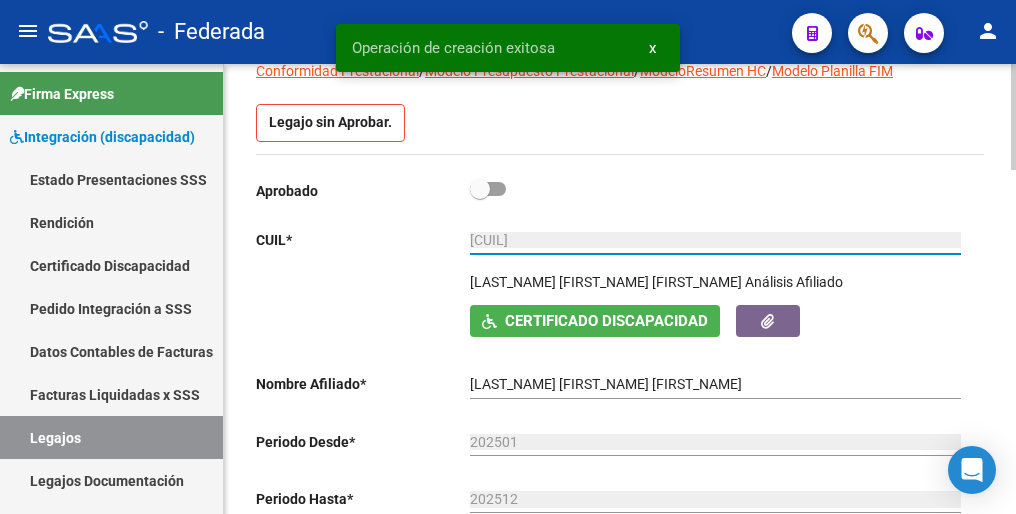 drag, startPoint x: 577, startPoint y: 242, endPoint x: 440, endPoint y: 247, distance: 137.09122 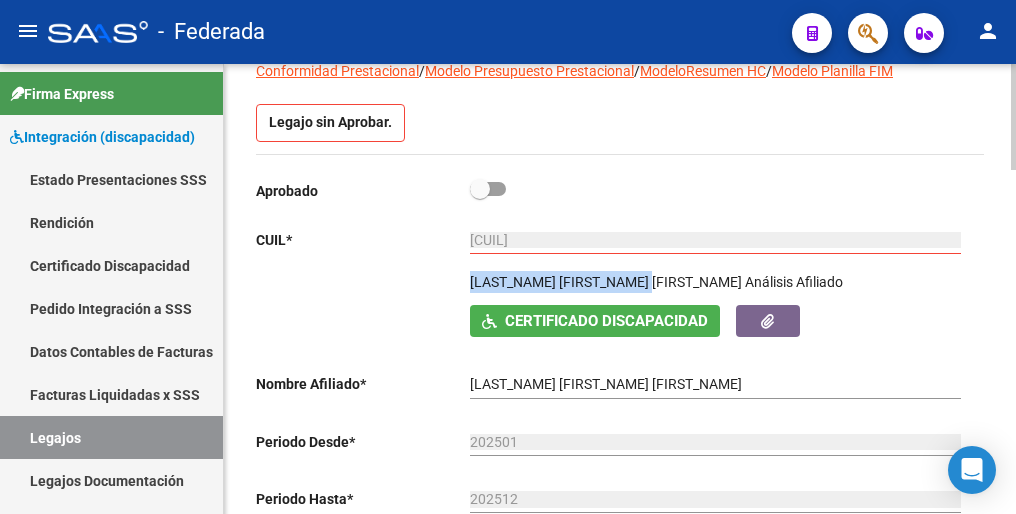 drag, startPoint x: 487, startPoint y: 279, endPoint x: 654, endPoint y: 280, distance: 167.00299 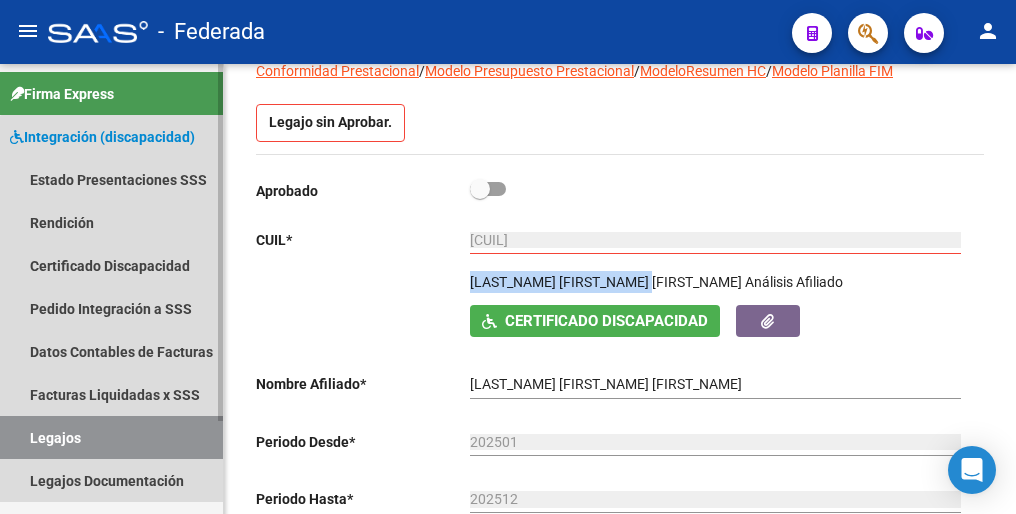 click on "Legajos" at bounding box center [111, 437] 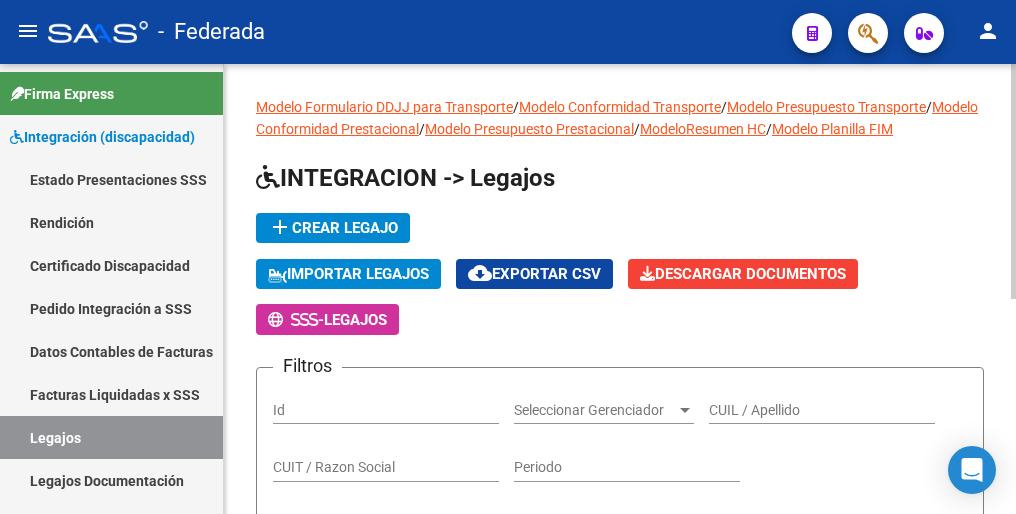 scroll, scrollTop: 0, scrollLeft: 0, axis: both 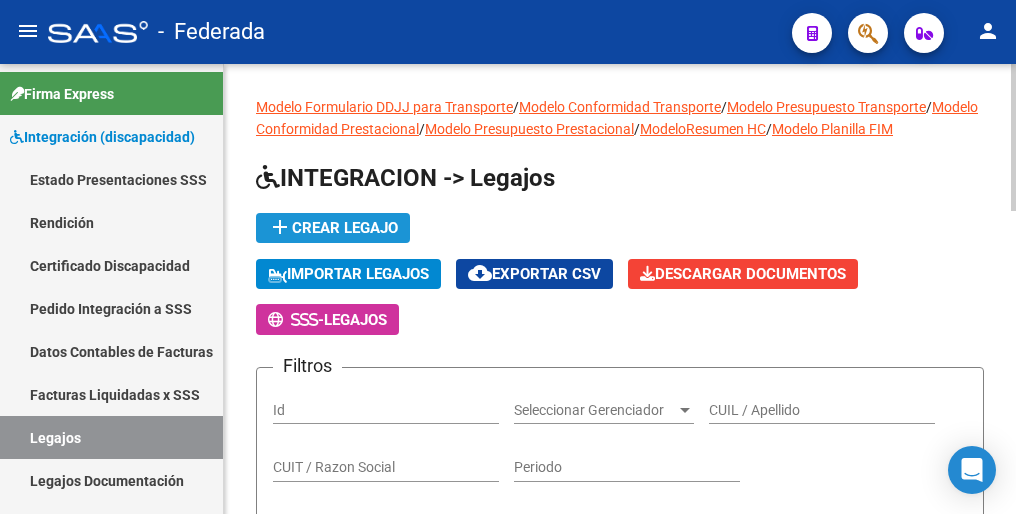 click on "add  Crear Legajo" 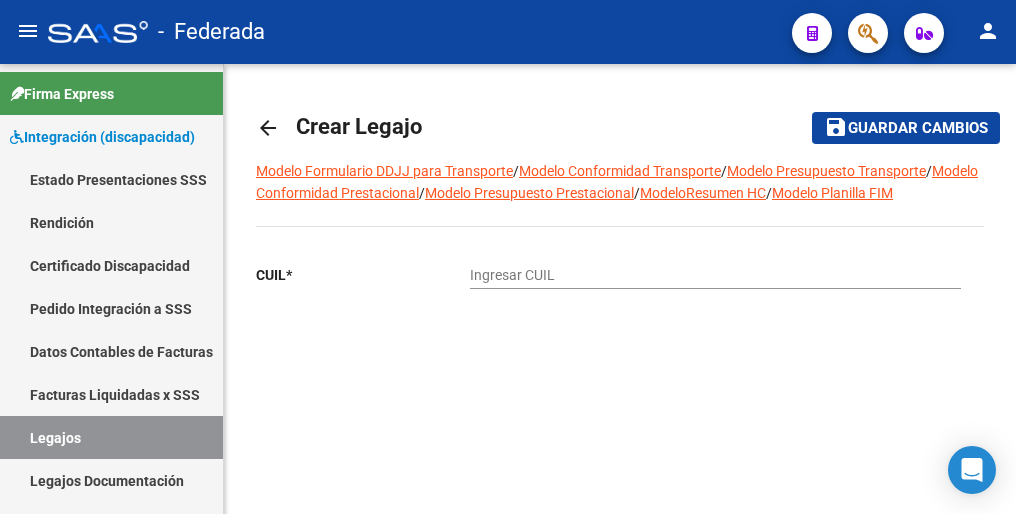 click on "Ingresar CUIL" at bounding box center [715, 275] 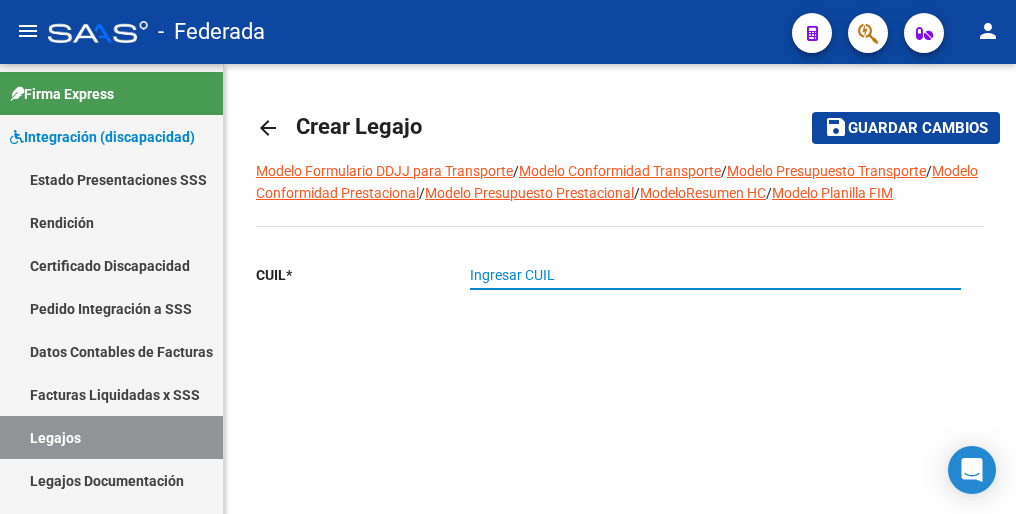 paste on "[SSN]" 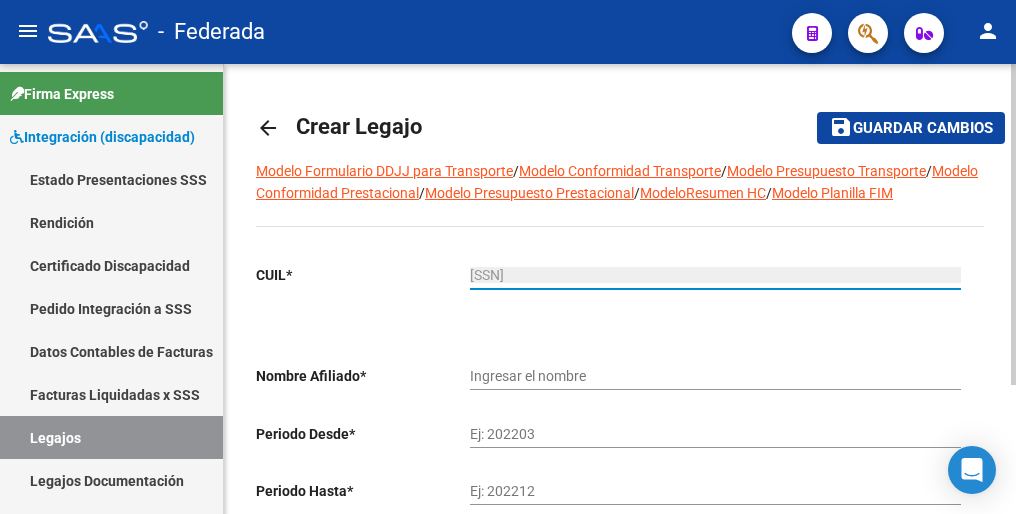 type on "[SSN]" 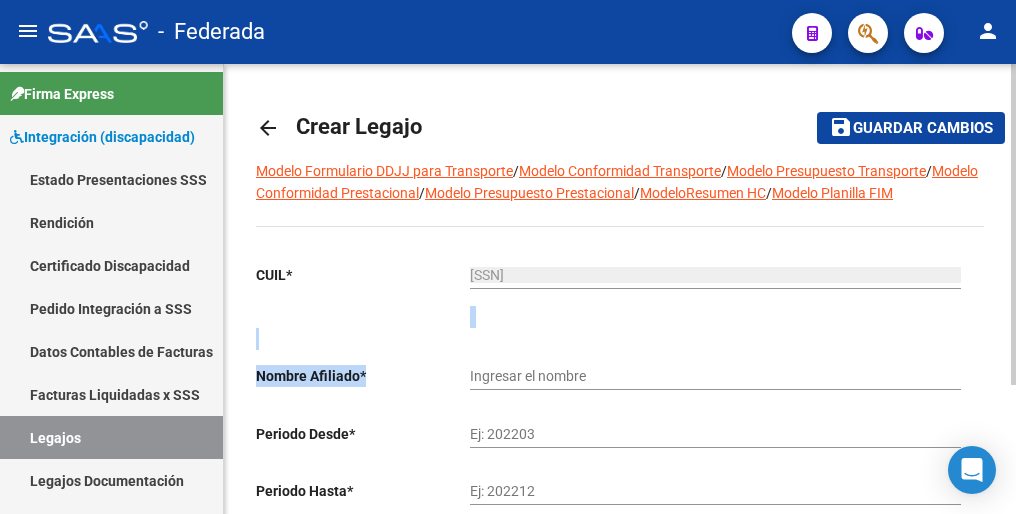 click on "CUIL  *   [CUIL] Ingresar CUIL      ARCA Padrón Nombre Afiliado  *   Ingresar el nombre  Periodo Desde  *   Ej: 202203  Periodo Hasta  *   Ej: 202212   Validar Periodos -Validar periodos permite corroborar que no hay otro legajo para el mismo afiliado en el mismo período" 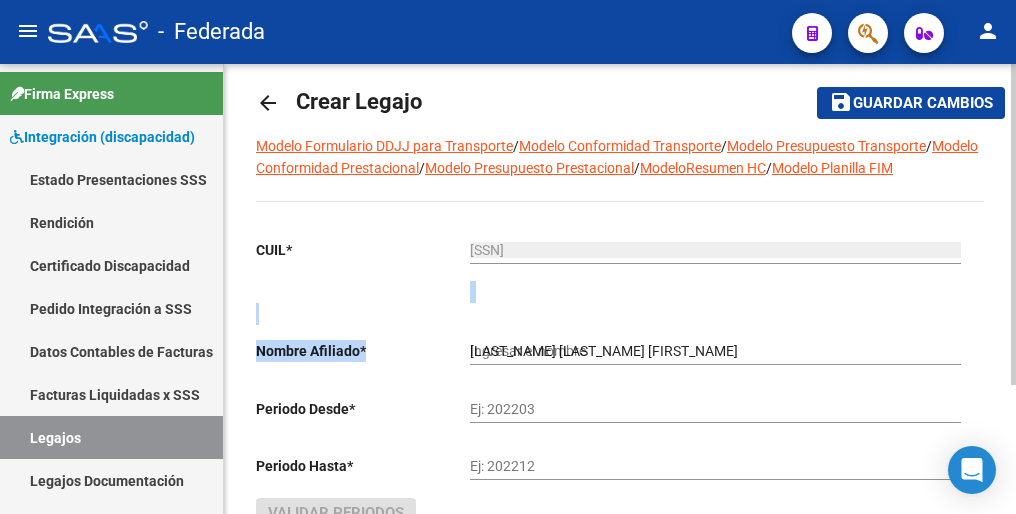 scroll, scrollTop: 100, scrollLeft: 0, axis: vertical 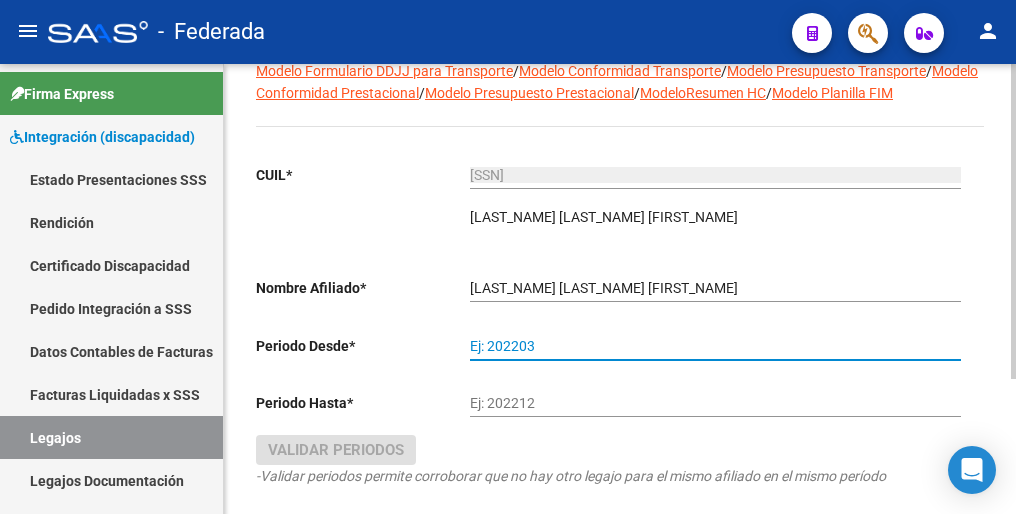 click on "Ej: 202203" at bounding box center (715, 346) 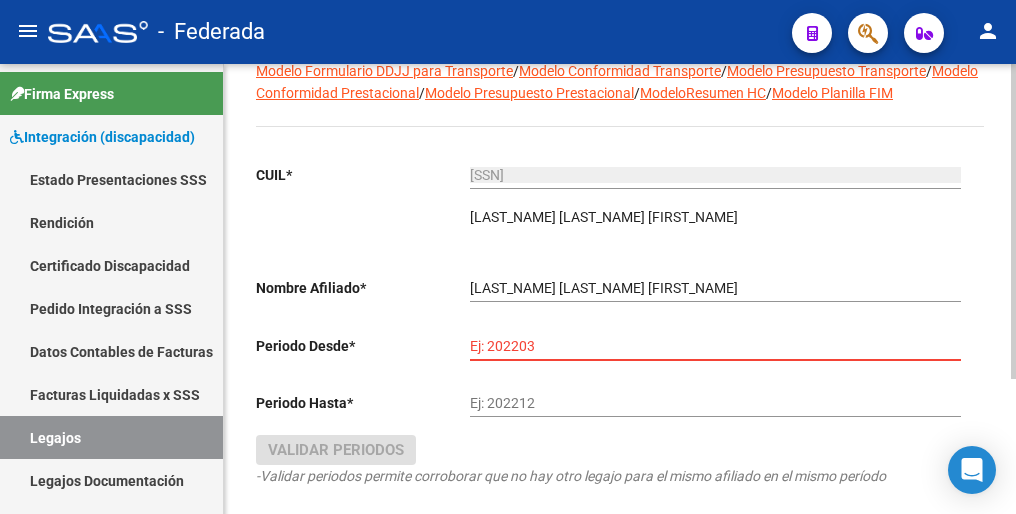 paste on "202504" 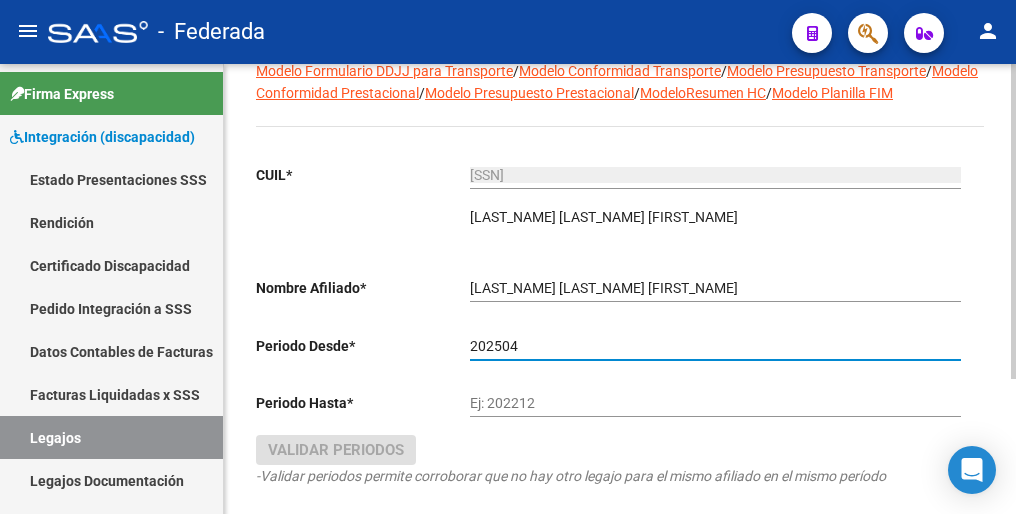 type on "202504" 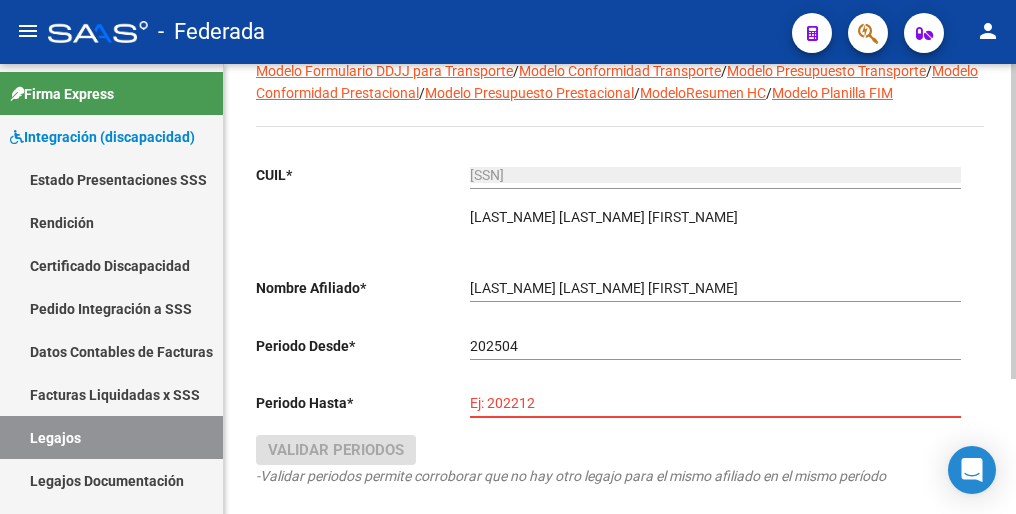paste on "202504" 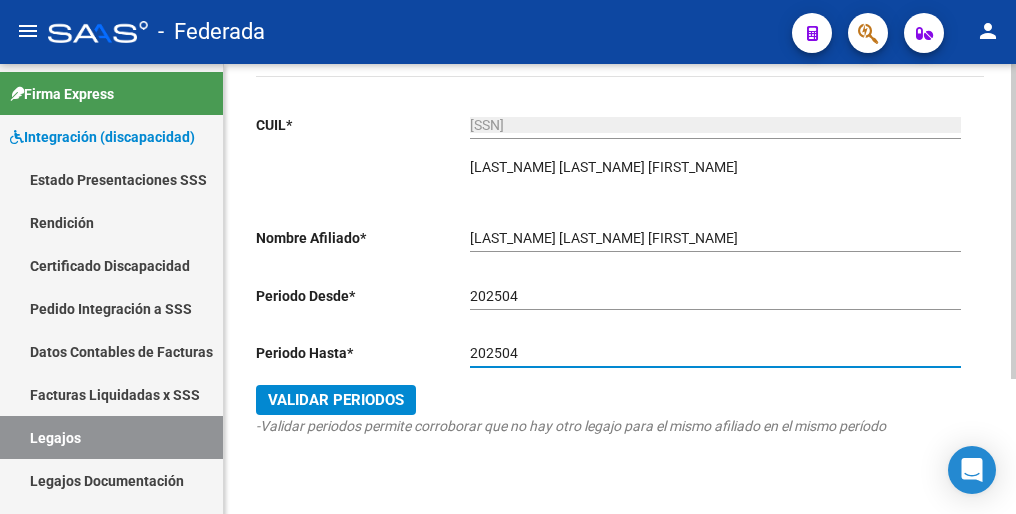 scroll, scrollTop: 192, scrollLeft: 0, axis: vertical 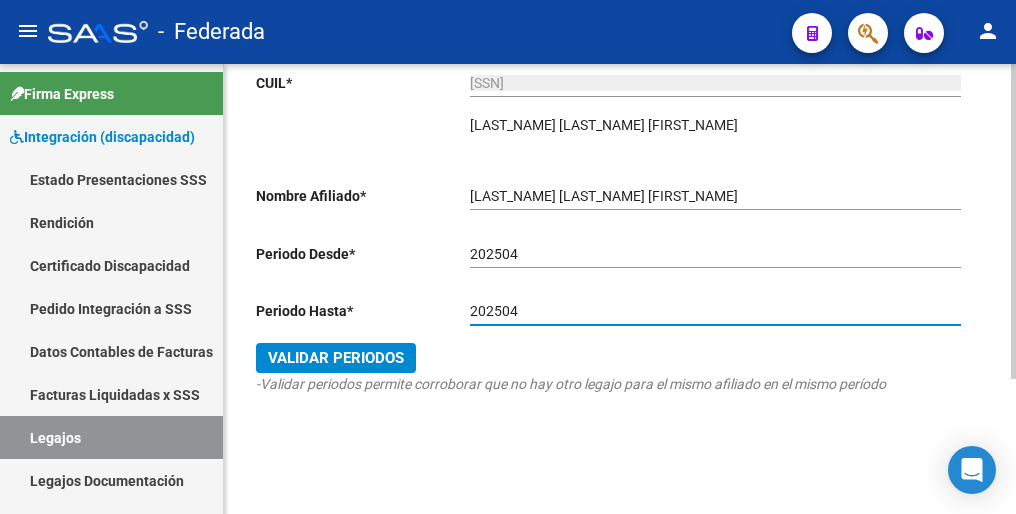 type on "202504" 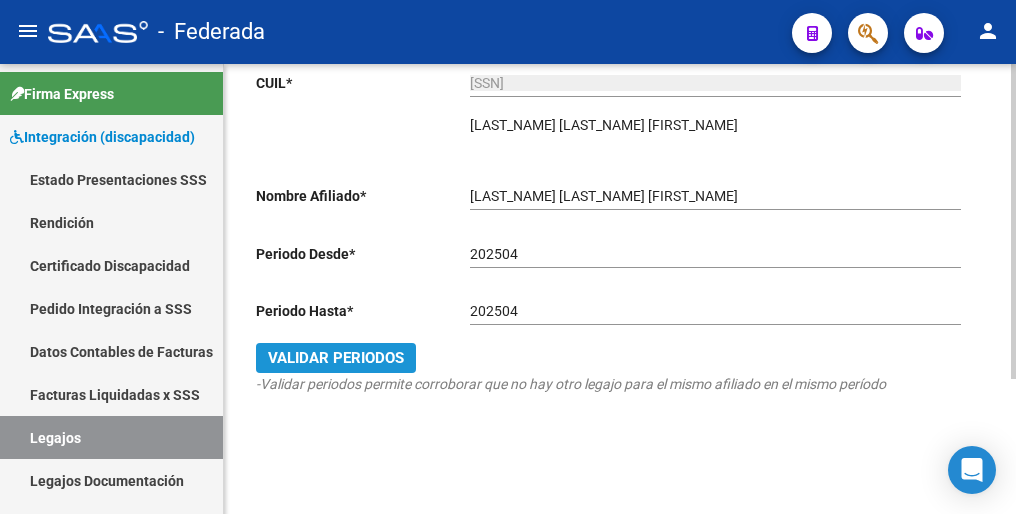 click on "Validar Periodos" 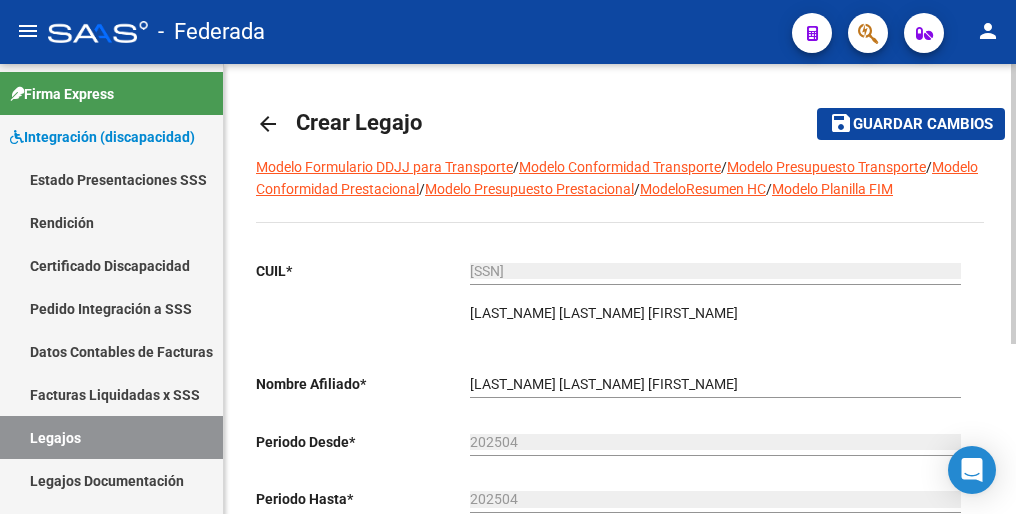 scroll, scrollTop: 0, scrollLeft: 0, axis: both 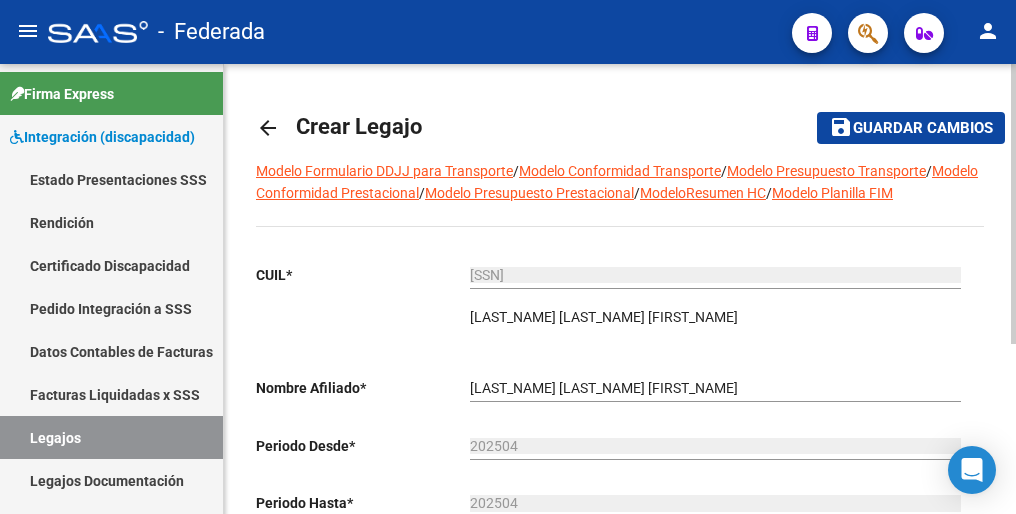 click on "Guardar cambios" 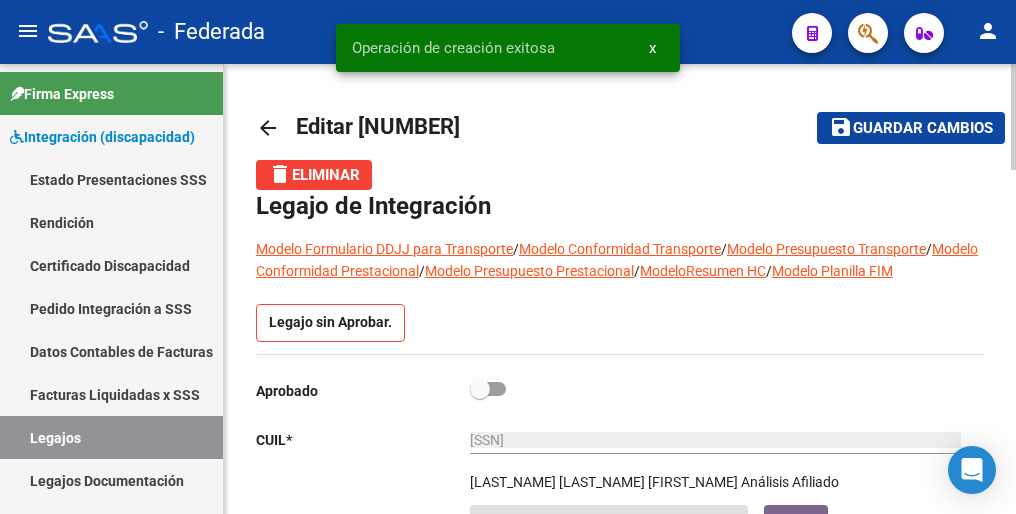 scroll, scrollTop: 200, scrollLeft: 0, axis: vertical 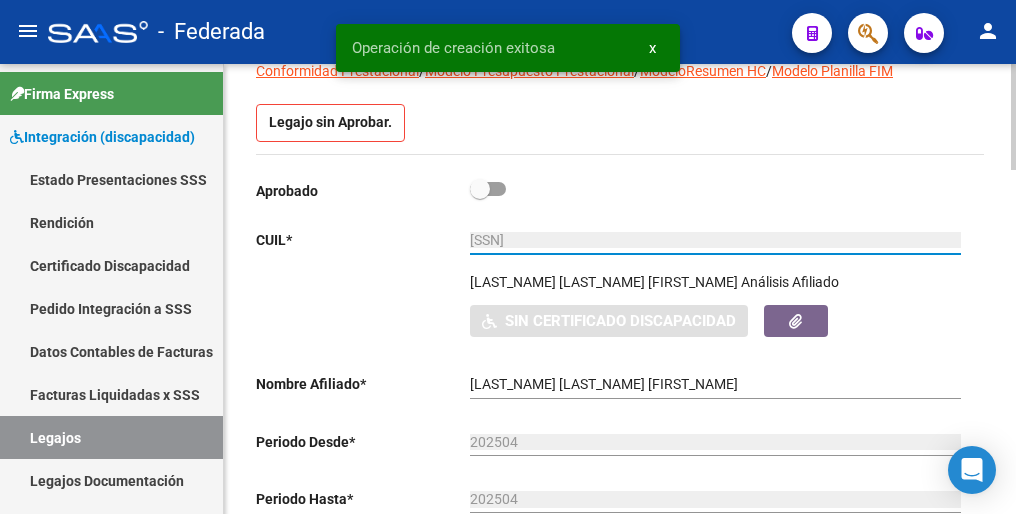 drag, startPoint x: 582, startPoint y: 239, endPoint x: 452, endPoint y: 250, distance: 130.46455 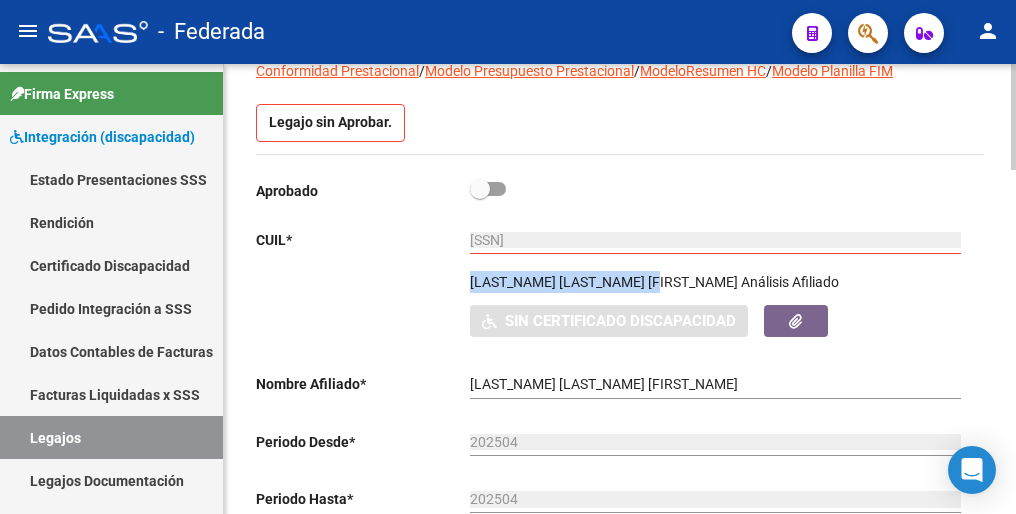 drag, startPoint x: 472, startPoint y: 285, endPoint x: 678, endPoint y: 276, distance: 206.1965 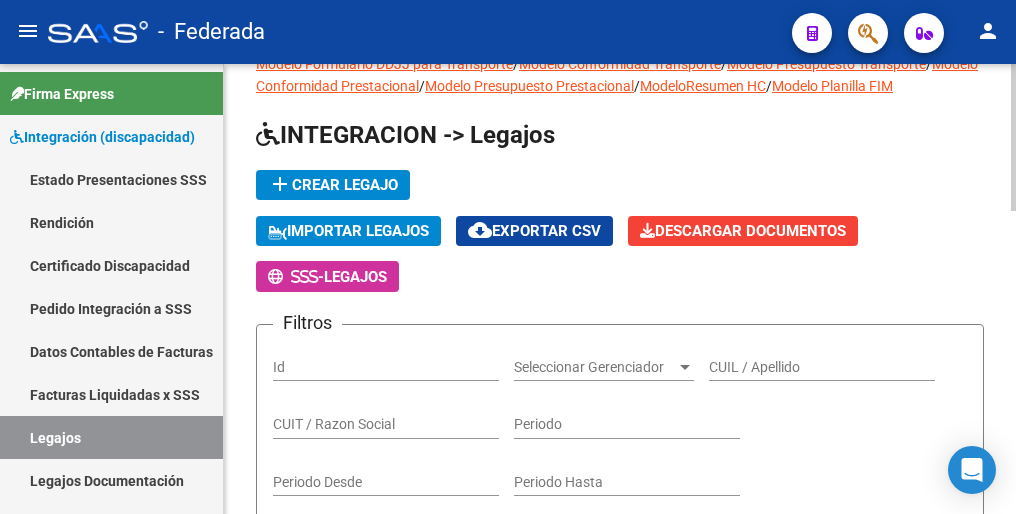 scroll, scrollTop: 0, scrollLeft: 0, axis: both 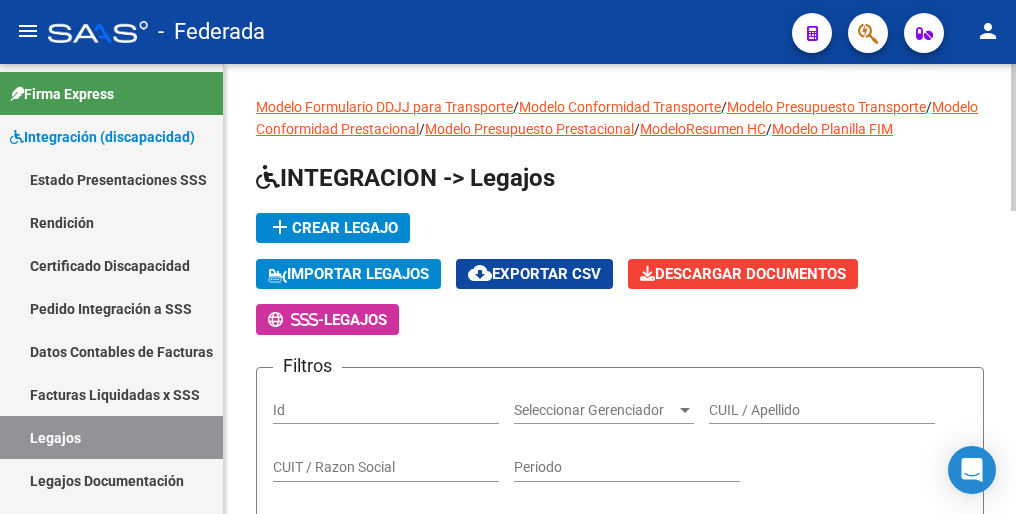click on "add  Crear Legajo" 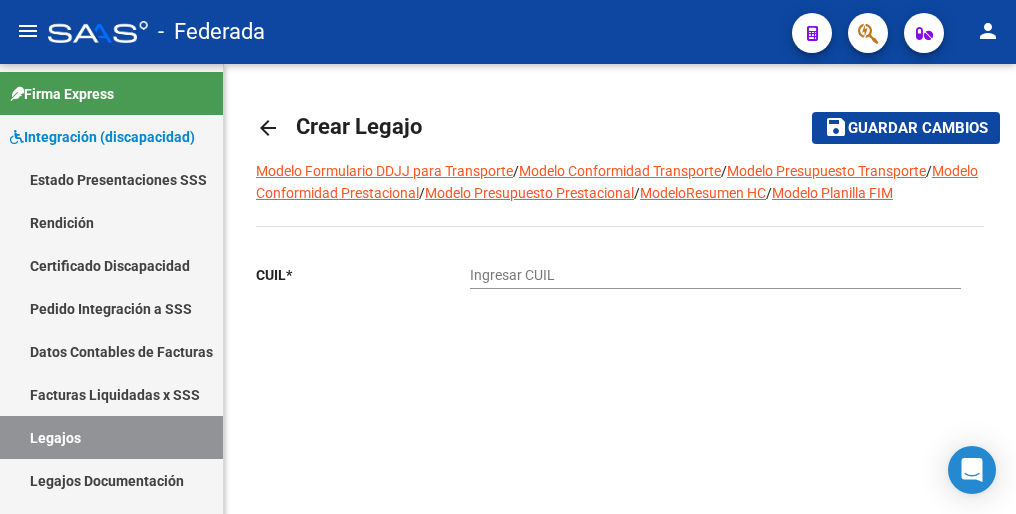 click on "Ingresar CUIL" at bounding box center [715, 275] 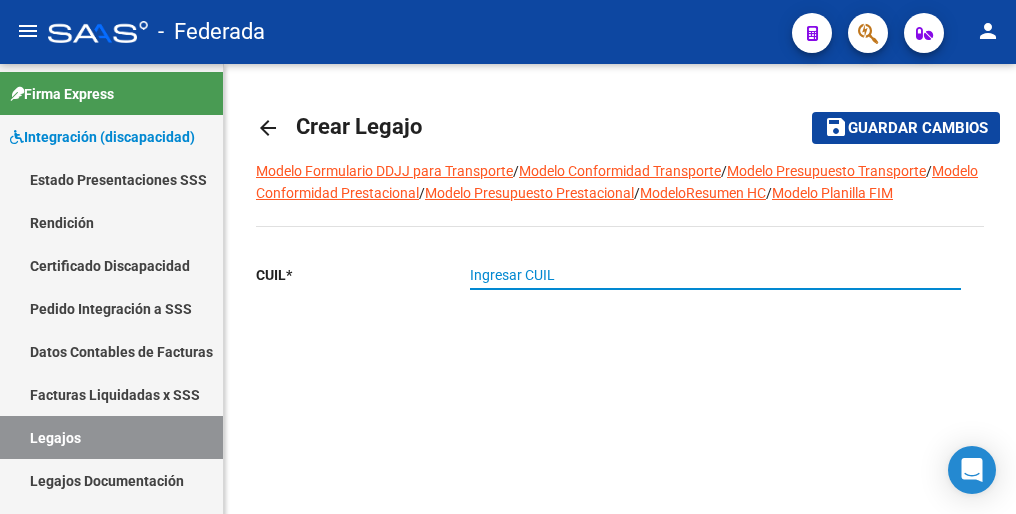 paste on "[CUIL]" 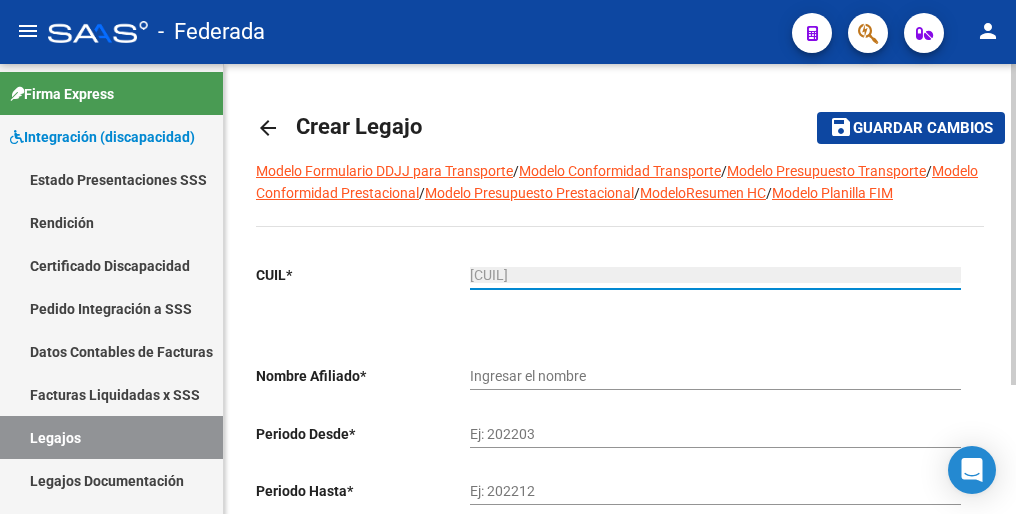 type on "[LAST_NAME] [LAST_NAME] [FIRST_NAME]" 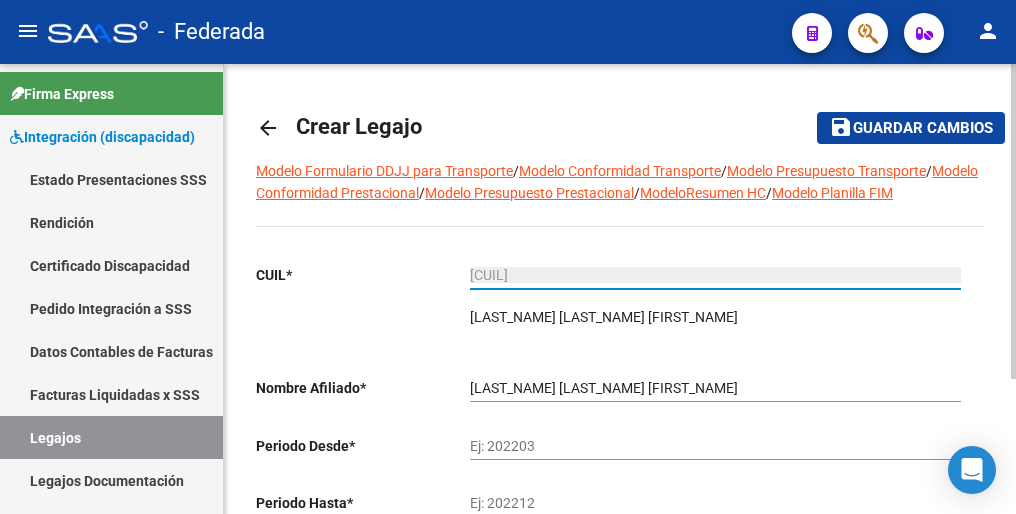 type on "[CUIL]" 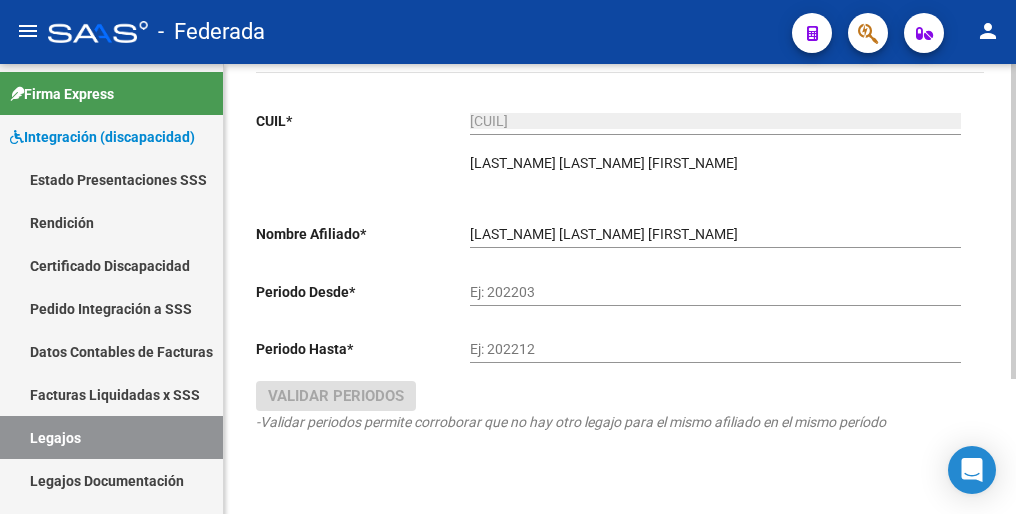 scroll, scrollTop: 192, scrollLeft: 0, axis: vertical 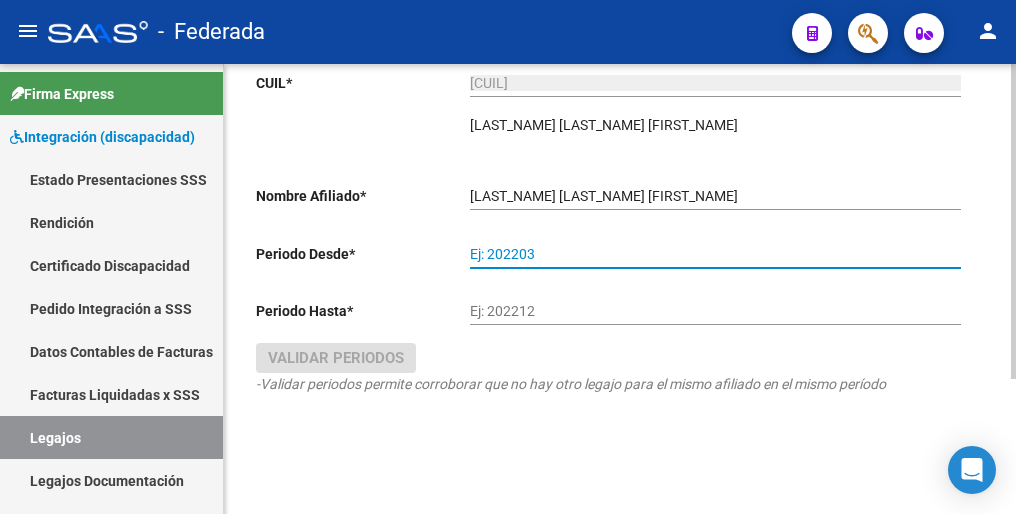 click on "Ej: 202203" at bounding box center [715, 254] 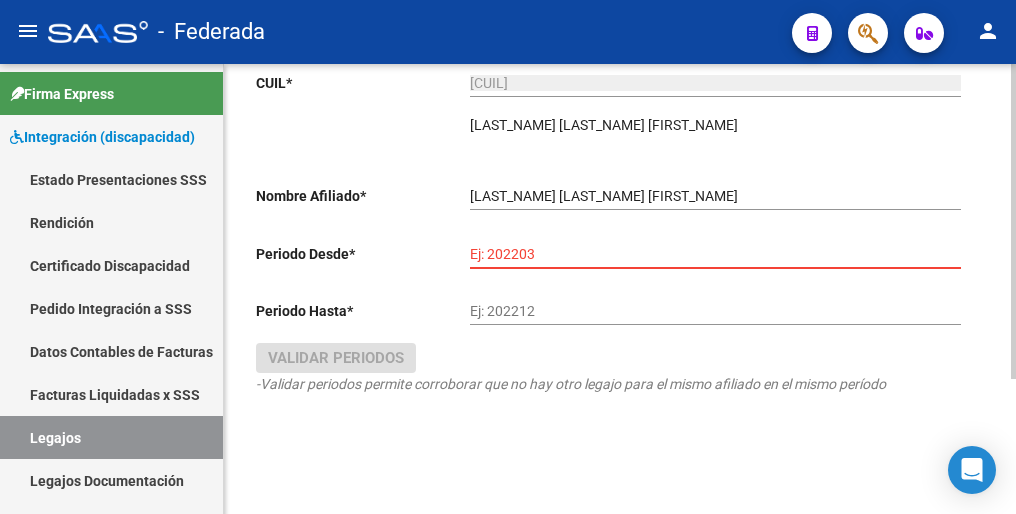 paste on "202501" 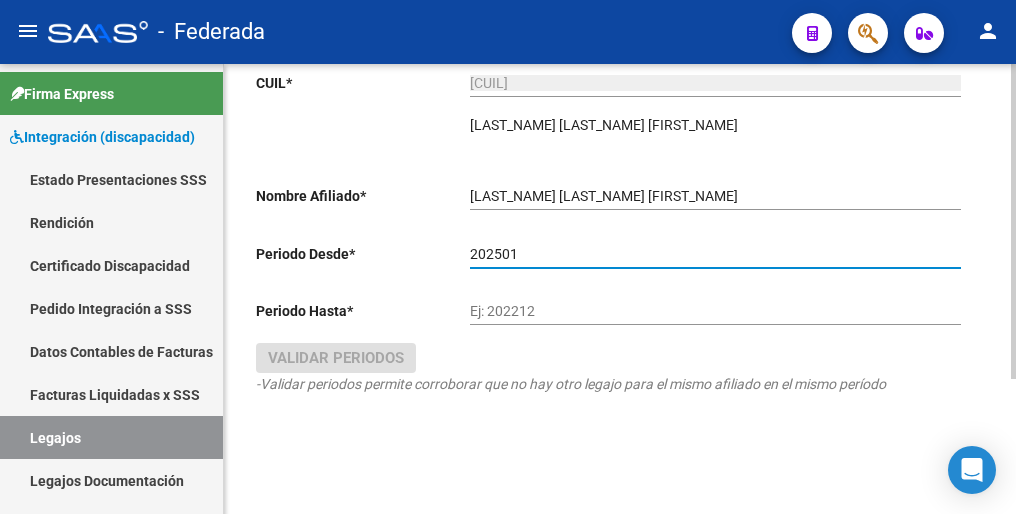 type on "202501" 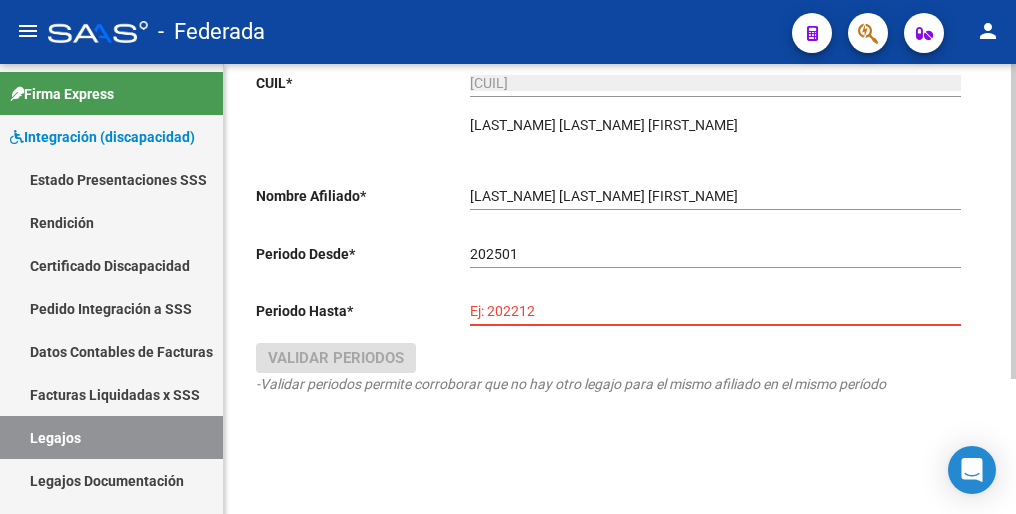 paste on "202512" 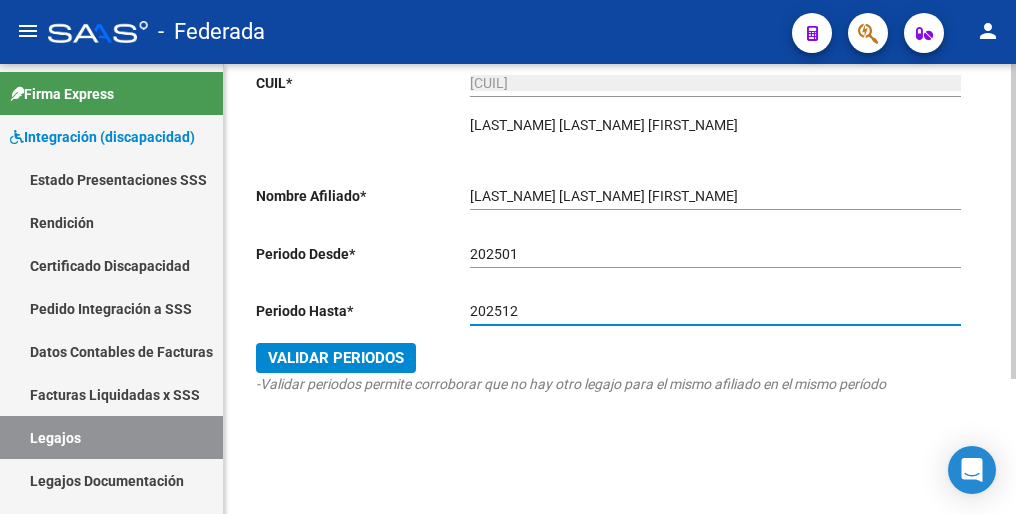 type on "202512" 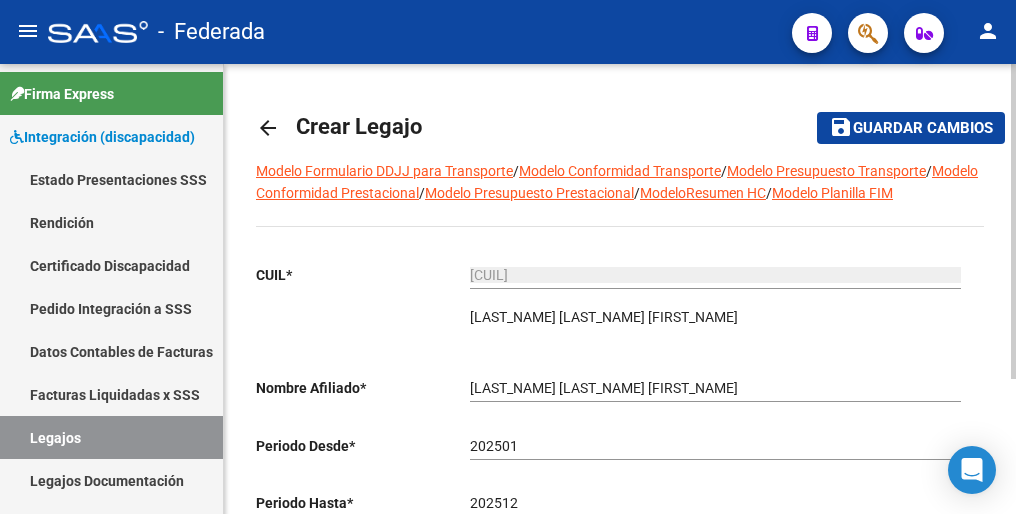 scroll, scrollTop: 100, scrollLeft: 0, axis: vertical 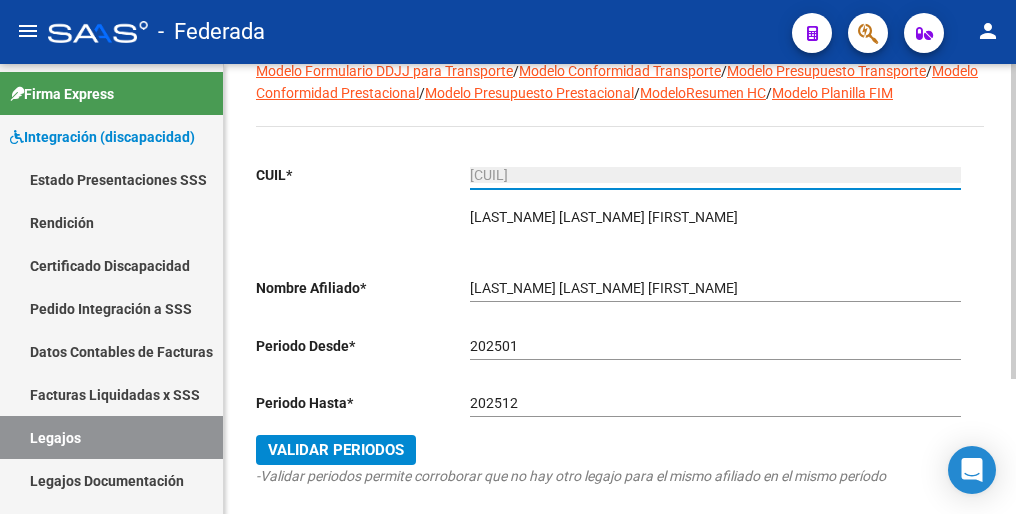 drag, startPoint x: 586, startPoint y: 176, endPoint x: 427, endPoint y: 176, distance: 159 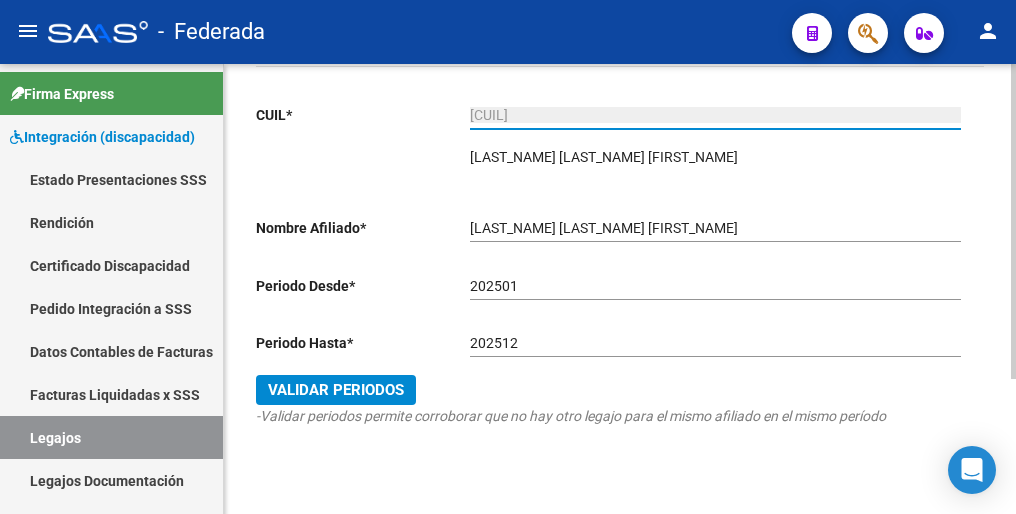 scroll, scrollTop: 192, scrollLeft: 0, axis: vertical 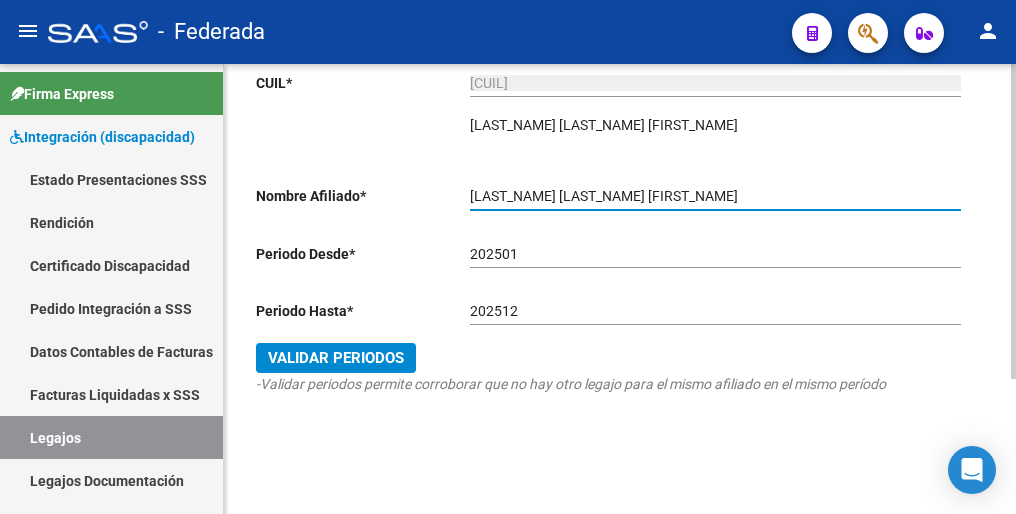 drag, startPoint x: 623, startPoint y: 196, endPoint x: 468, endPoint y: 197, distance: 155.00322 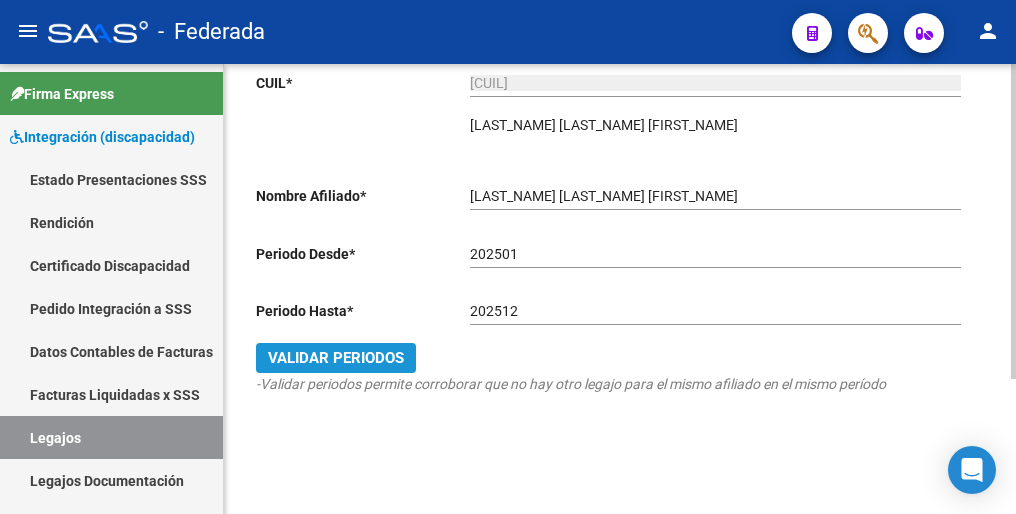click on "Validar Periodos" 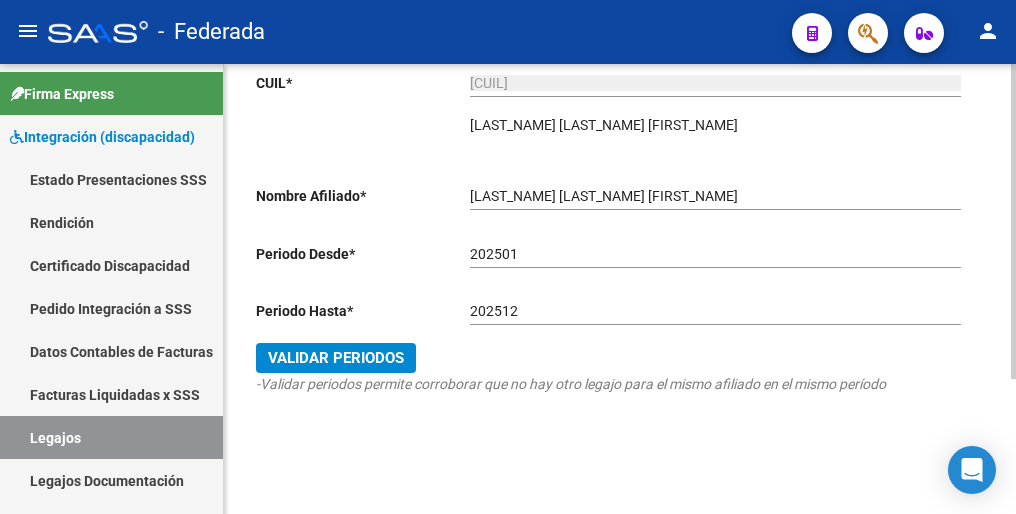 scroll, scrollTop: 0, scrollLeft: 0, axis: both 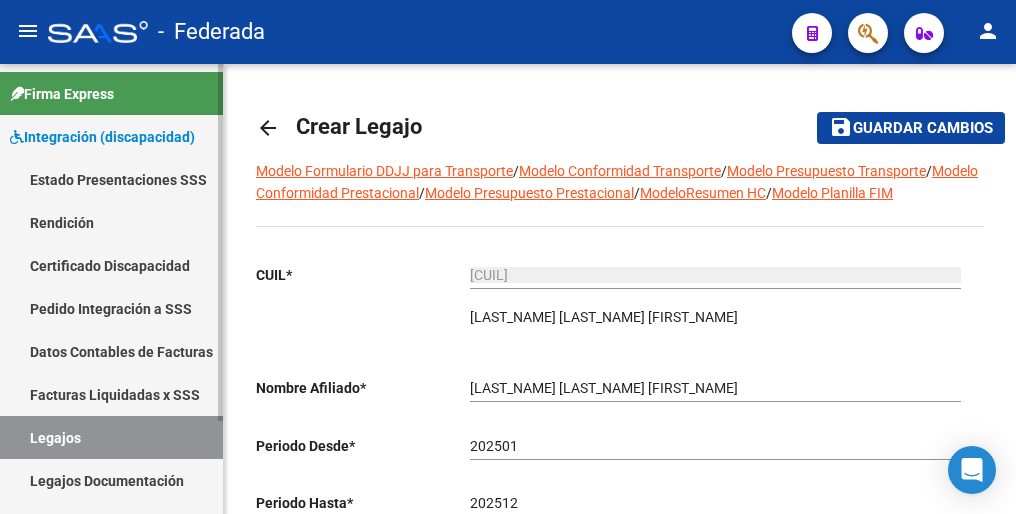 click on "Legajos" at bounding box center [111, 437] 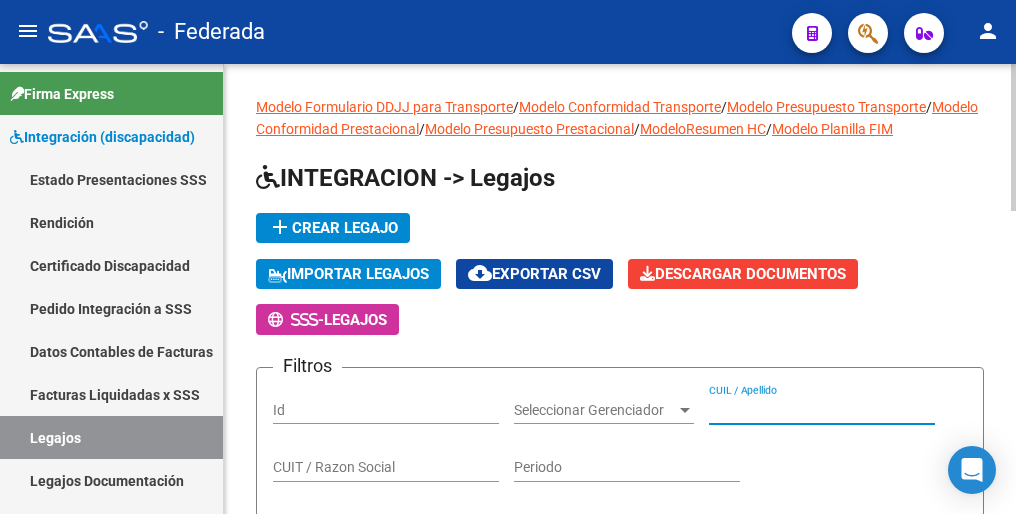 click on "CUIL / Apellido" at bounding box center (822, 410) 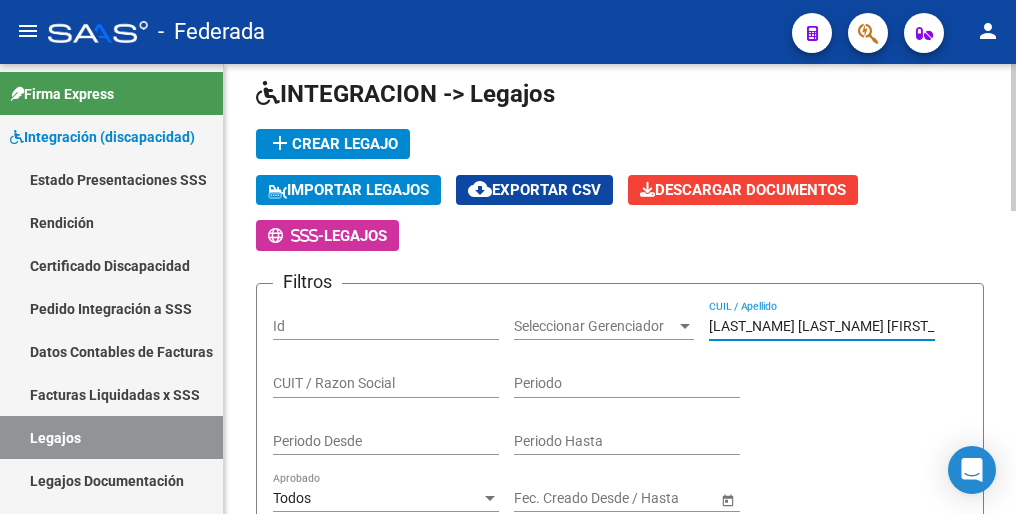 scroll, scrollTop: 200, scrollLeft: 0, axis: vertical 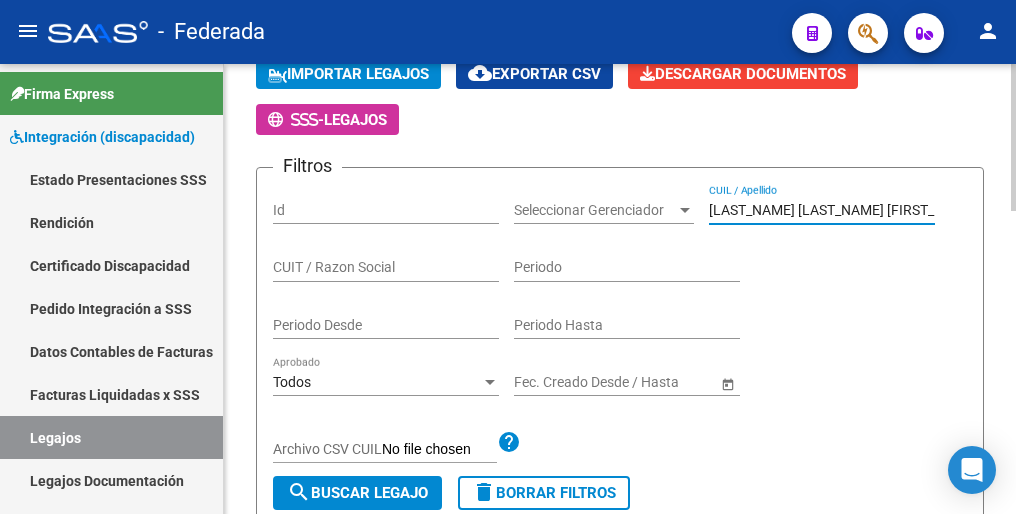 click on "search  Buscar Legajo" 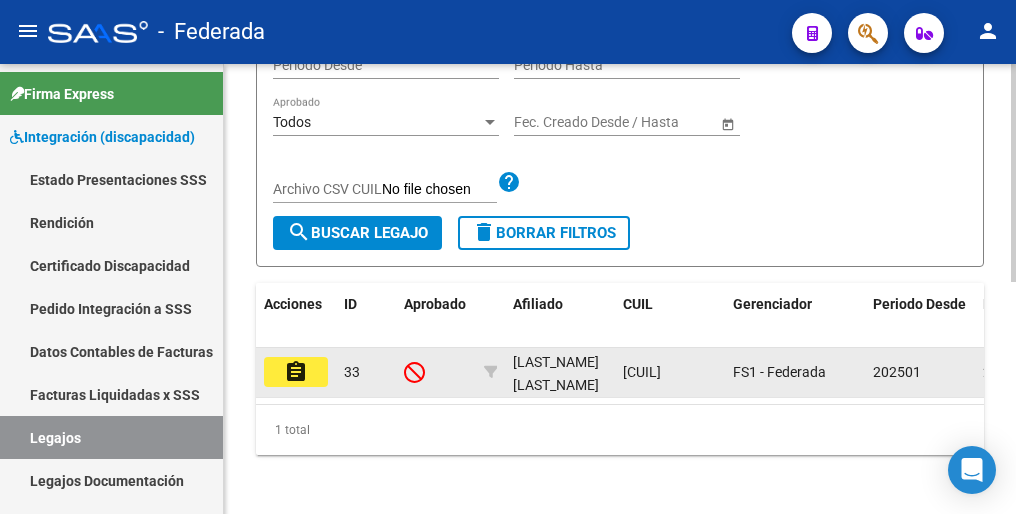 scroll, scrollTop: 477, scrollLeft: 0, axis: vertical 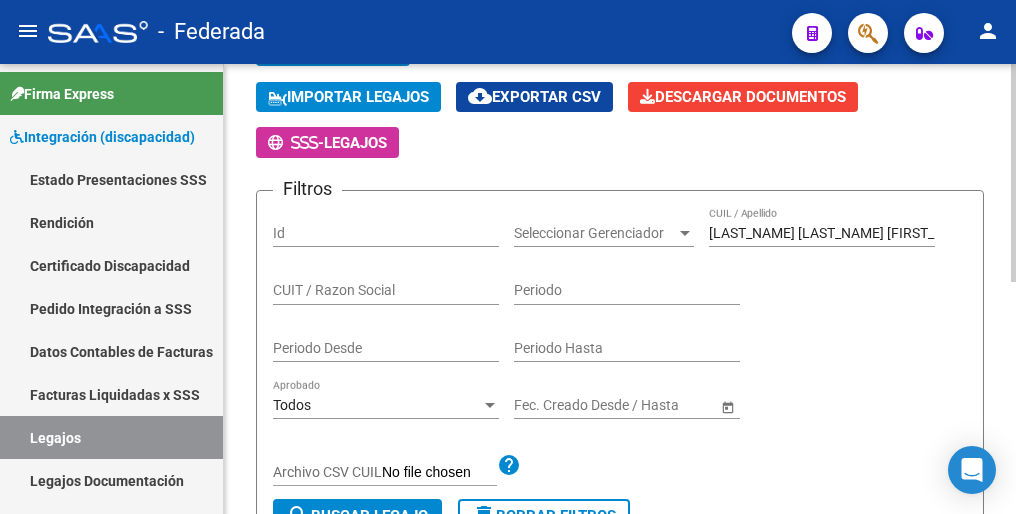 click on "[LAST_NAME] [LAST_NAME] [FIRST_NAME]" at bounding box center [822, 233] 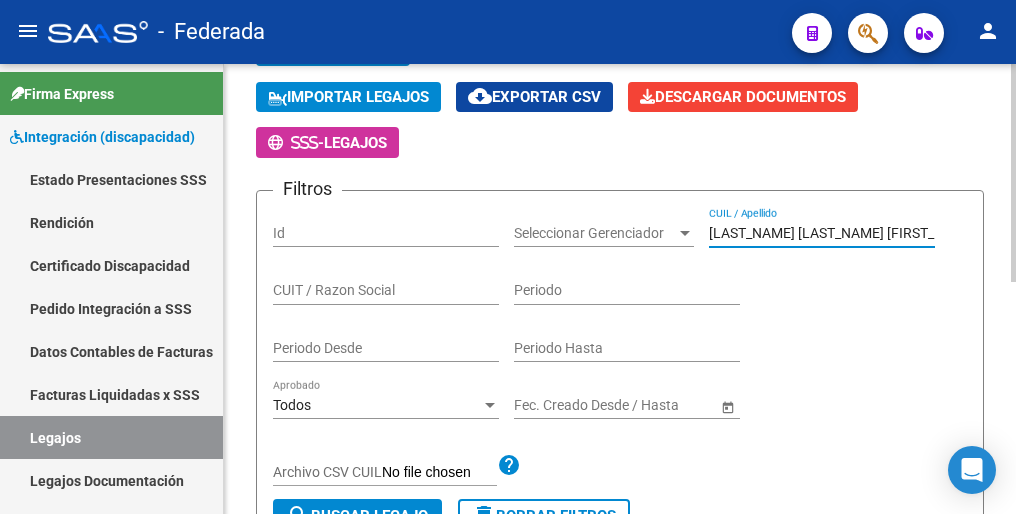 click on "[LAST_NAME] [LAST_NAME] [FIRST_NAME]" at bounding box center (822, 233) 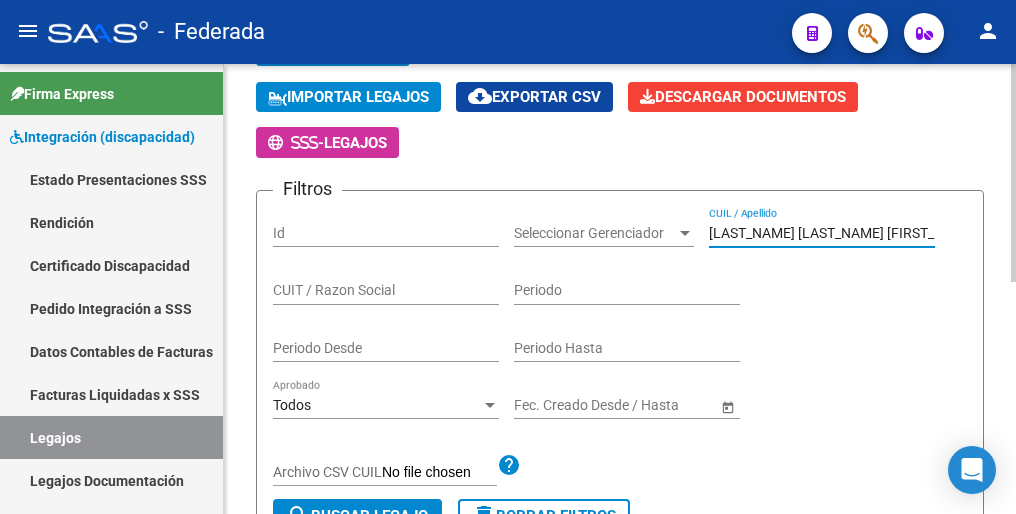 paste on "[CUIL]" 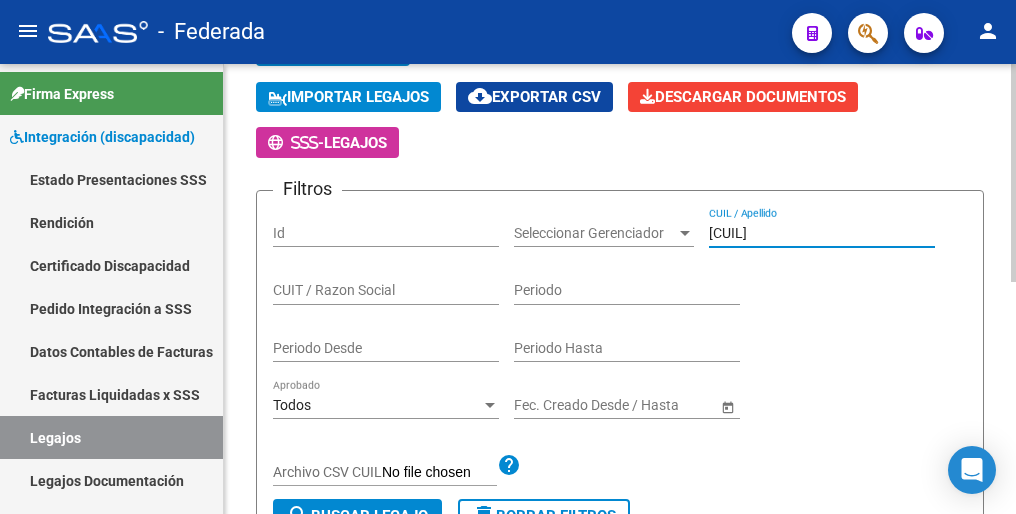 scroll, scrollTop: 277, scrollLeft: 0, axis: vertical 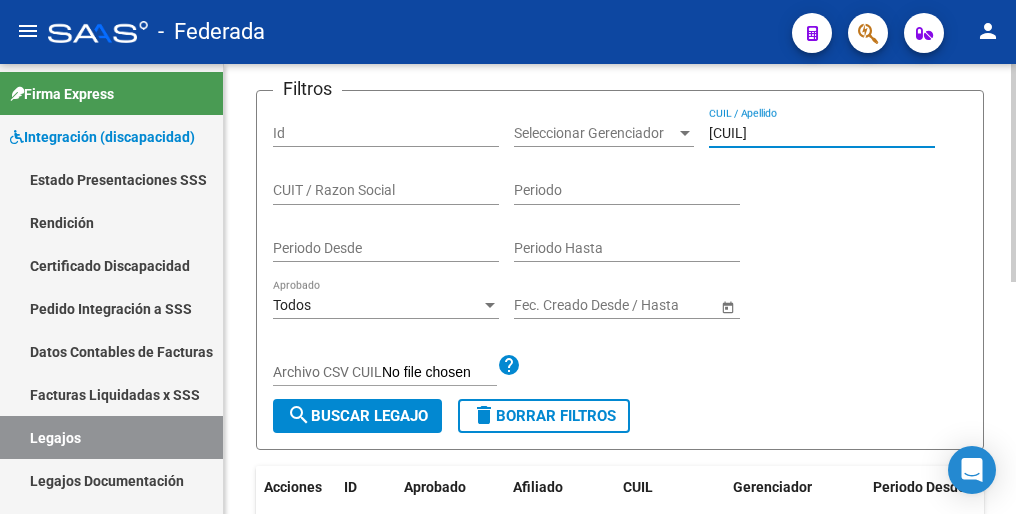 type on "[CUIL]" 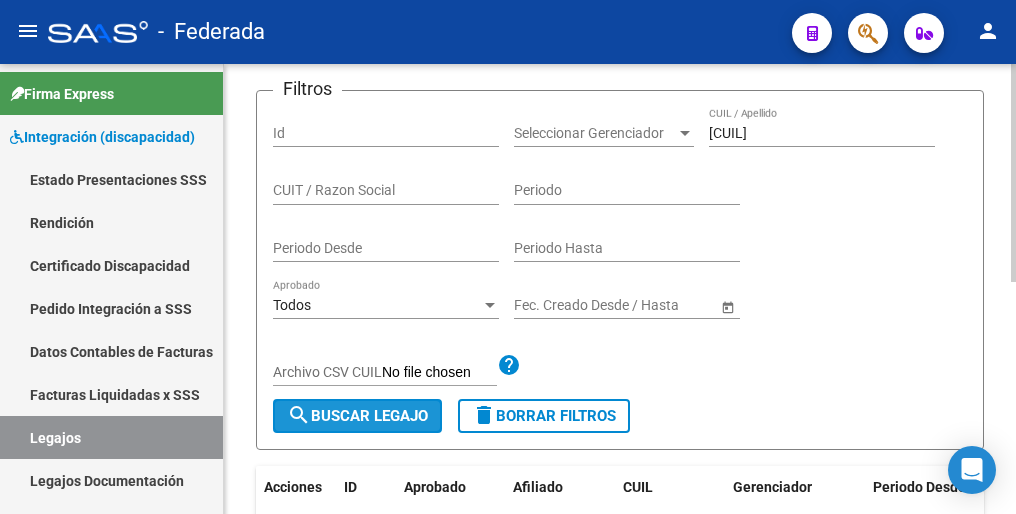 click on "search  Buscar Legajo" 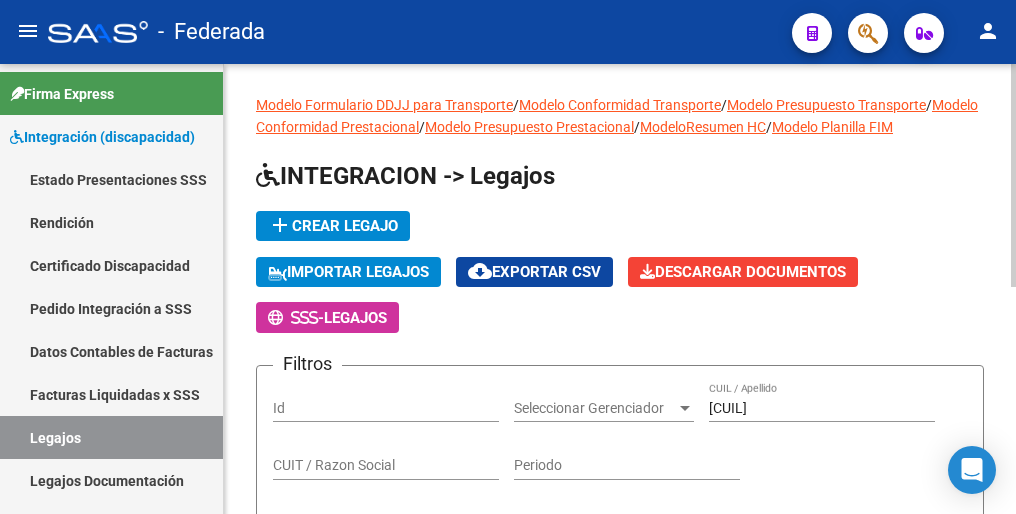 scroll, scrollTop: 0, scrollLeft: 0, axis: both 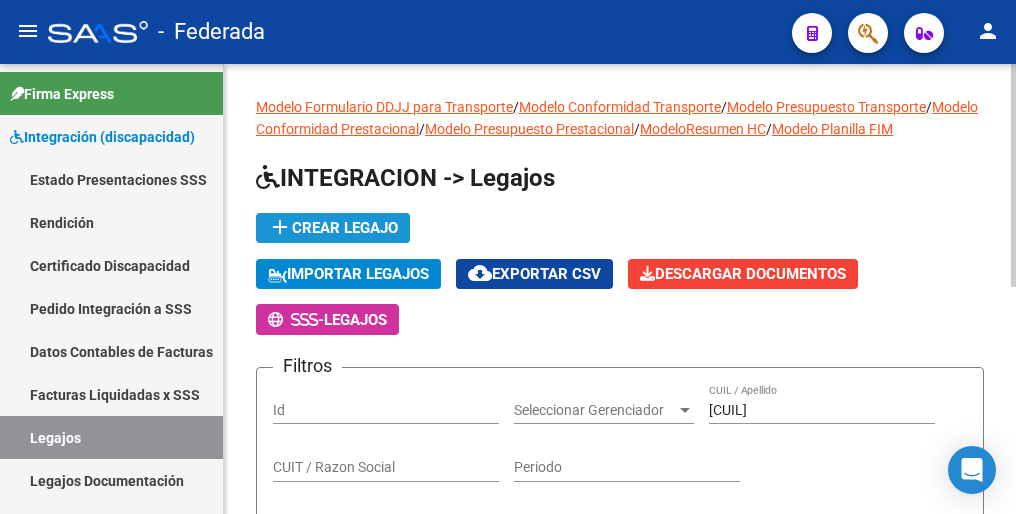 click on "add  Crear Legajo" 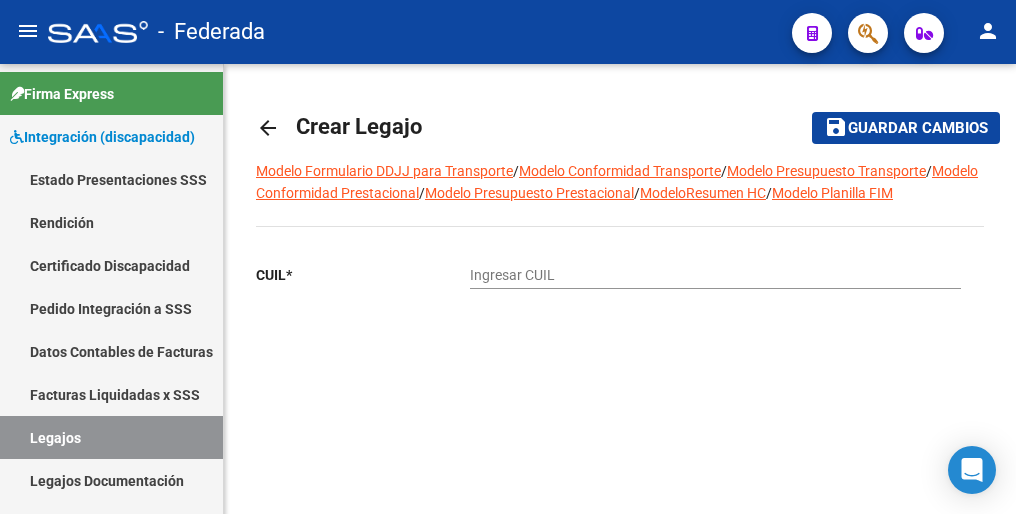 click on "Ingresar CUIL" at bounding box center [715, 275] 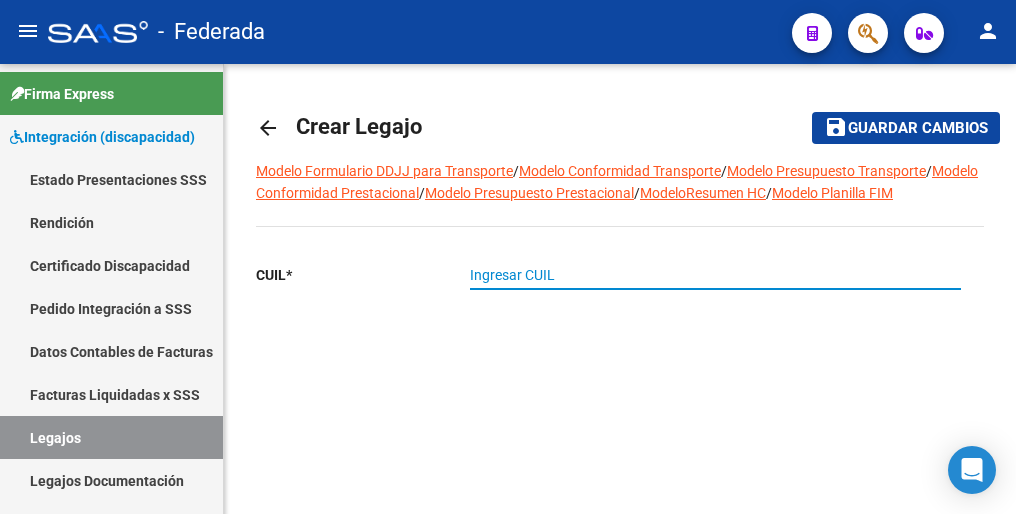 paste on "[CUIL]" 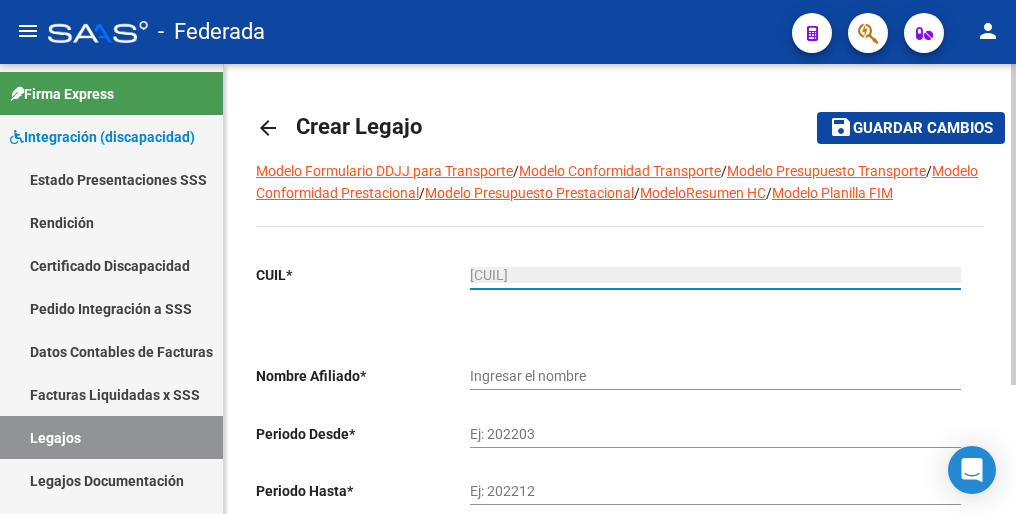 type on "[CUIL]" 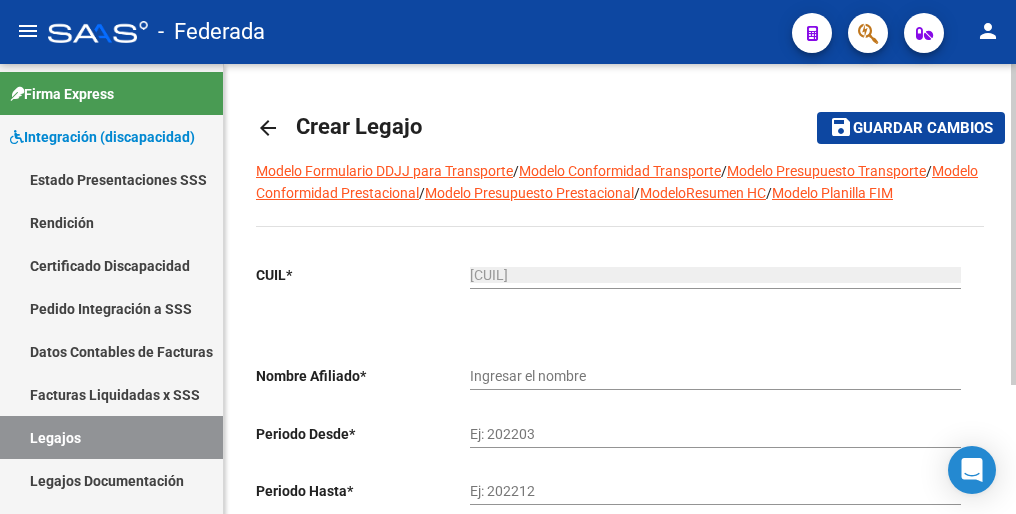 click on "Ingresar el nombre" 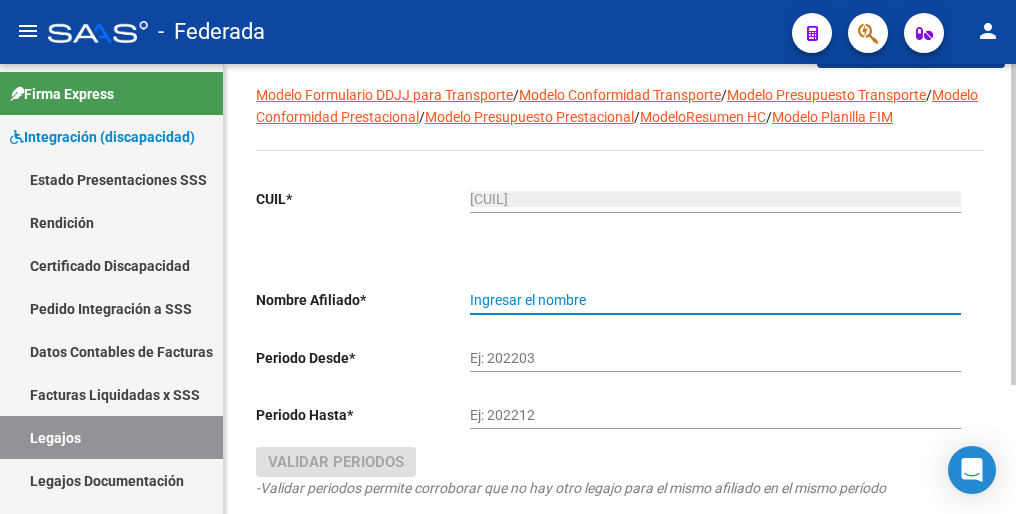 scroll, scrollTop: 180, scrollLeft: 0, axis: vertical 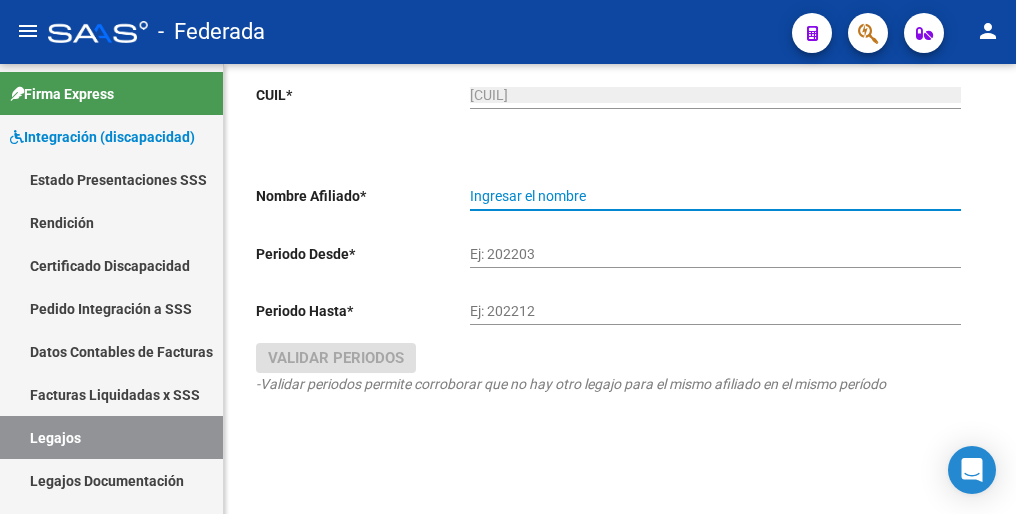 type on "[LAST_NAME] [FIRST_NAME]" 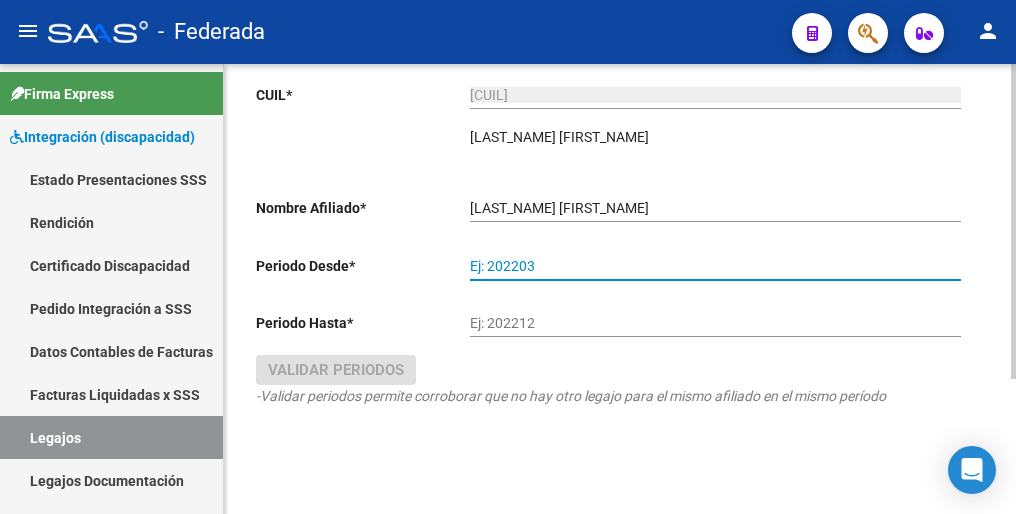 click on "Ej: 202203" at bounding box center (715, 266) 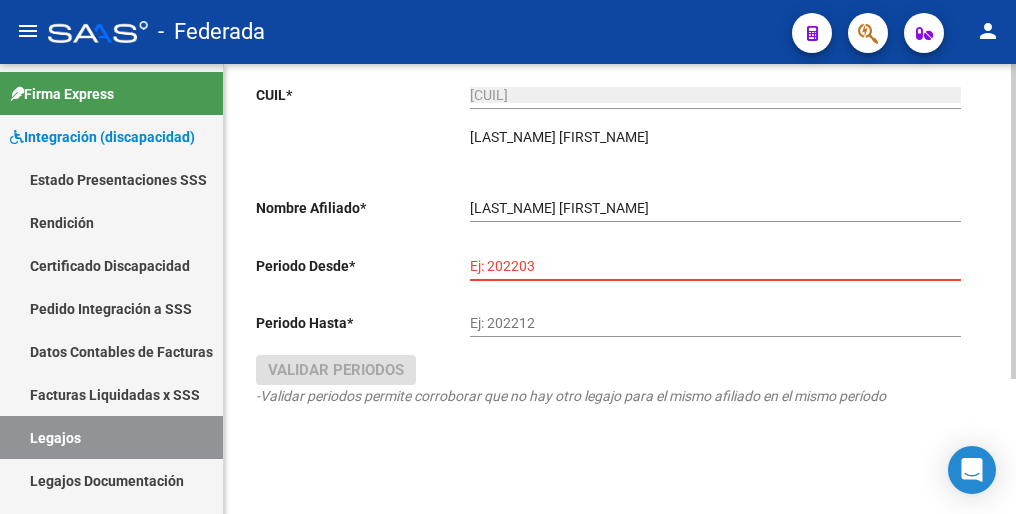 paste on "202502" 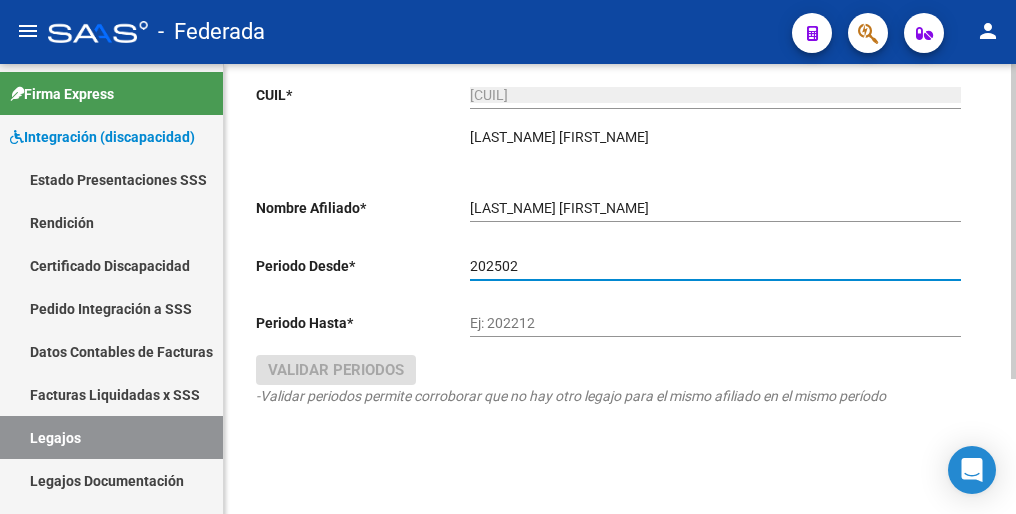 type on "202502" 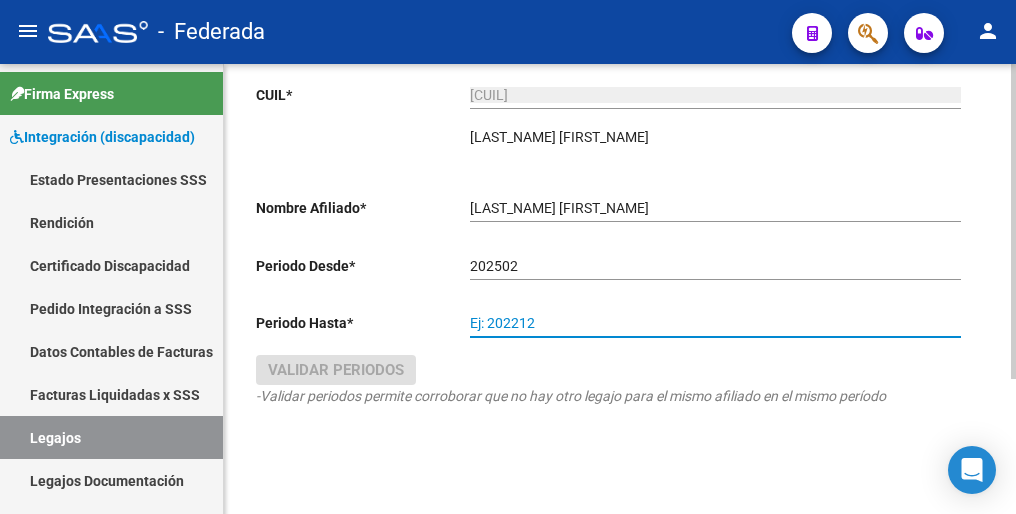 click on "Ej: 202212" at bounding box center [715, 323] 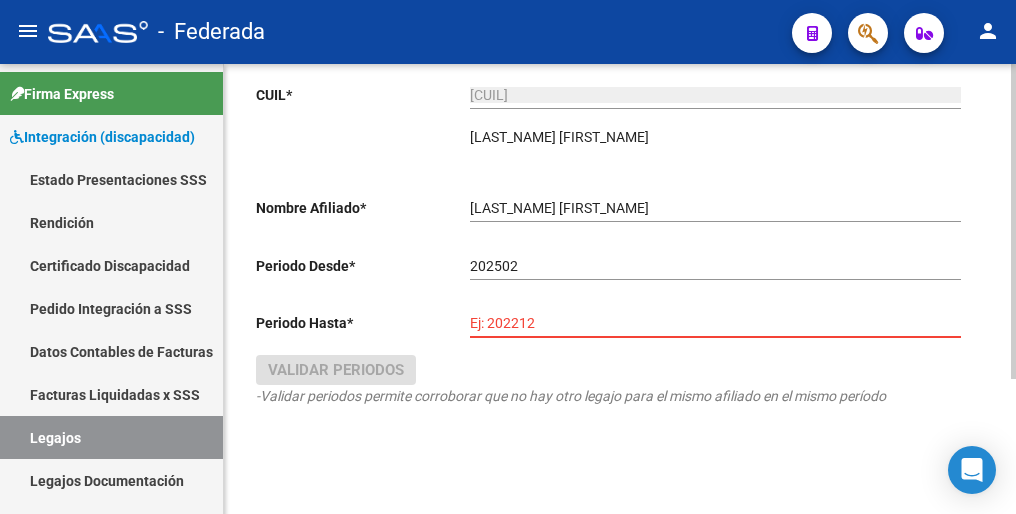 paste on "202512" 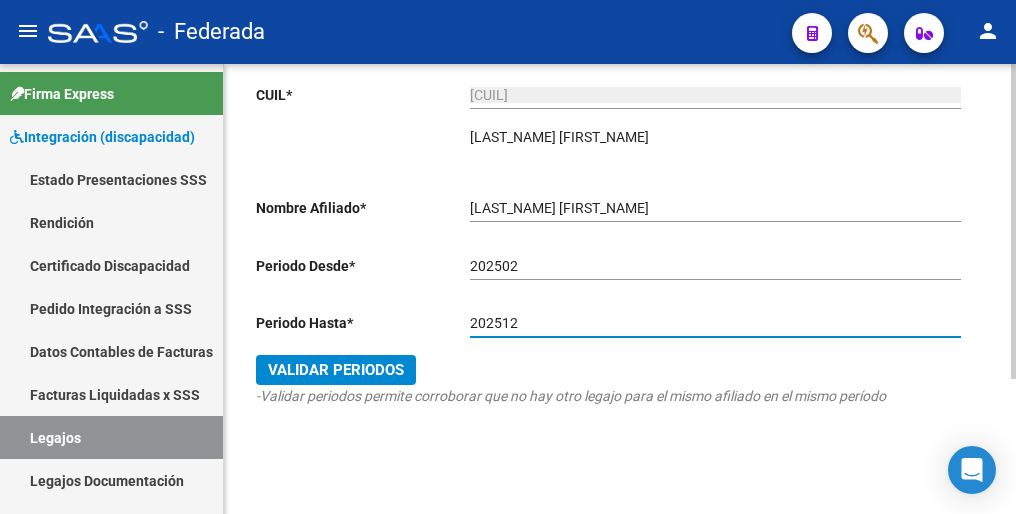 drag, startPoint x: 479, startPoint y: 323, endPoint x: 460, endPoint y: 388, distance: 67.72001 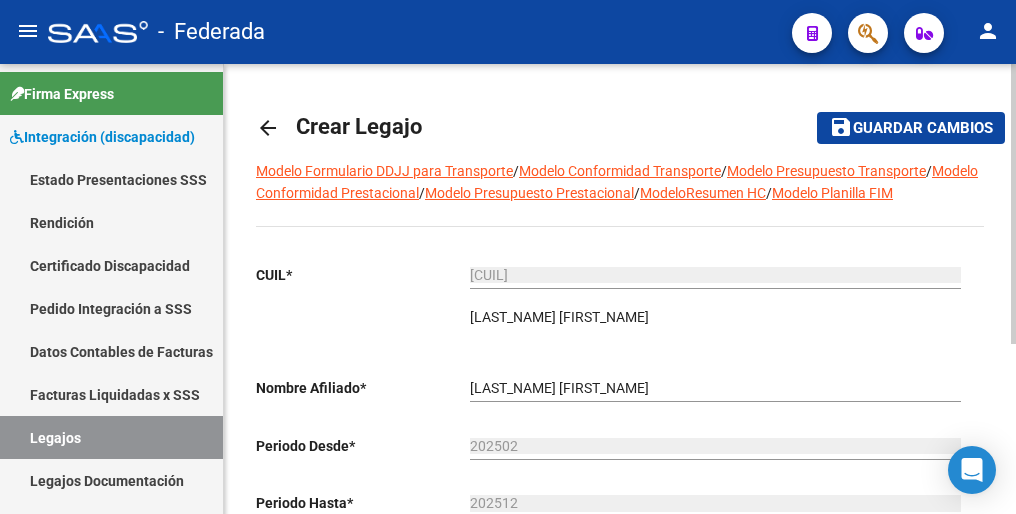 scroll, scrollTop: 0, scrollLeft: 0, axis: both 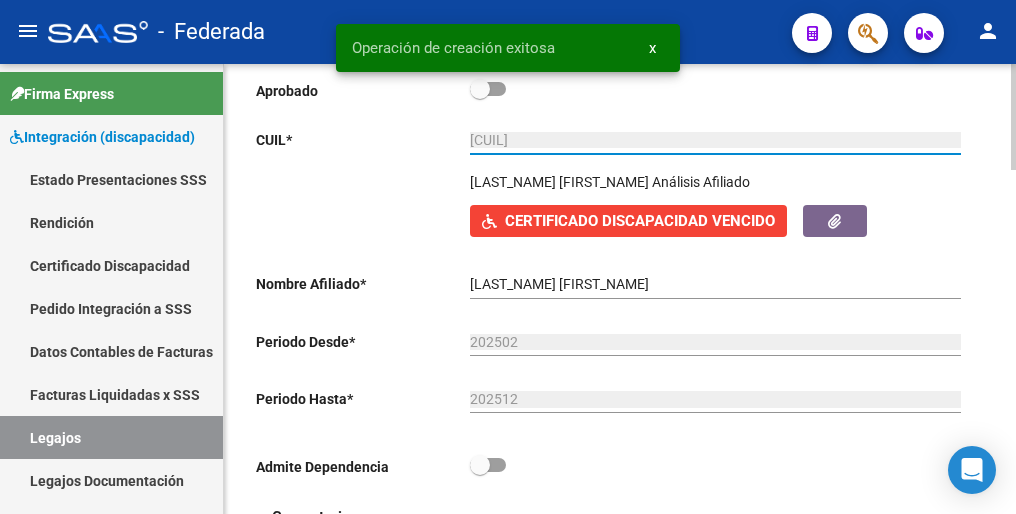 drag, startPoint x: 588, startPoint y: 140, endPoint x: 456, endPoint y: 142, distance: 132.01515 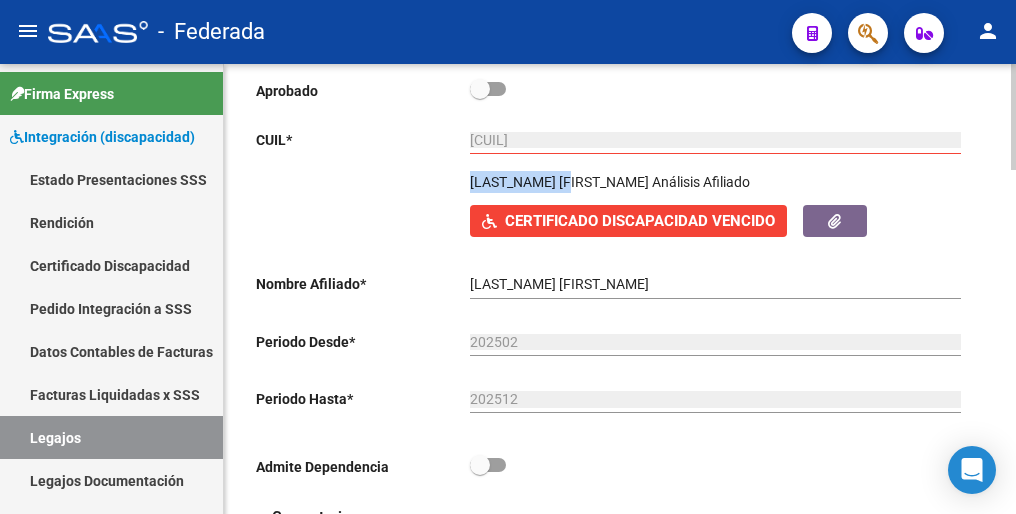 drag, startPoint x: 470, startPoint y: 181, endPoint x: 584, endPoint y: 181, distance: 114 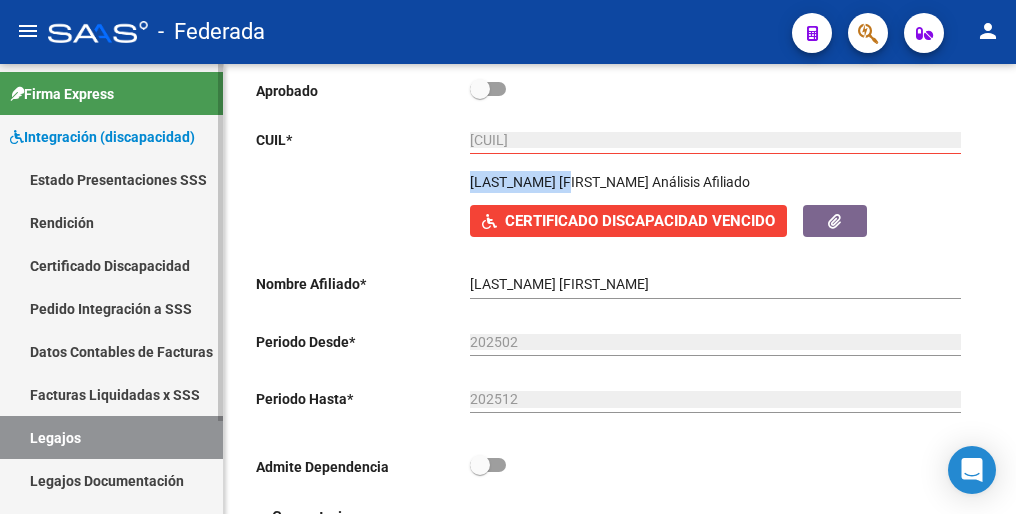 click on "Legajos" at bounding box center [111, 437] 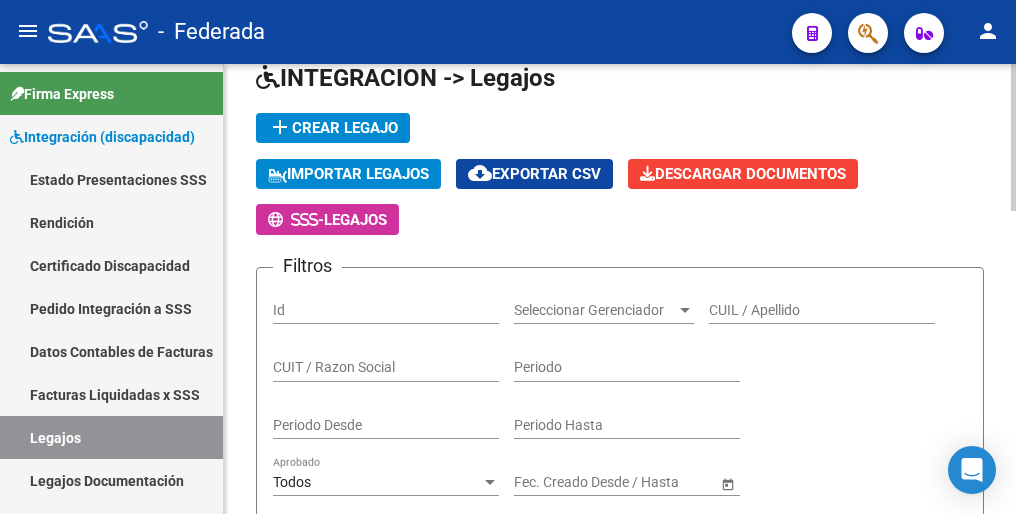 scroll, scrollTop: 0, scrollLeft: 0, axis: both 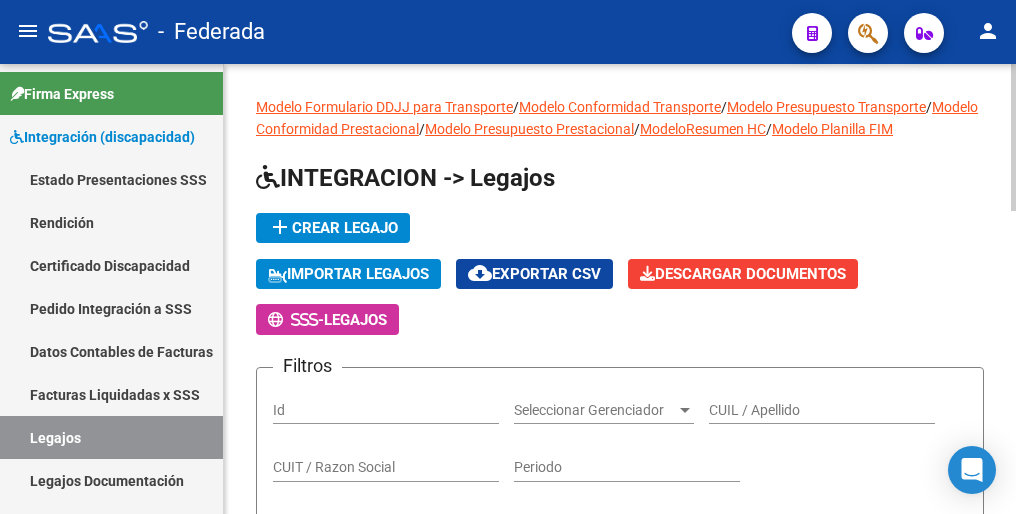 click on "add  Crear Legajo" 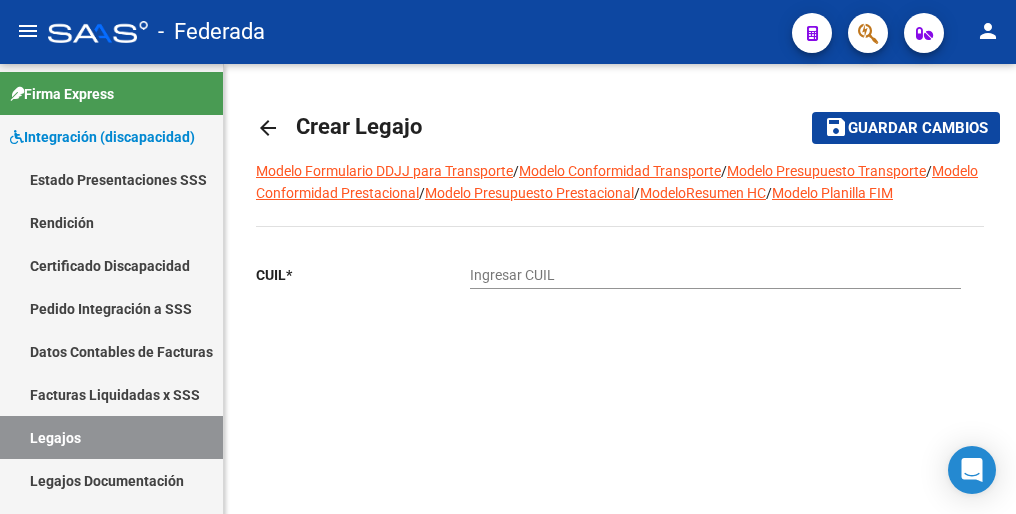 click on "Ingresar CUIL" at bounding box center (715, 275) 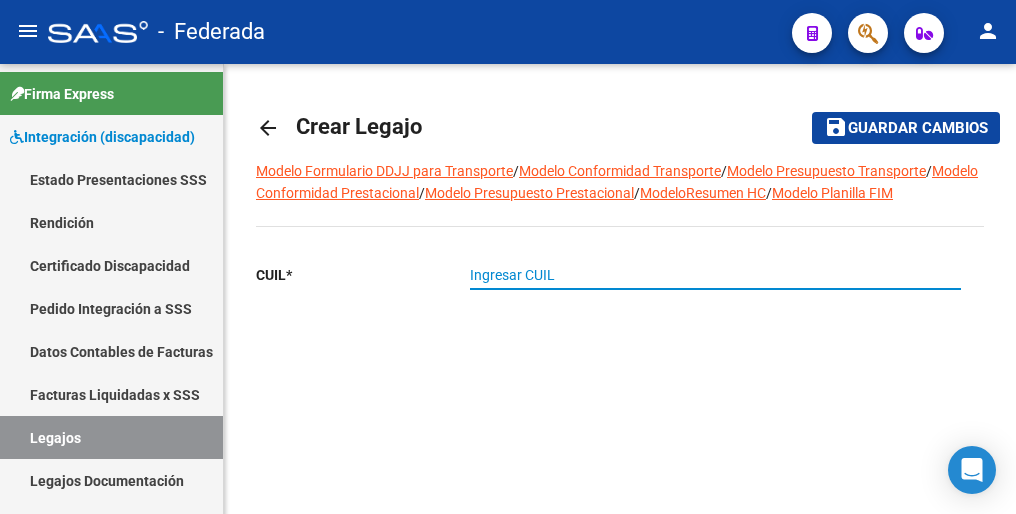 paste on "[CUIL]" 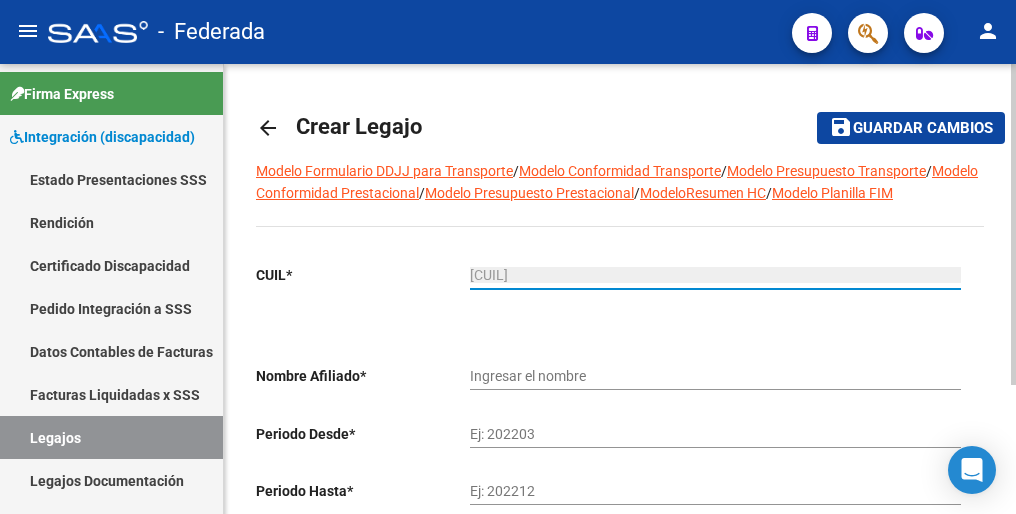 type on "[CUIL]" 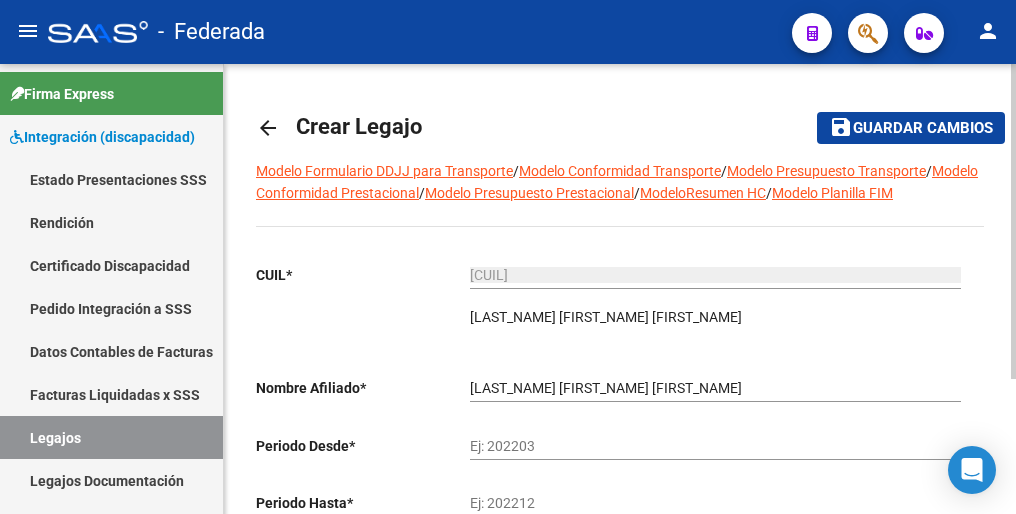 click on "CUIL  *   [CUIL] Ingresar CUIL  [LAST_NAME] [FIRST_NAME] [FIRST_NAME]     ARCA Padrón Nombre Afiliado  *   [LAST_NAME] [FIRST_NAME] [FIRST_NAME] Ingresar el nombre  Periodo Desde  *   Ej: 202203  Periodo Hasta  *   Ej: 202212   Validar Periodos -Validar periodos permite corroborar que no hay otro legajo para el mismo afiliado en el mismo período" 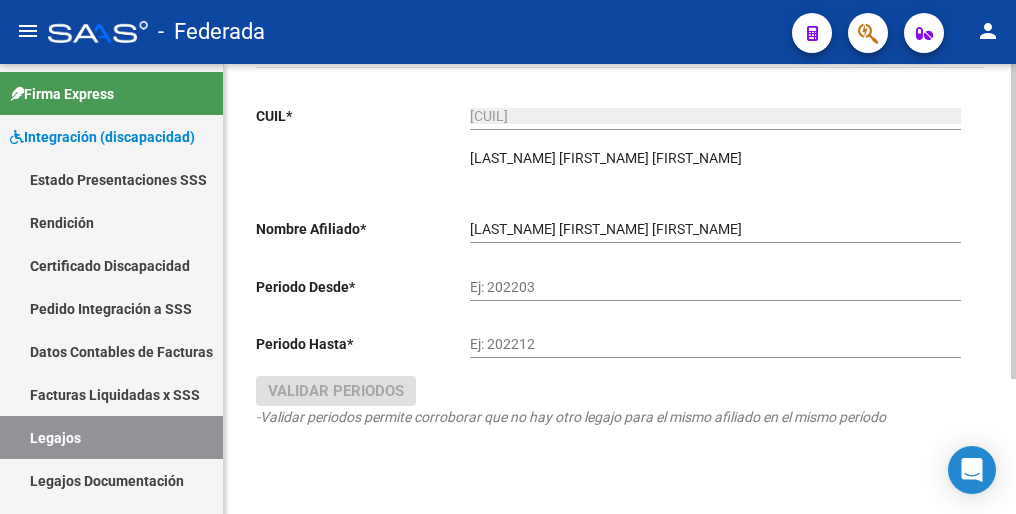 scroll, scrollTop: 192, scrollLeft: 0, axis: vertical 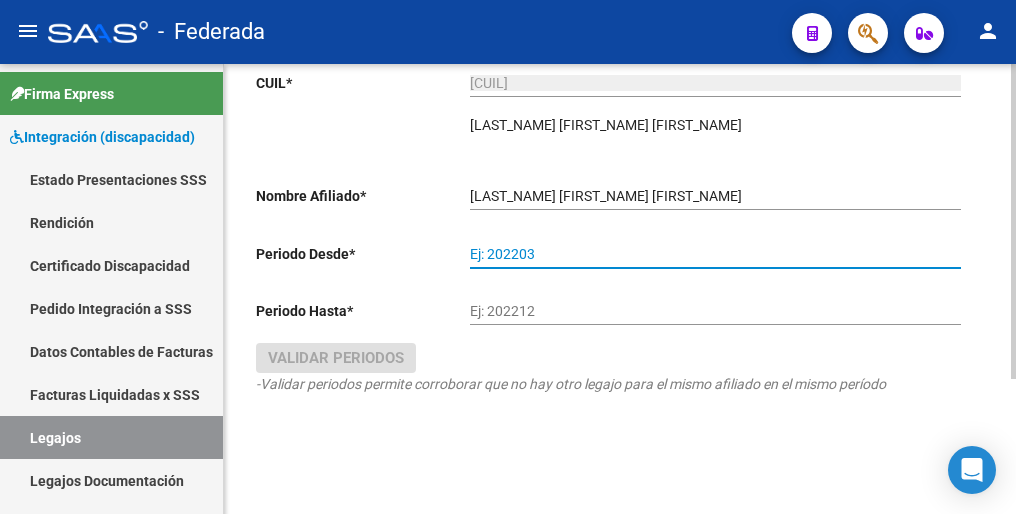 click on "Ej: 202203" at bounding box center (715, 254) 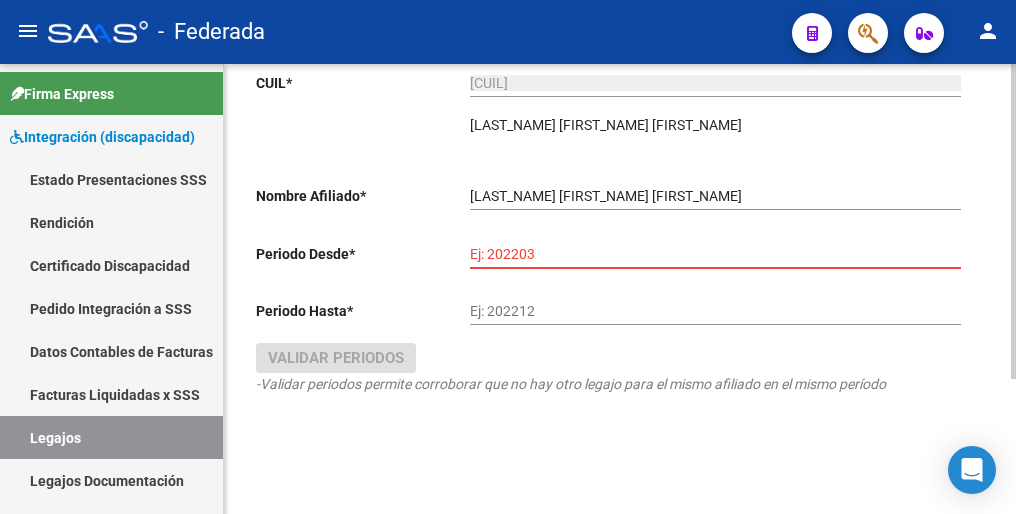 paste on "202502" 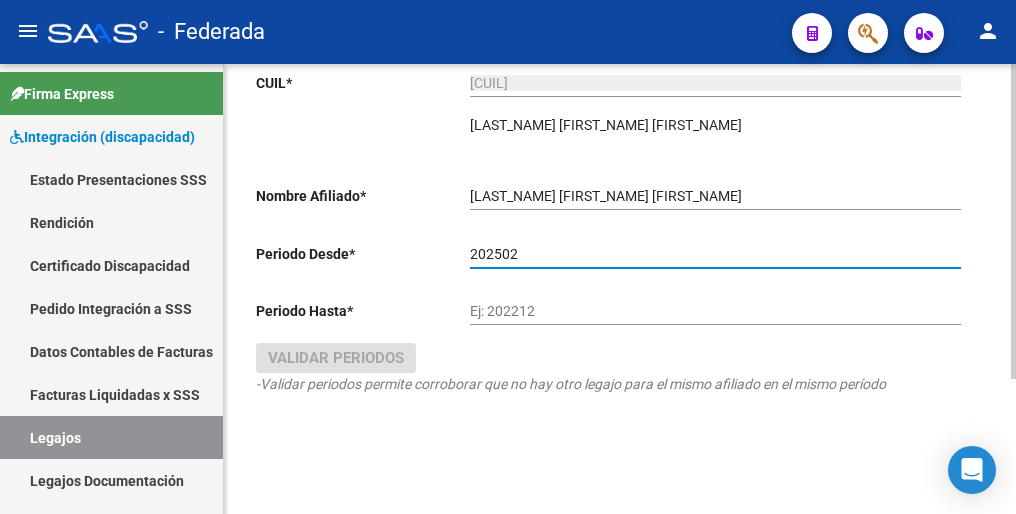 type on "202502" 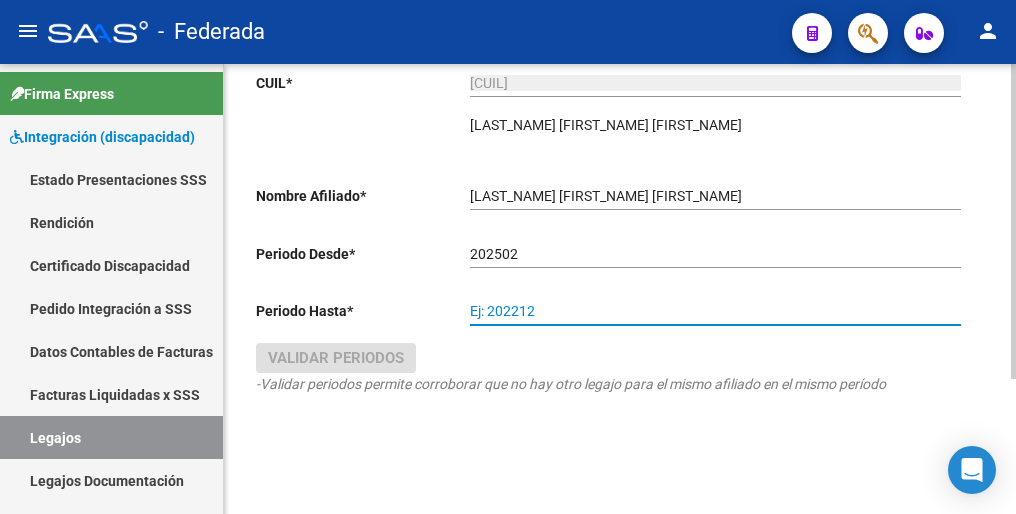 click on "Ej: 202212" at bounding box center (715, 311) 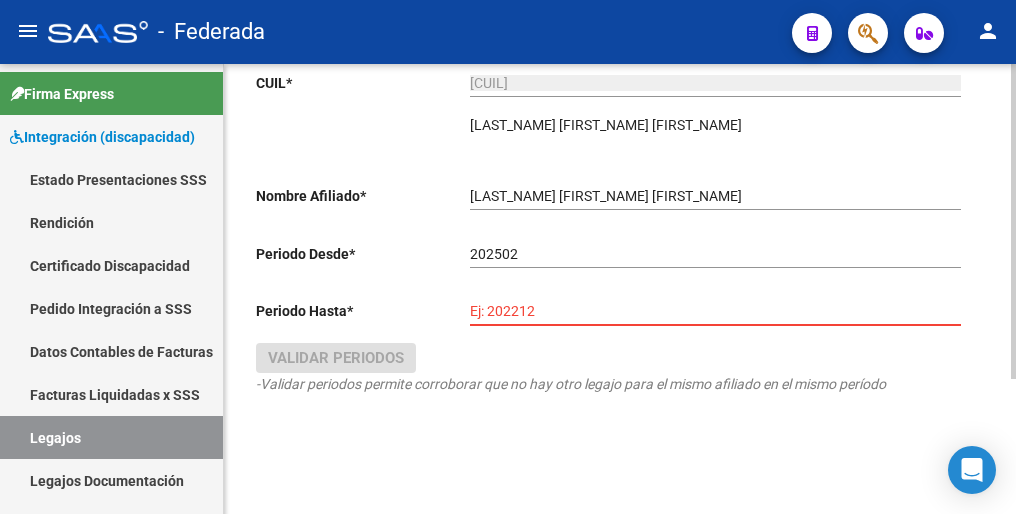 paste on "202512" 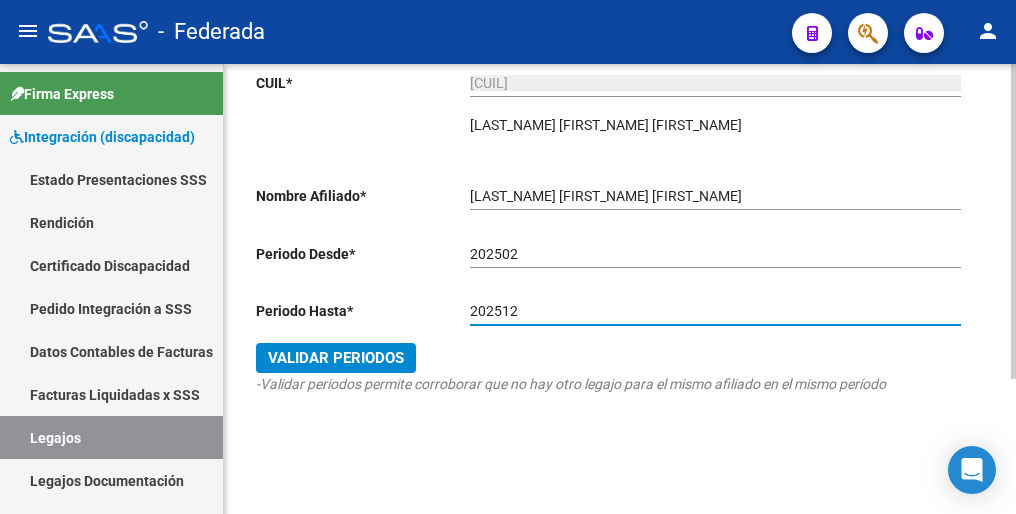 type on "202512" 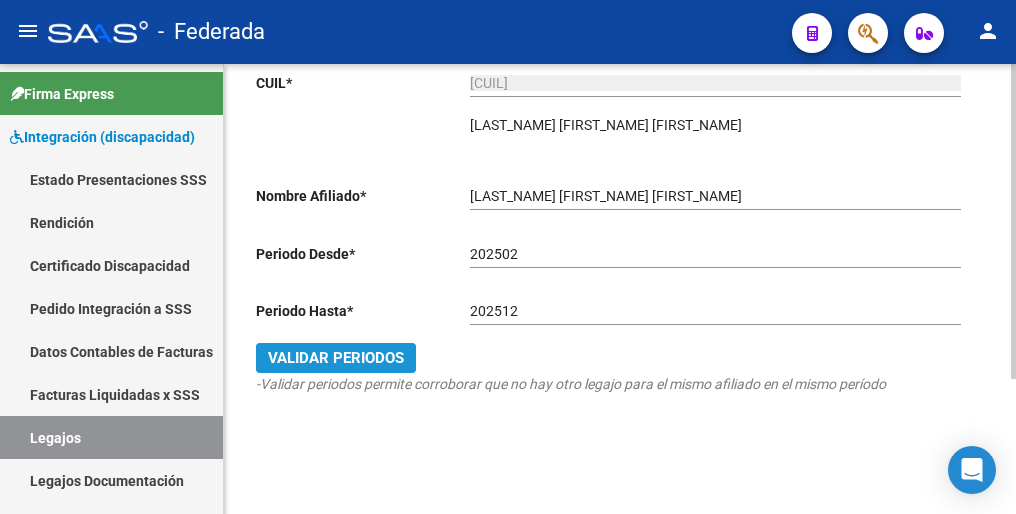 drag, startPoint x: 361, startPoint y: 356, endPoint x: 440, endPoint y: 337, distance: 81.25269 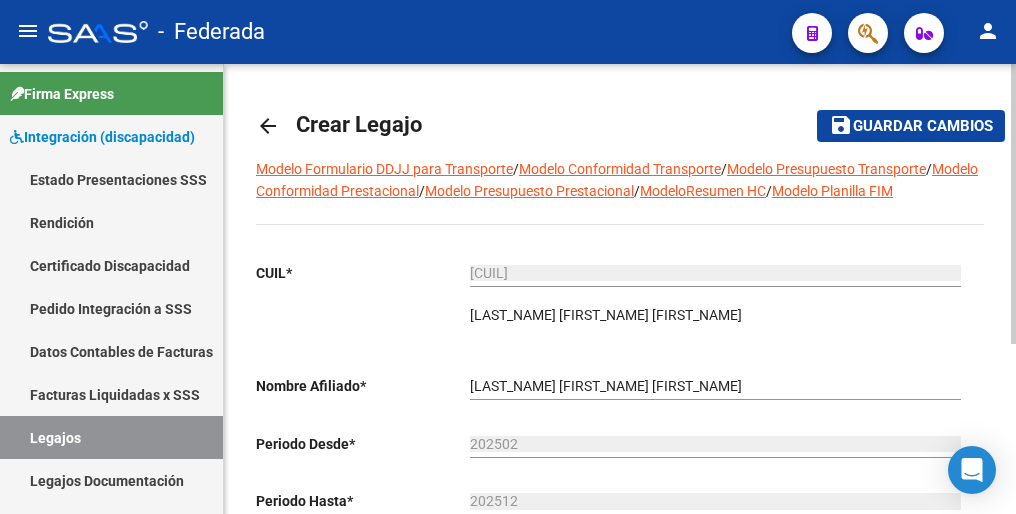 scroll, scrollTop: 0, scrollLeft: 0, axis: both 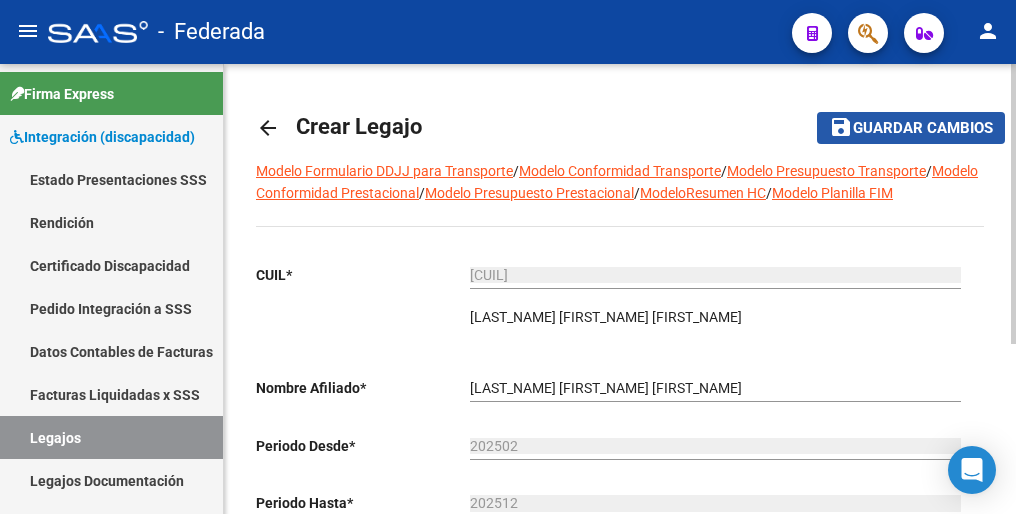 click on "Guardar cambios" 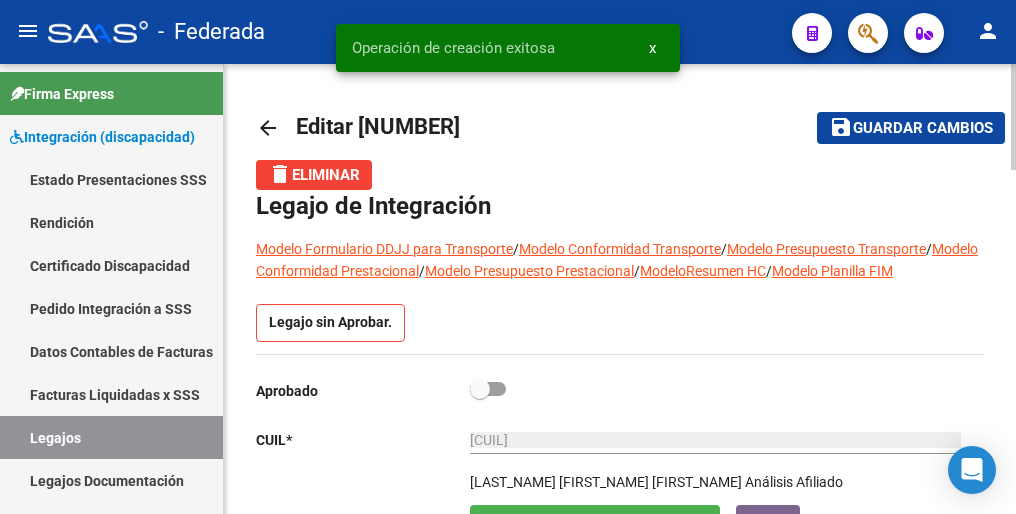 scroll, scrollTop: 200, scrollLeft: 0, axis: vertical 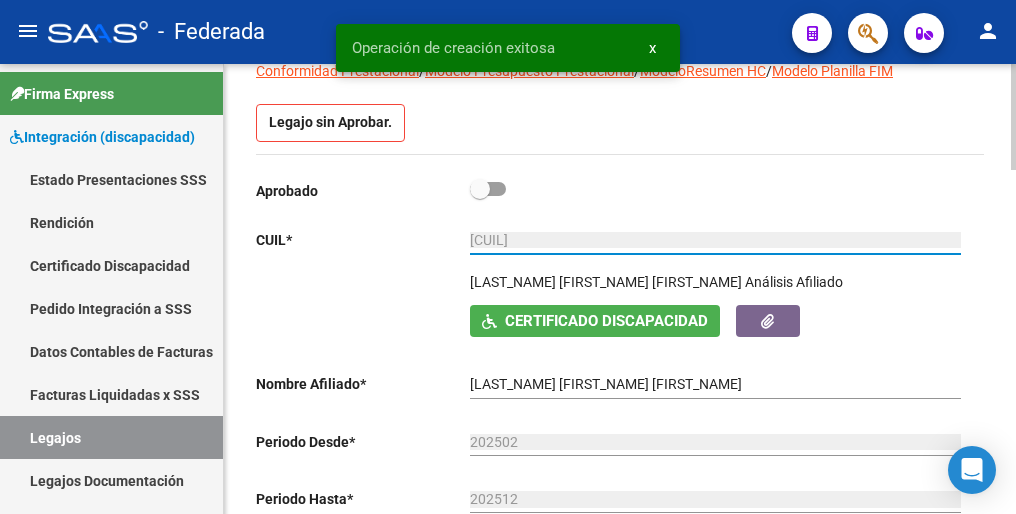 drag, startPoint x: 579, startPoint y: 239, endPoint x: 448, endPoint y: 239, distance: 131 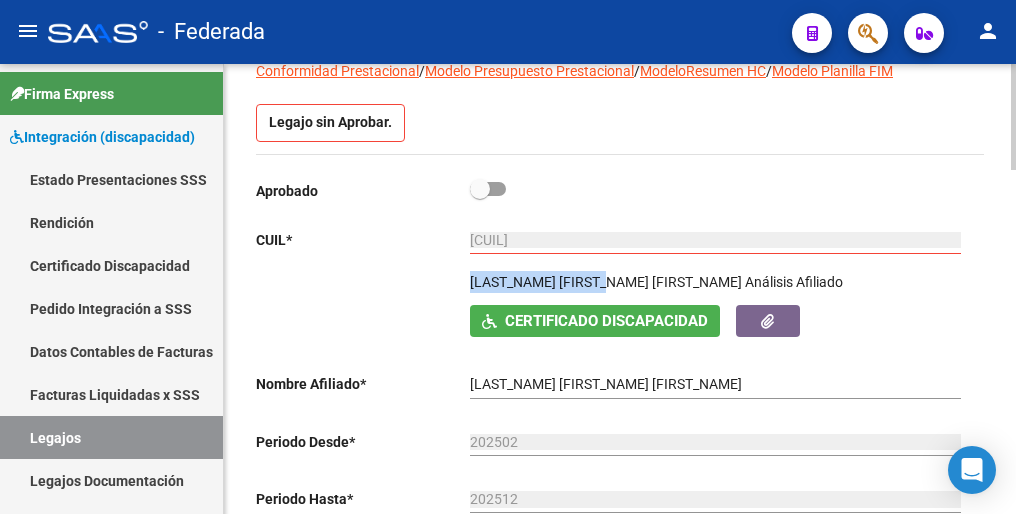 drag, startPoint x: 470, startPoint y: 282, endPoint x: 620, endPoint y: 284, distance: 150.01334 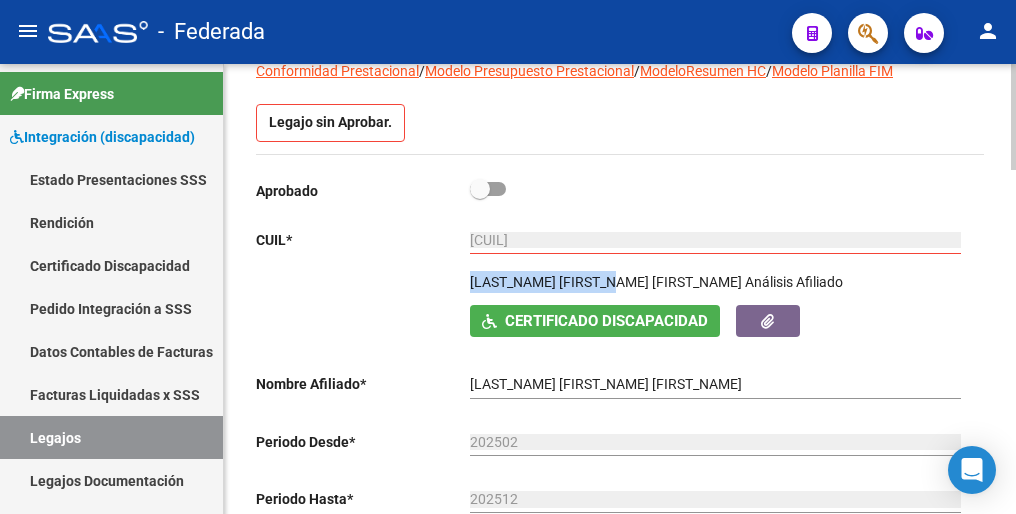 drag, startPoint x: 625, startPoint y: 281, endPoint x: 468, endPoint y: 286, distance: 157.0796 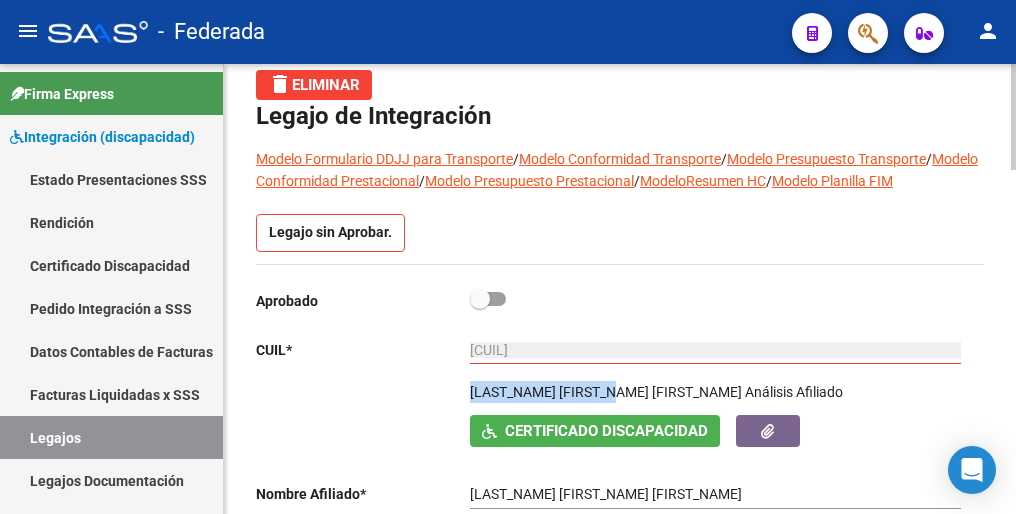 scroll, scrollTop: 0, scrollLeft: 0, axis: both 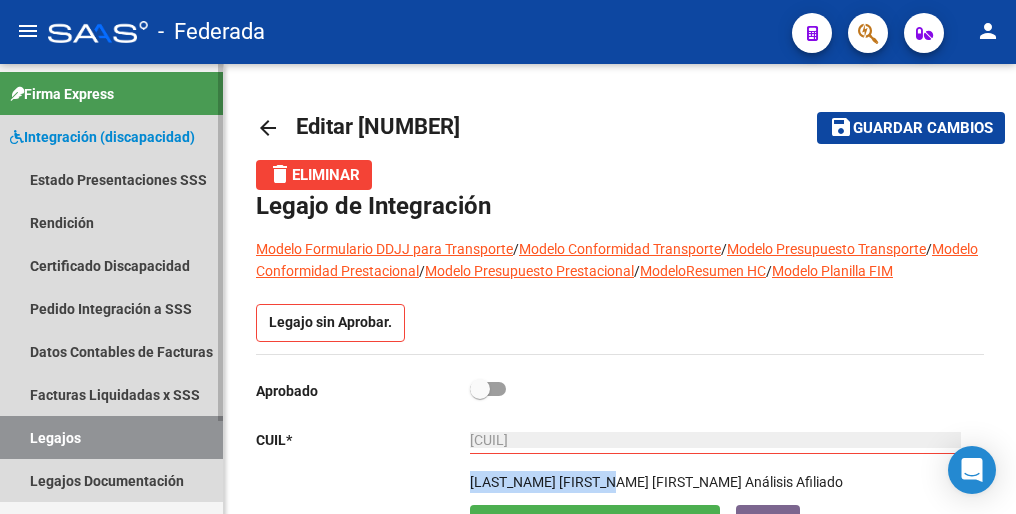 click on "Legajos" at bounding box center [111, 437] 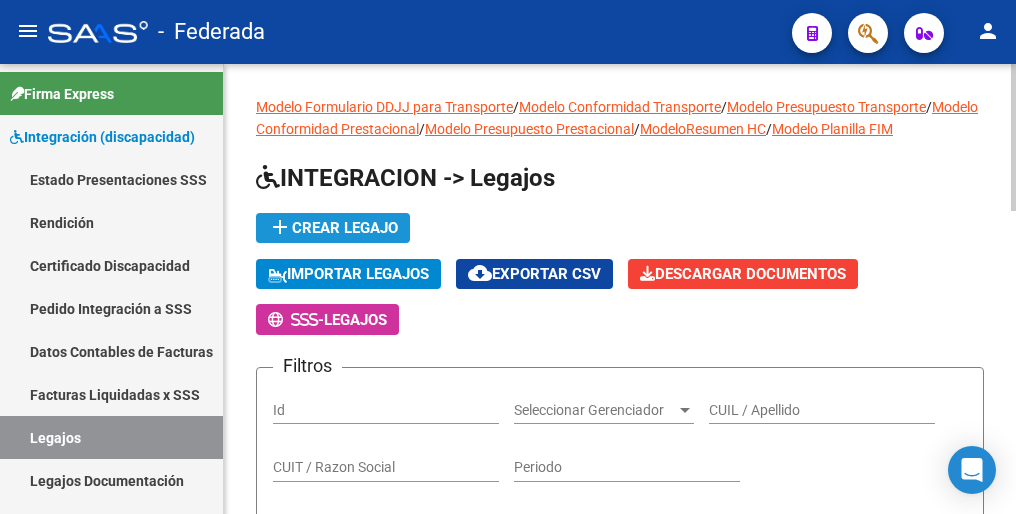 click on "add  Crear Legajo" 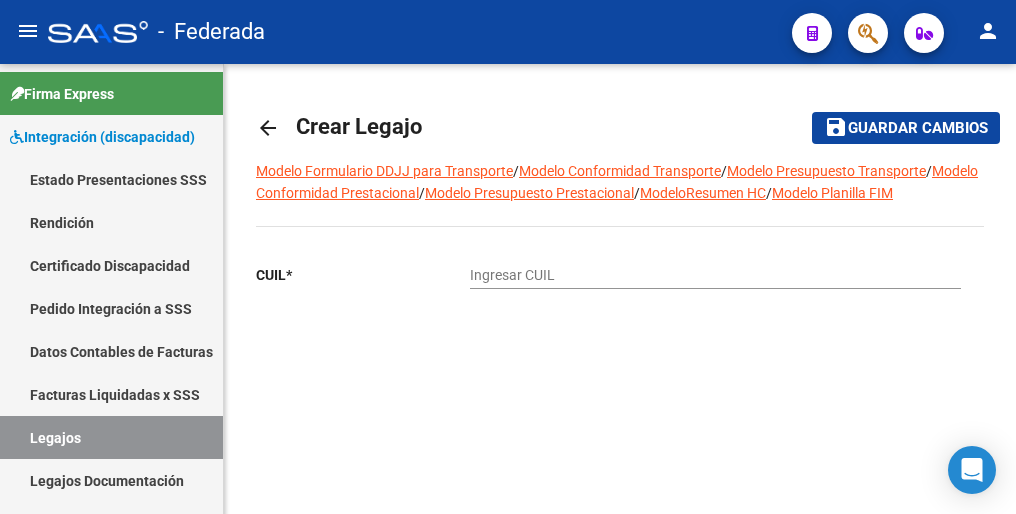 click on "Ingresar CUIL" at bounding box center [715, 275] 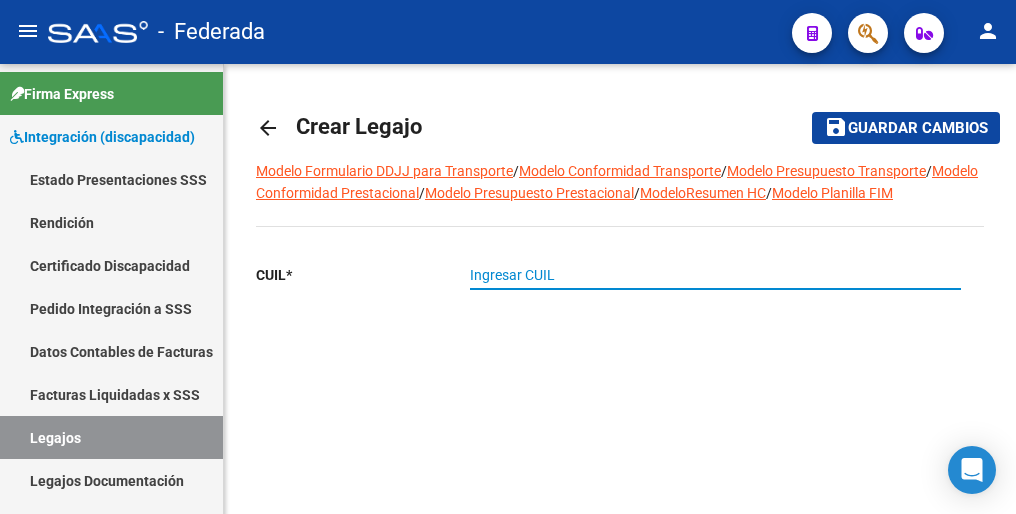 paste on "[CUIL]" 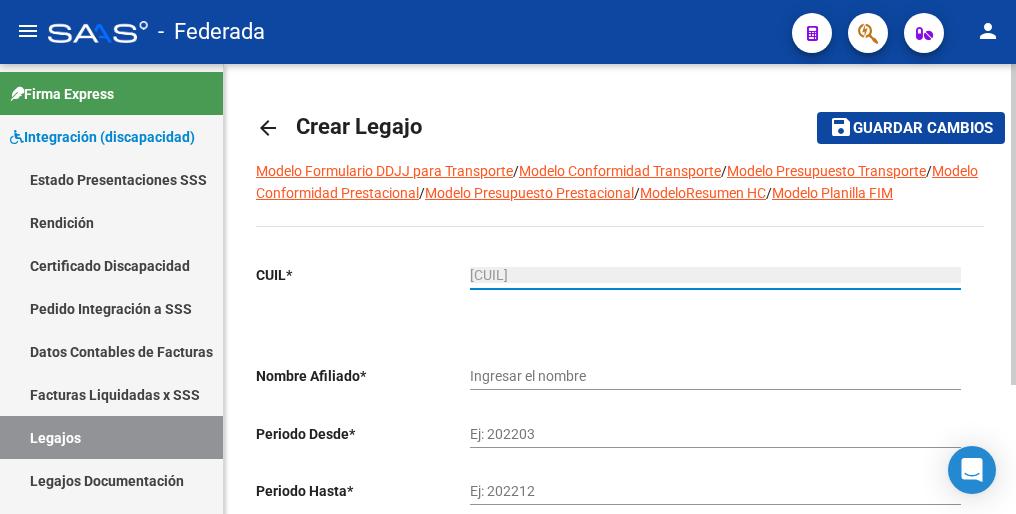 type on "[LAST] [FIRST]" 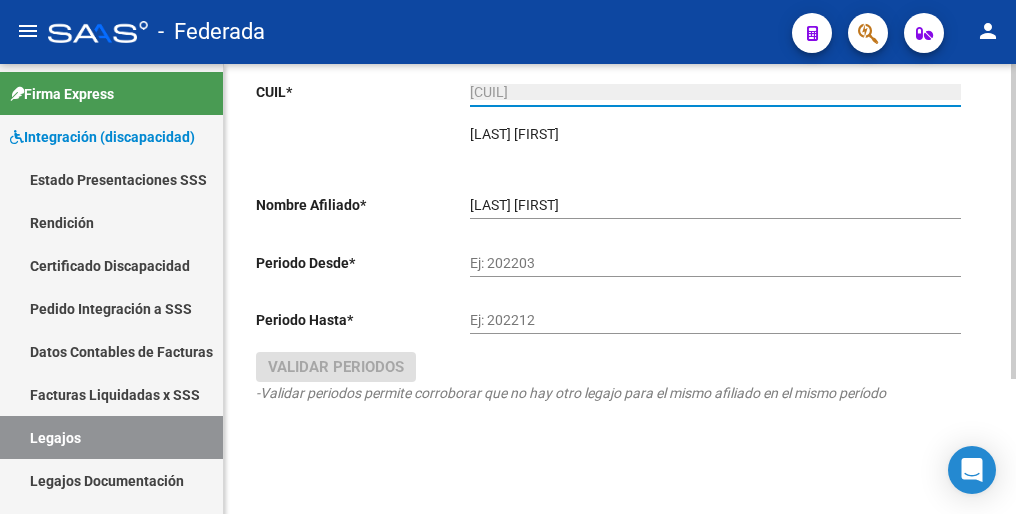 scroll, scrollTop: 192, scrollLeft: 0, axis: vertical 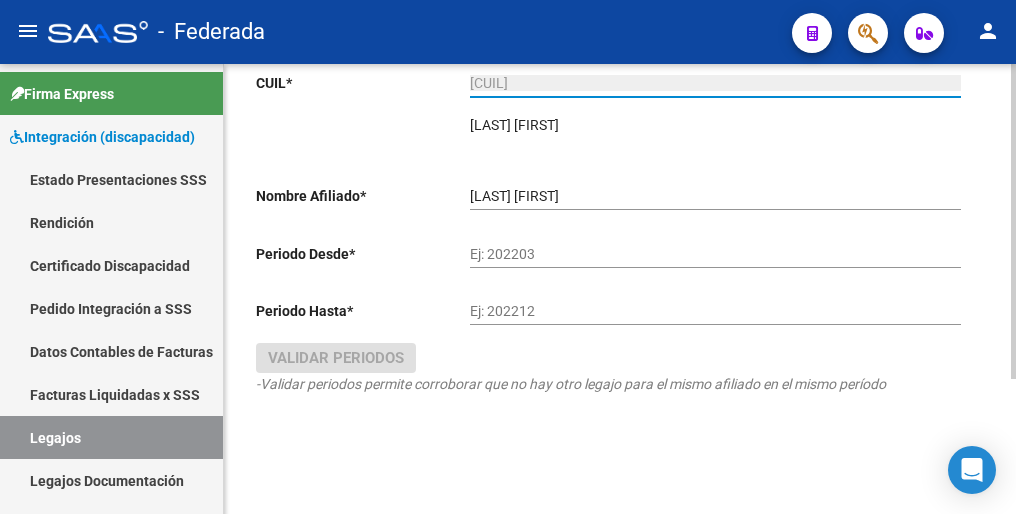 type on "[CUIL]" 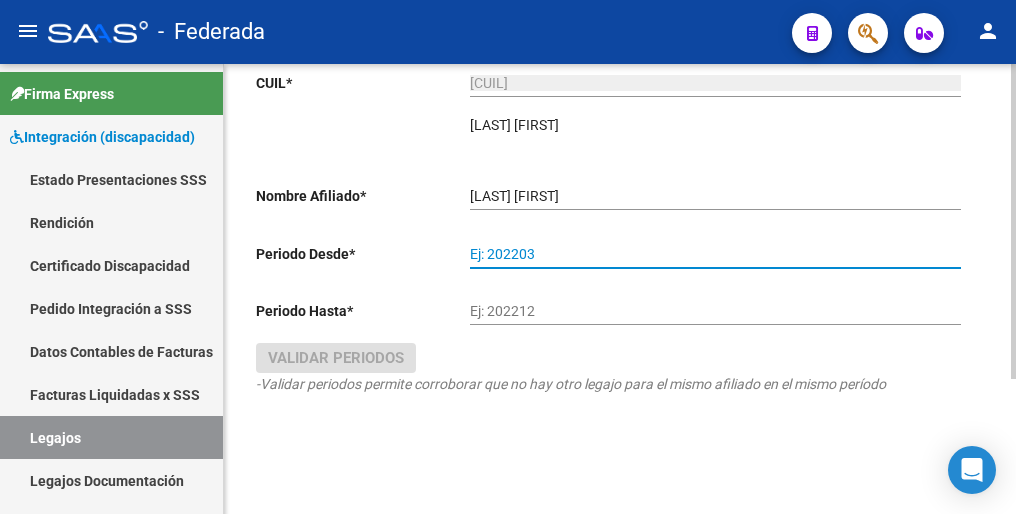 drag, startPoint x: 900, startPoint y: 257, endPoint x: 602, endPoint y: 112, distance: 331.40457 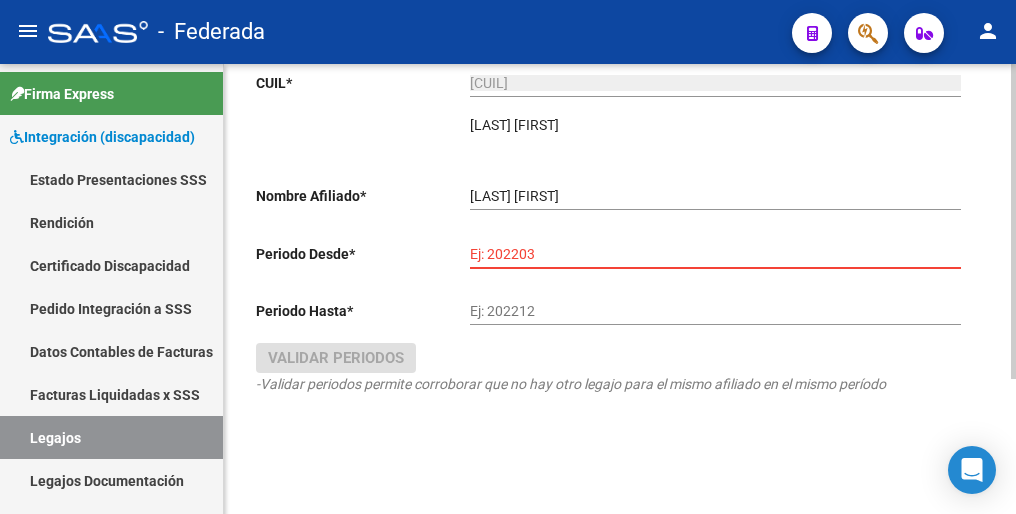 click on "Ej: 202203" at bounding box center [715, 254] 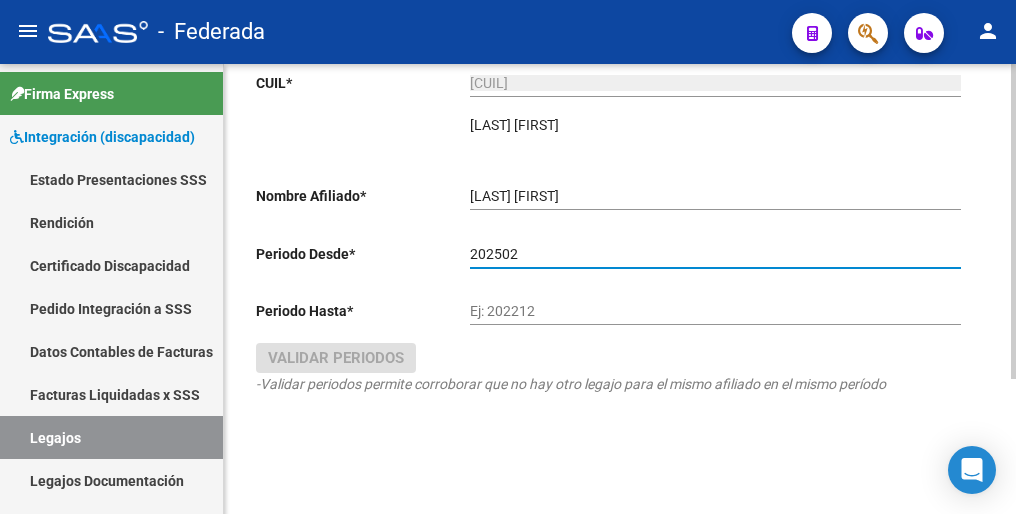 type on "202502" 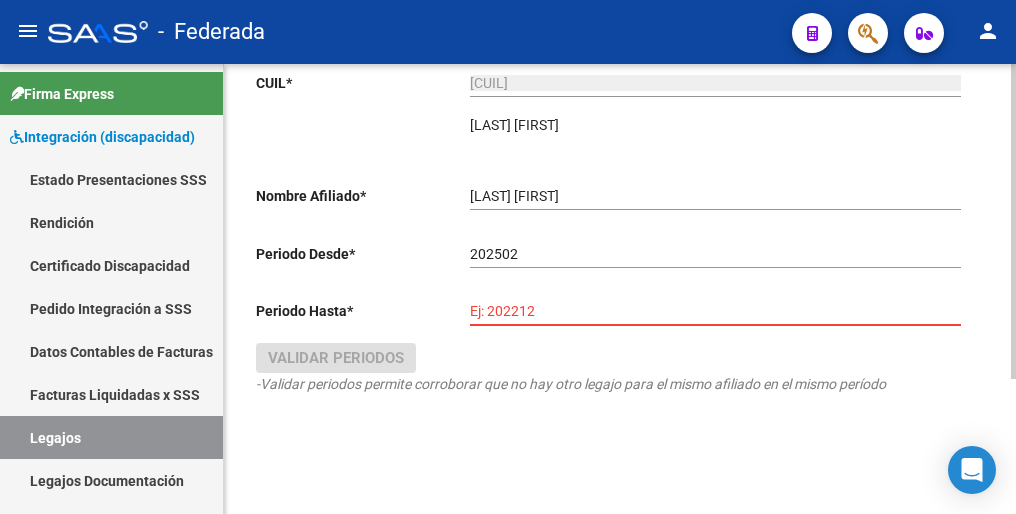 paste on "202512" 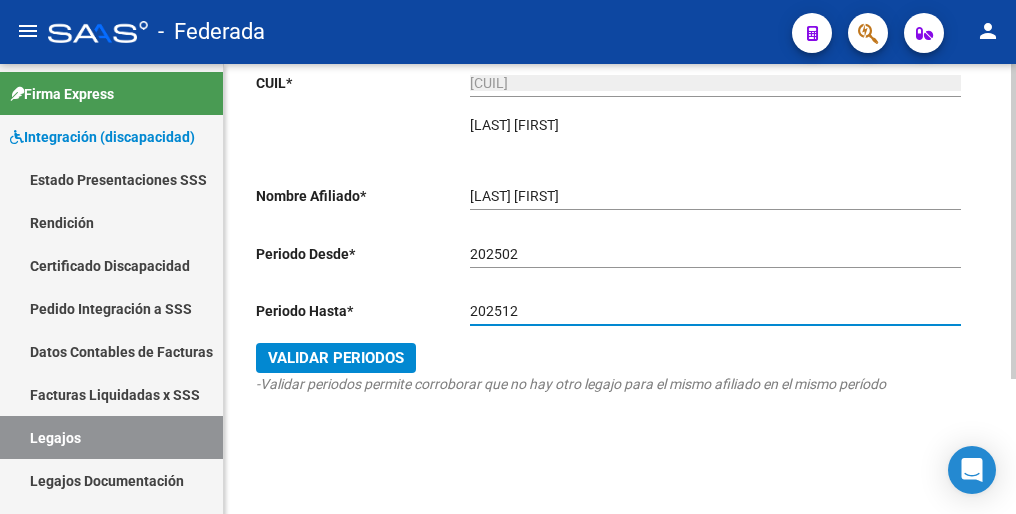 type on "202512" 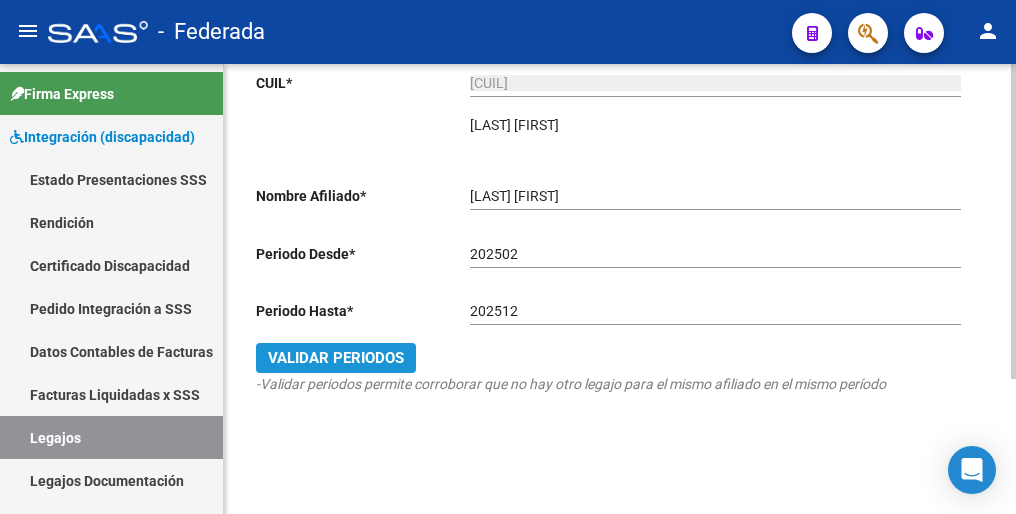 drag, startPoint x: 346, startPoint y: 355, endPoint x: 429, endPoint y: 348, distance: 83.294655 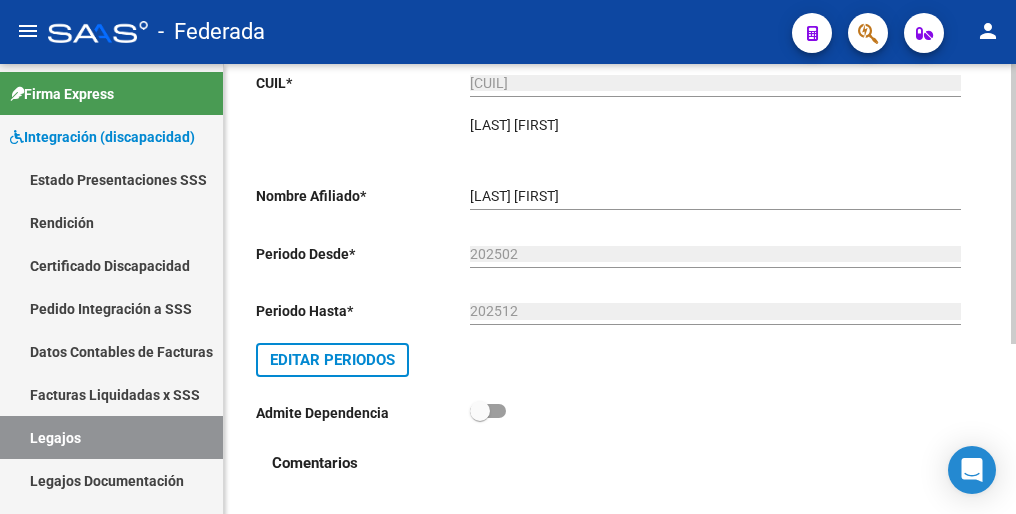 scroll, scrollTop: 0, scrollLeft: 0, axis: both 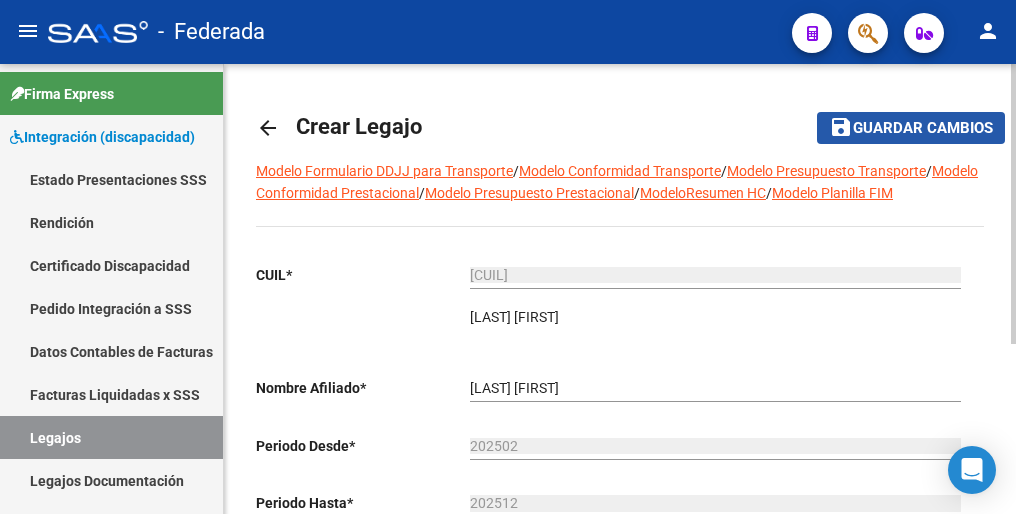 click on "Guardar cambios" 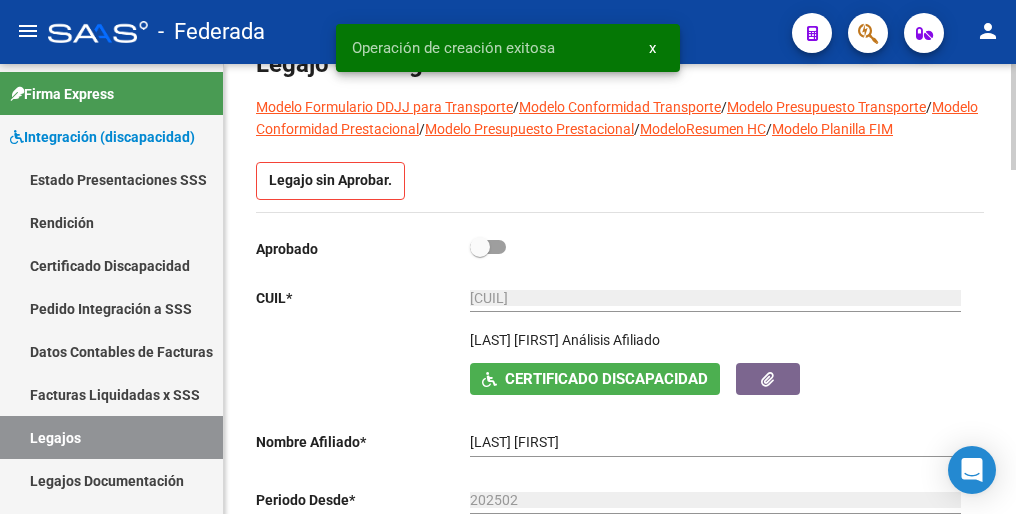 scroll, scrollTop: 300, scrollLeft: 0, axis: vertical 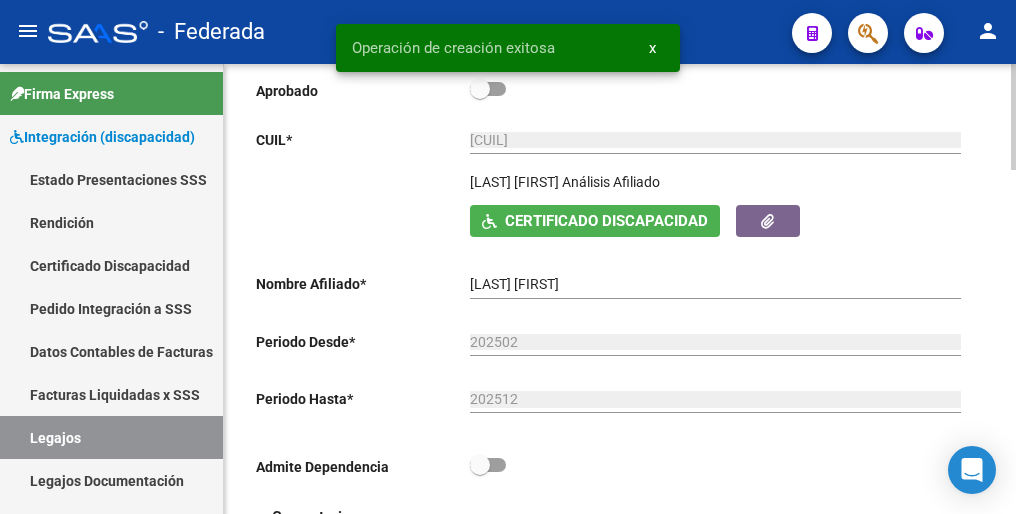 click on "[CUIL]" at bounding box center [715, 140] 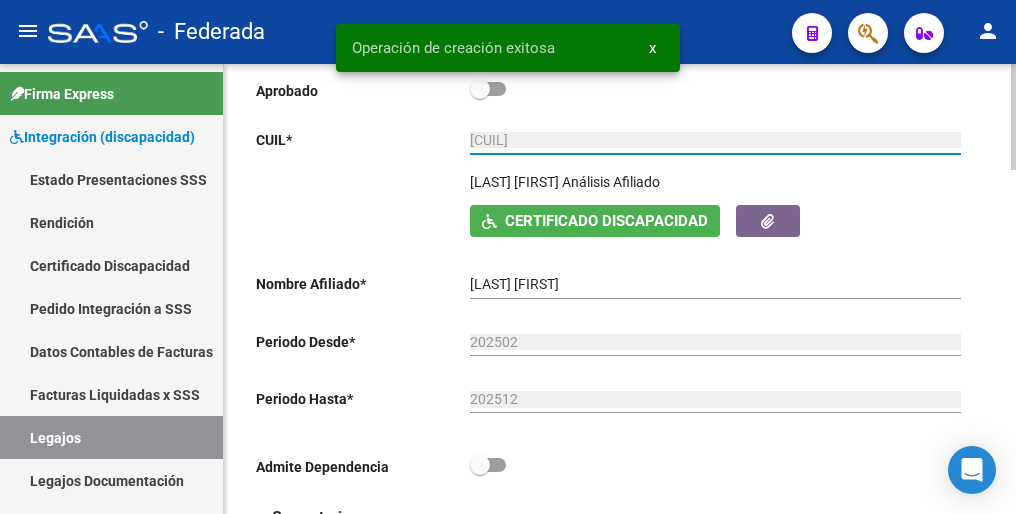 drag, startPoint x: 572, startPoint y: 138, endPoint x: 428, endPoint y: 138, distance: 144 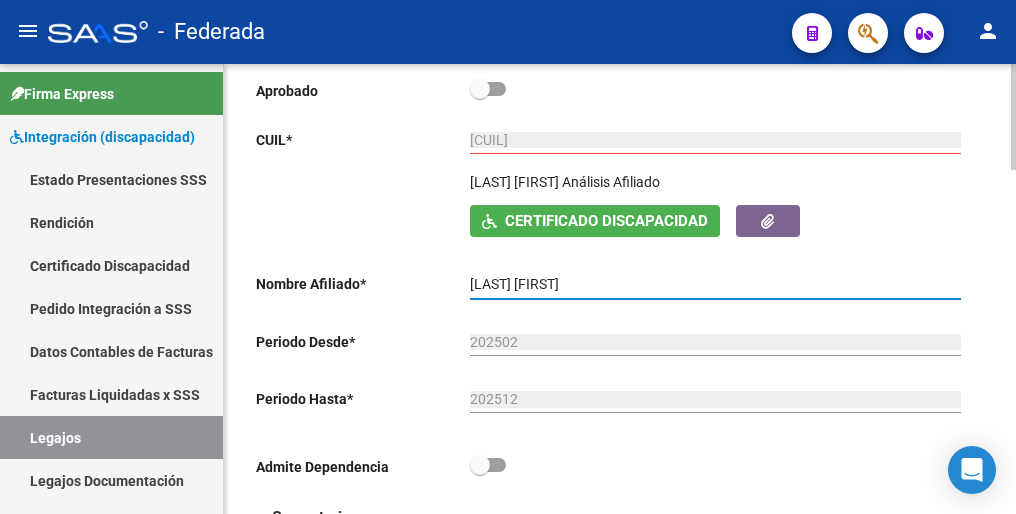 drag, startPoint x: 592, startPoint y: 284, endPoint x: 468, endPoint y: 283, distance: 124.004036 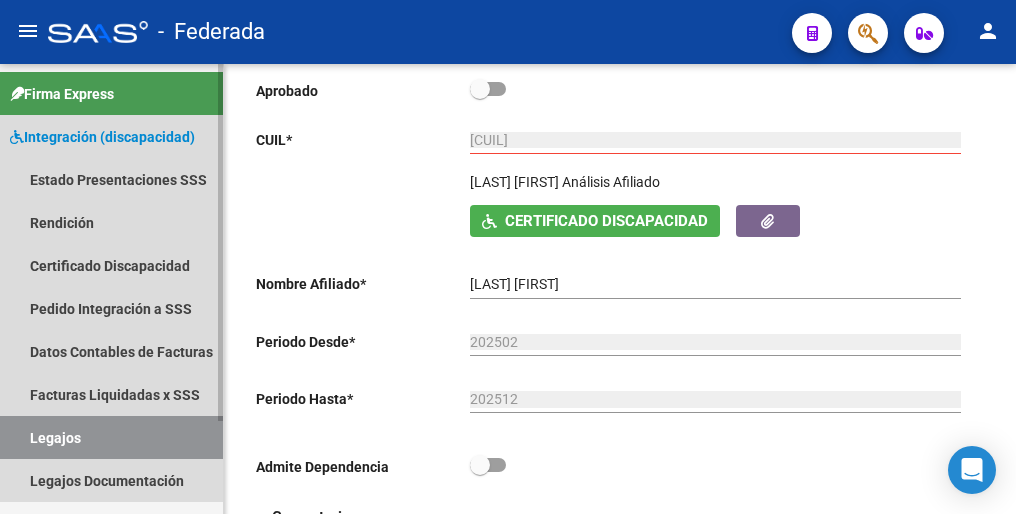click on "Legajos" at bounding box center (111, 437) 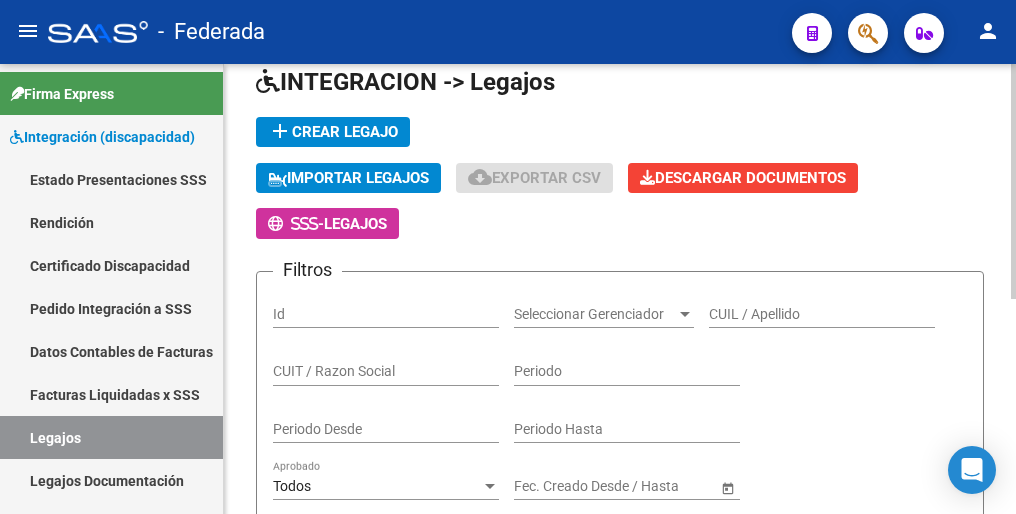 scroll, scrollTop: 0, scrollLeft: 0, axis: both 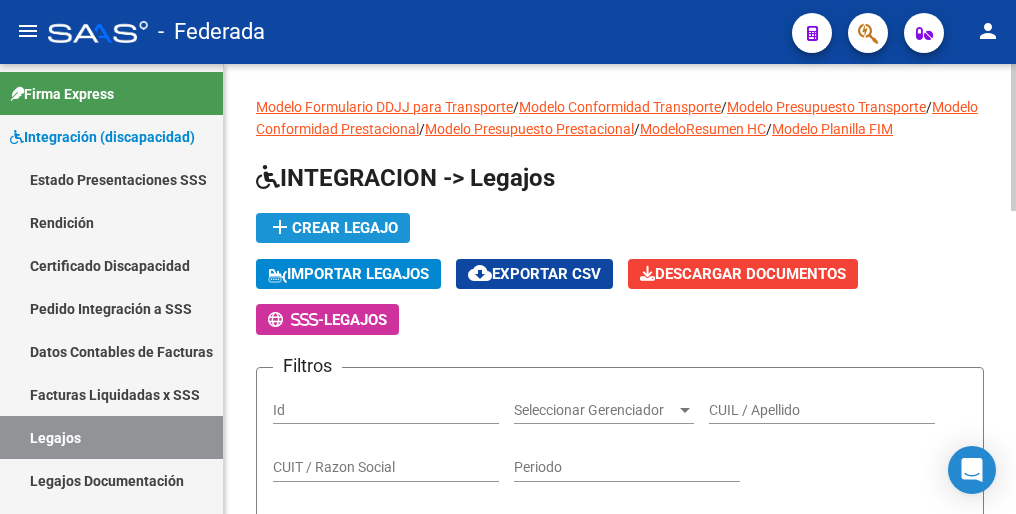 click on "add  Crear Legajo" 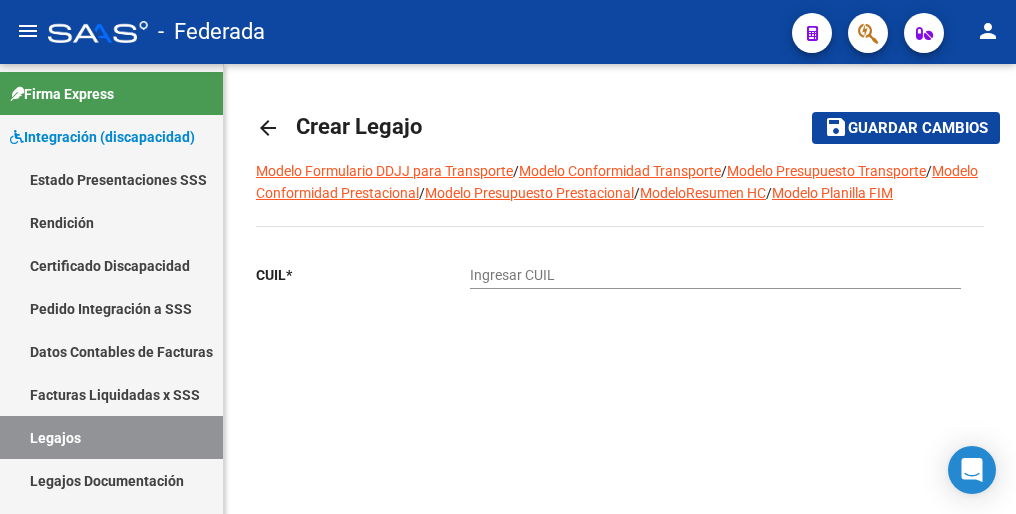 click on "Ingresar CUIL" at bounding box center [715, 275] 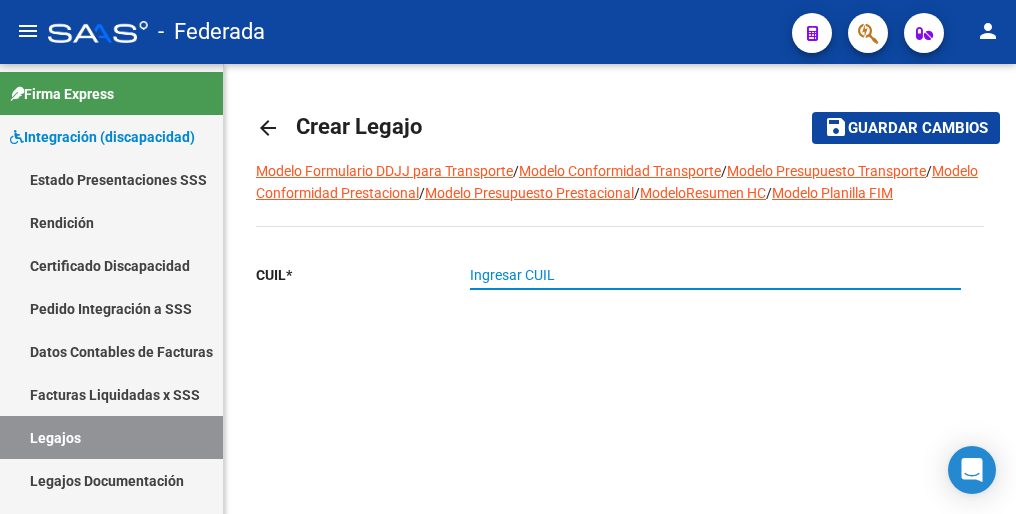 paste on "[CUIL]" 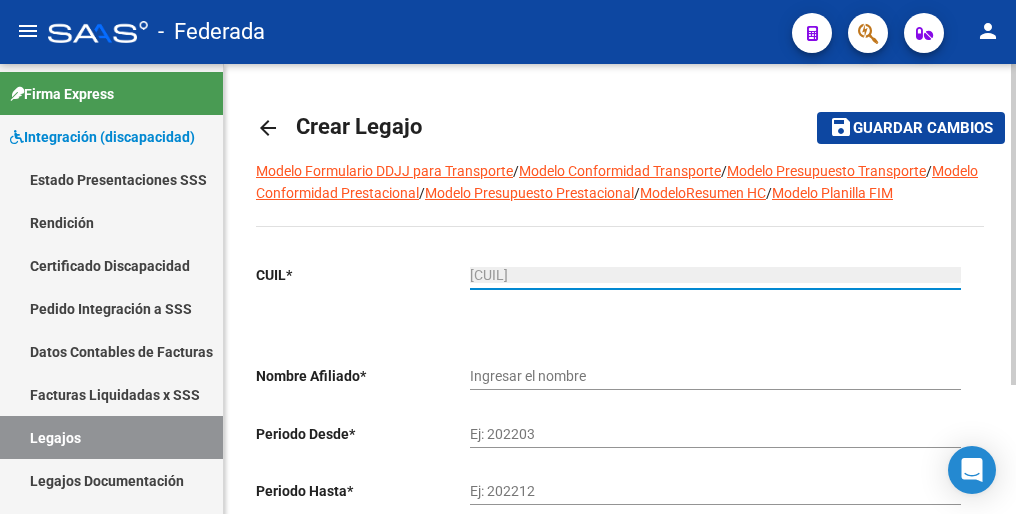 type on "[LAST_NAME] [LAST_NAME] [FIRST_NAME] [FIRST_NAME]" 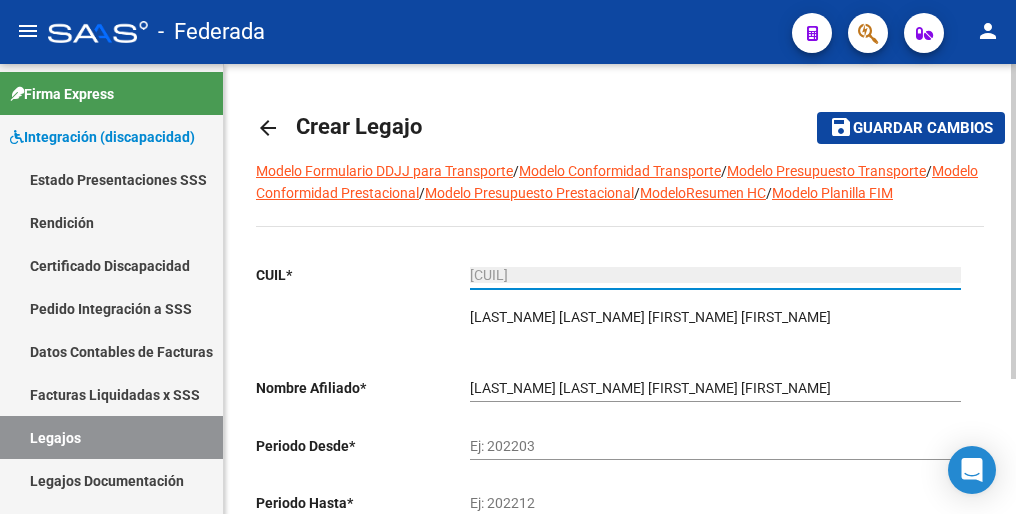 type on "[CUIL]" 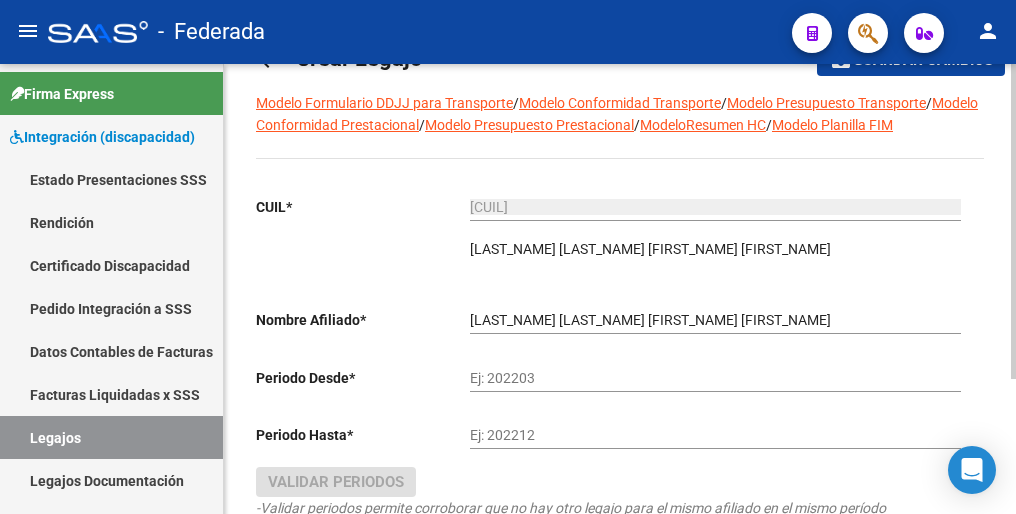scroll, scrollTop: 100, scrollLeft: 0, axis: vertical 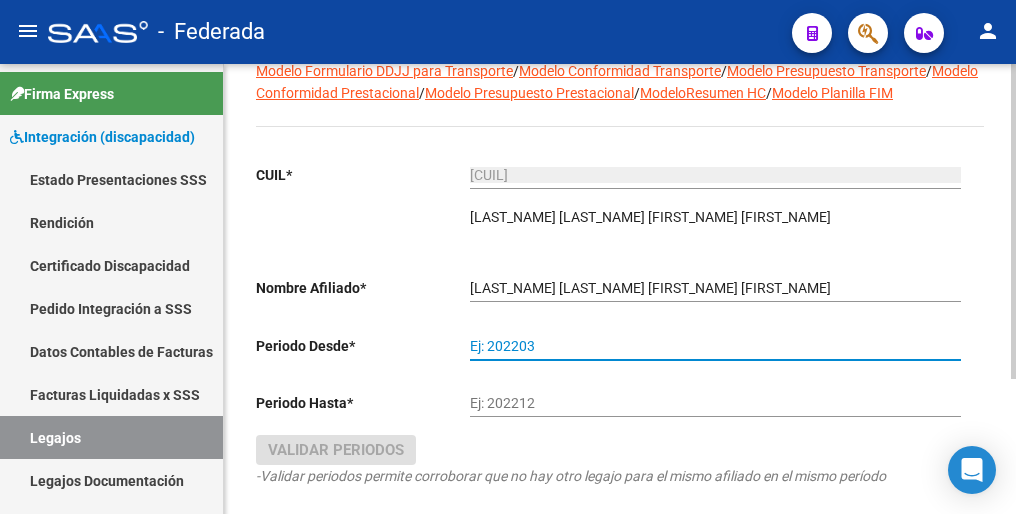click on "Ej: 202203" at bounding box center (715, 346) 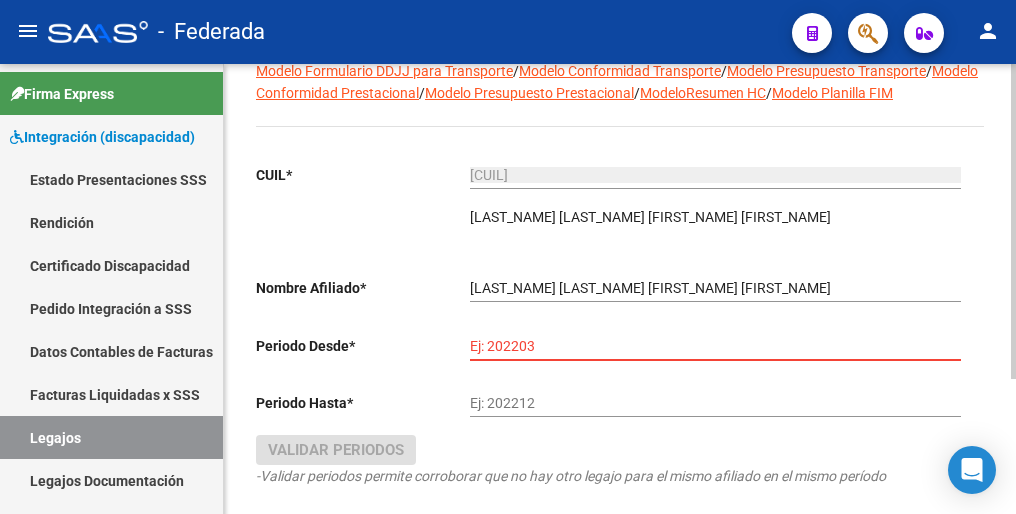 paste on "202502" 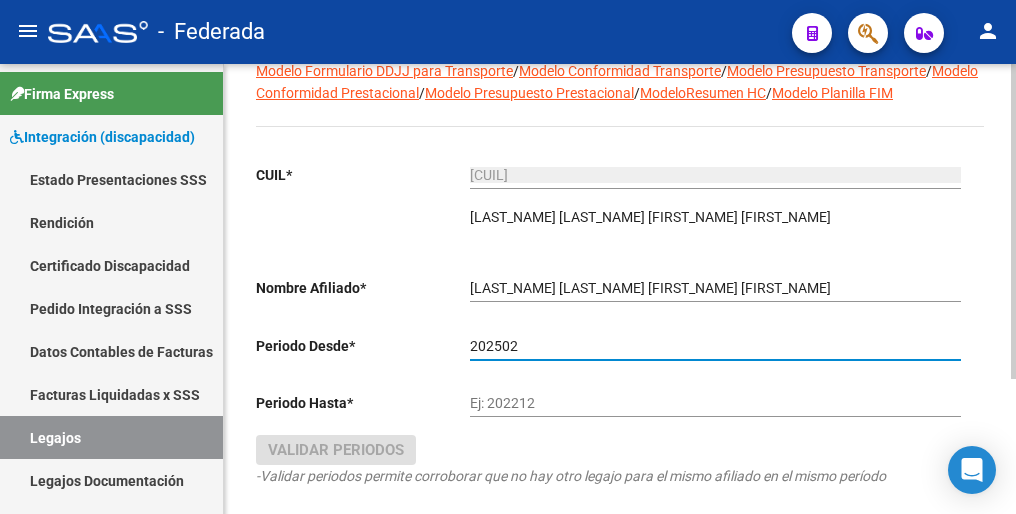 type on "202502" 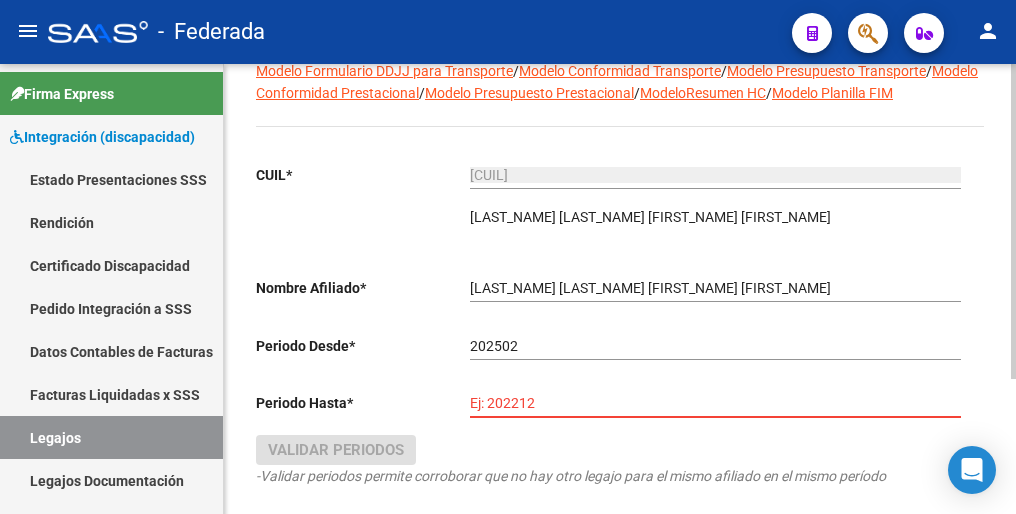 paste on "202512" 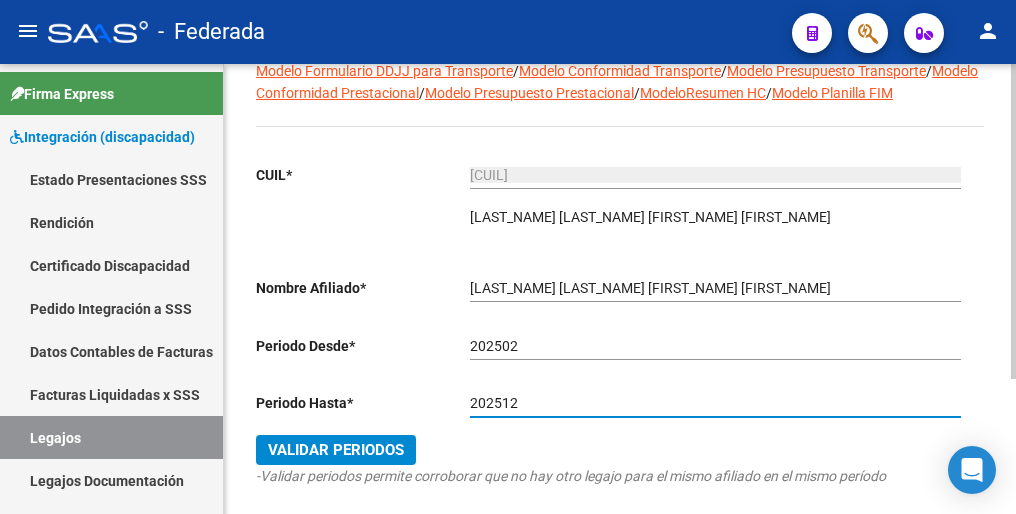 type on "202512" 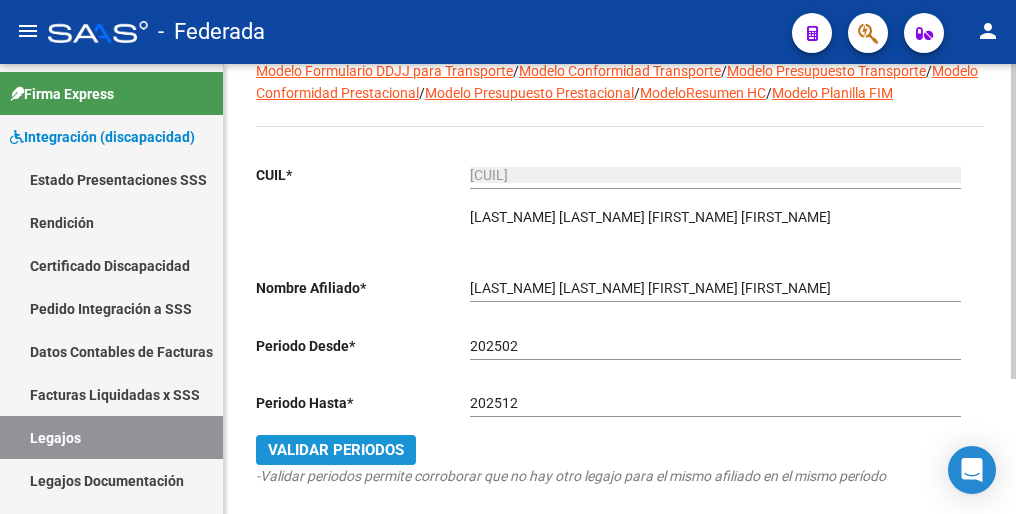 click on "Validar Periodos" 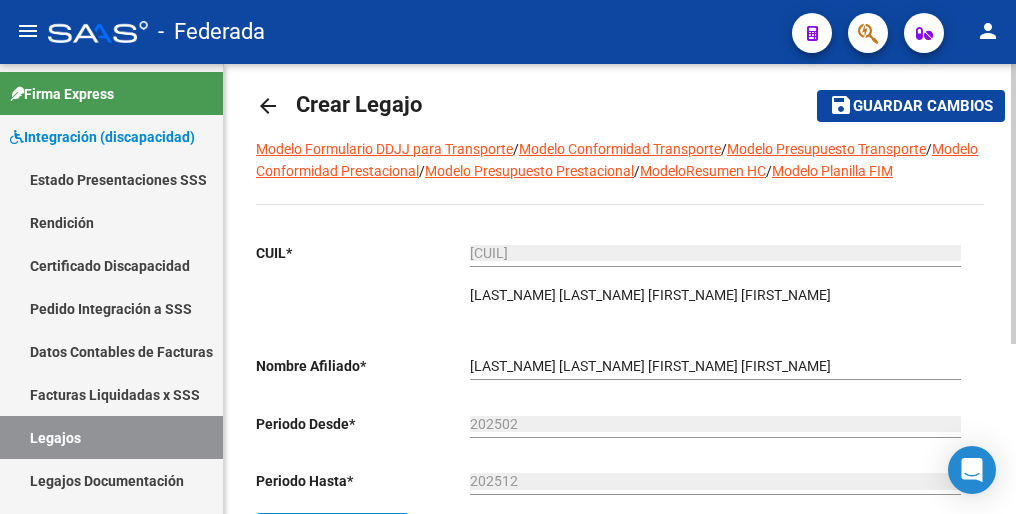 scroll, scrollTop: 0, scrollLeft: 0, axis: both 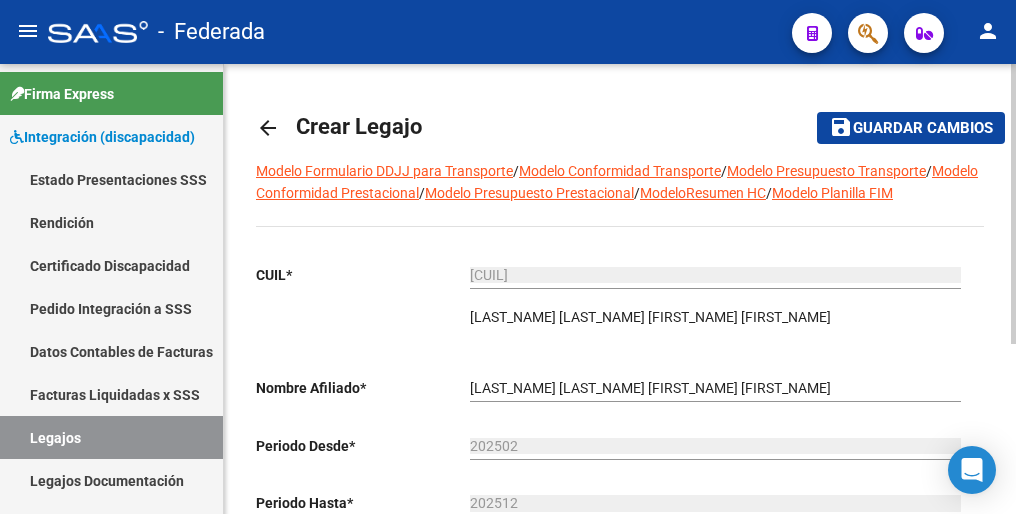 click on "Guardar cambios" 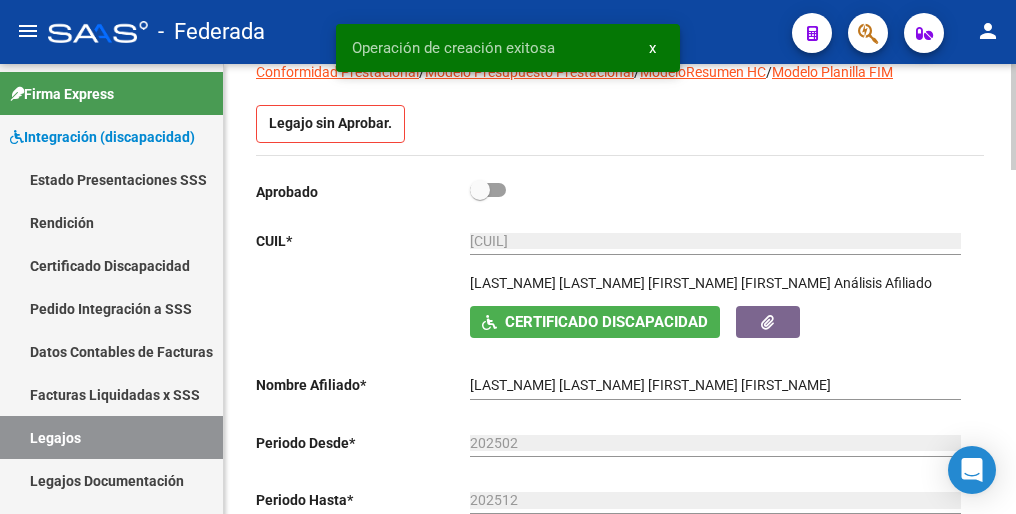 scroll, scrollTop: 200, scrollLeft: 0, axis: vertical 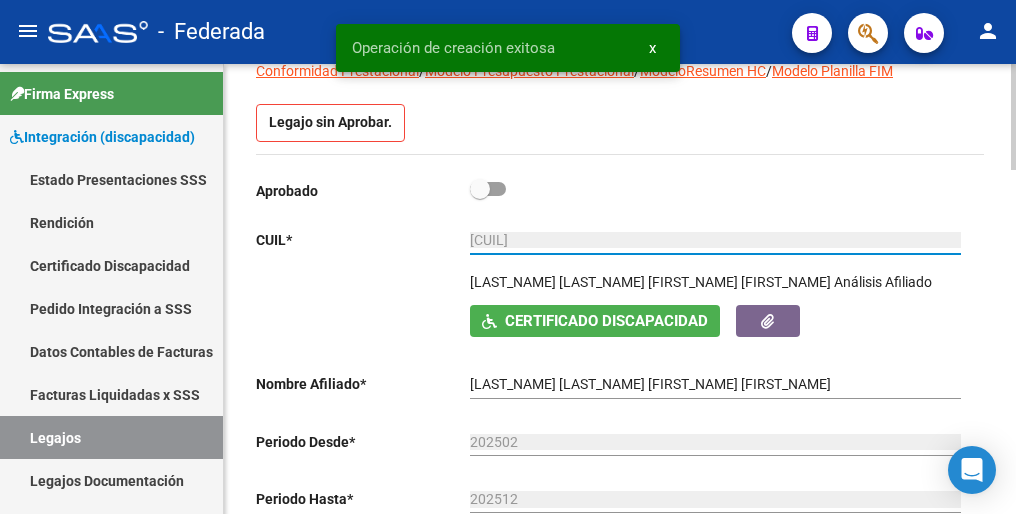 drag, startPoint x: 587, startPoint y: 238, endPoint x: 419, endPoint y: 238, distance: 168 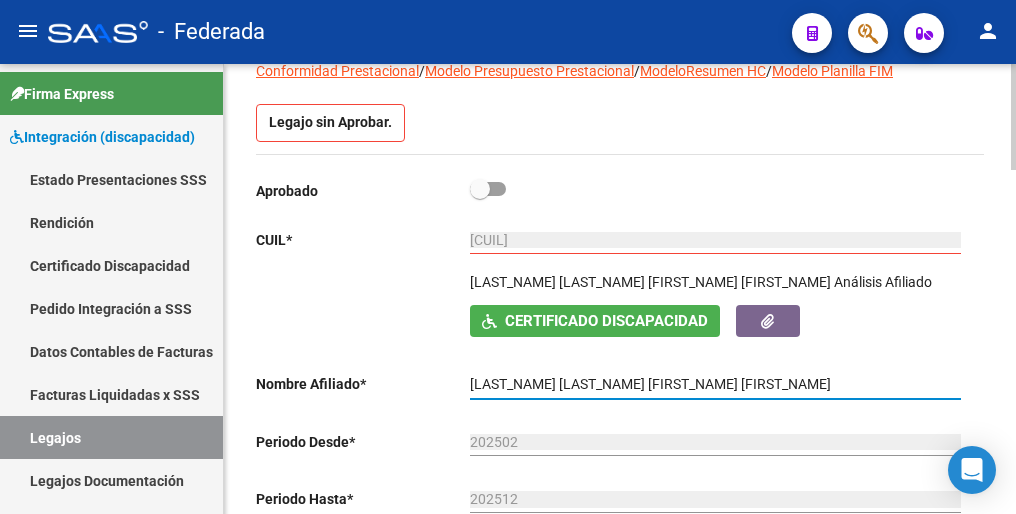 drag, startPoint x: 726, startPoint y: 388, endPoint x: 465, endPoint y: 386, distance: 261.00766 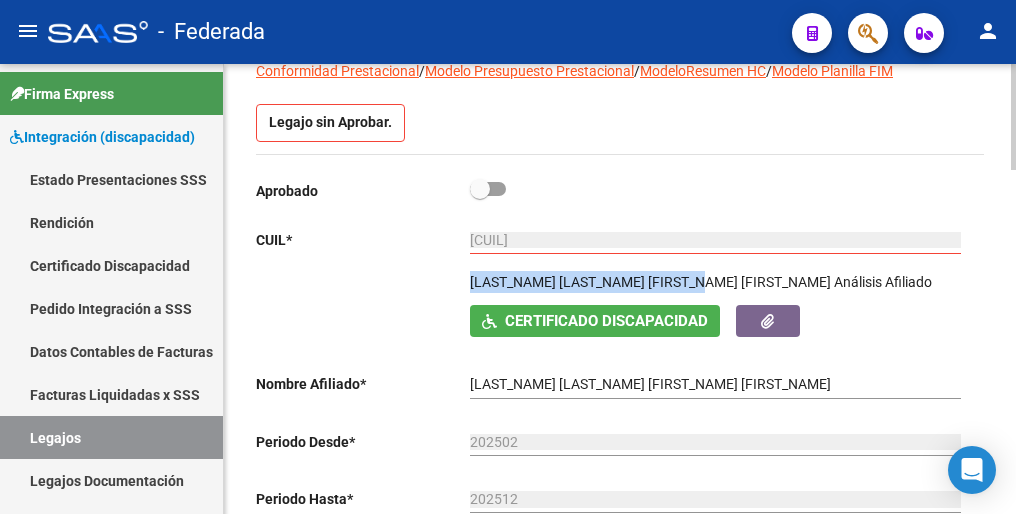 drag, startPoint x: 471, startPoint y: 285, endPoint x: 717, endPoint y: 275, distance: 246.20317 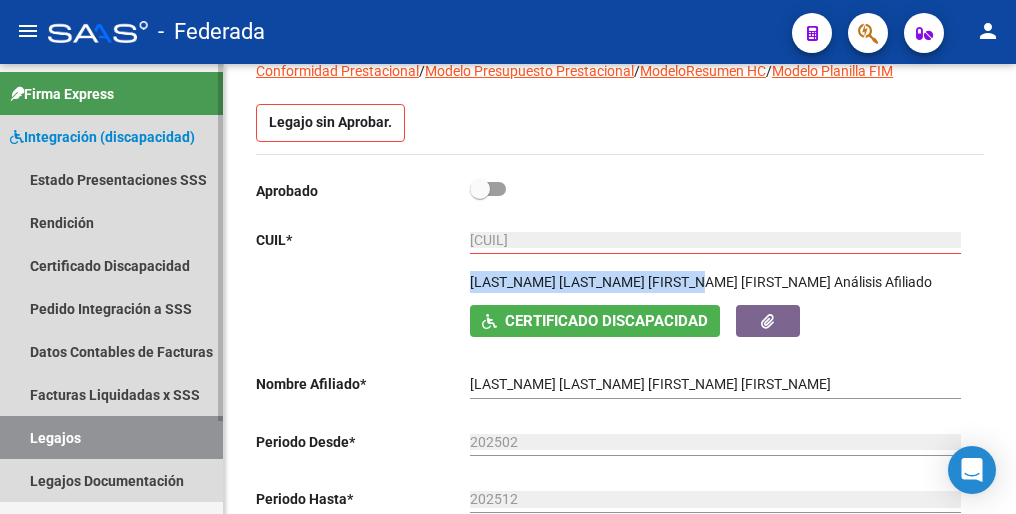 click on "Legajos" at bounding box center [111, 437] 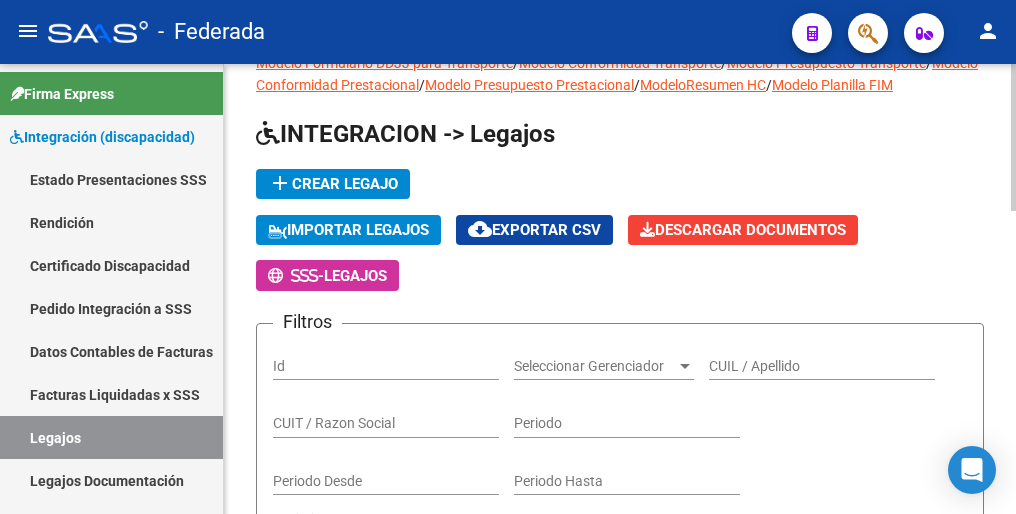 scroll, scrollTop: 0, scrollLeft: 0, axis: both 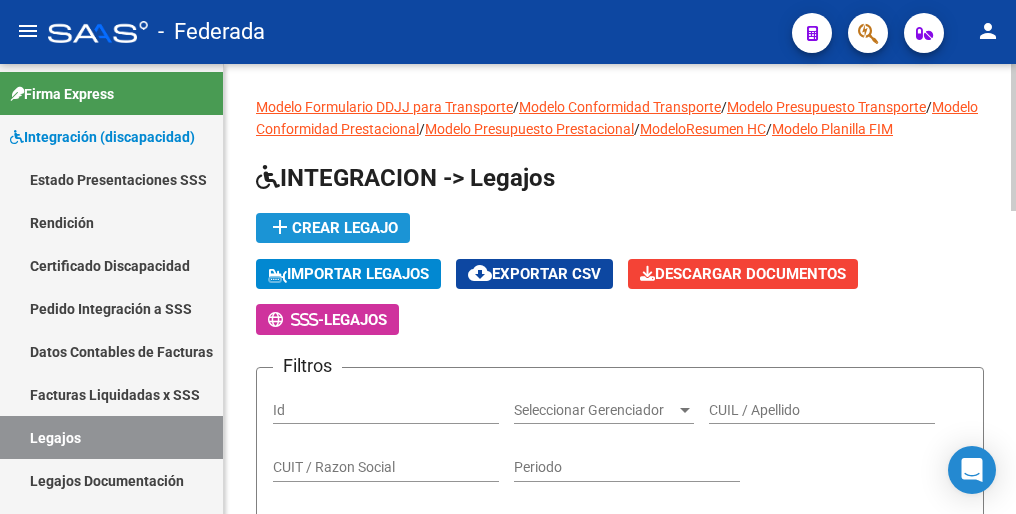 click on "add  Crear Legajo" 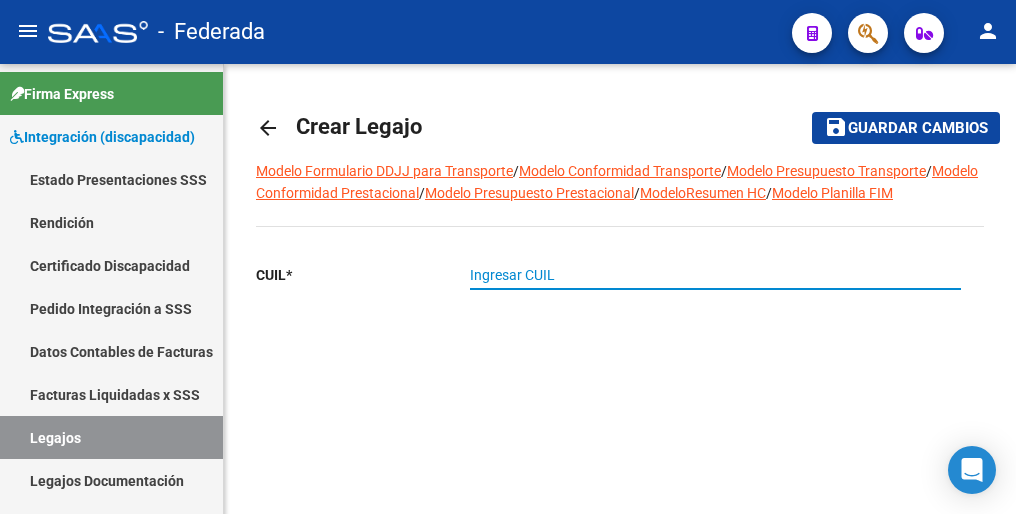 click on "Ingresar CUIL" at bounding box center (715, 275) 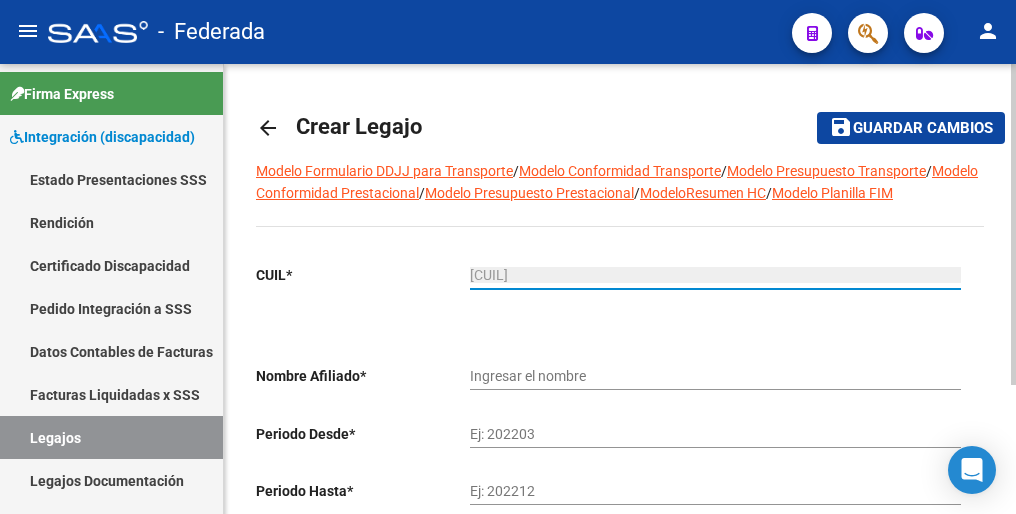type on "[LAST_NAME] [FIRST_NAME]" 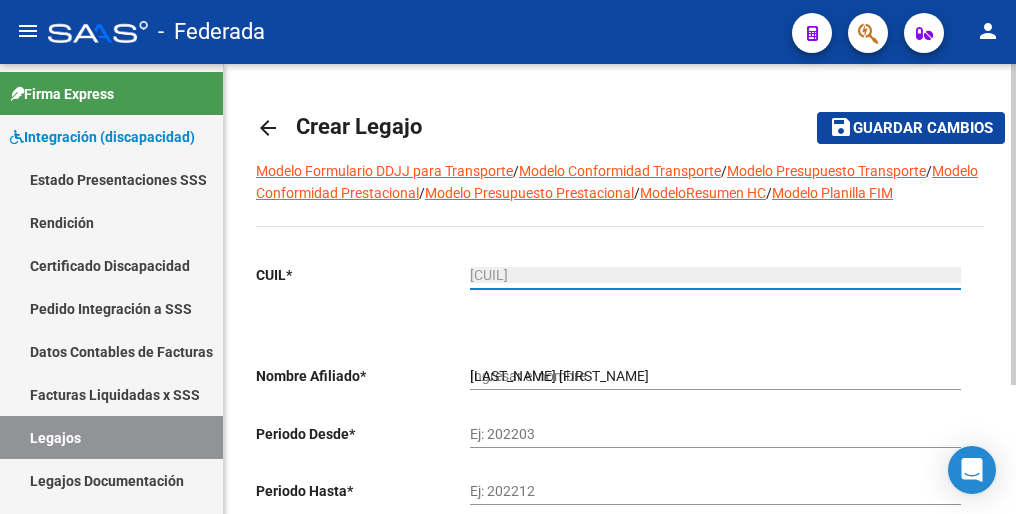 type on "[CUIL]" 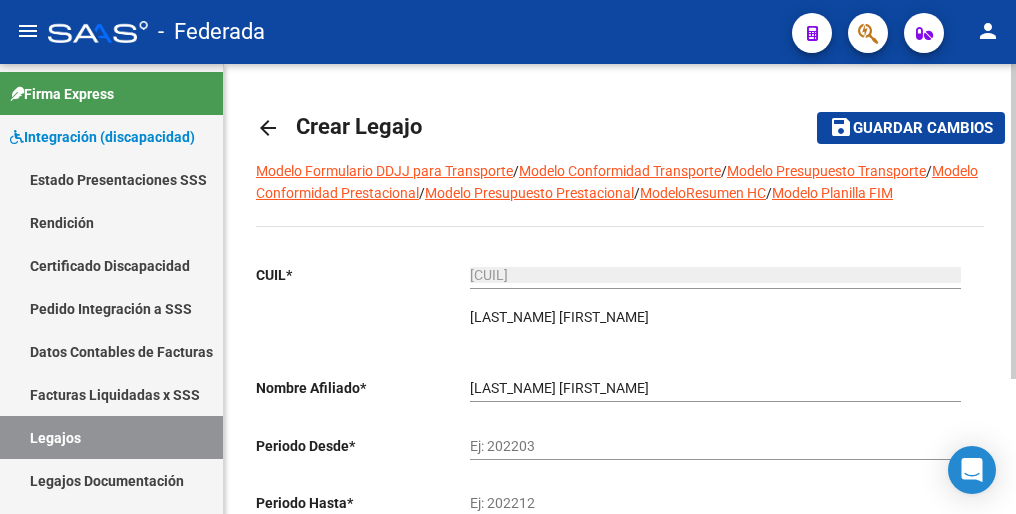 click on "CUIL  *   [CUIL] Ingresar CUIL  [LAST_NAME] [FIRST_NAME]     ARCA Padrón Nombre Afiliado  *   [LAST_NAME] [FIRST_NAME] Ingresar el nombre  Periodo Desde  *   Ej: 202203  Periodo Hasta  *   Ej: 202212   Validar Periodos -Validar periodos permite corroborar que no hay otro legajo para el mismo afiliado en el mismo período" 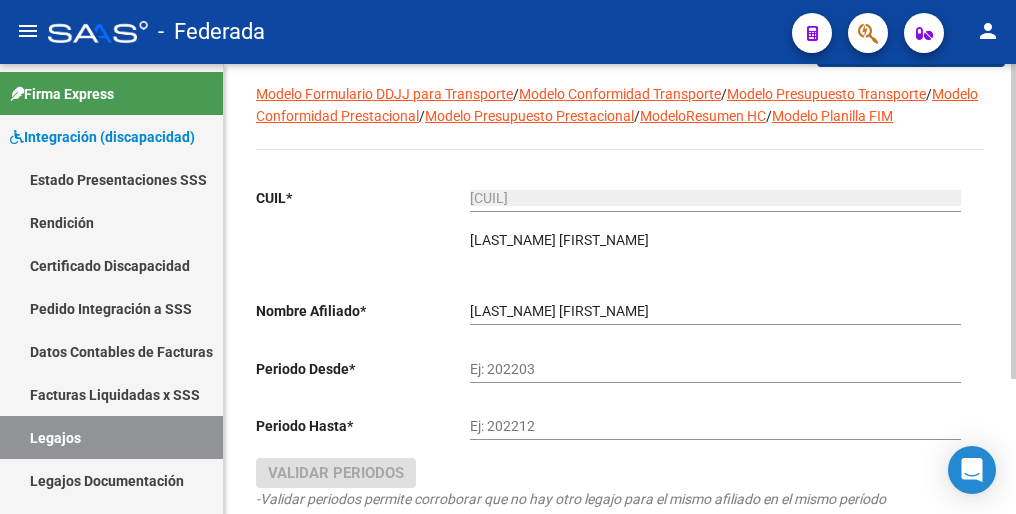 scroll, scrollTop: 192, scrollLeft: 0, axis: vertical 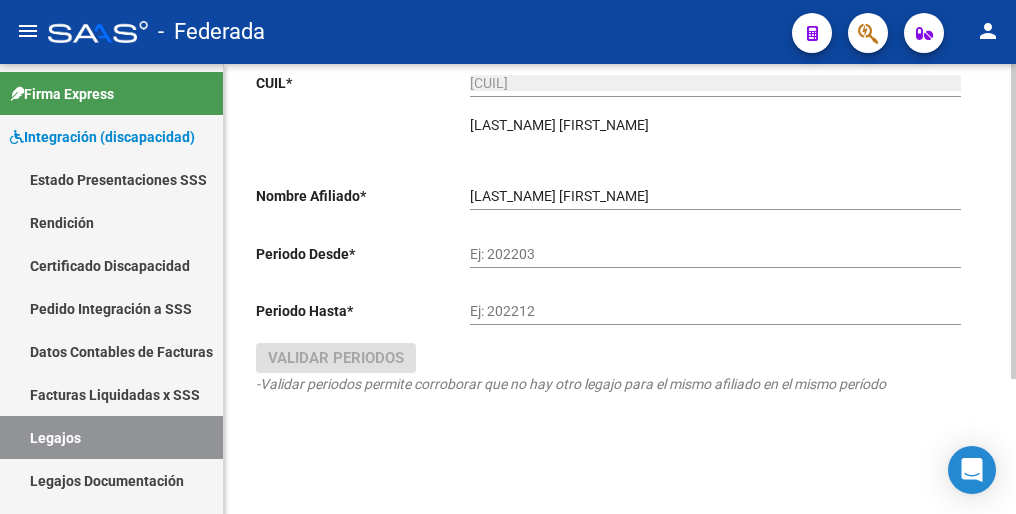 click on "Ej: 202203" at bounding box center [715, 254] 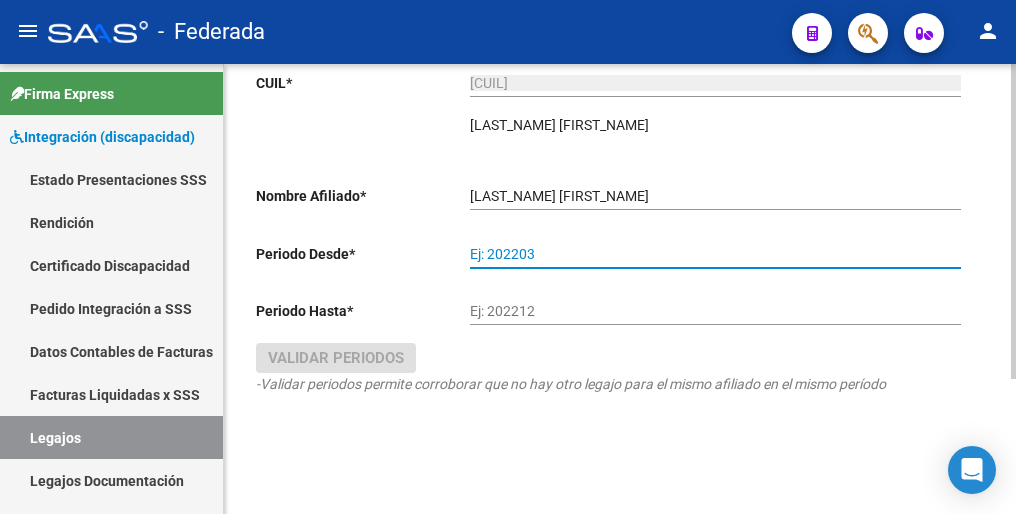 paste on "202503" 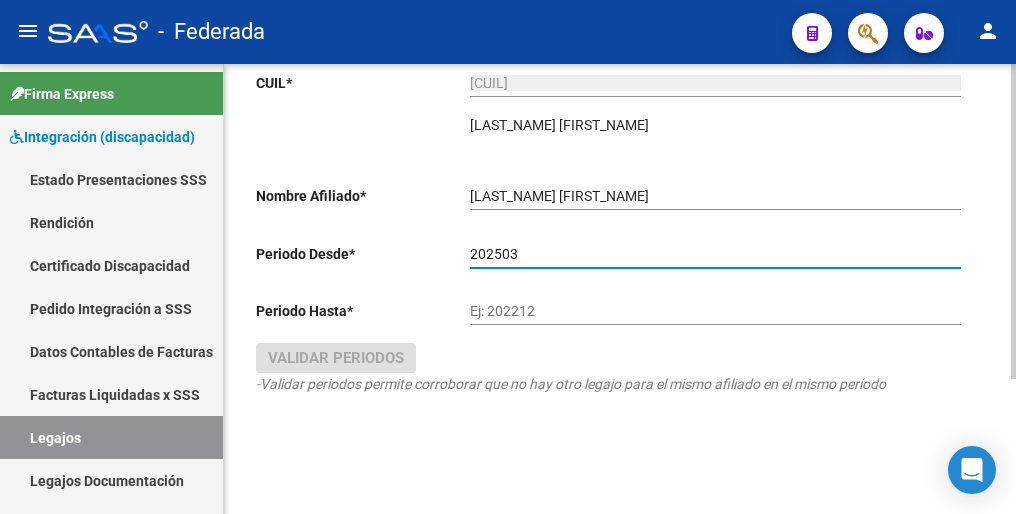 type on "202503" 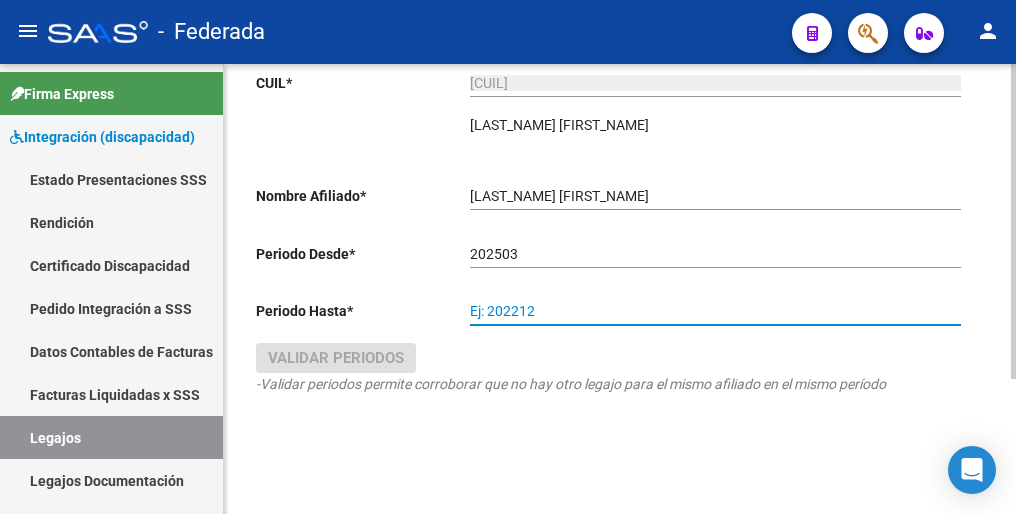 click on "Ej: 202212" at bounding box center (715, 311) 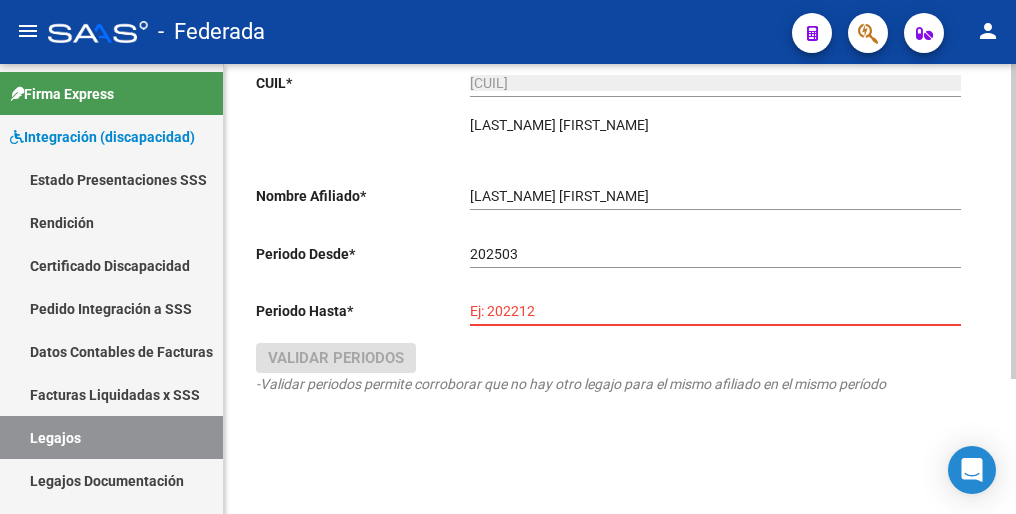 click on "Ej: 202212" at bounding box center [715, 311] 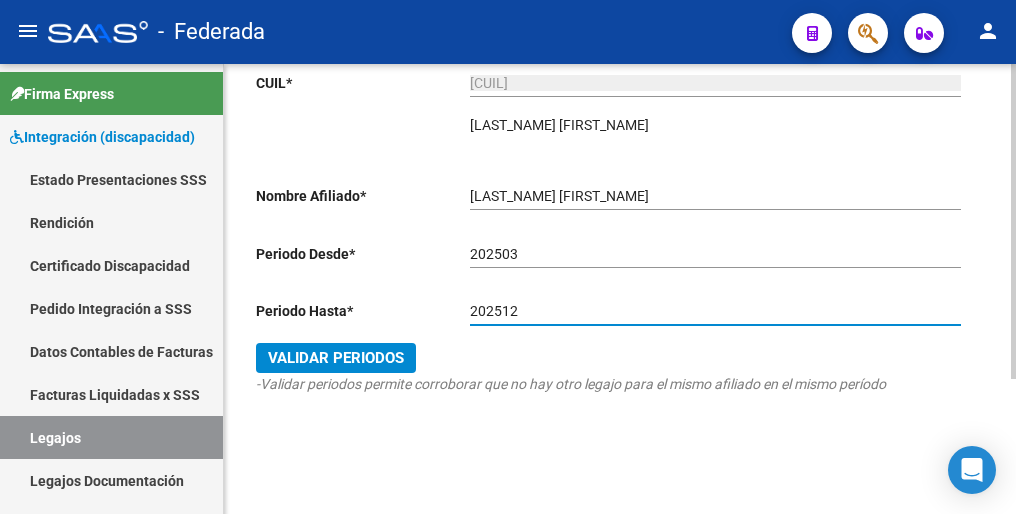 type on "202512" 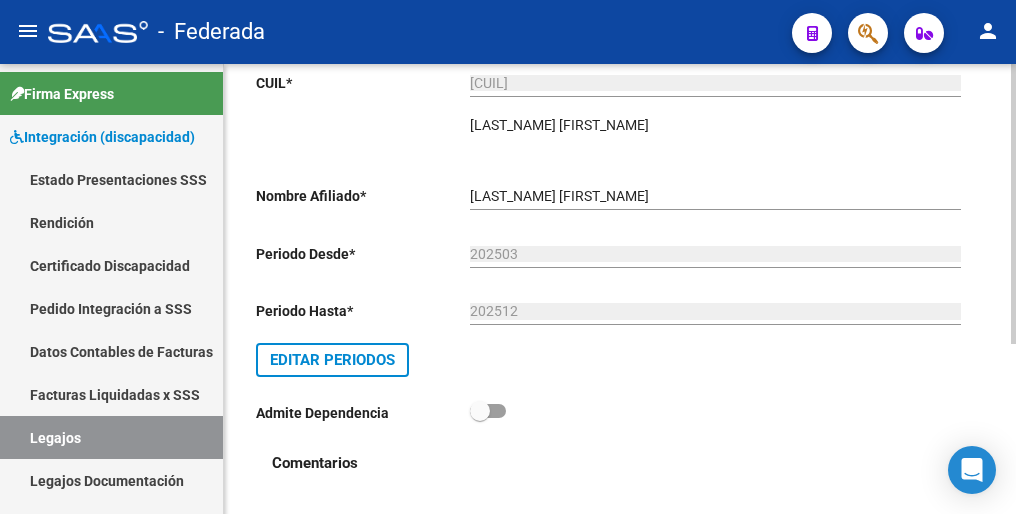 scroll, scrollTop: 0, scrollLeft: 0, axis: both 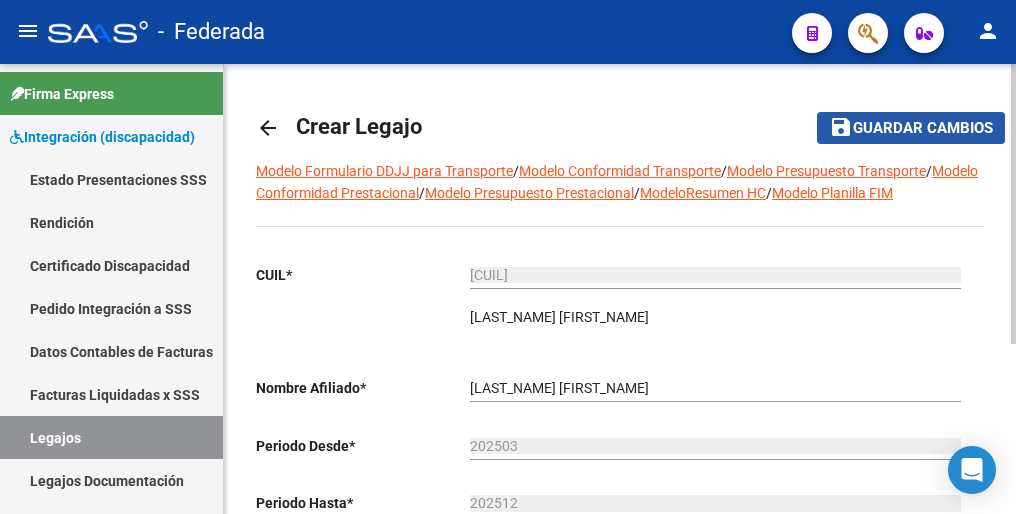 click on "Guardar cambios" 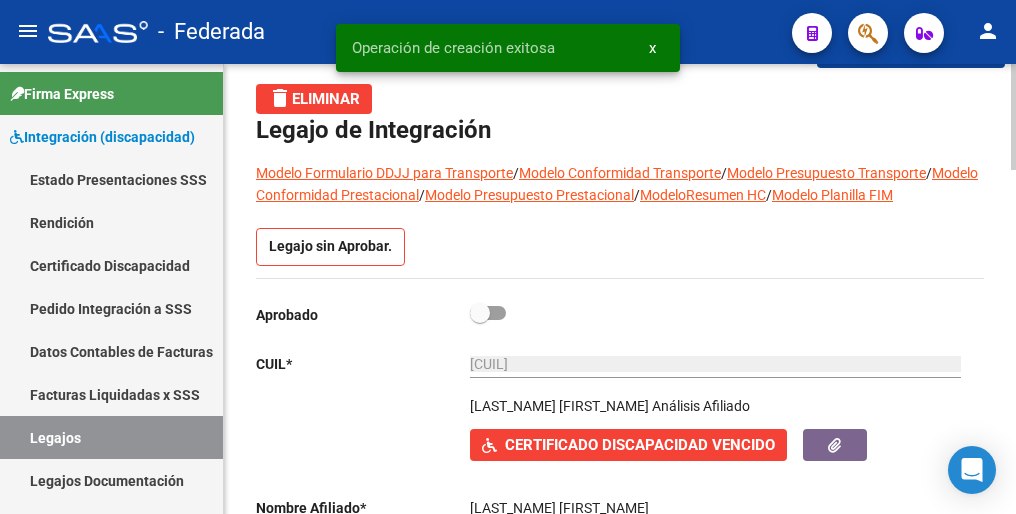 scroll, scrollTop: 100, scrollLeft: 0, axis: vertical 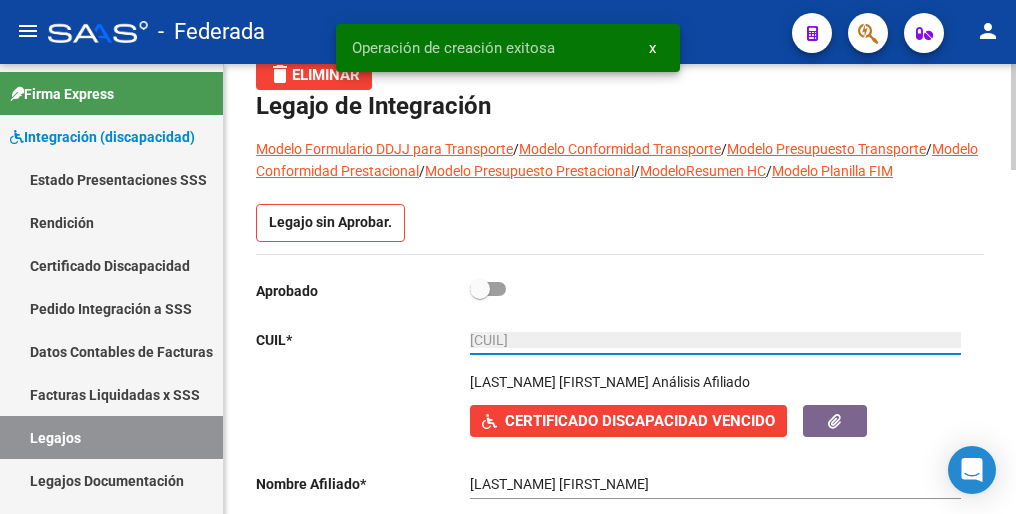click on "[CUIL]" at bounding box center (715, 340) 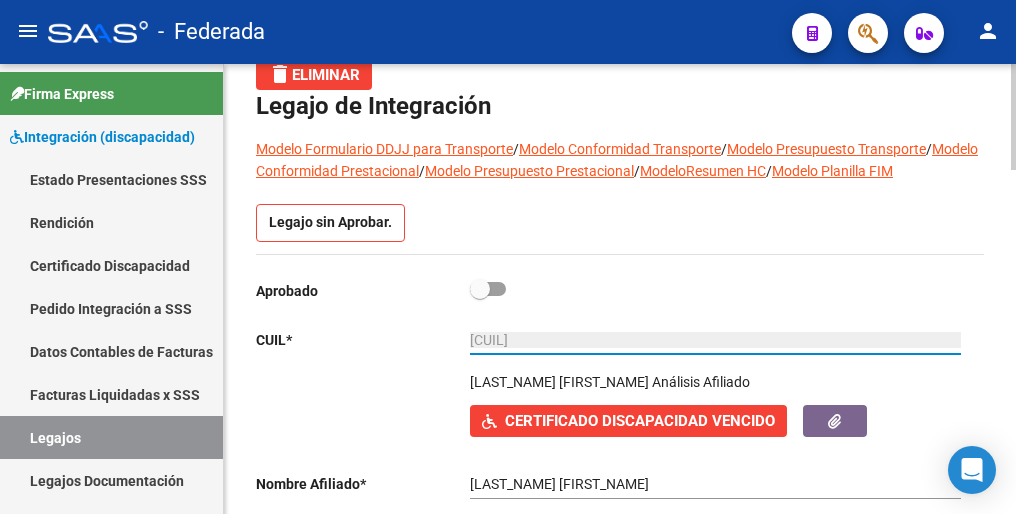 drag, startPoint x: 573, startPoint y: 339, endPoint x: 420, endPoint y: 341, distance: 153.01308 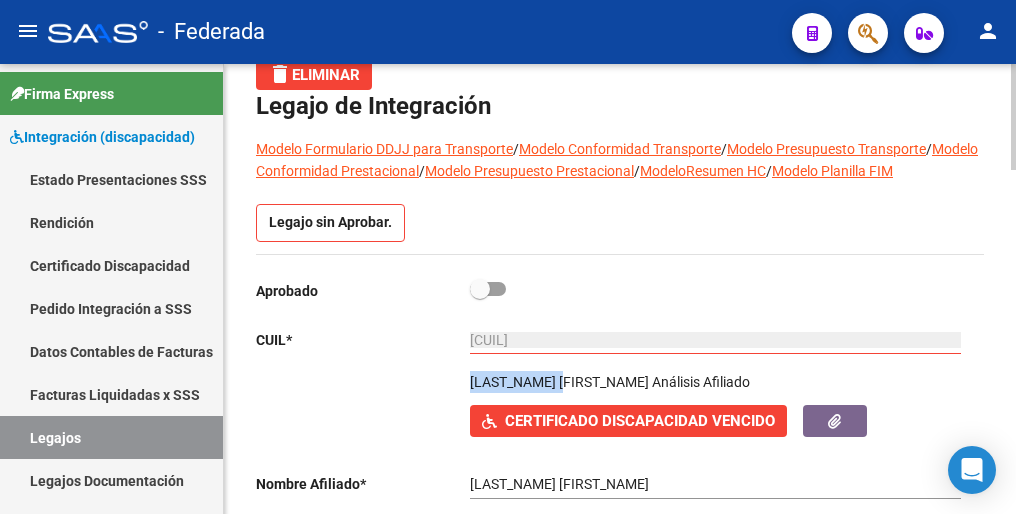 drag, startPoint x: 472, startPoint y: 378, endPoint x: 573, endPoint y: 380, distance: 101.0198 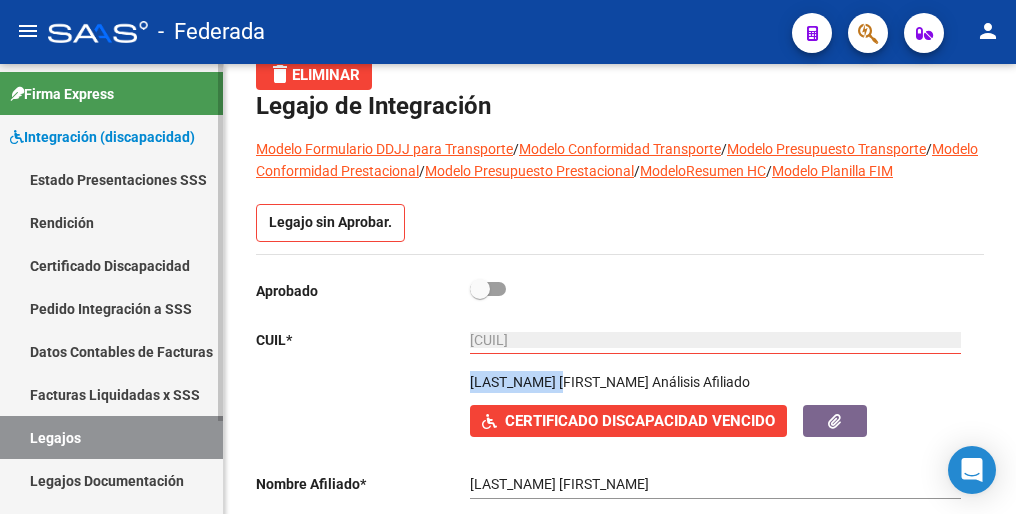click on "Legajos" at bounding box center (111, 437) 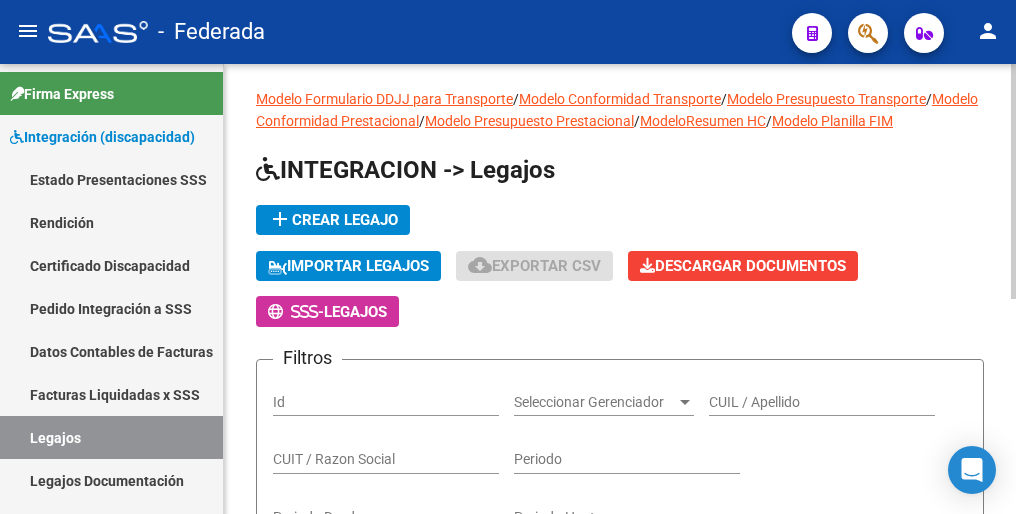 scroll, scrollTop: 0, scrollLeft: 0, axis: both 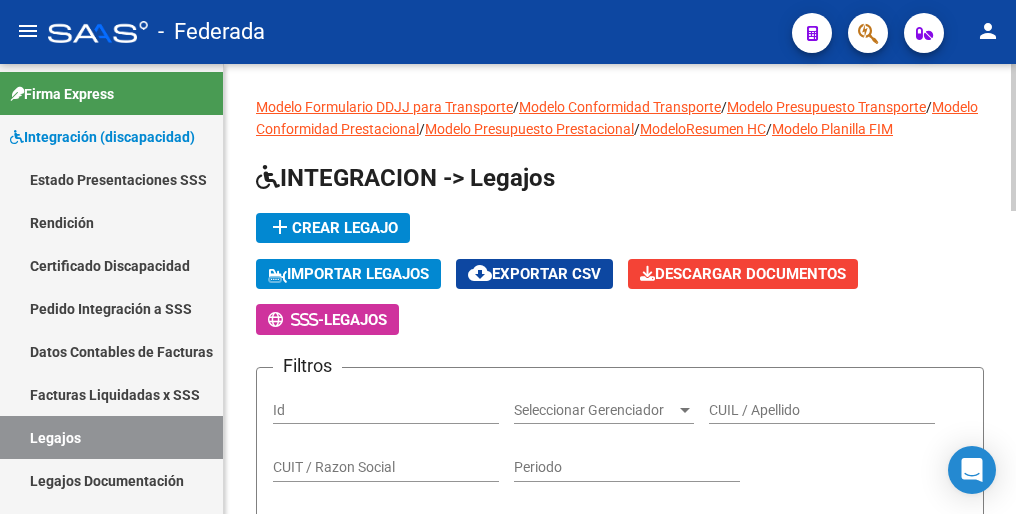 click on "add  Crear Legajo" 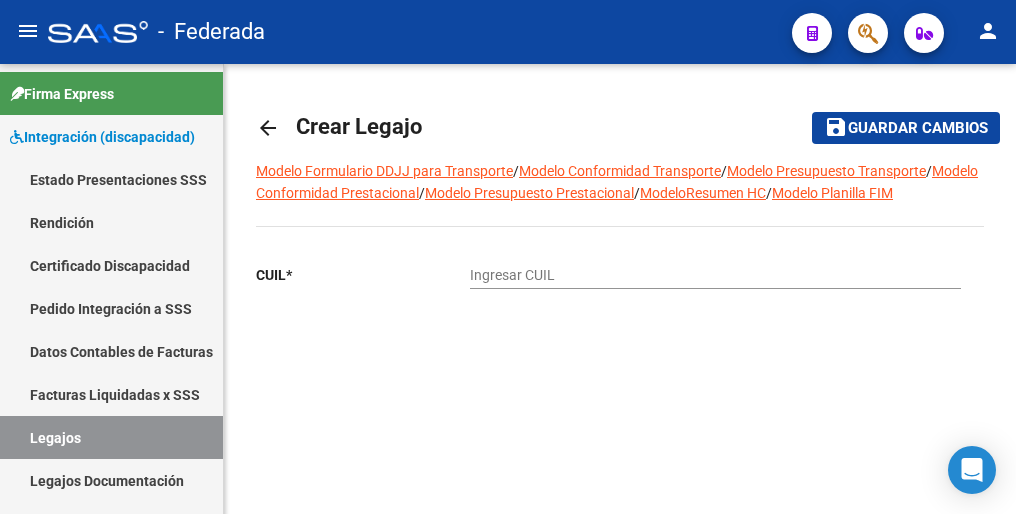 click on "Ingresar CUIL" at bounding box center [715, 275] 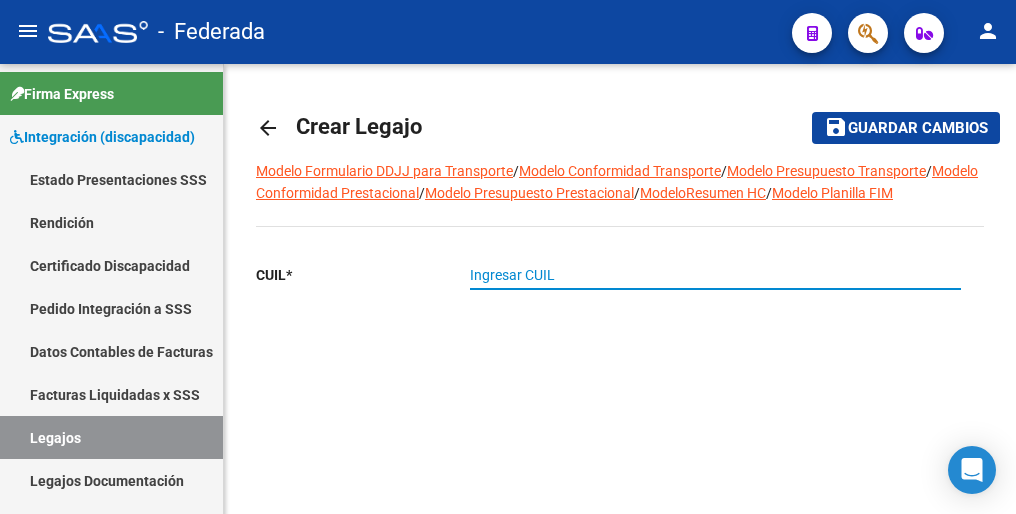 paste on "[SSN]" 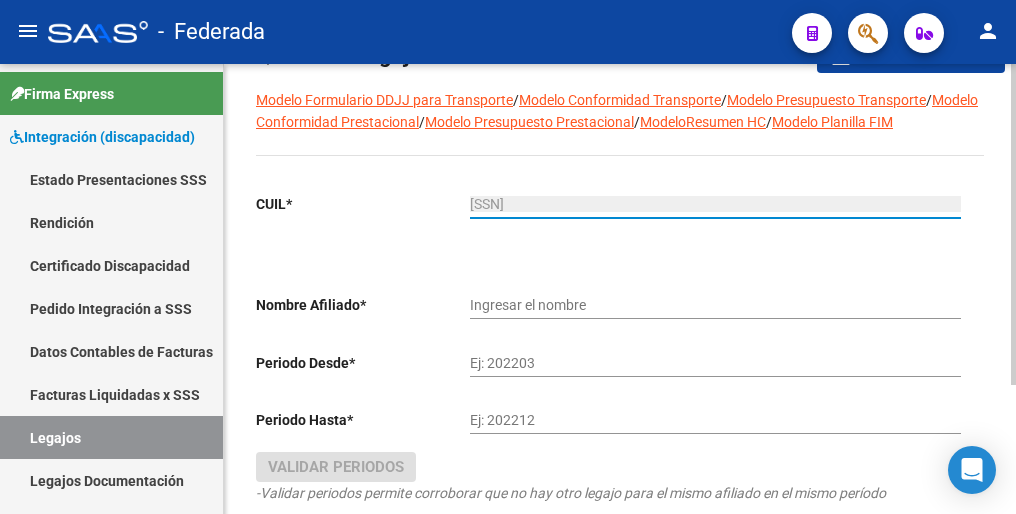 type on "[LAST] [LAST] [FIRST] [MIDDLE]" 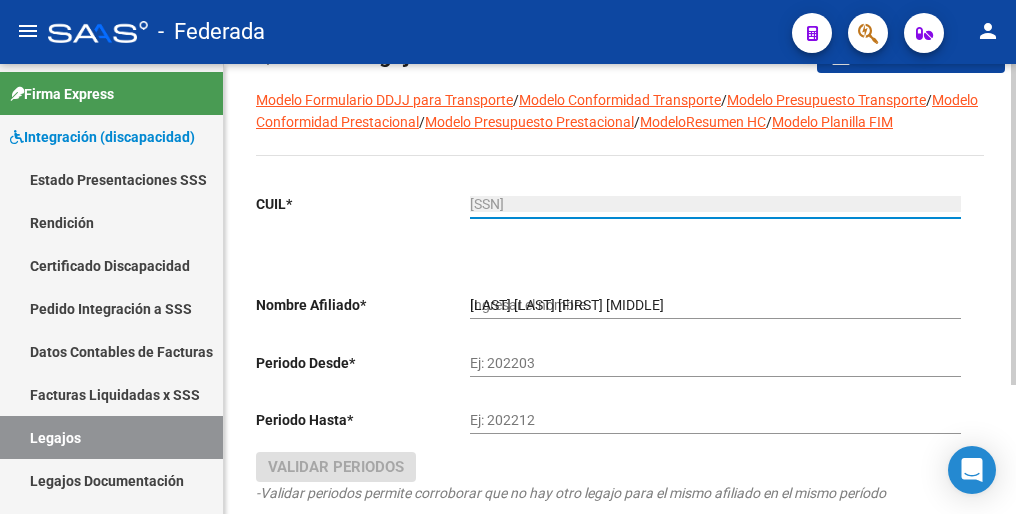 scroll, scrollTop: 100, scrollLeft: 0, axis: vertical 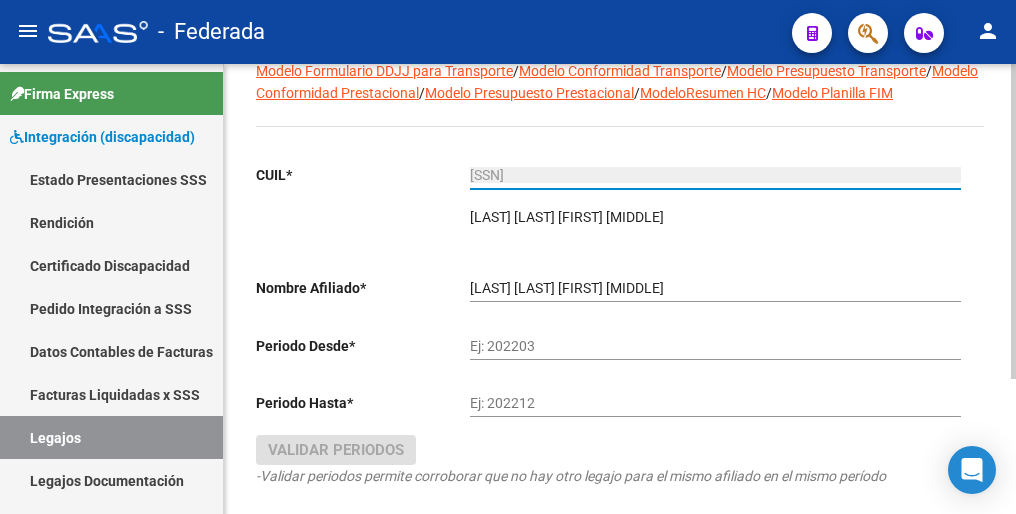 type on "[SSN]" 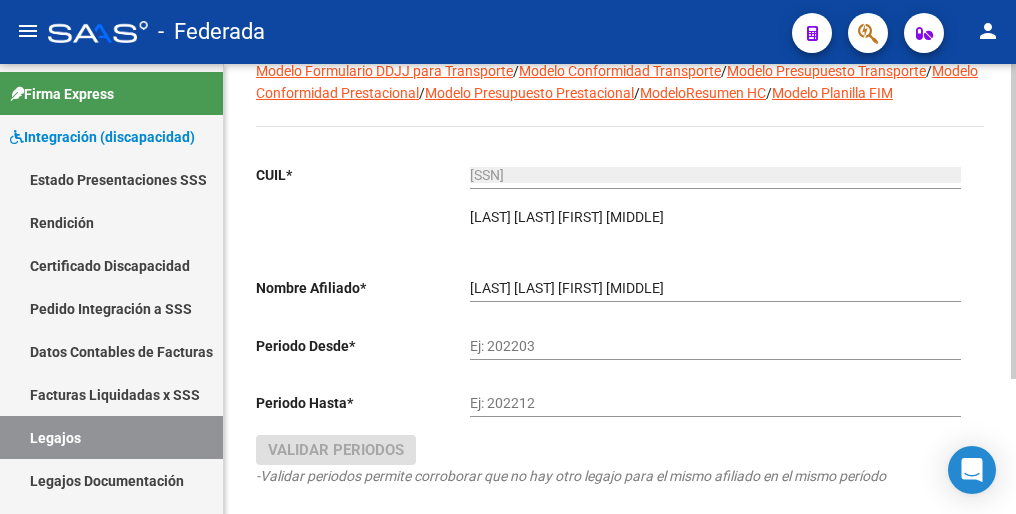 click on "Ej: 202203" at bounding box center (715, 346) 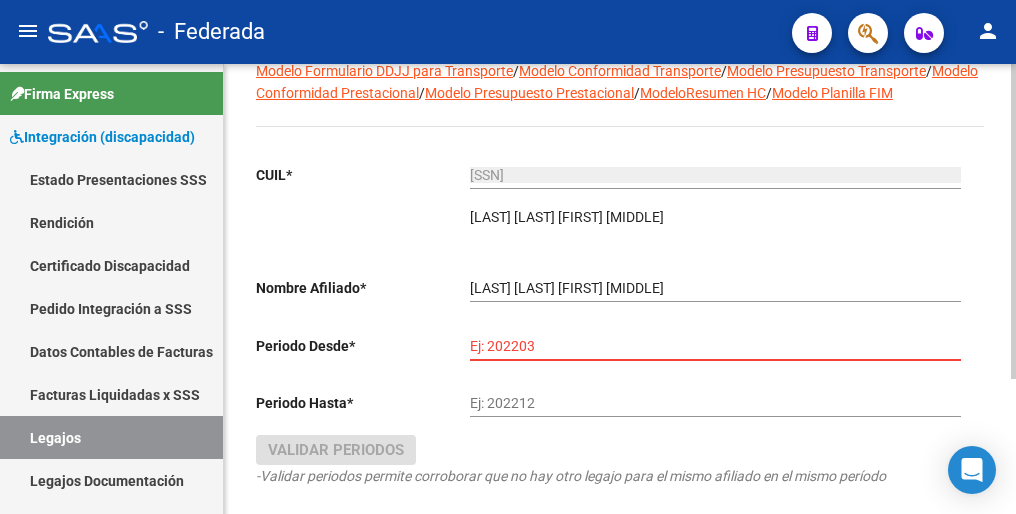 paste on "202502" 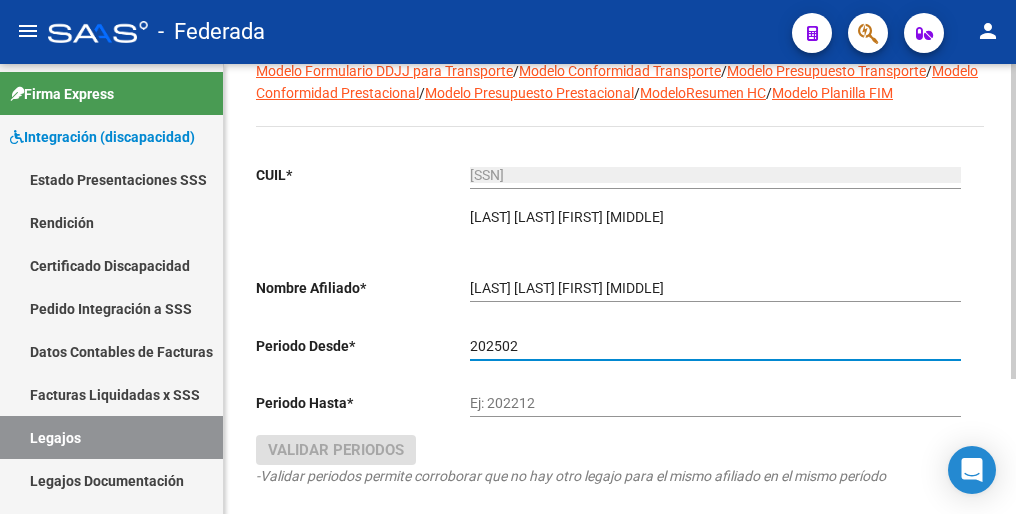 drag, startPoint x: 538, startPoint y: 340, endPoint x: 531, endPoint y: 391, distance: 51.47815 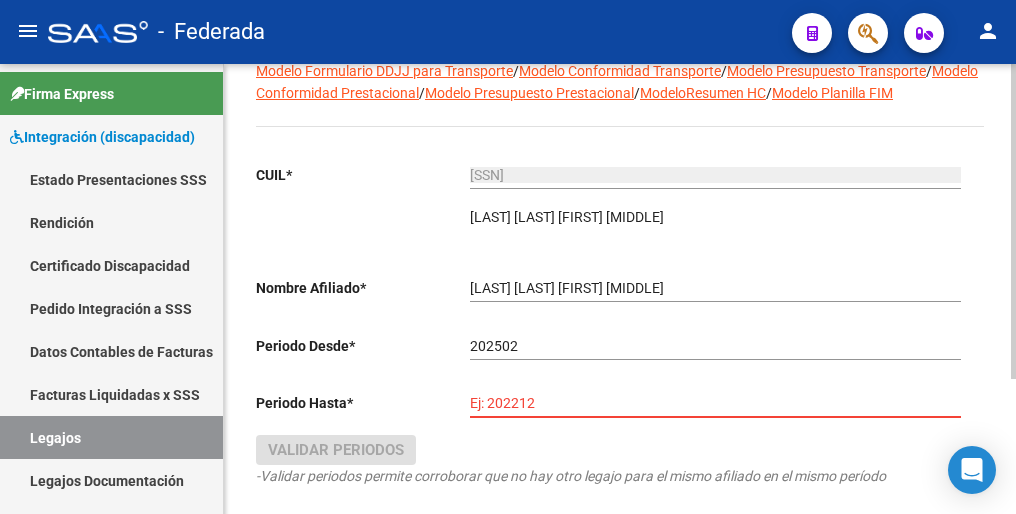 paste on "202512" 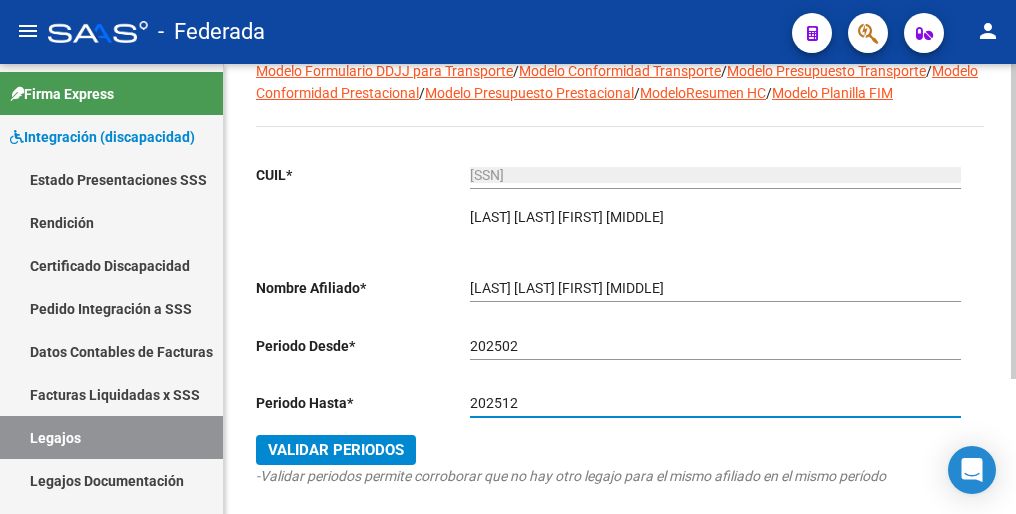 type on "202512" 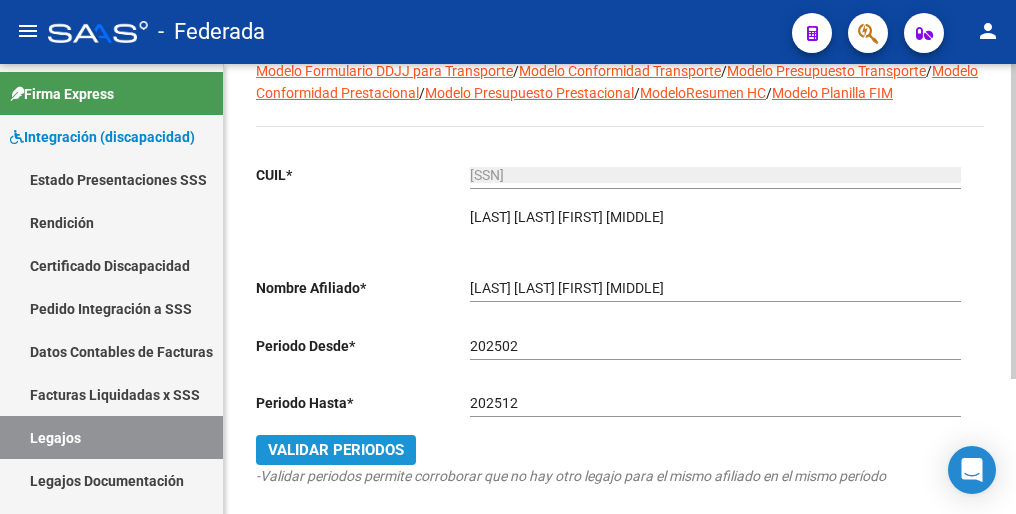 drag, startPoint x: 330, startPoint y: 450, endPoint x: 472, endPoint y: 374, distance: 161.05899 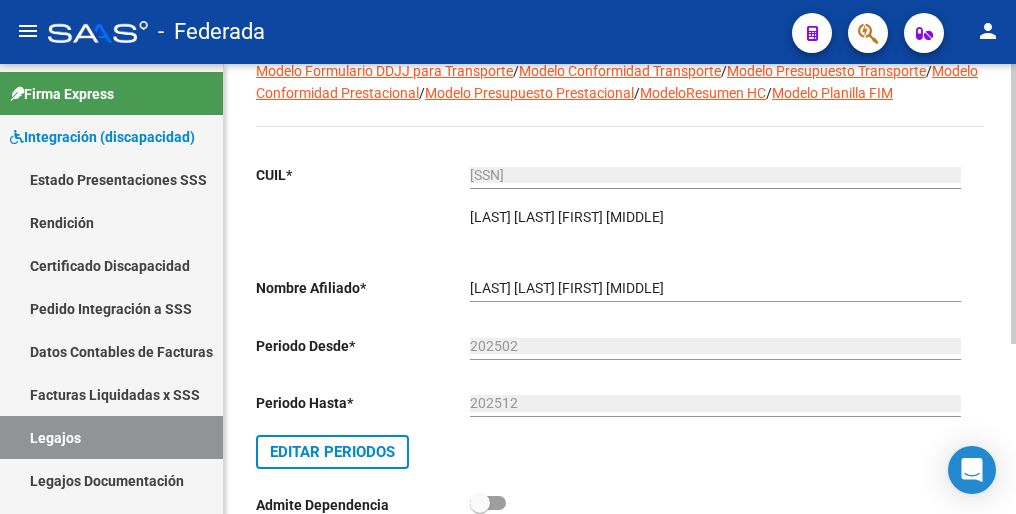 scroll, scrollTop: 0, scrollLeft: 0, axis: both 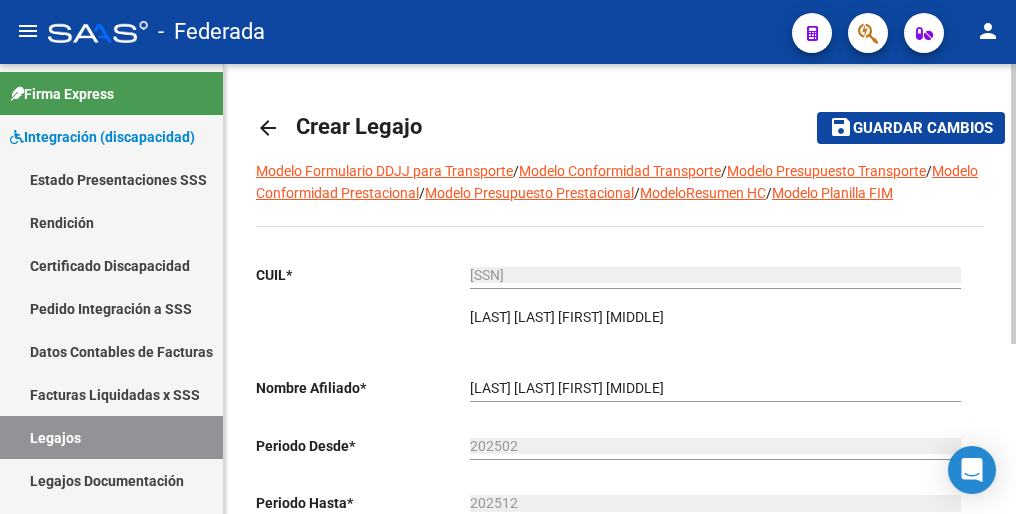 click on "Guardar cambios" 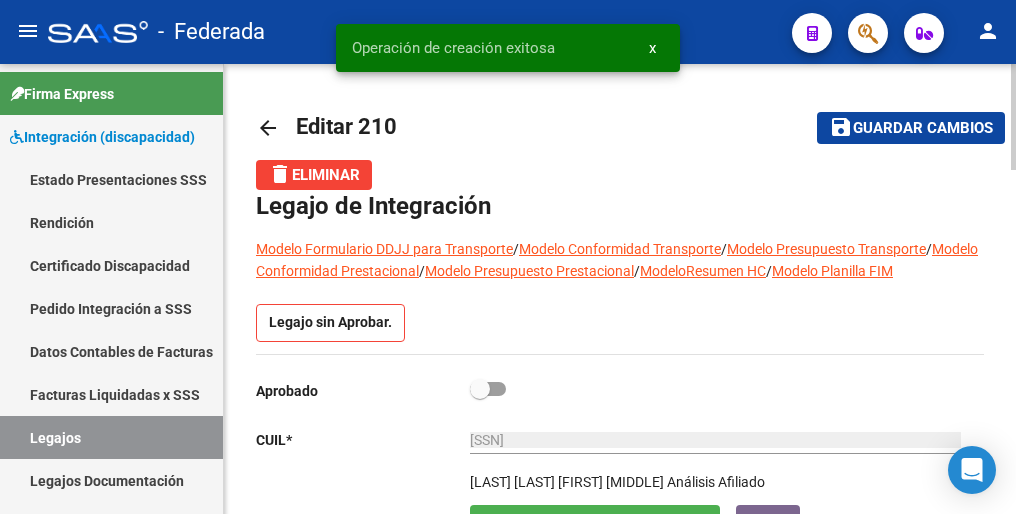 scroll, scrollTop: 100, scrollLeft: 0, axis: vertical 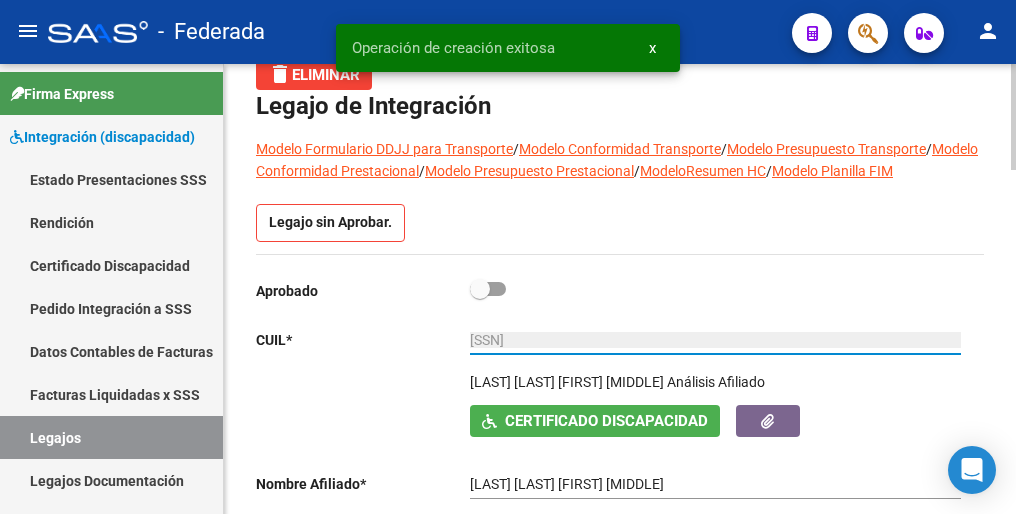 drag, startPoint x: 588, startPoint y: 344, endPoint x: 440, endPoint y: 344, distance: 148 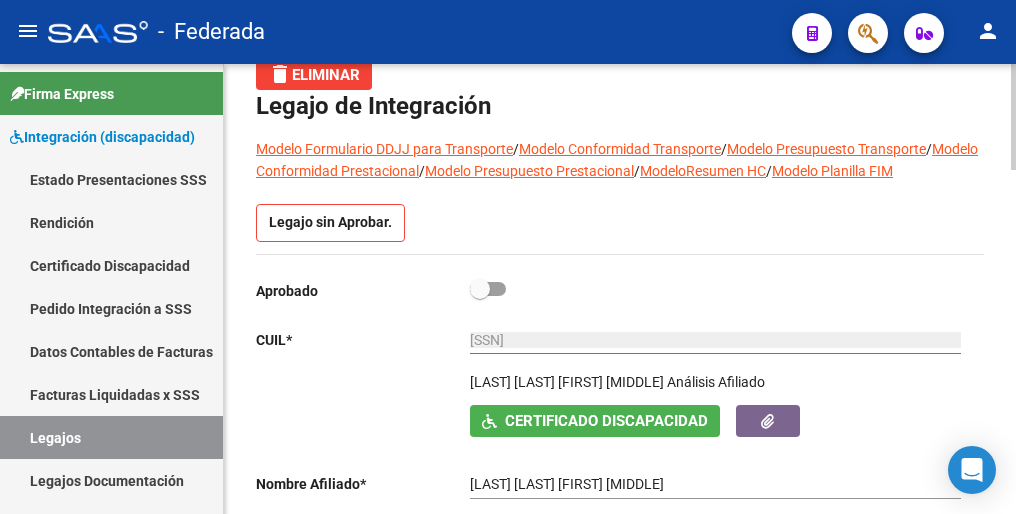 drag, startPoint x: 472, startPoint y: 383, endPoint x: 715, endPoint y: 382, distance: 243.00206 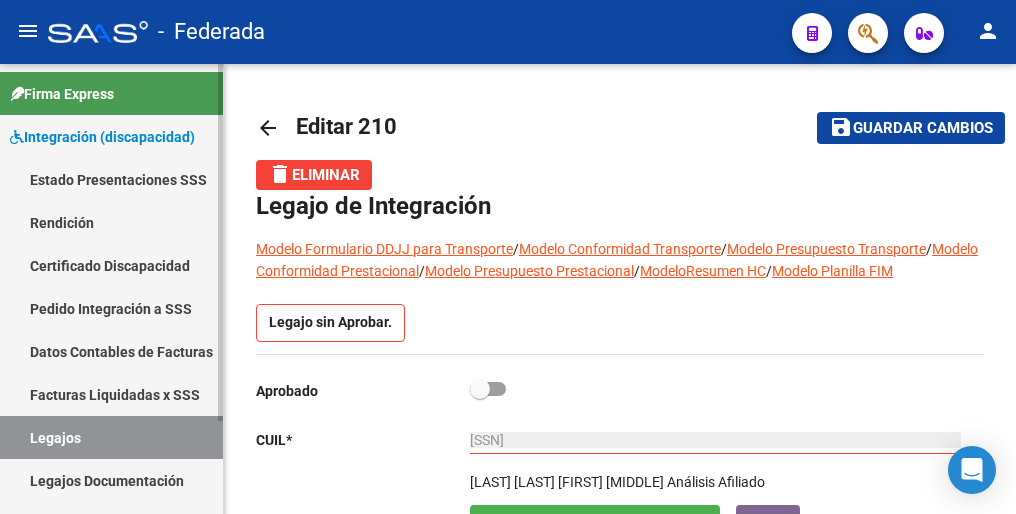 click on "Legajos" at bounding box center (111, 437) 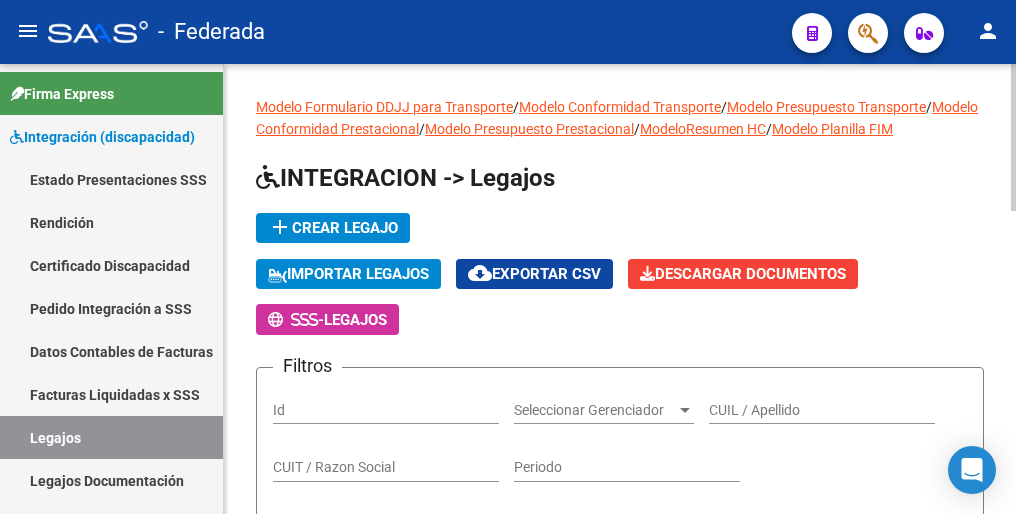 click on "add  Crear Legajo" 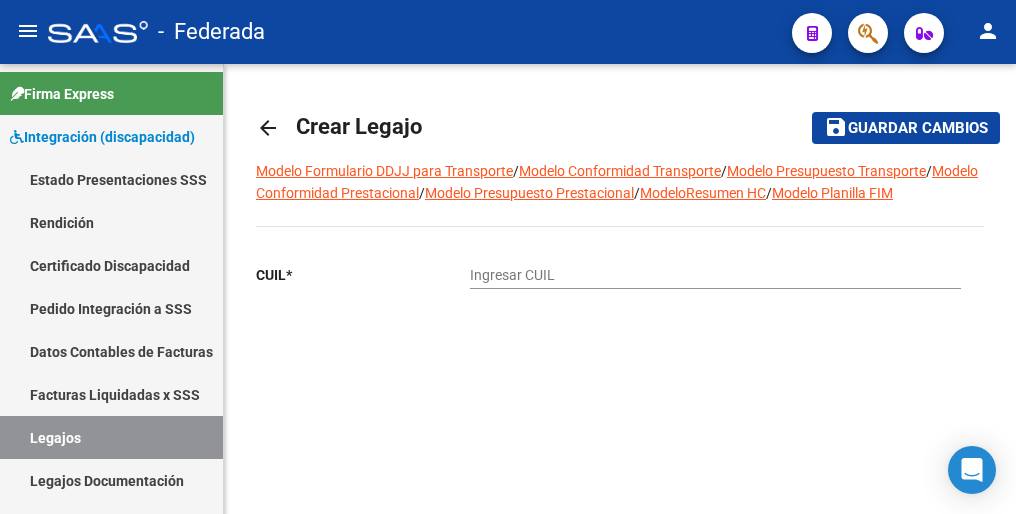 click on "Ingresar CUIL" at bounding box center [715, 275] 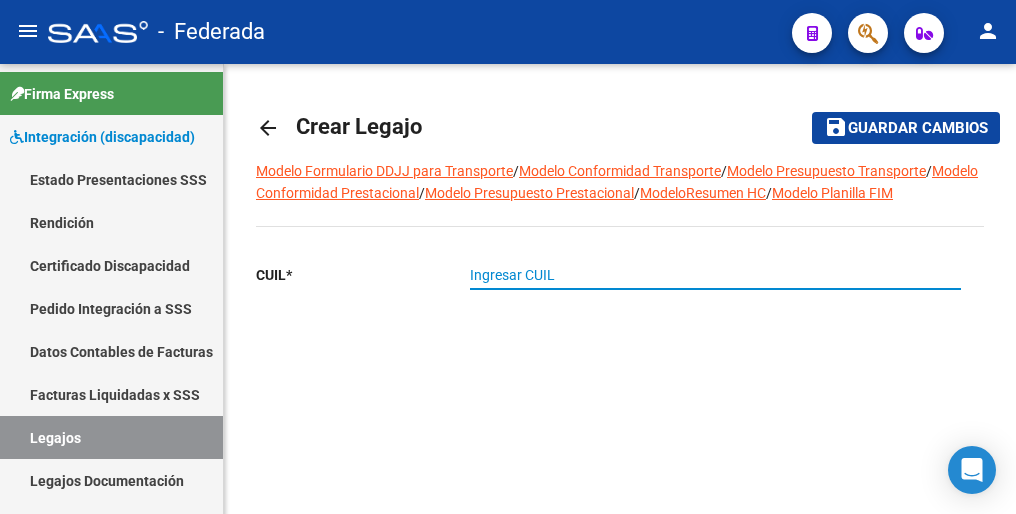 paste on "[CUIL]" 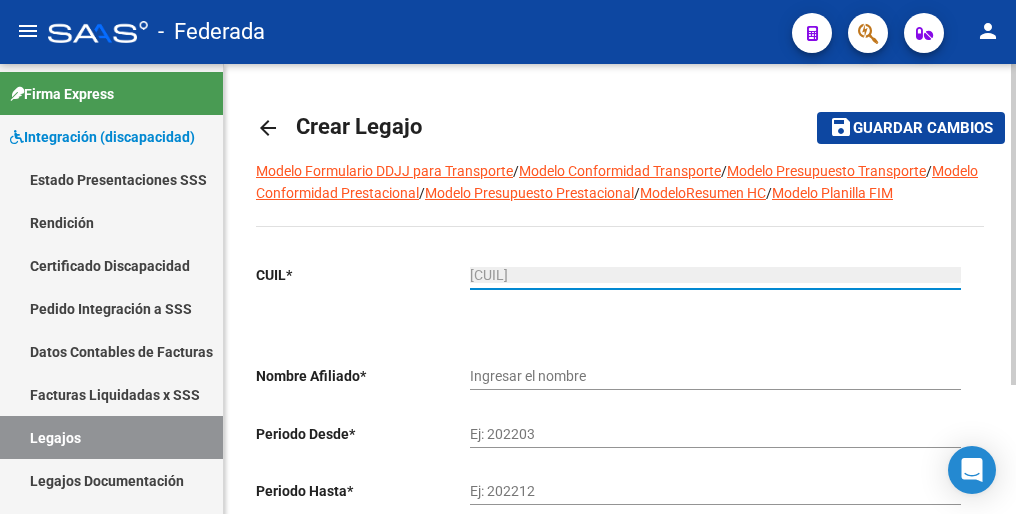 type on "[CUIL]" 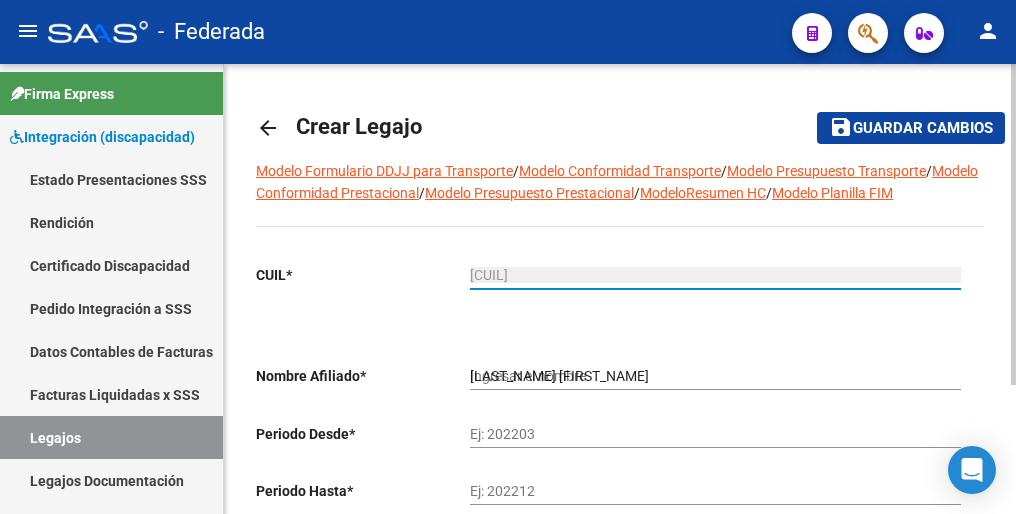 click on "CUIL  *   [CUIL] Ingresar CUIL      ARCA Padrón Nombre Afiliado  *   [LAST_NAME] [FIRST_NAME] Ingresar el nombre  Periodo Desde  *   Ej: 202203  Periodo Hasta  *   Ej: 202212   Validar Periodos -Validar periodos permite corroborar que no hay otro legajo para el mismo afiliado en el mismo período" 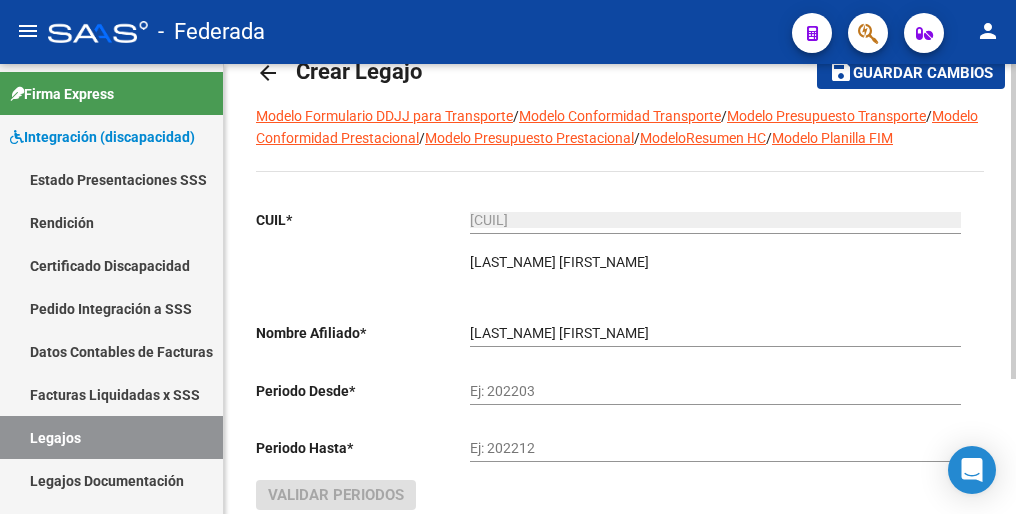 scroll, scrollTop: 192, scrollLeft: 0, axis: vertical 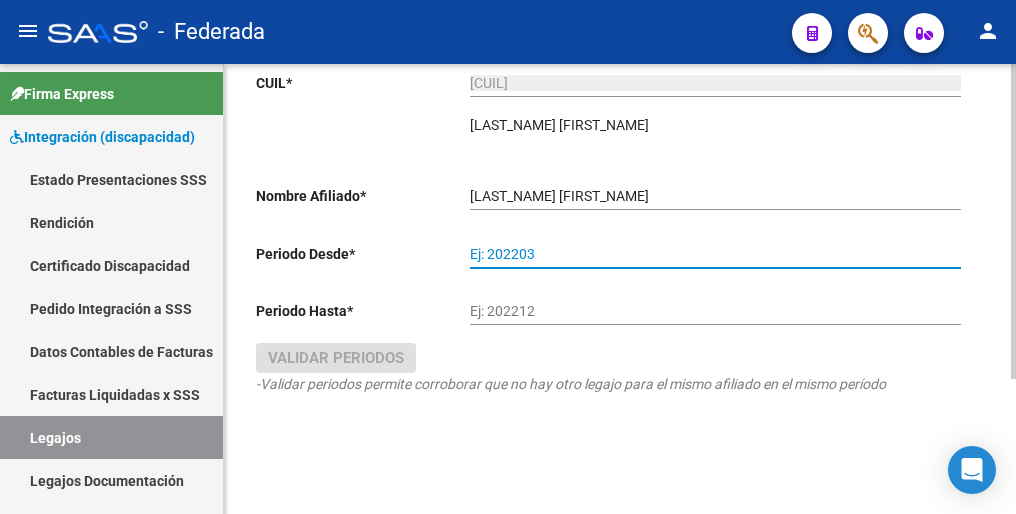 click on "Ej: 202203" at bounding box center (715, 254) 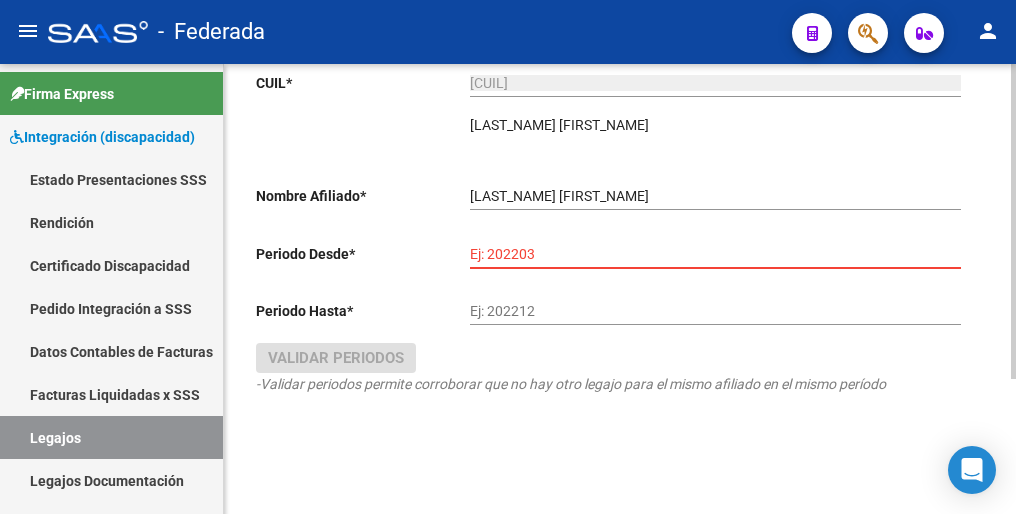paste on "202501" 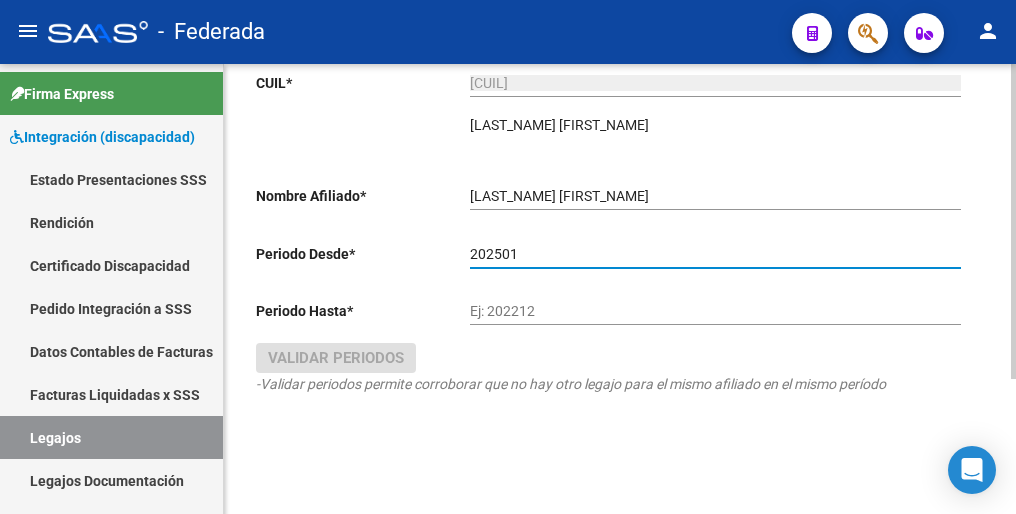 type on "202501" 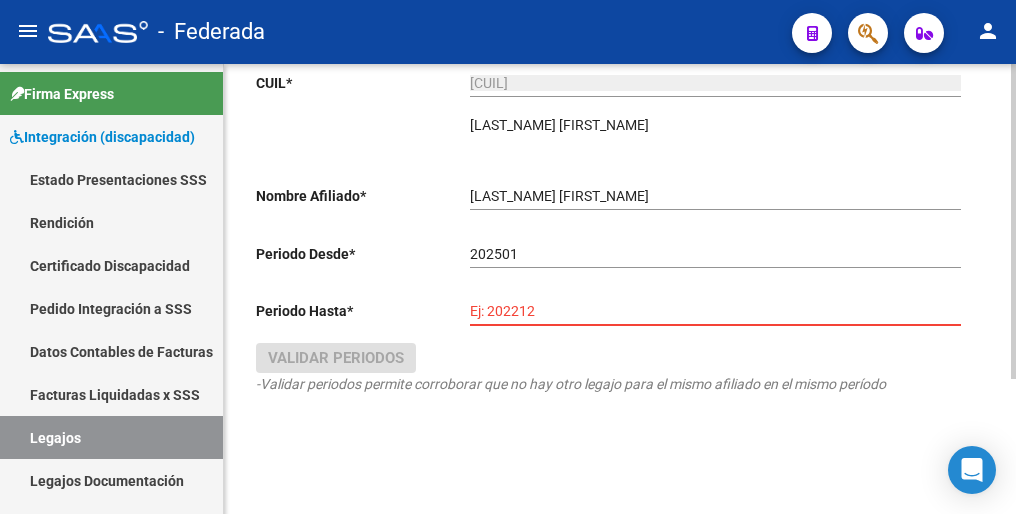 click on "Ej: 202212" at bounding box center (715, 311) 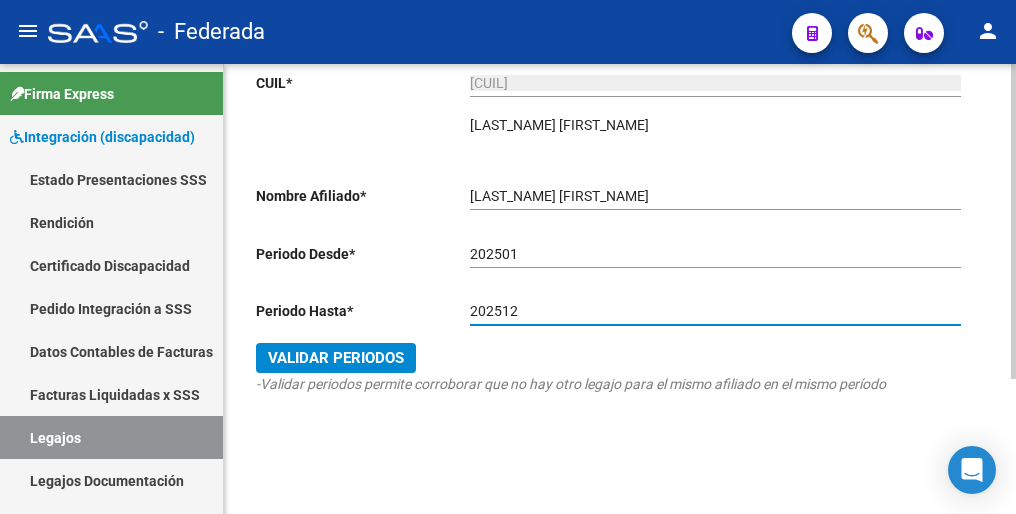 type on "202512" 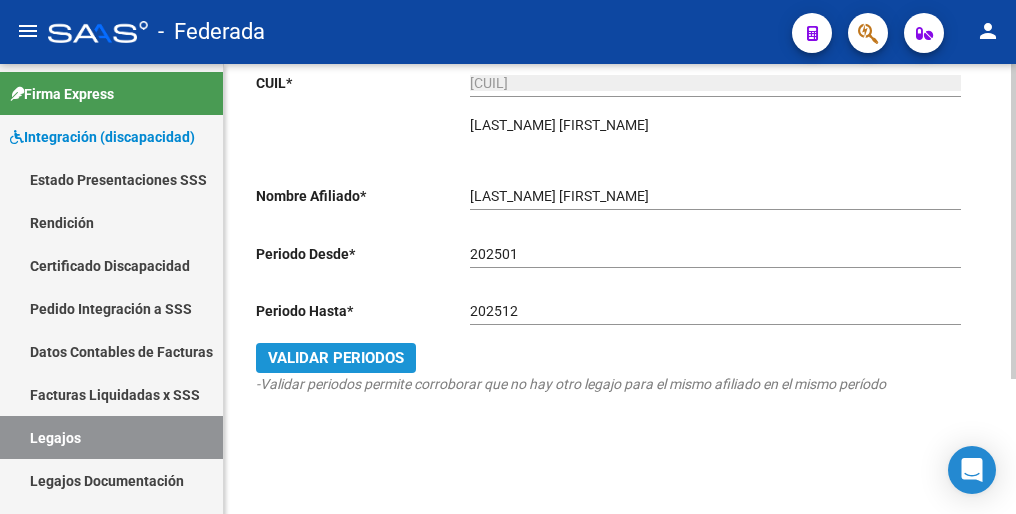 click on "Validar Periodos" 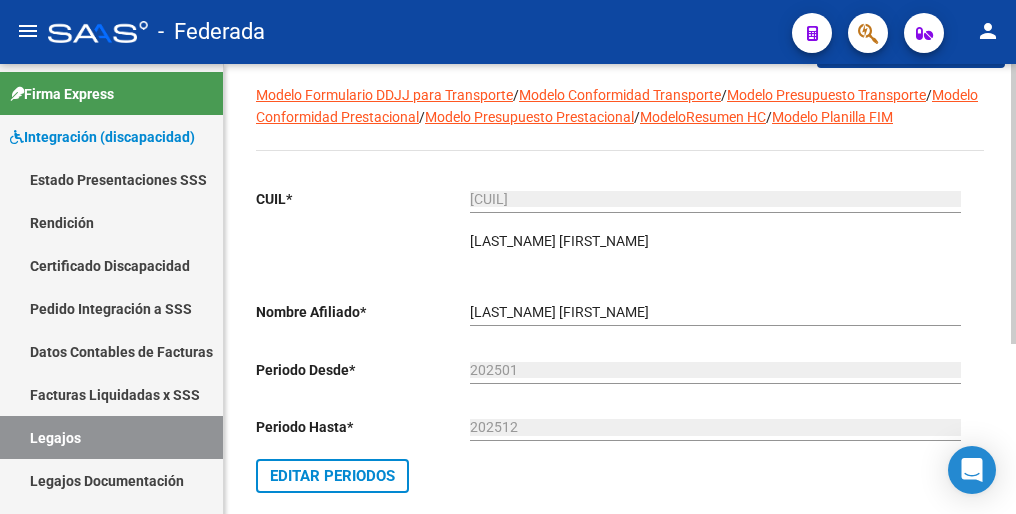 scroll, scrollTop: 0, scrollLeft: 0, axis: both 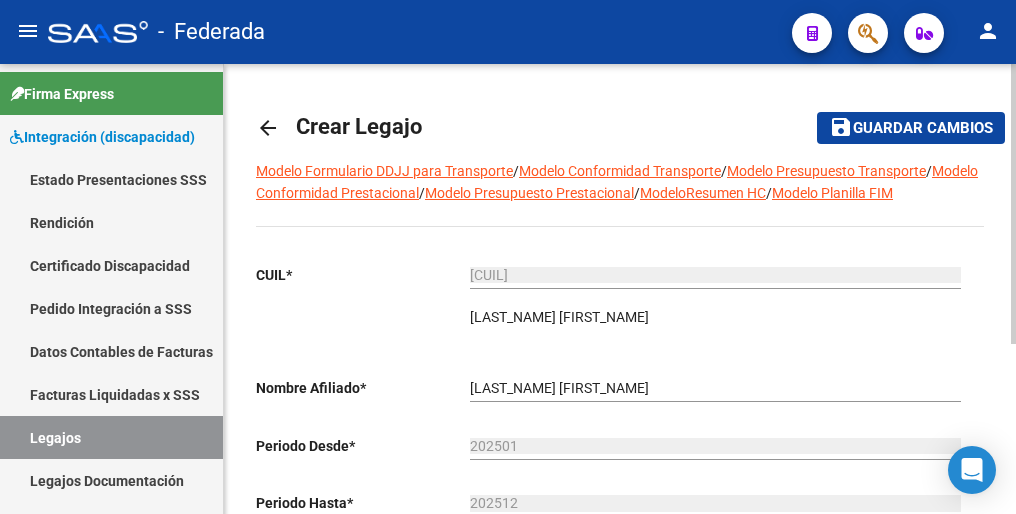 click on "Guardar cambios" 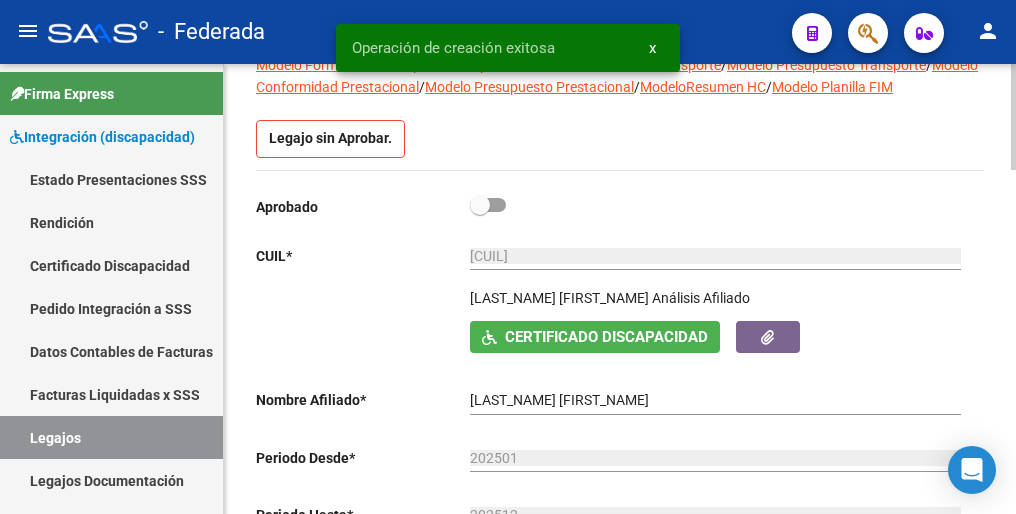 scroll, scrollTop: 200, scrollLeft: 0, axis: vertical 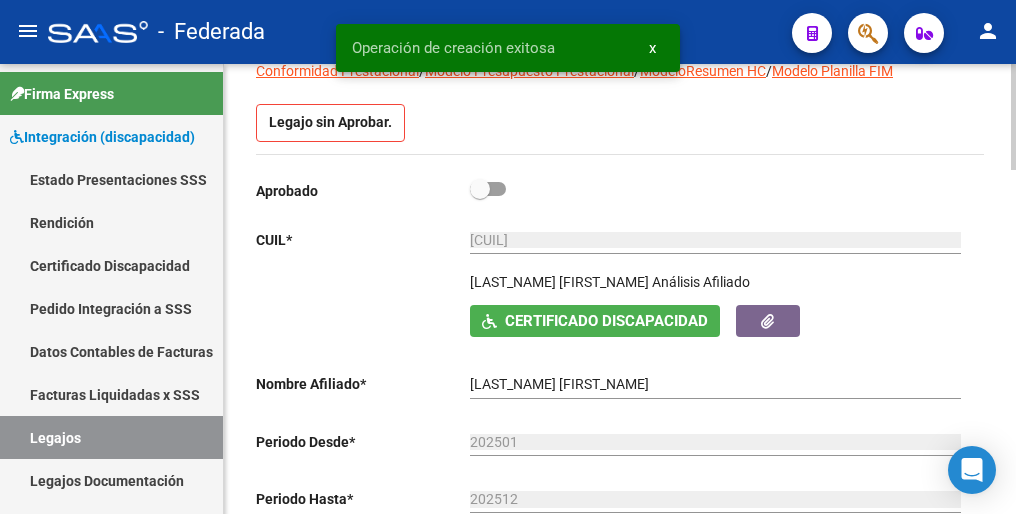 click on "[CUIL]" at bounding box center [715, 240] 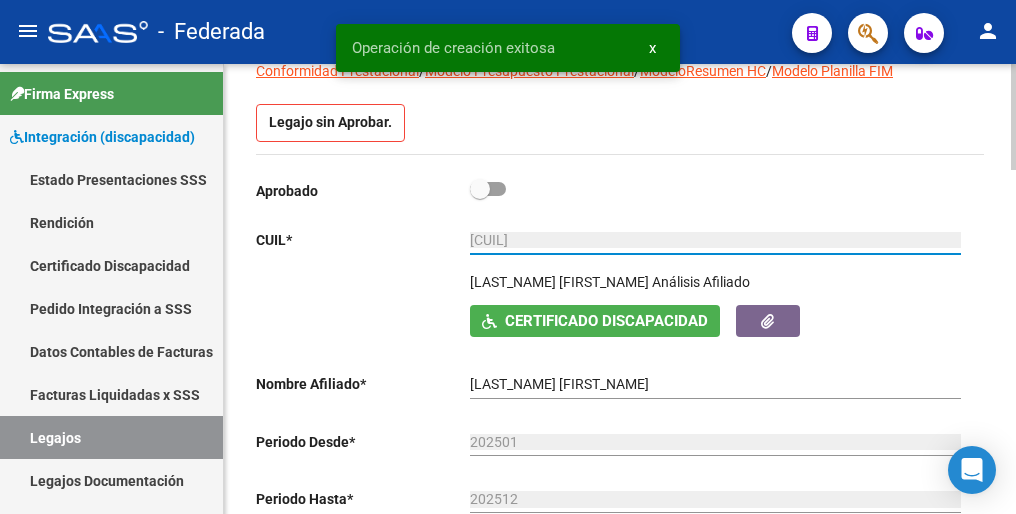 drag, startPoint x: 572, startPoint y: 239, endPoint x: 425, endPoint y: 237, distance: 147.01361 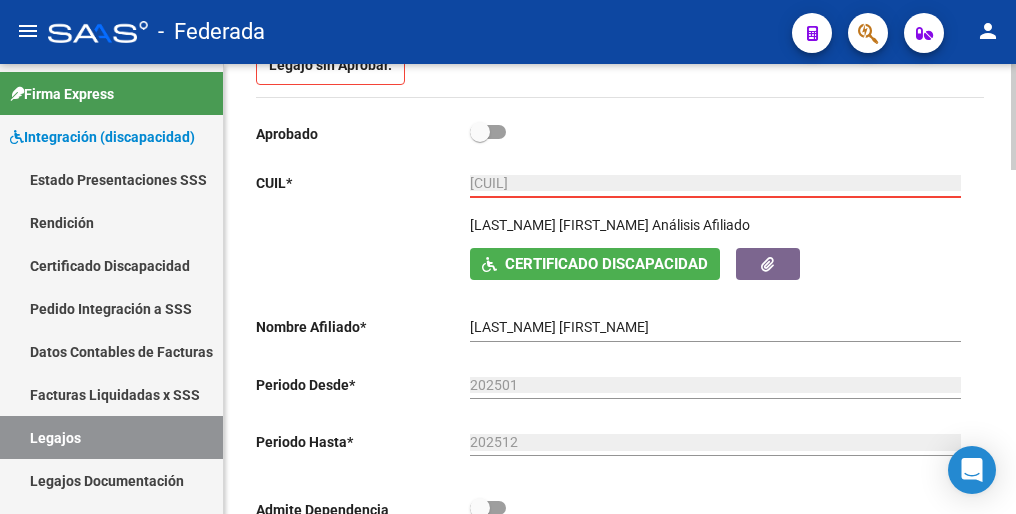 scroll, scrollTop: 300, scrollLeft: 0, axis: vertical 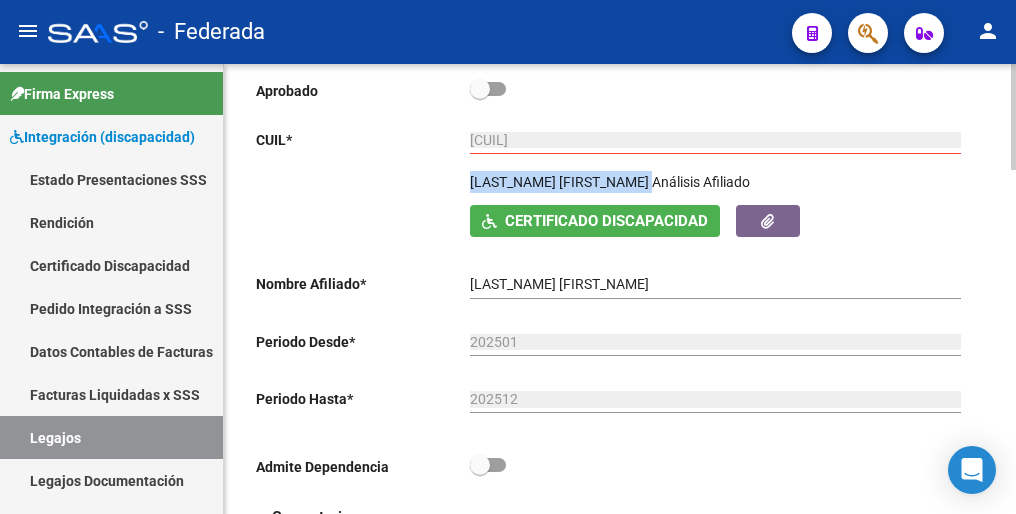 drag, startPoint x: 475, startPoint y: 182, endPoint x: 552, endPoint y: 183, distance: 77.00649 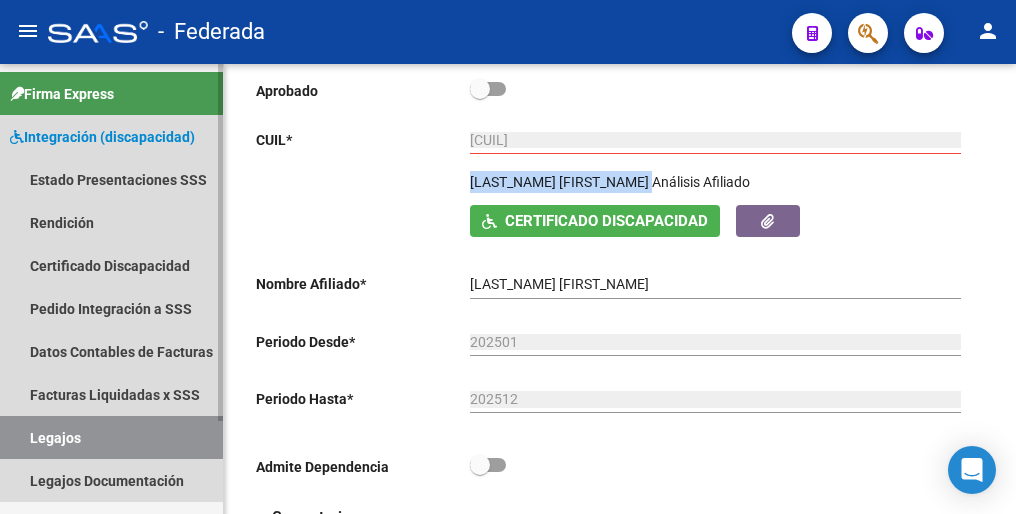 drag, startPoint x: 62, startPoint y: 432, endPoint x: 220, endPoint y: 393, distance: 162.74213 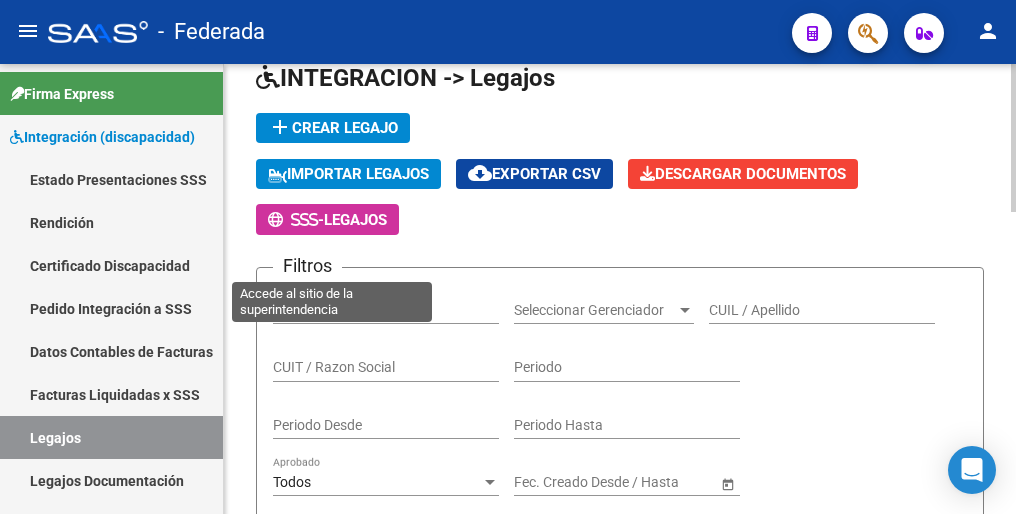 scroll, scrollTop: 0, scrollLeft: 0, axis: both 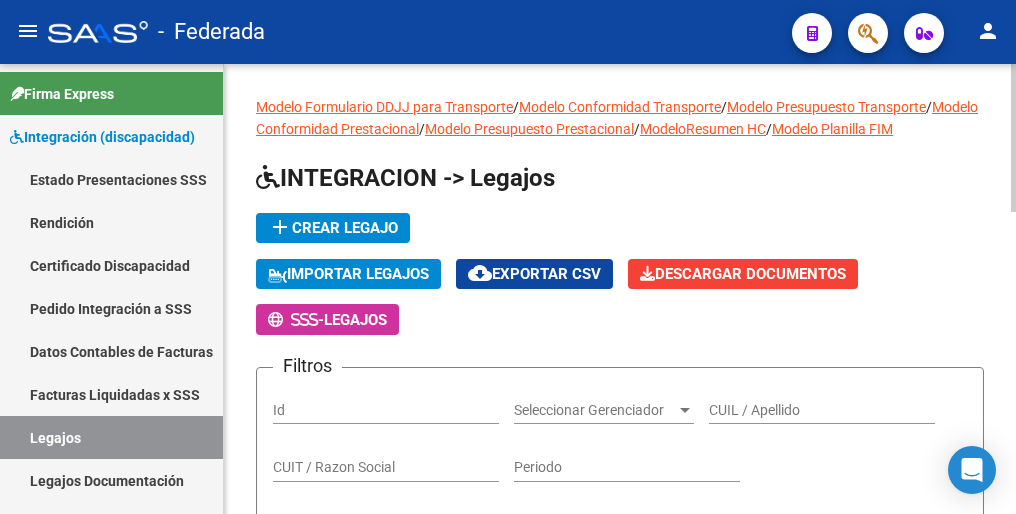 click on "add  Crear Legajo" 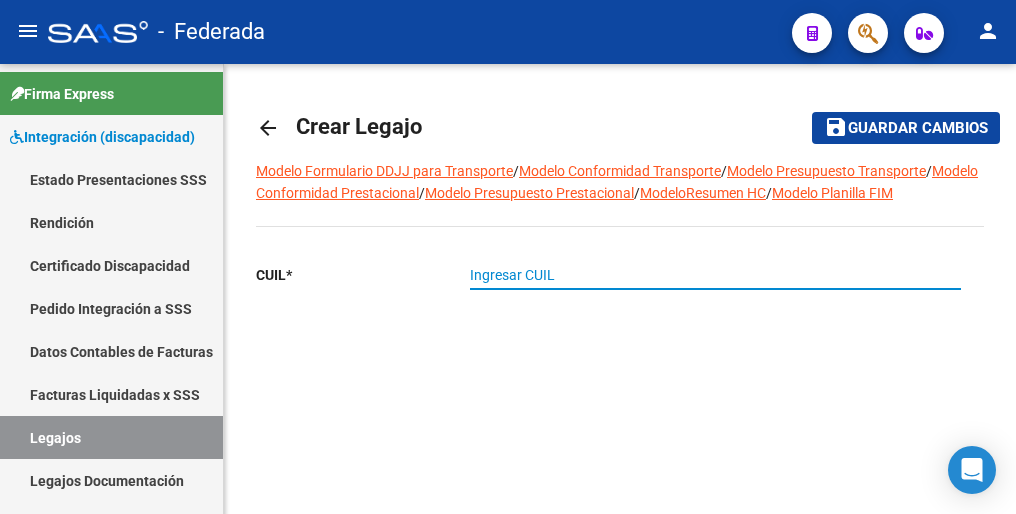 click on "Ingresar CUIL" at bounding box center (715, 275) 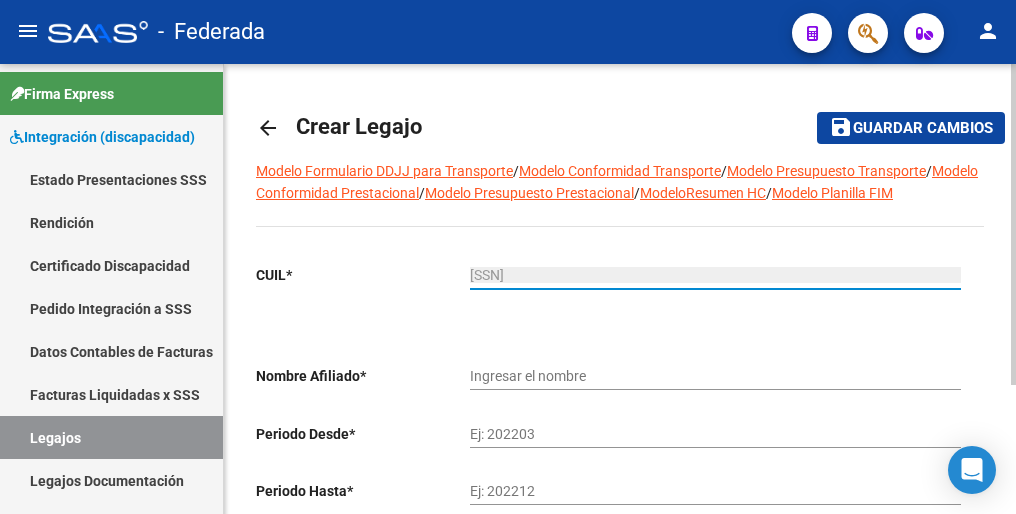 scroll, scrollTop: 180, scrollLeft: 0, axis: vertical 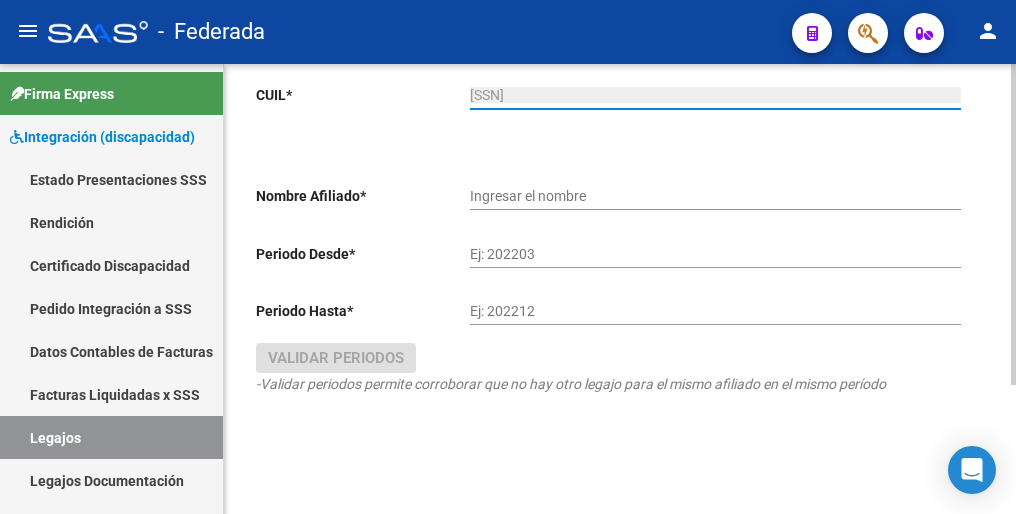 type on "[LAST_NAME] [FIRST_NAME] [FIRST_NAME]" 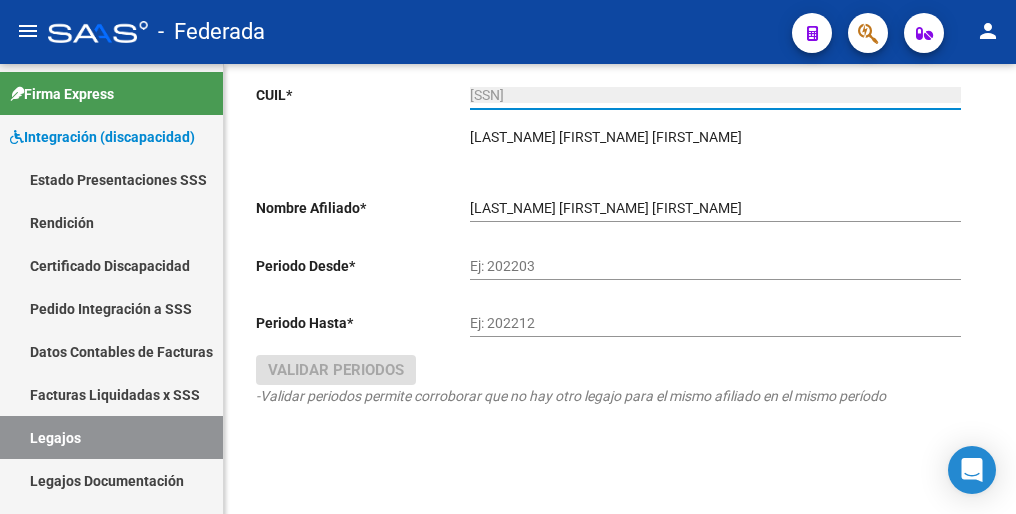 type on "[SSN]" 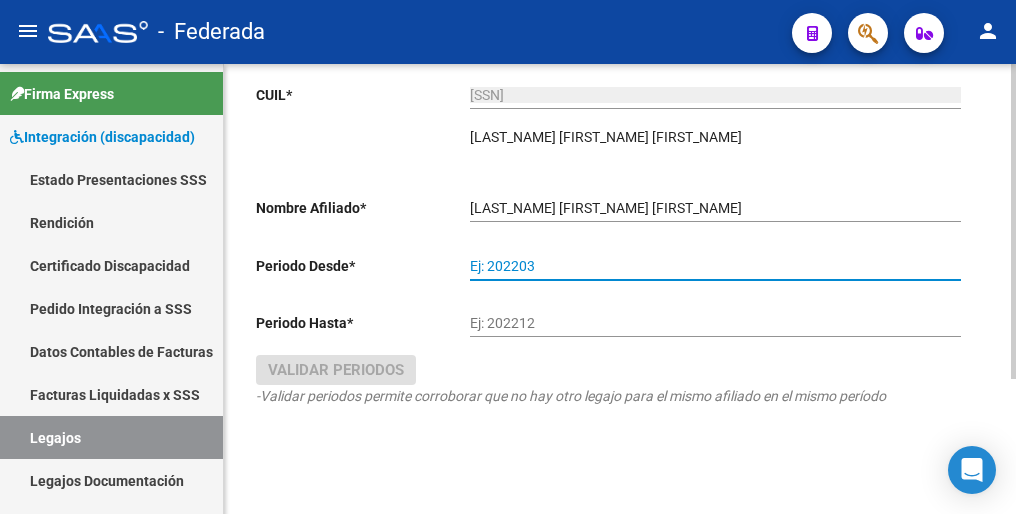 click on "Ej: 202203" at bounding box center [715, 266] 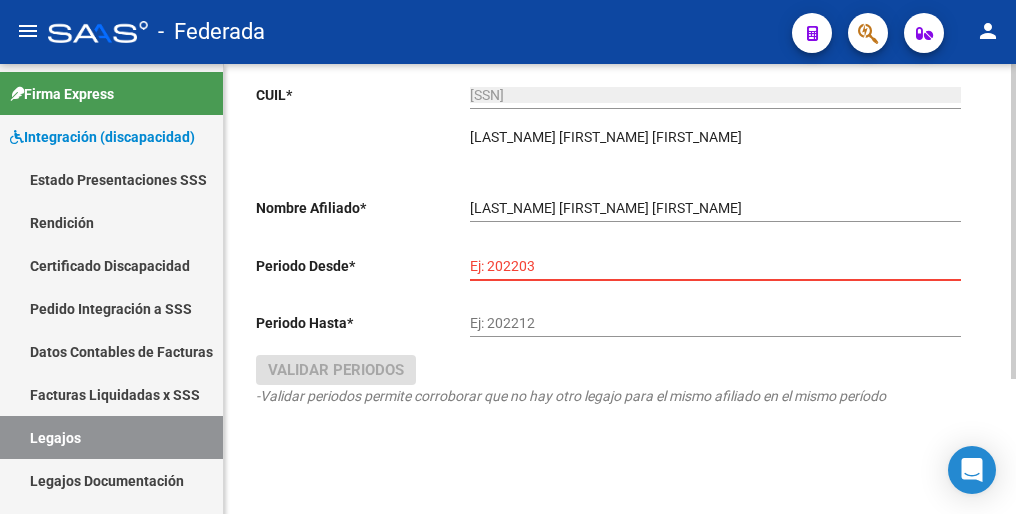 paste on "202501" 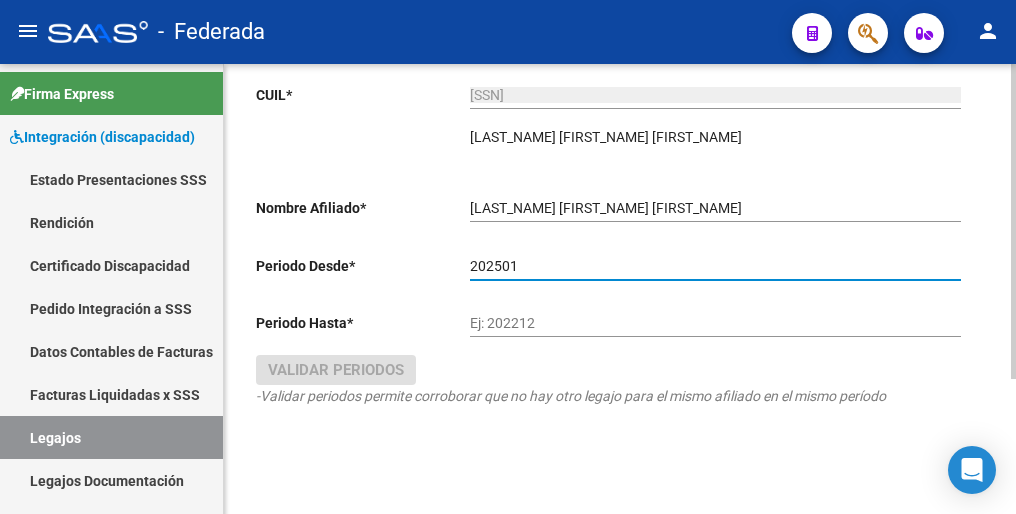 type on "202501" 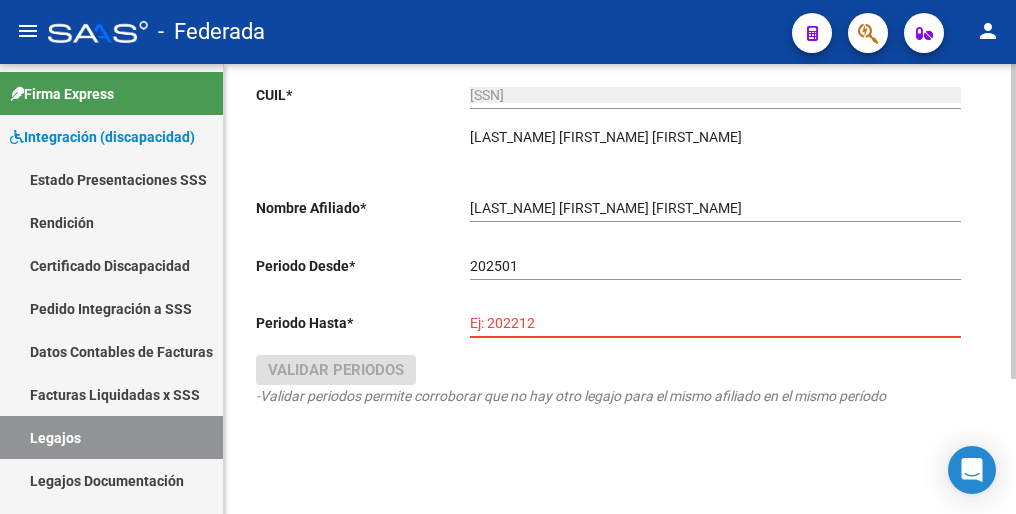 paste on "202512" 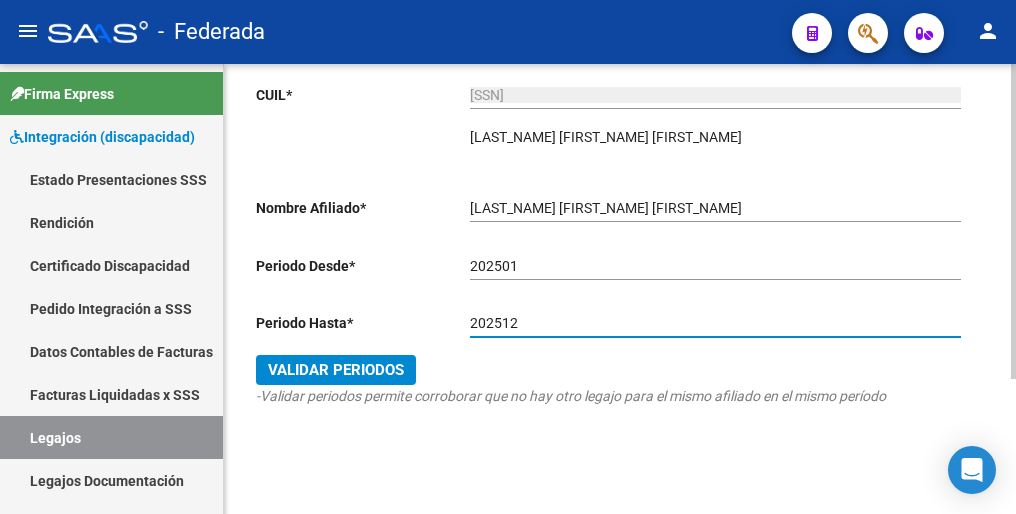 type on "202512" 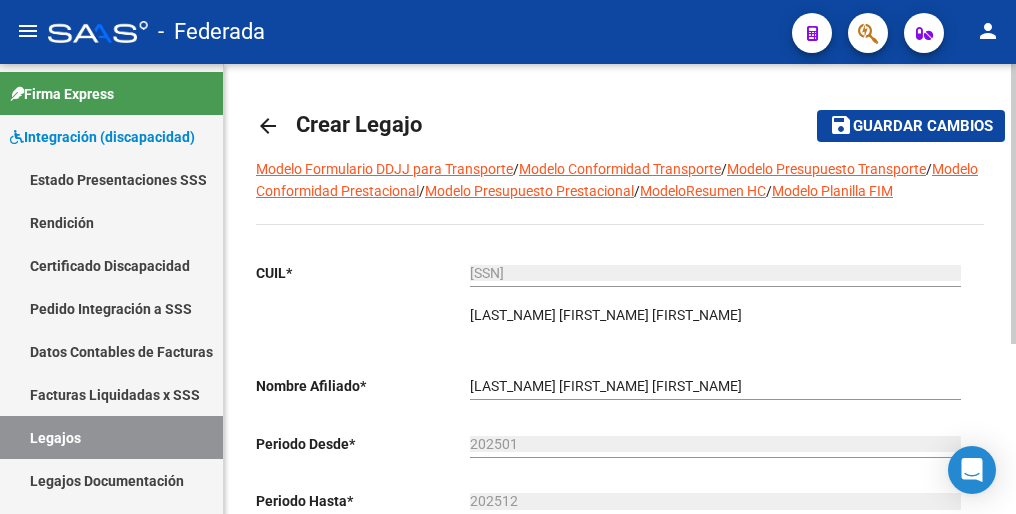 scroll, scrollTop: 0, scrollLeft: 0, axis: both 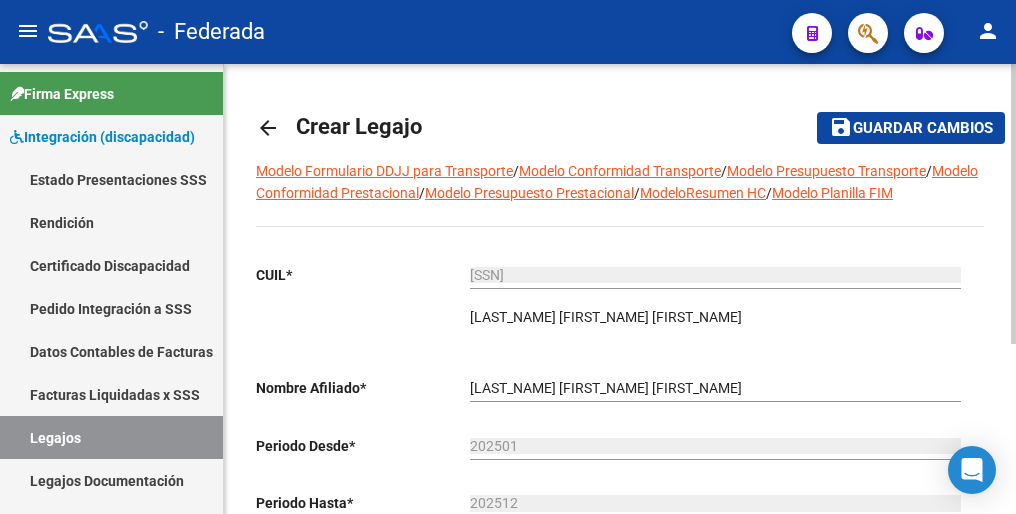 click on "Guardar cambios" 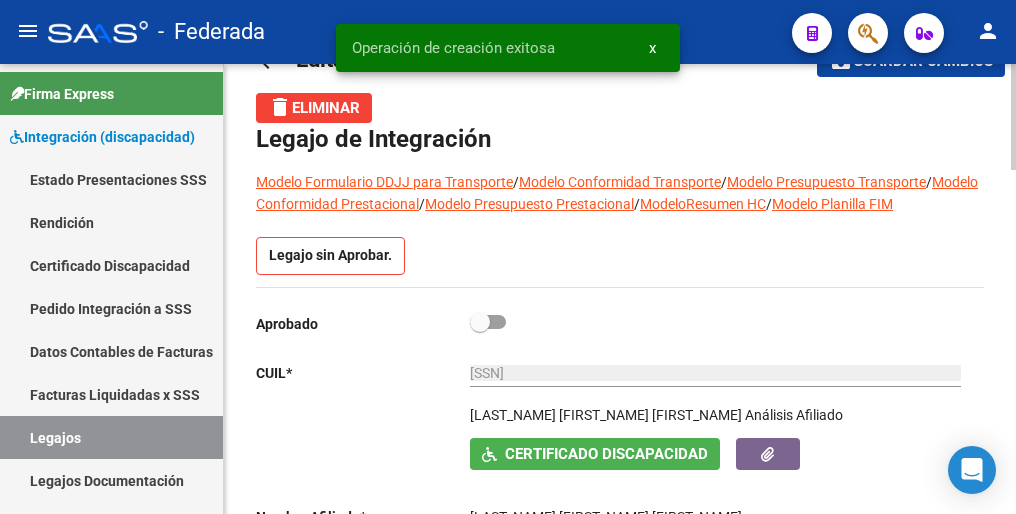 scroll, scrollTop: 100, scrollLeft: 0, axis: vertical 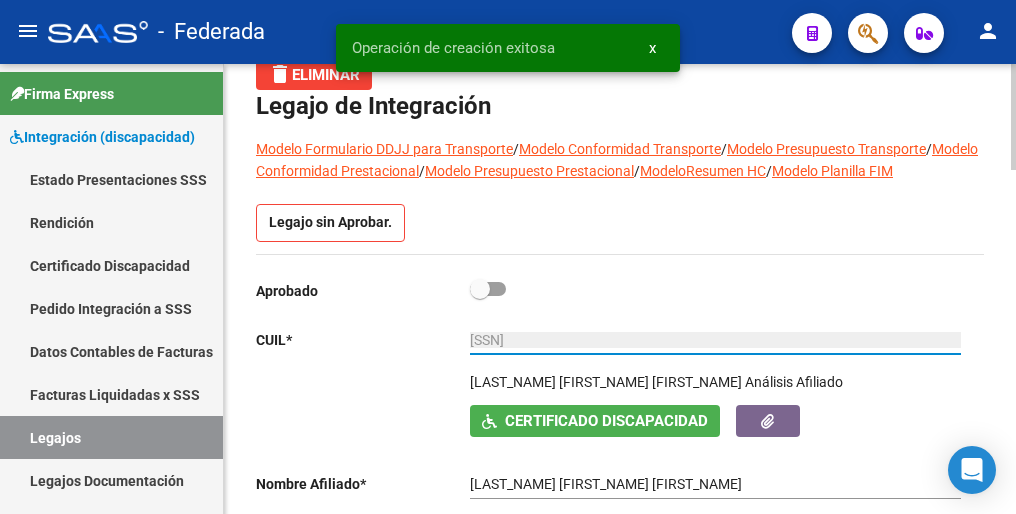 drag, startPoint x: 616, startPoint y: 341, endPoint x: 583, endPoint y: 338, distance: 33.13608 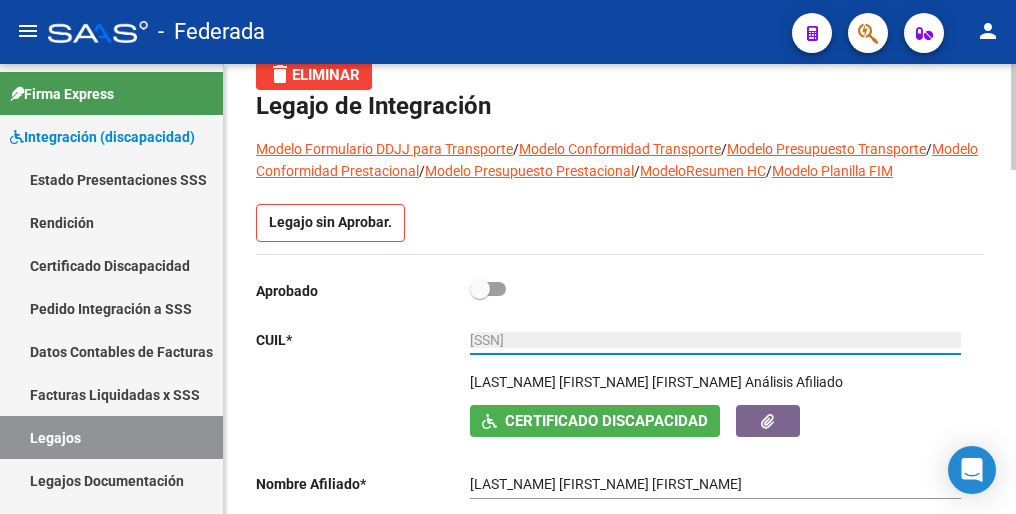 drag, startPoint x: 564, startPoint y: 341, endPoint x: 450, endPoint y: 341, distance: 114 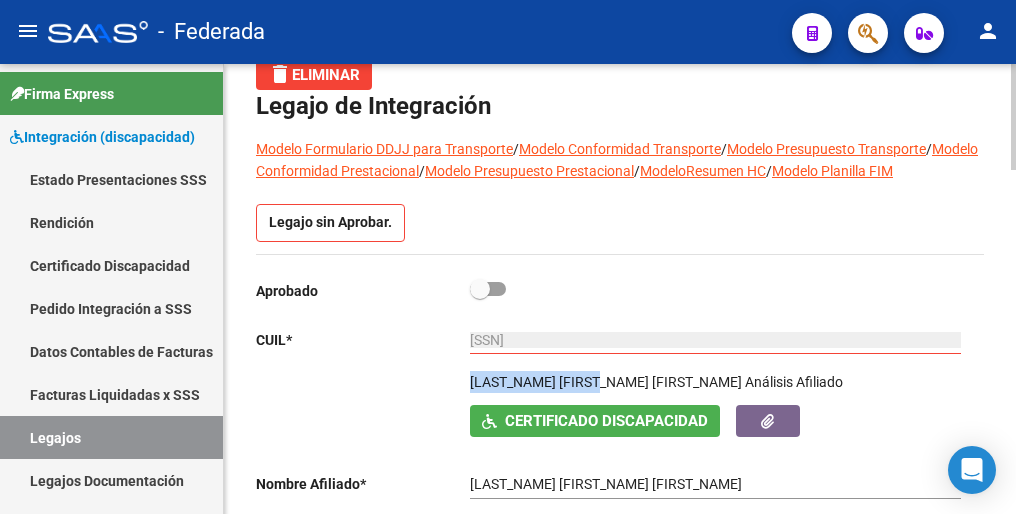 drag, startPoint x: 472, startPoint y: 380, endPoint x: 600, endPoint y: 382, distance: 128.01562 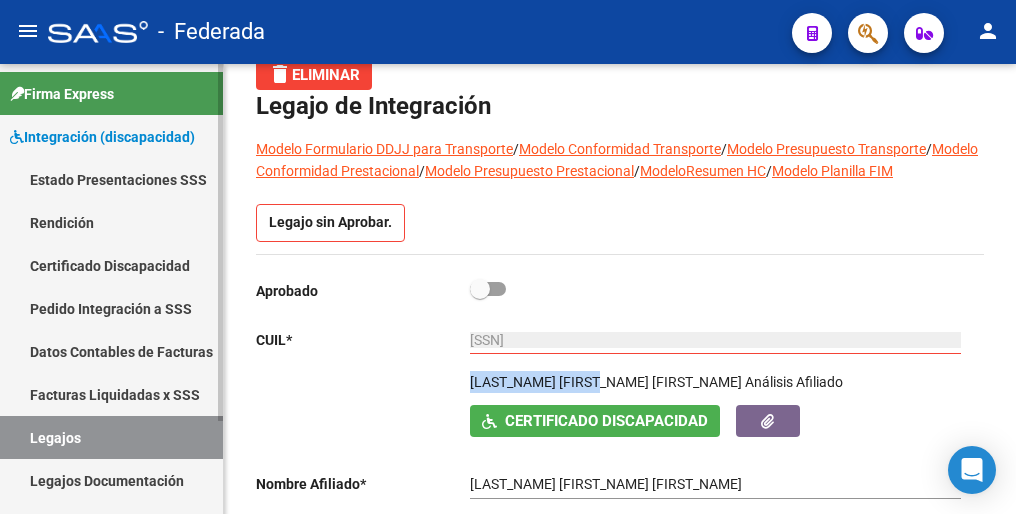 click on "Legajos" at bounding box center (111, 437) 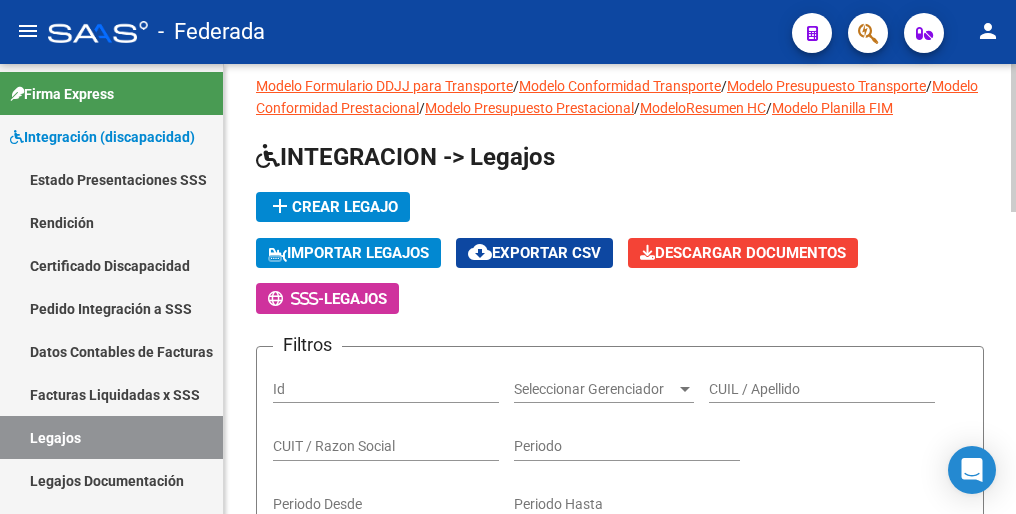 scroll, scrollTop: 0, scrollLeft: 0, axis: both 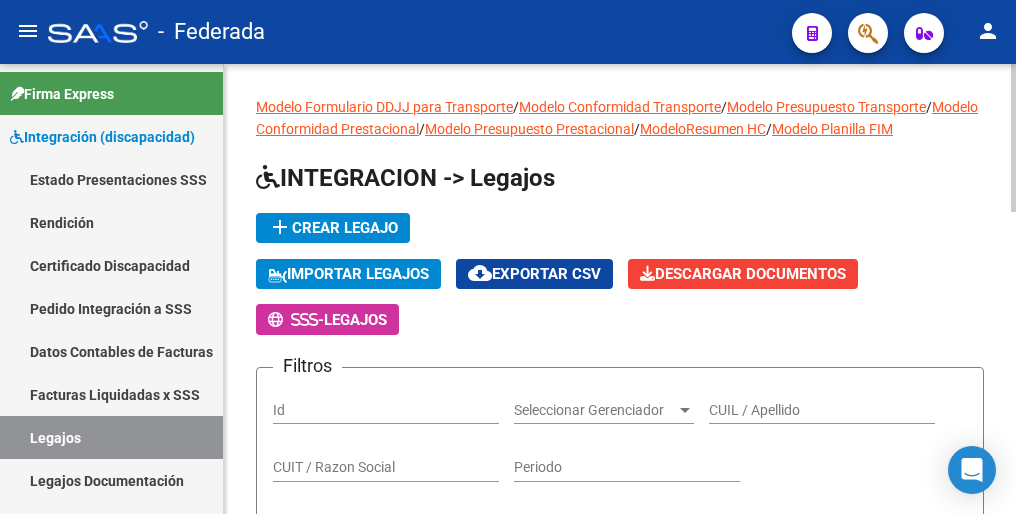 click on "add  Crear Legajo" 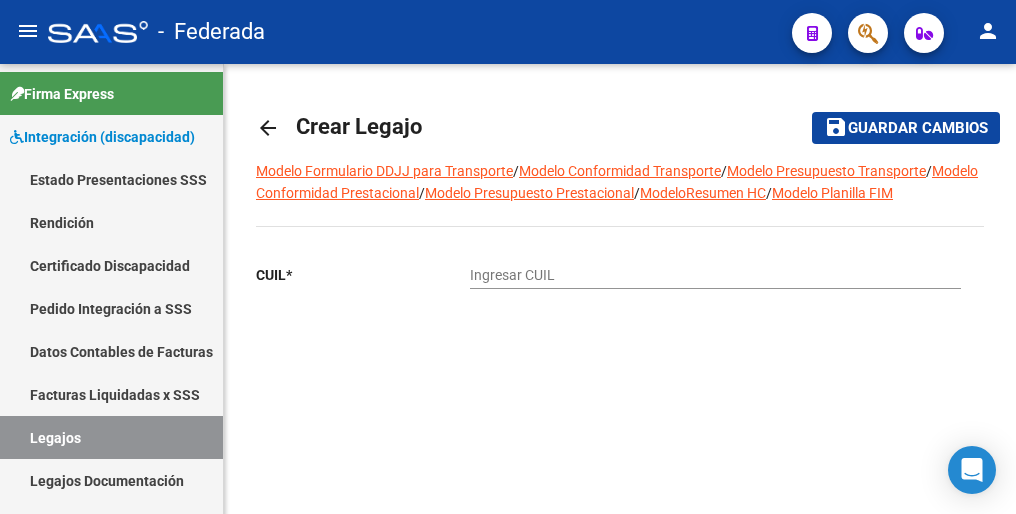 click on "Ingresar CUIL" at bounding box center [715, 275] 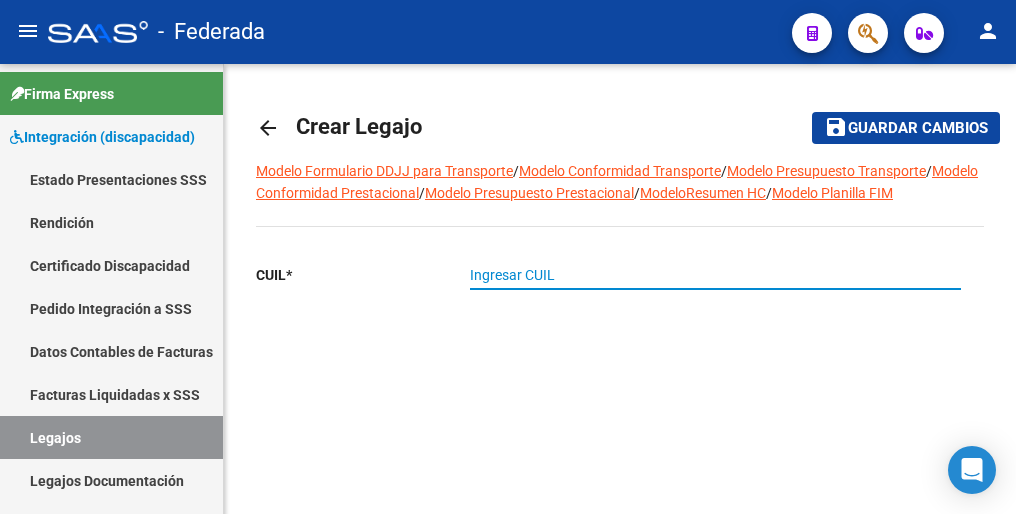 paste on "[SSN]" 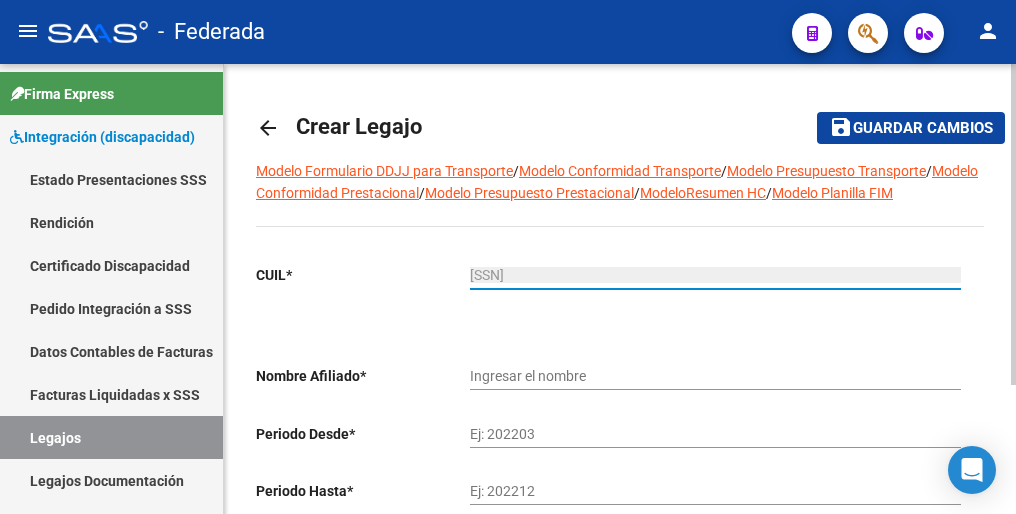 type on "[SSN]" 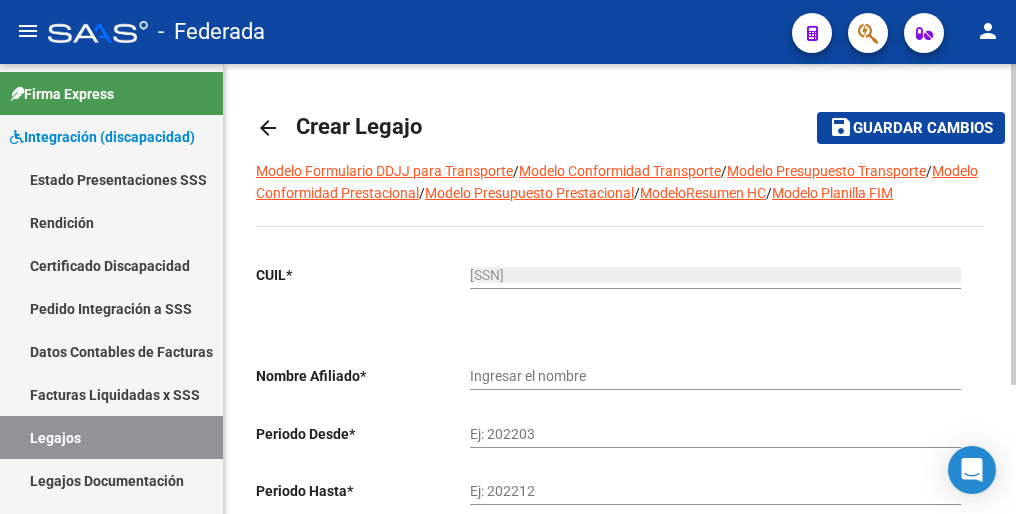 click 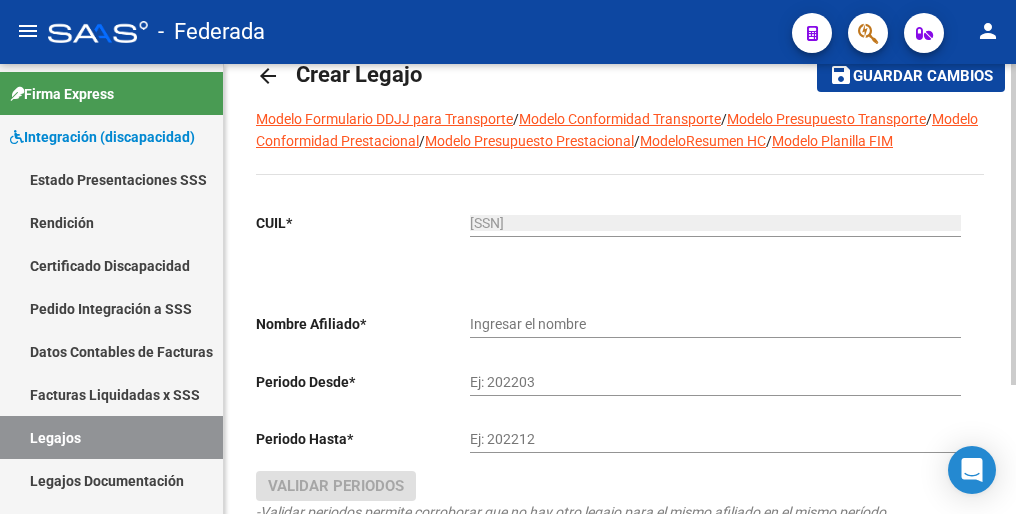 scroll, scrollTop: 100, scrollLeft: 0, axis: vertical 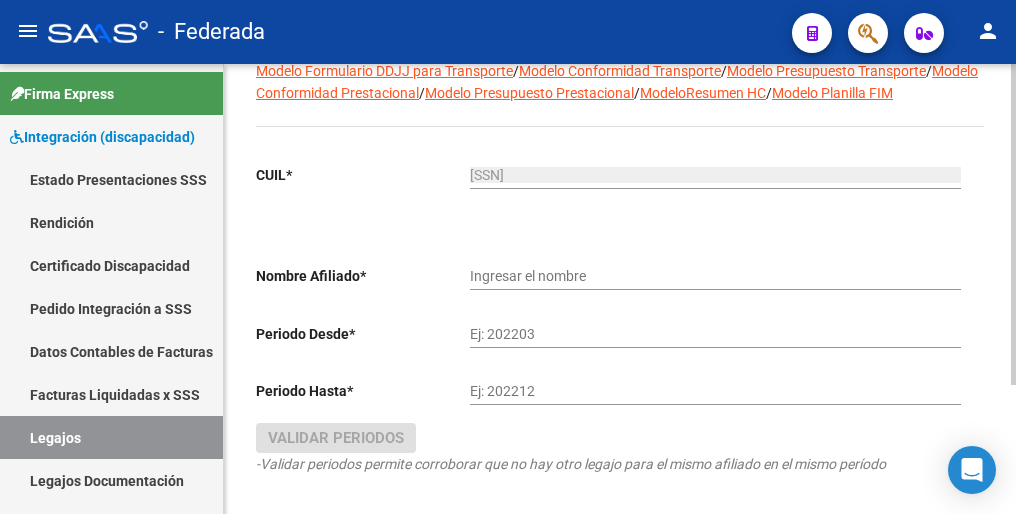 type on "[LAST_NAME] [FIRST_NAME] [FIRST_NAME]" 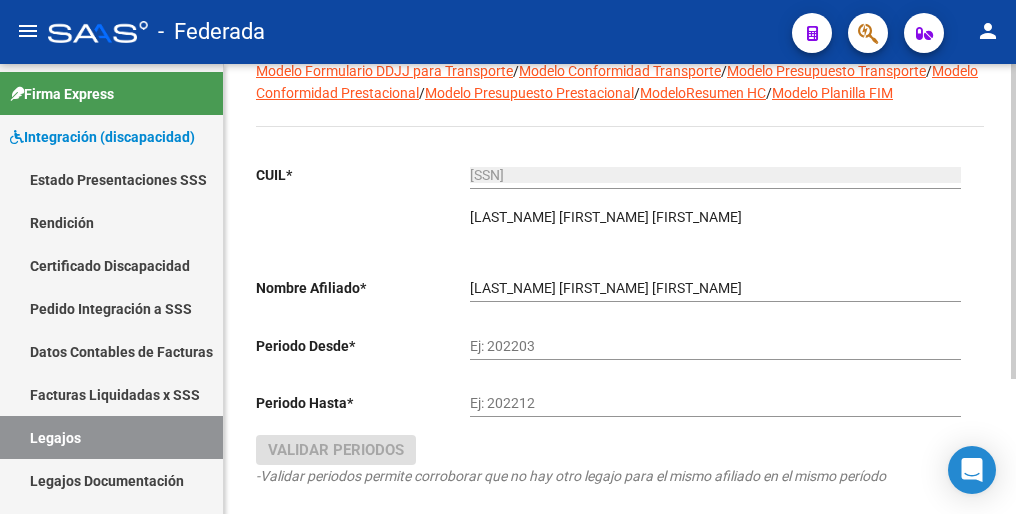 click on "Ej: 202203" 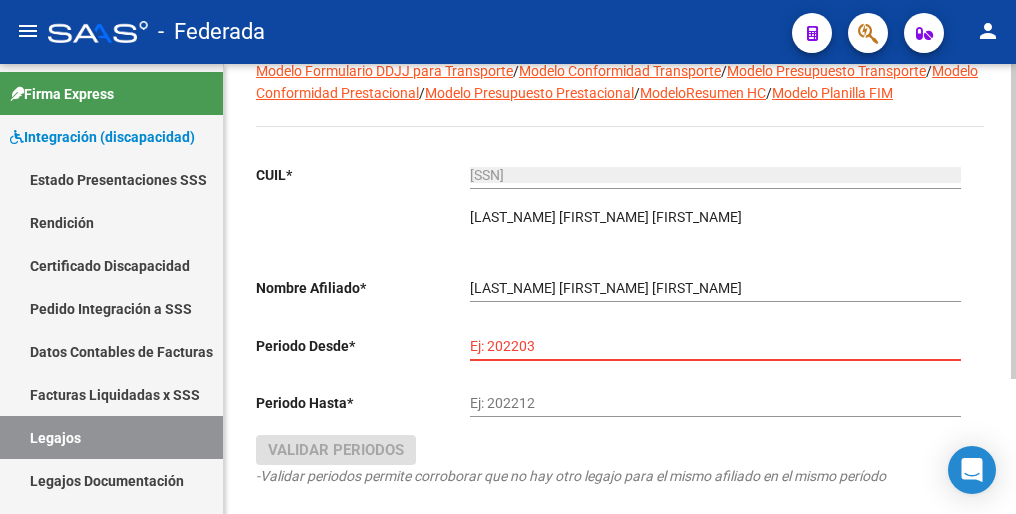 paste 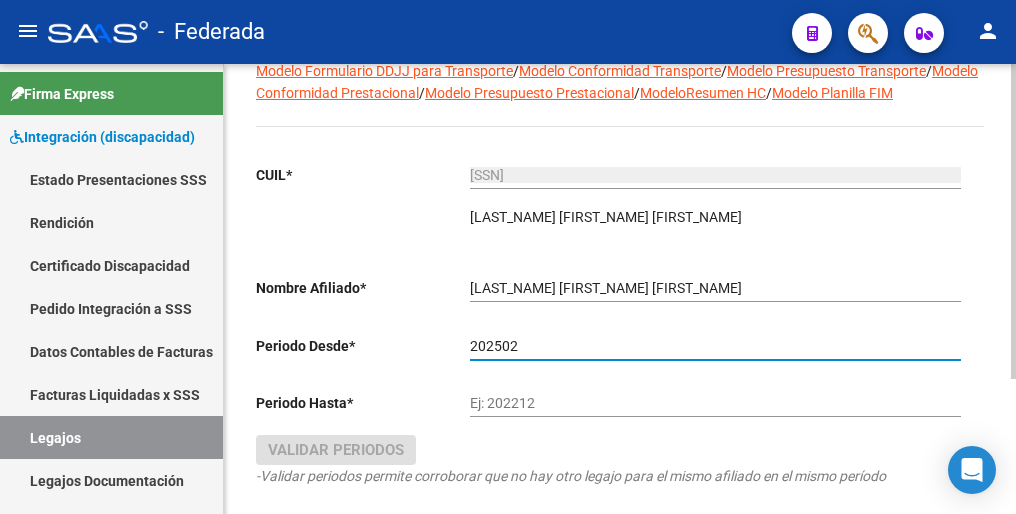 type on "202502" 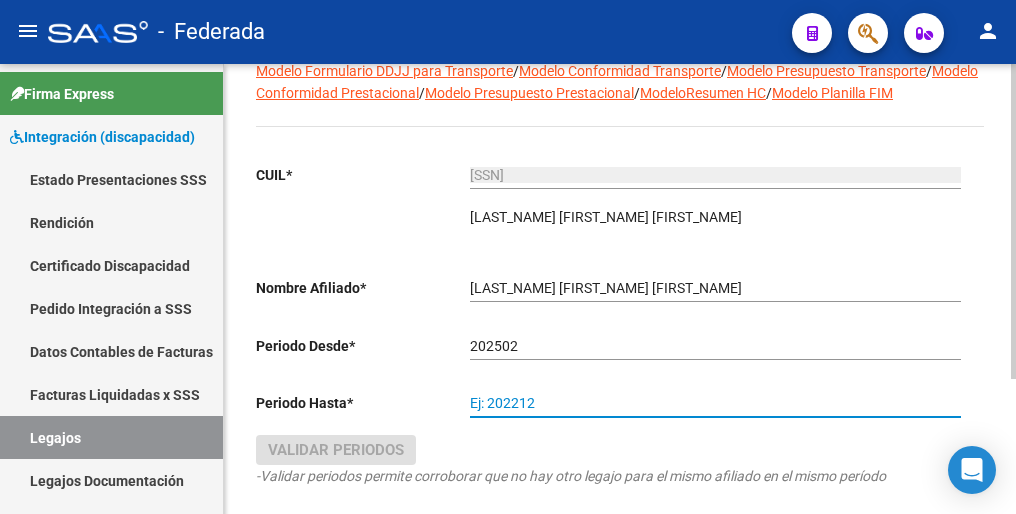 click on "Ej: 202212" at bounding box center (715, 403) 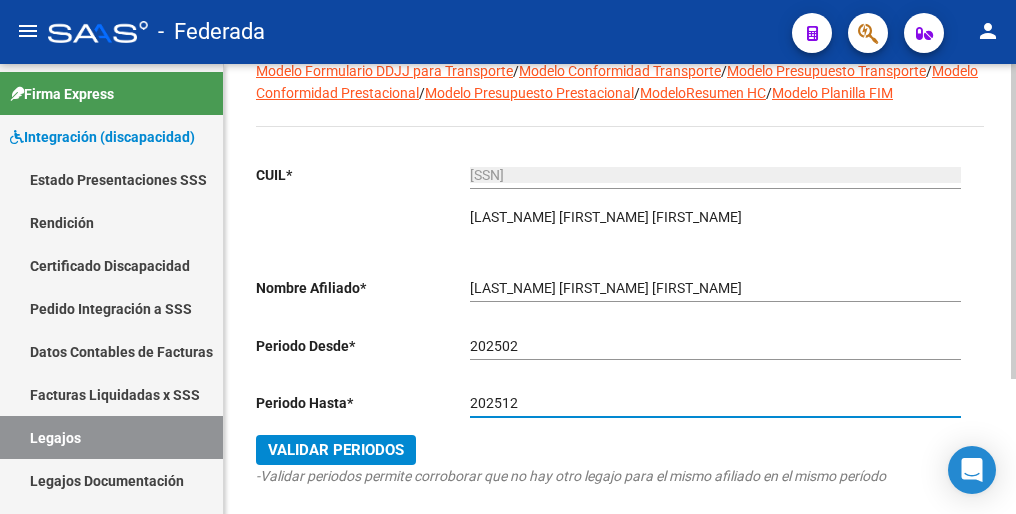 type on "202512" 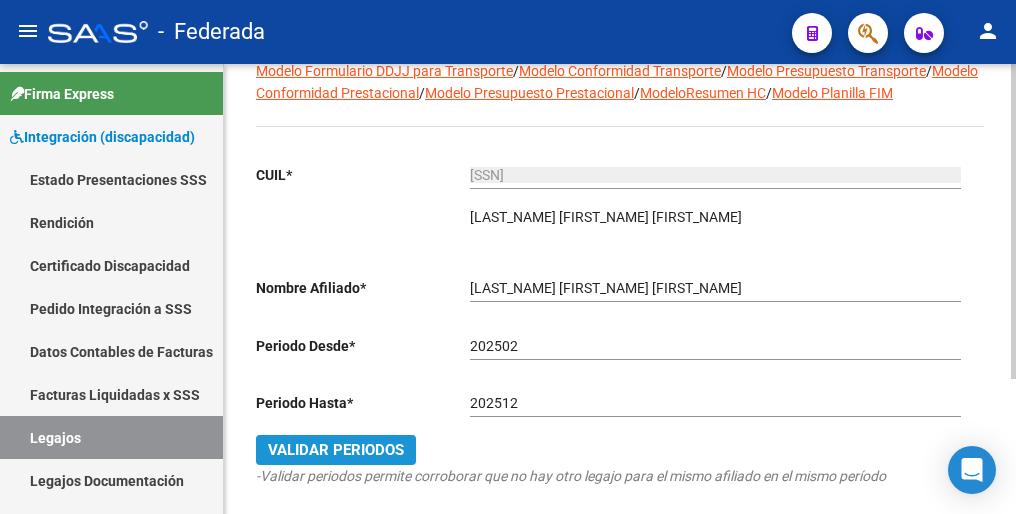 click on "Validar Periodos" 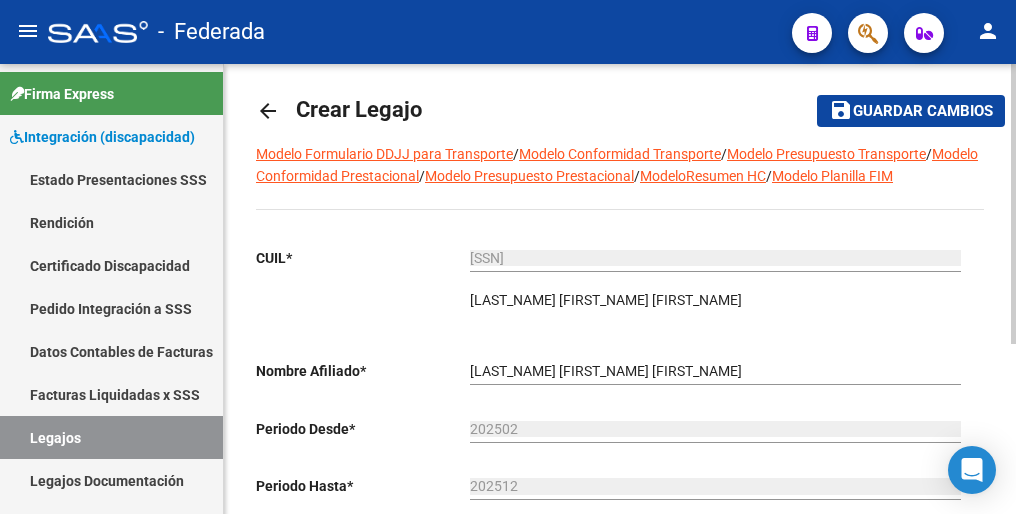 scroll, scrollTop: 0, scrollLeft: 0, axis: both 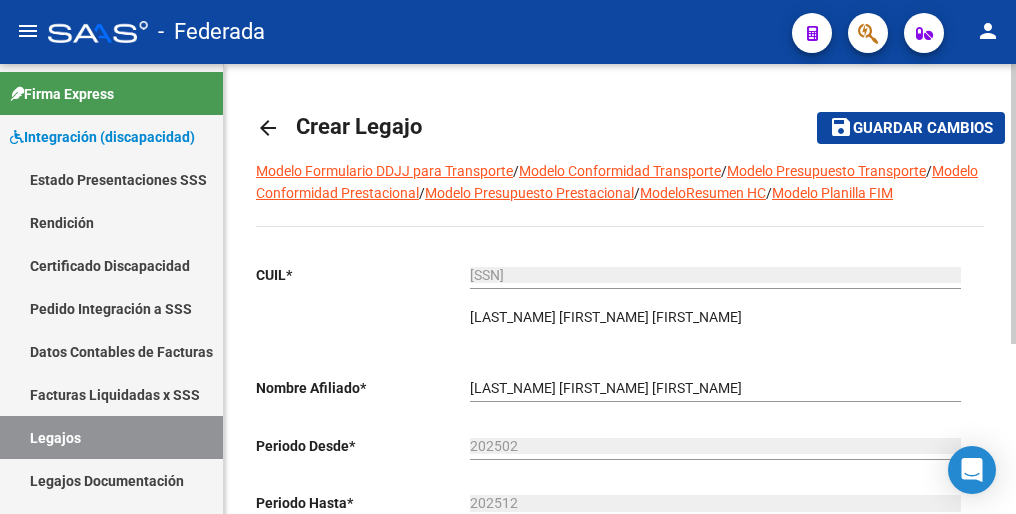 click on "Guardar cambios" 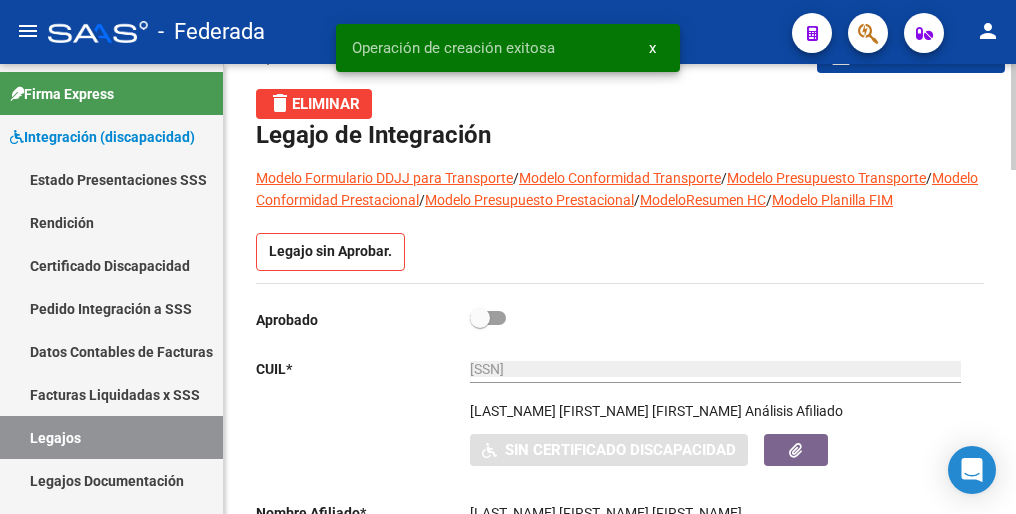 scroll, scrollTop: 100, scrollLeft: 0, axis: vertical 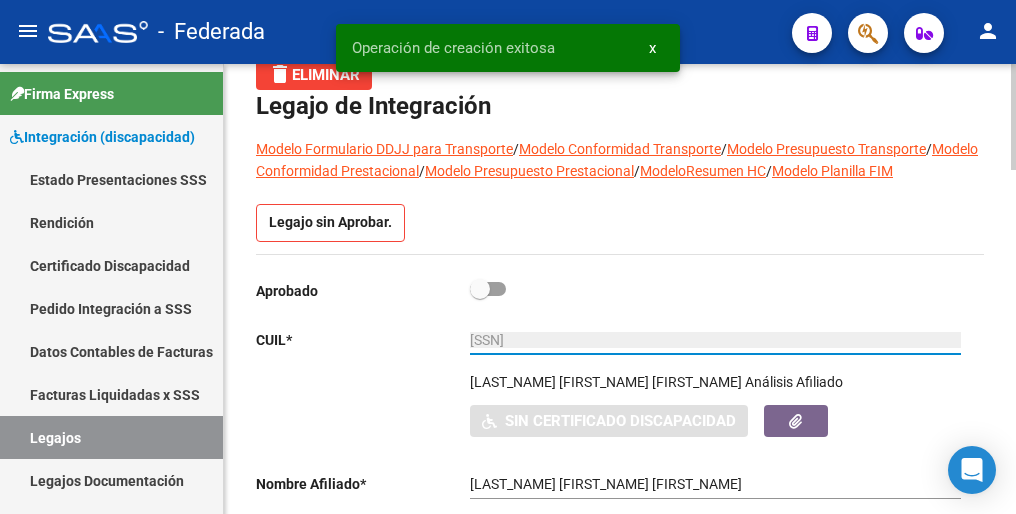 drag, startPoint x: 573, startPoint y: 340, endPoint x: 396, endPoint y: 344, distance: 177.0452 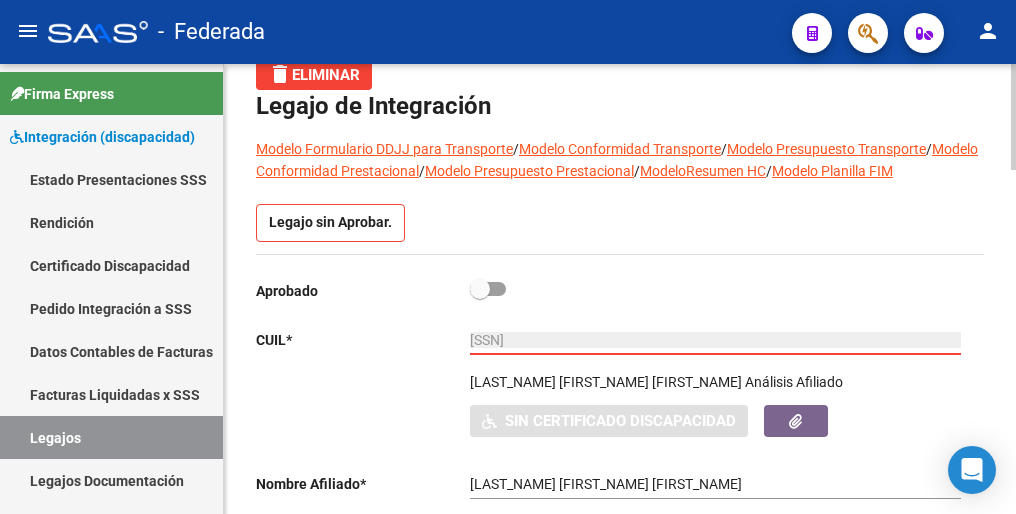 scroll, scrollTop: 200, scrollLeft: 0, axis: vertical 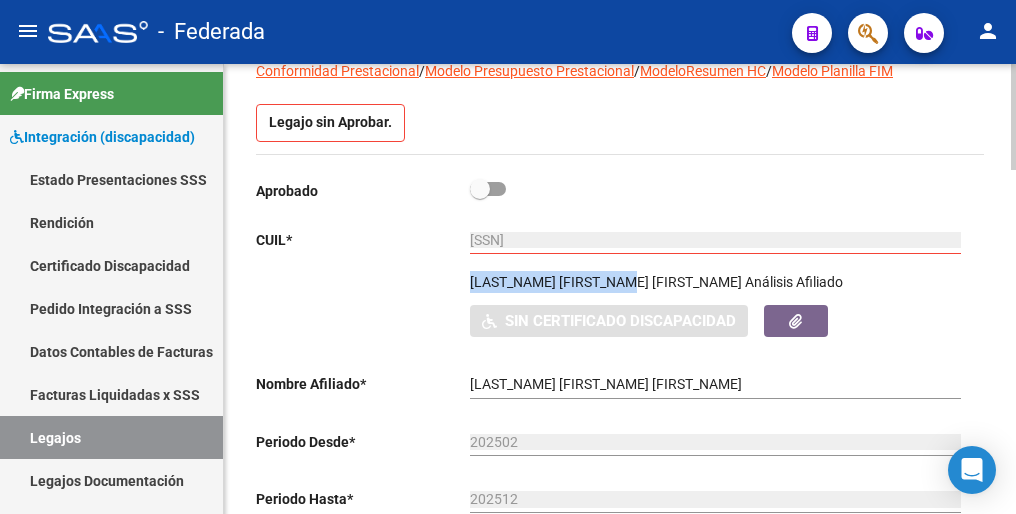 drag, startPoint x: 467, startPoint y: 282, endPoint x: 641, endPoint y: 283, distance: 174.00287 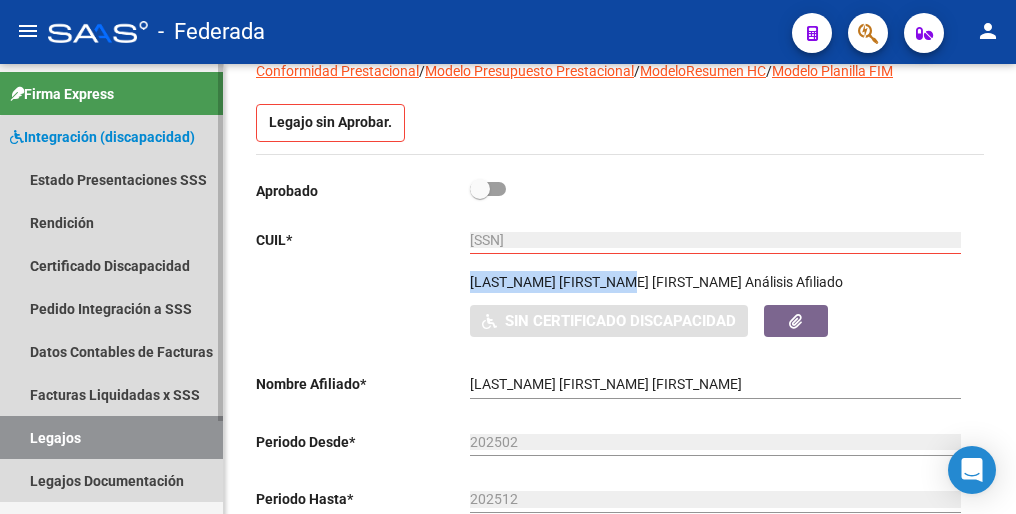 click on "Legajos" at bounding box center [111, 437] 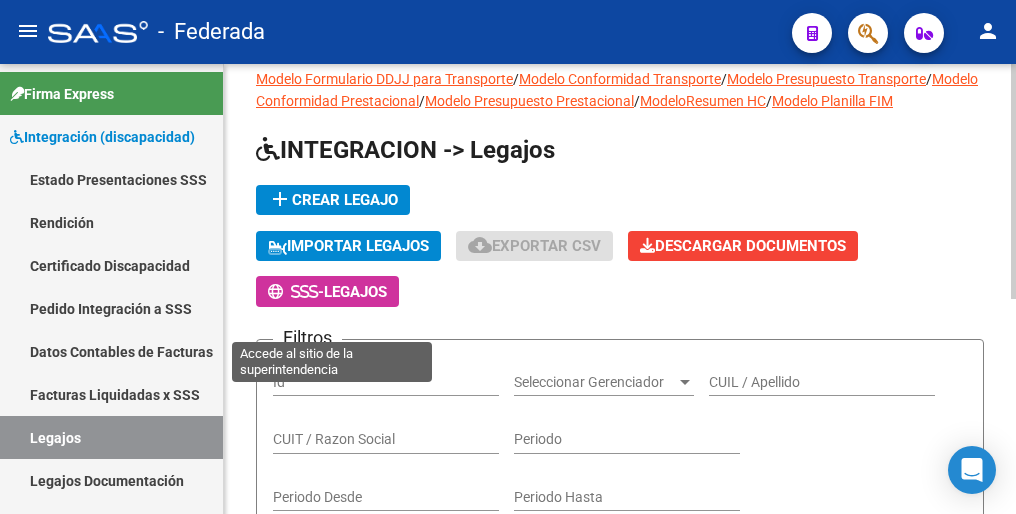 scroll, scrollTop: 0, scrollLeft: 0, axis: both 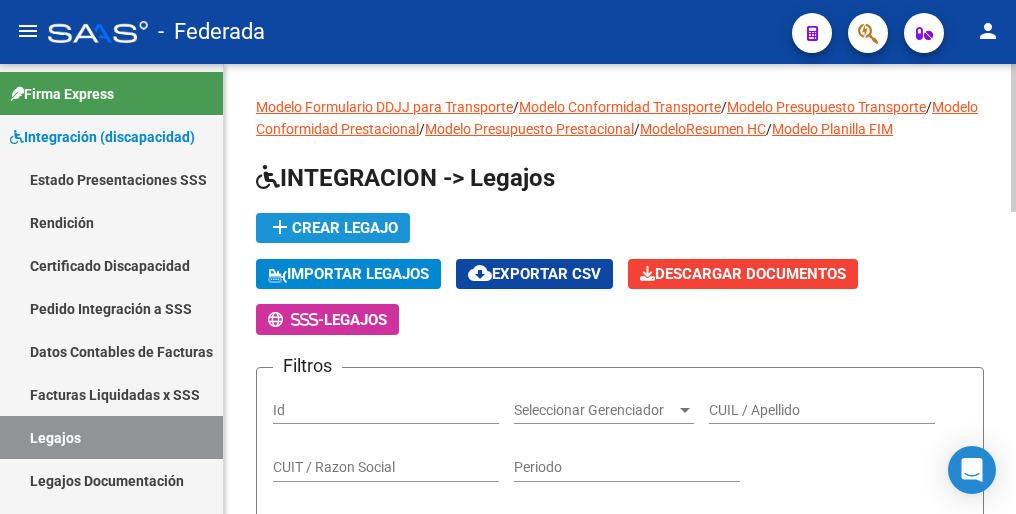 click on "add  Crear Legajo" 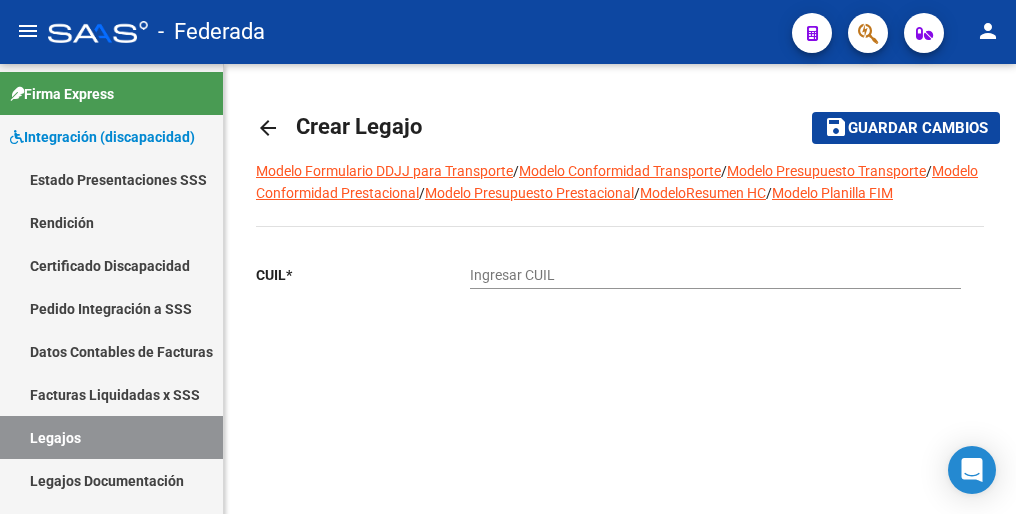 click on "Ingresar CUIL" at bounding box center [715, 275] 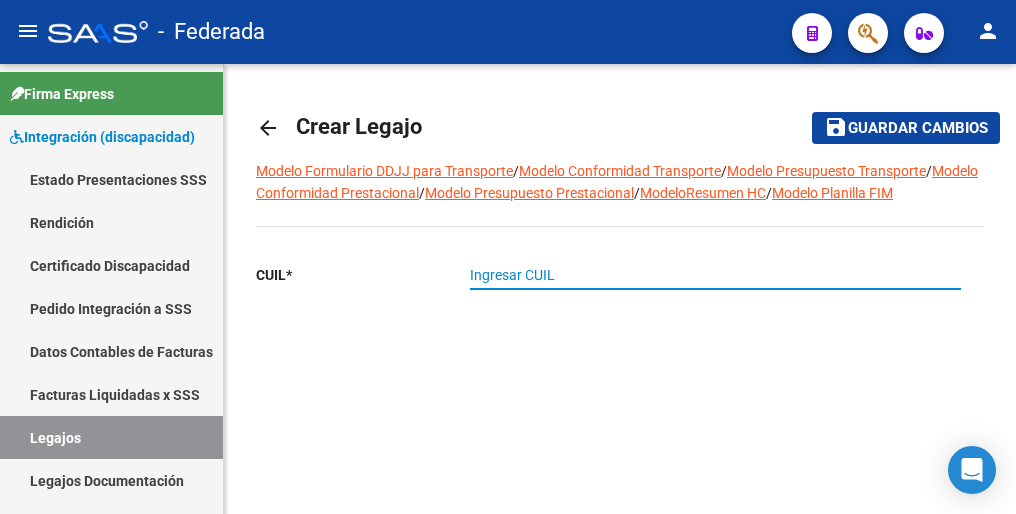 type on "[SSN]" 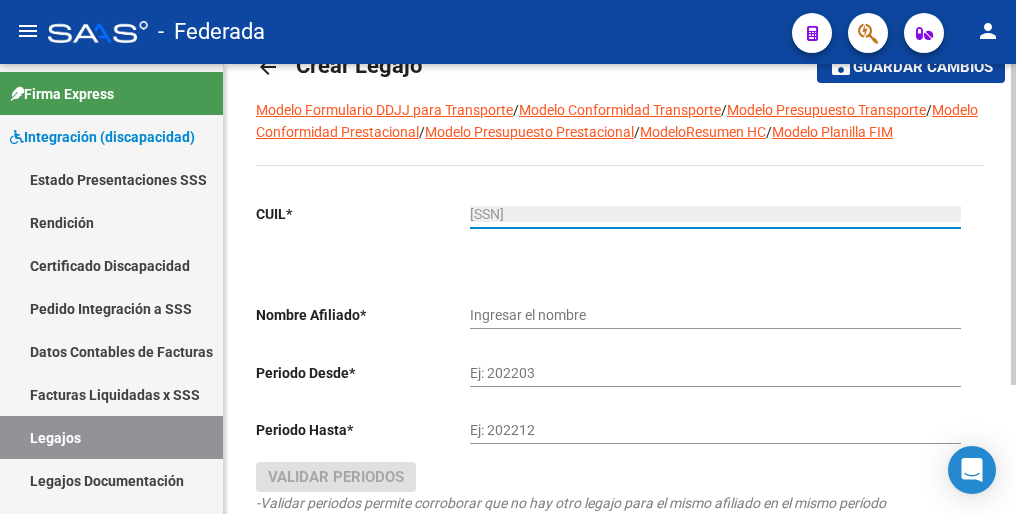 scroll, scrollTop: 100, scrollLeft: 0, axis: vertical 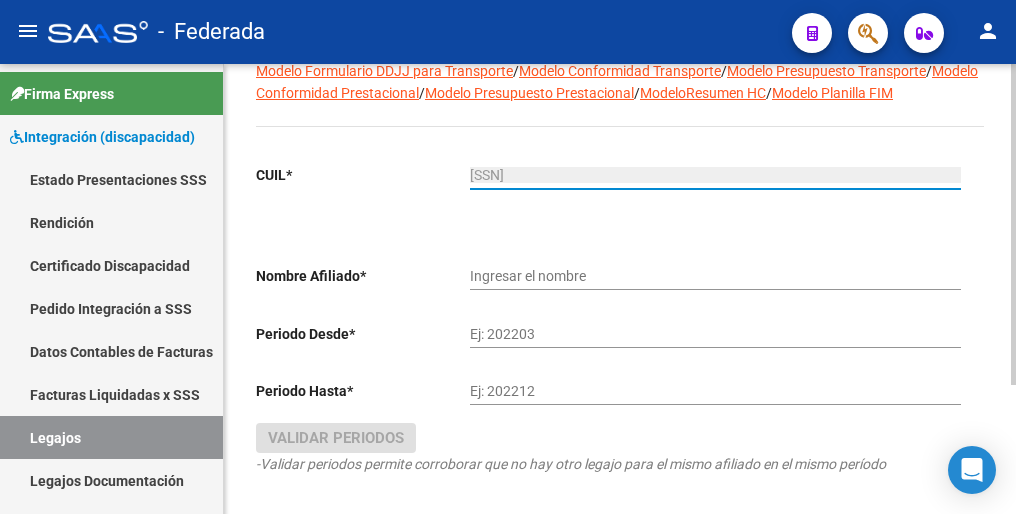 type on "[LAST_NAME] [FIRST_NAME] [FIRST_NAME]" 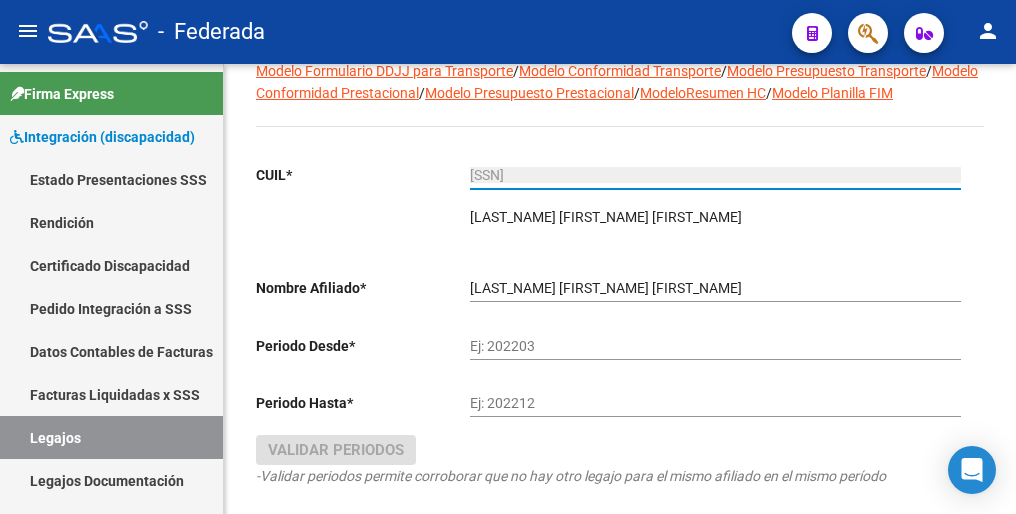 type on "[SSN]" 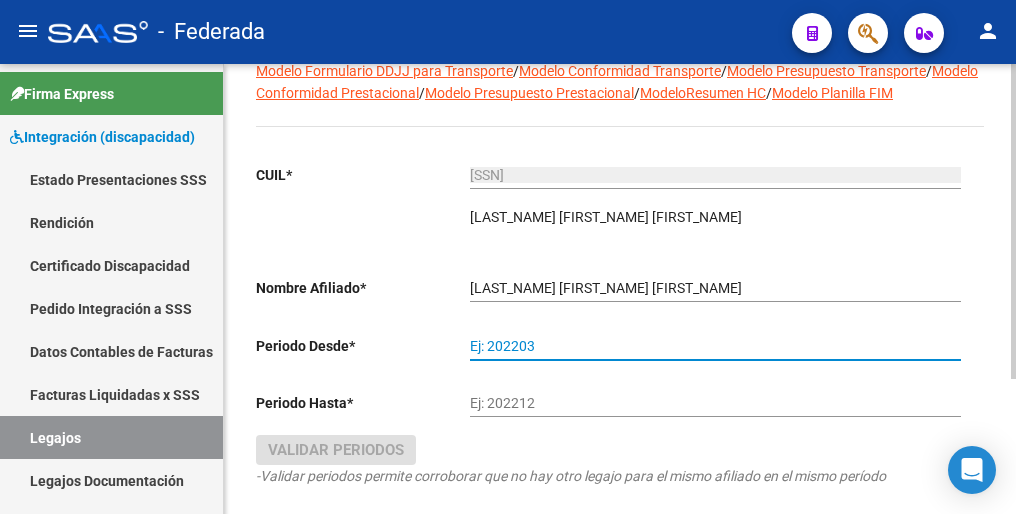 click on "Ej: 202203" at bounding box center [715, 346] 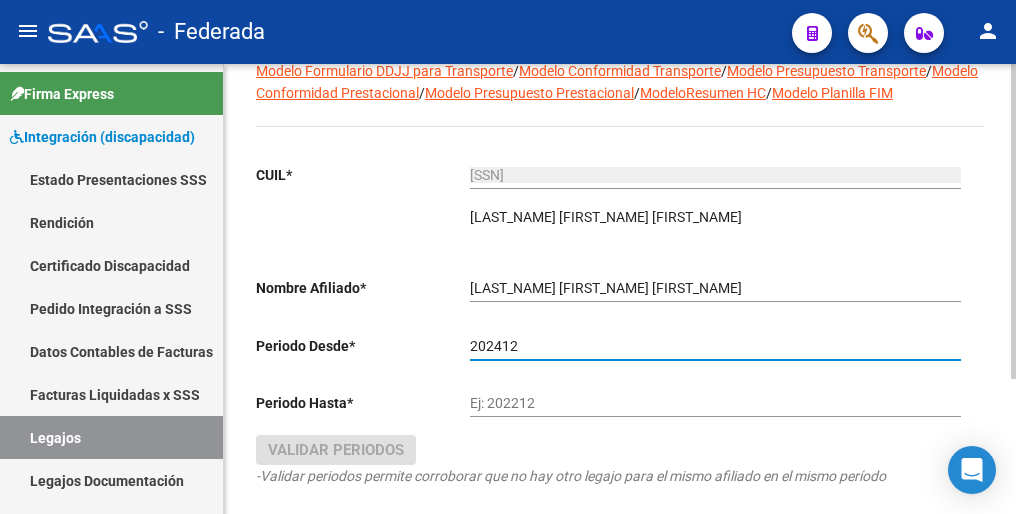 type on "202412" 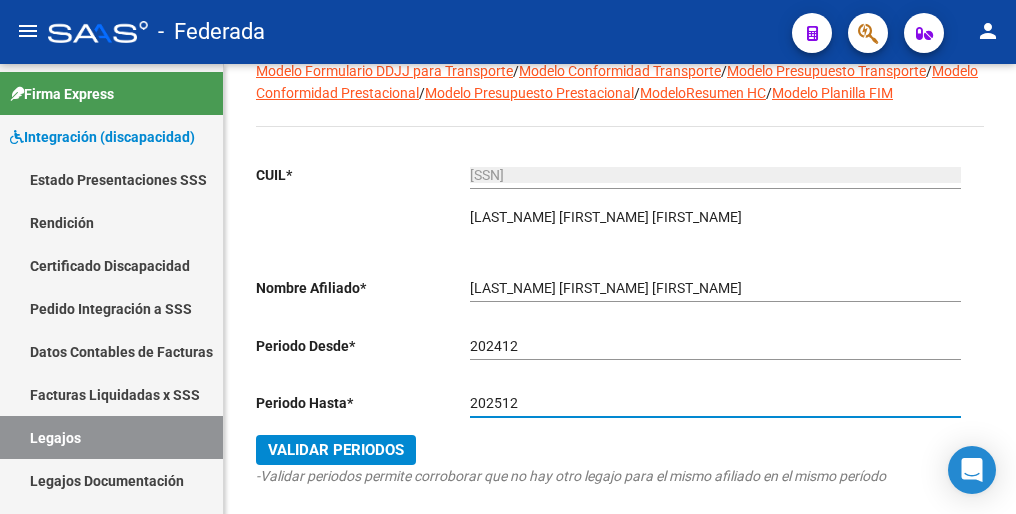 type on "202512" 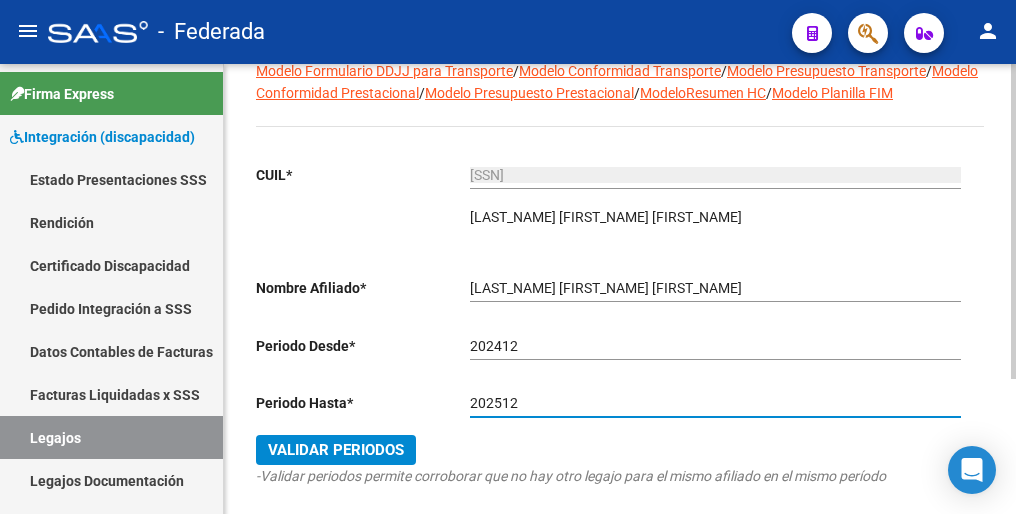 drag, startPoint x: 373, startPoint y: 448, endPoint x: 440, endPoint y: 413, distance: 75.591 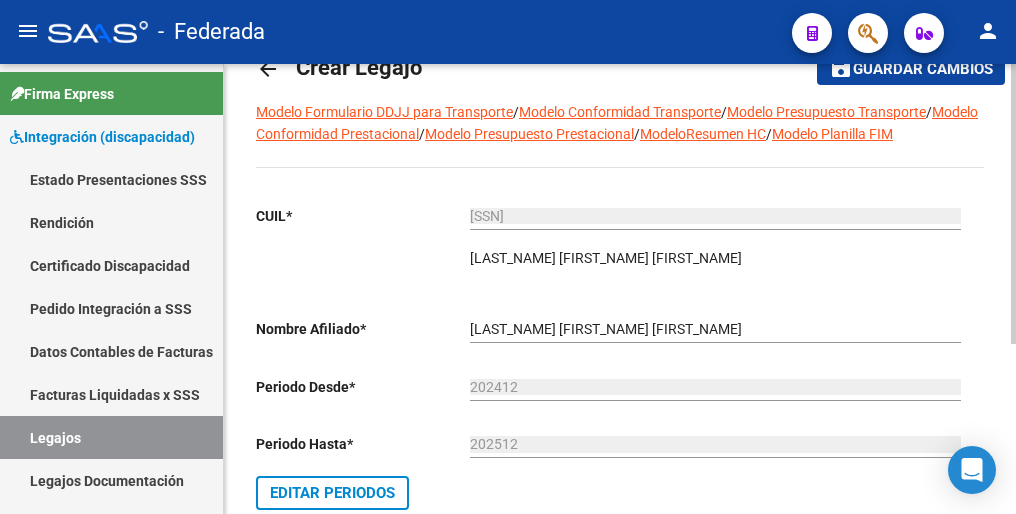 scroll, scrollTop: 0, scrollLeft: 0, axis: both 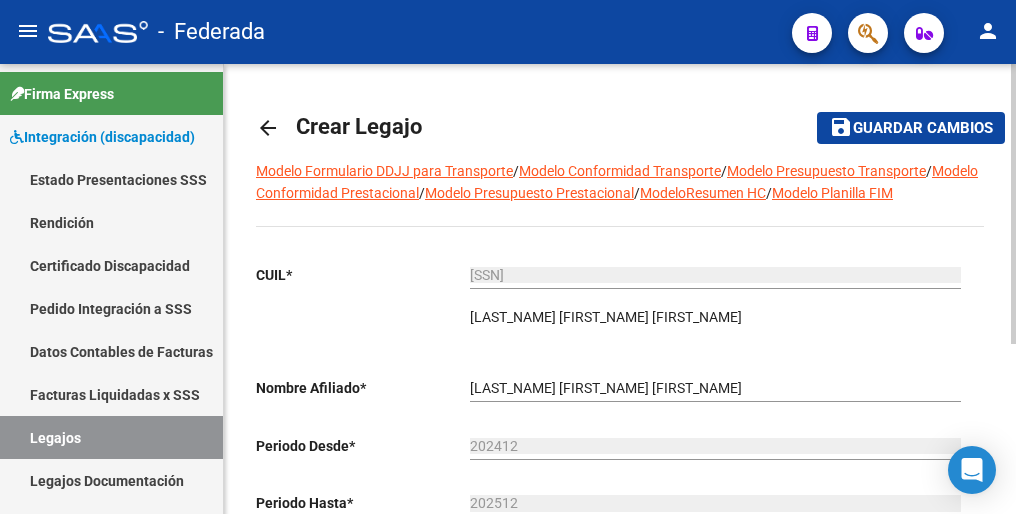 click on "Guardar cambios" 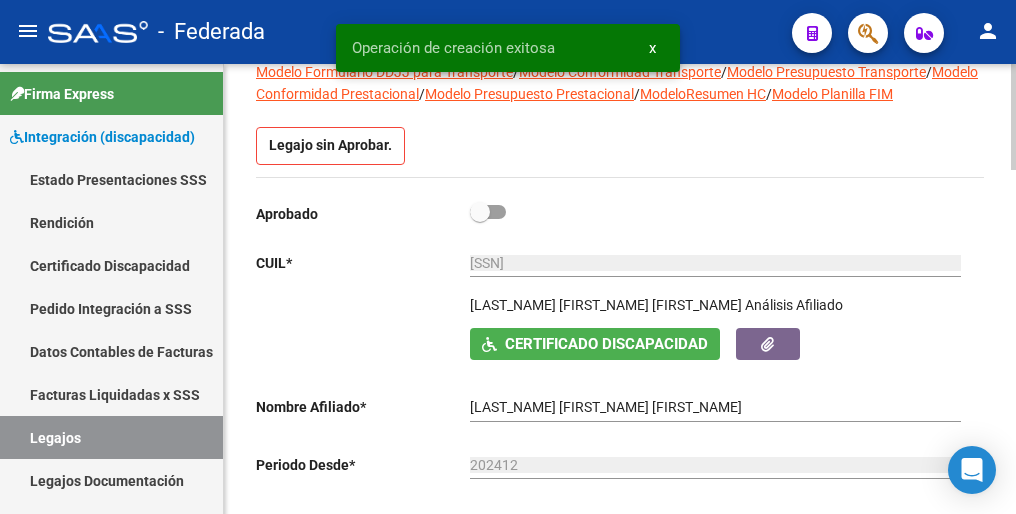 scroll, scrollTop: 200, scrollLeft: 0, axis: vertical 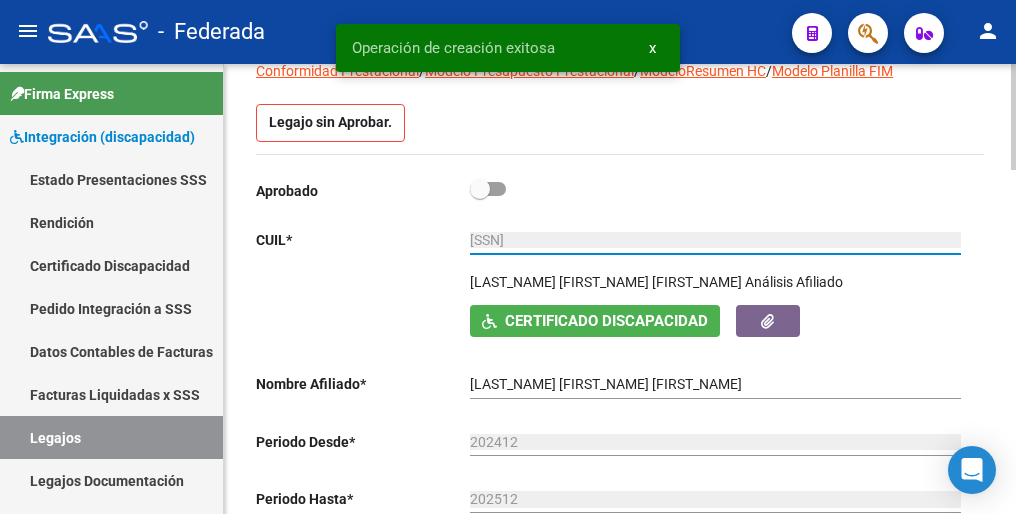 drag, startPoint x: 574, startPoint y: 241, endPoint x: 436, endPoint y: 248, distance: 138.17743 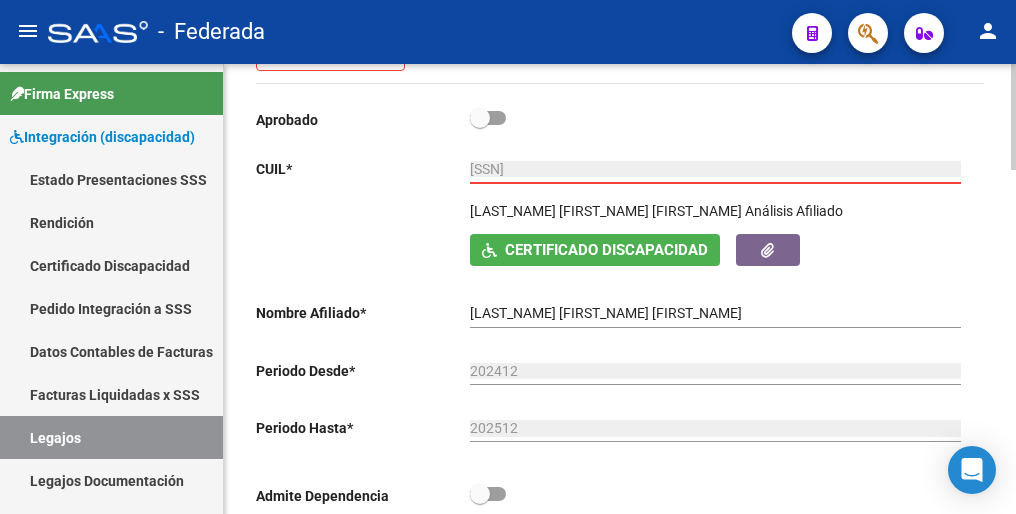 scroll, scrollTop: 300, scrollLeft: 0, axis: vertical 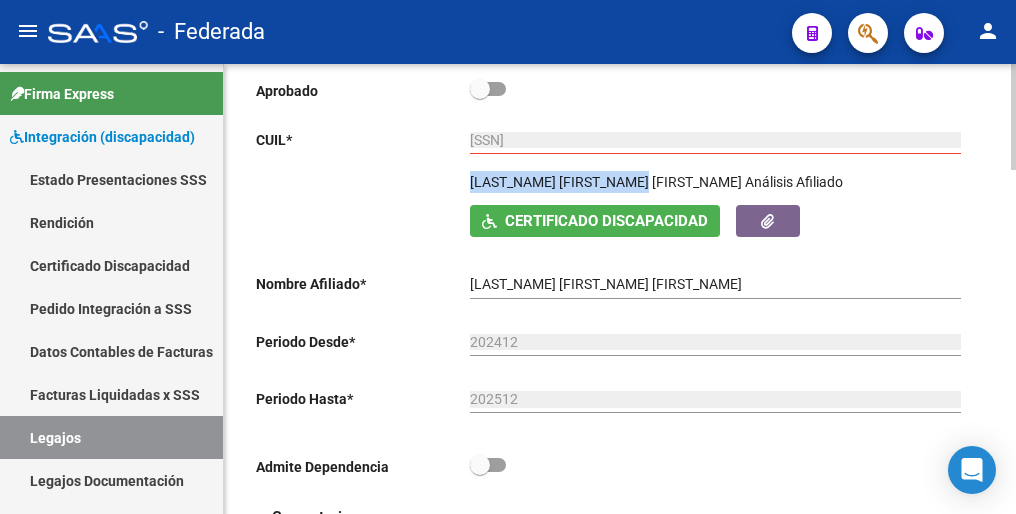 drag, startPoint x: 666, startPoint y: 183, endPoint x: 461, endPoint y: 182, distance: 205.00244 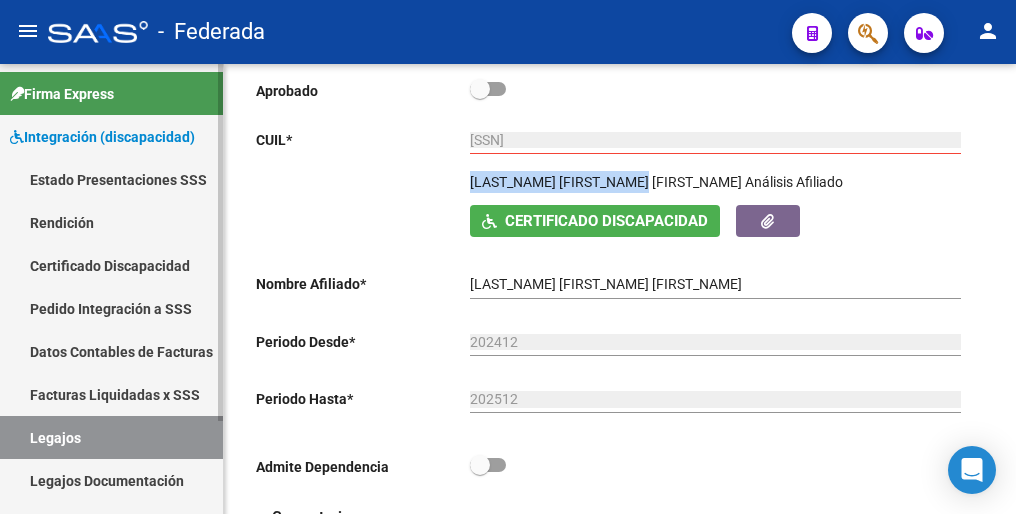 click on "Legajos" at bounding box center (111, 437) 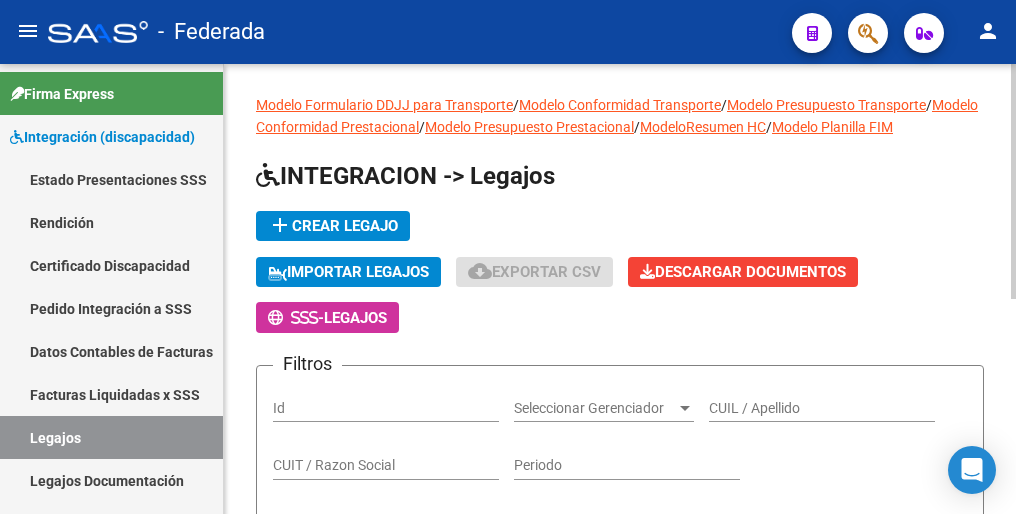 scroll, scrollTop: 0, scrollLeft: 0, axis: both 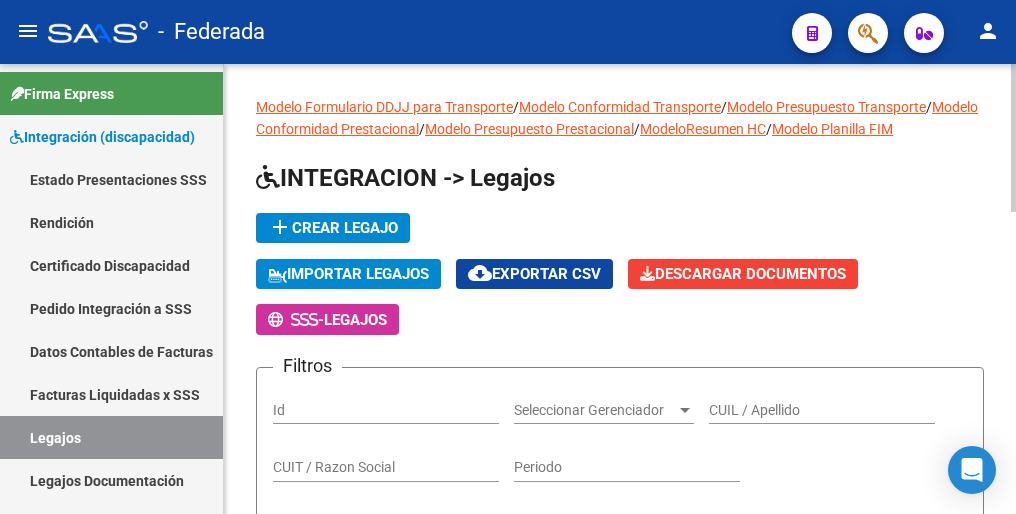 click on "add  Crear Legajo" 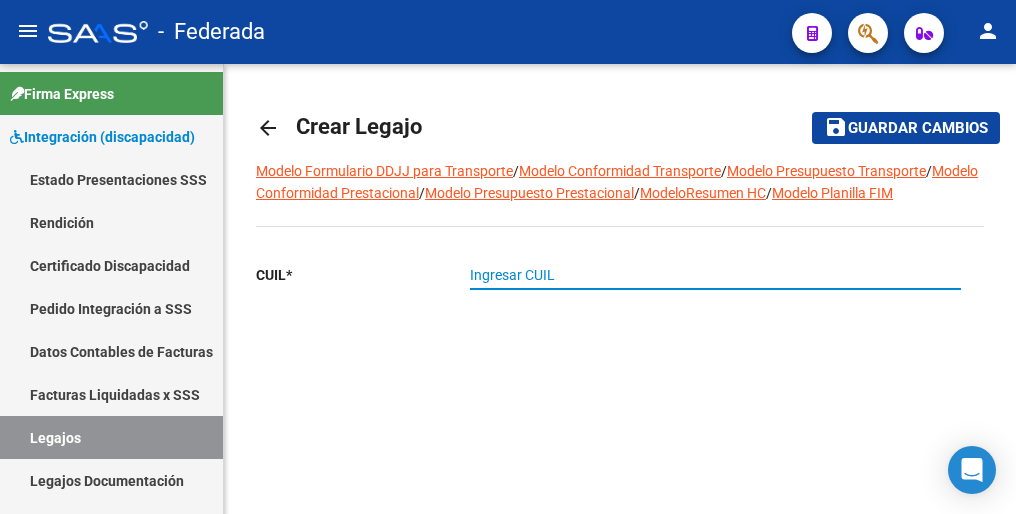 click on "Ingresar CUIL" at bounding box center [715, 275] 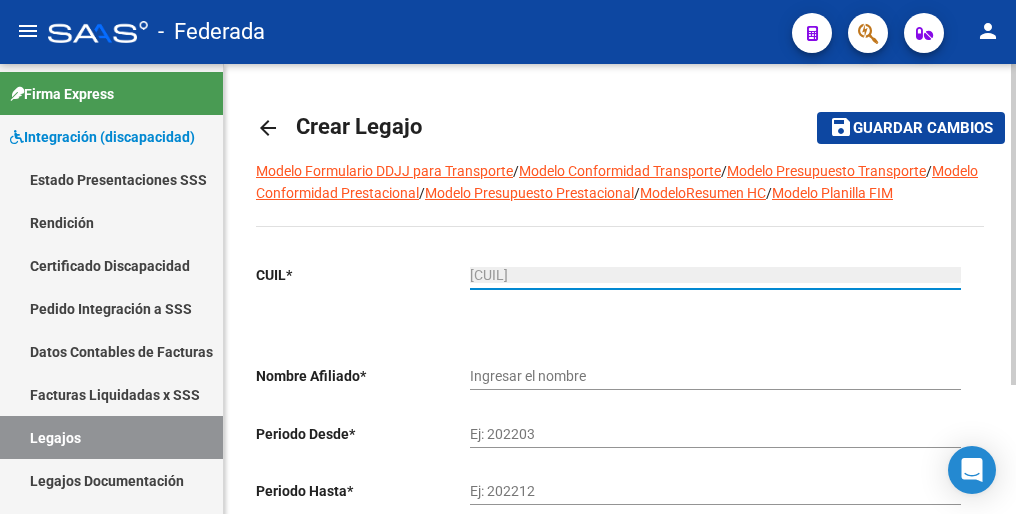 type on "[LAST] [FIRST]" 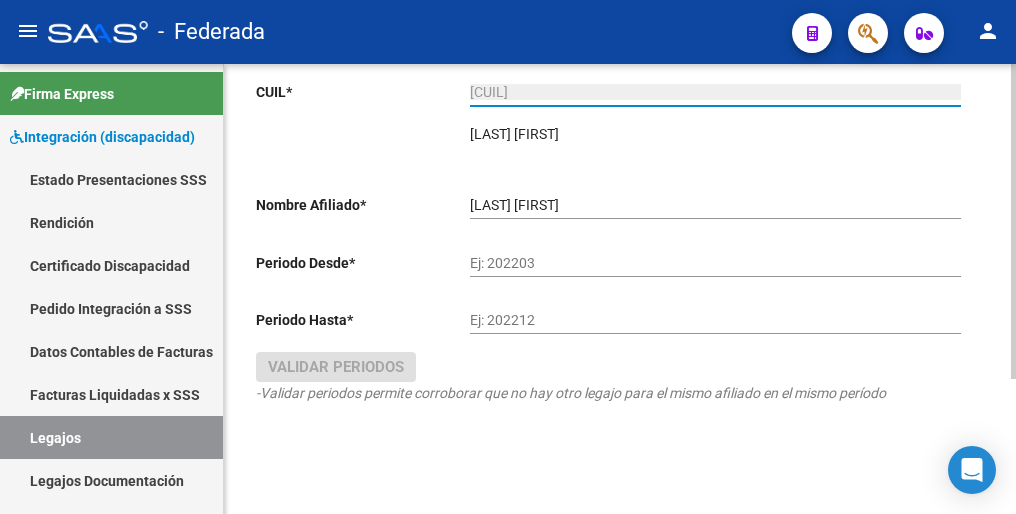scroll, scrollTop: 192, scrollLeft: 0, axis: vertical 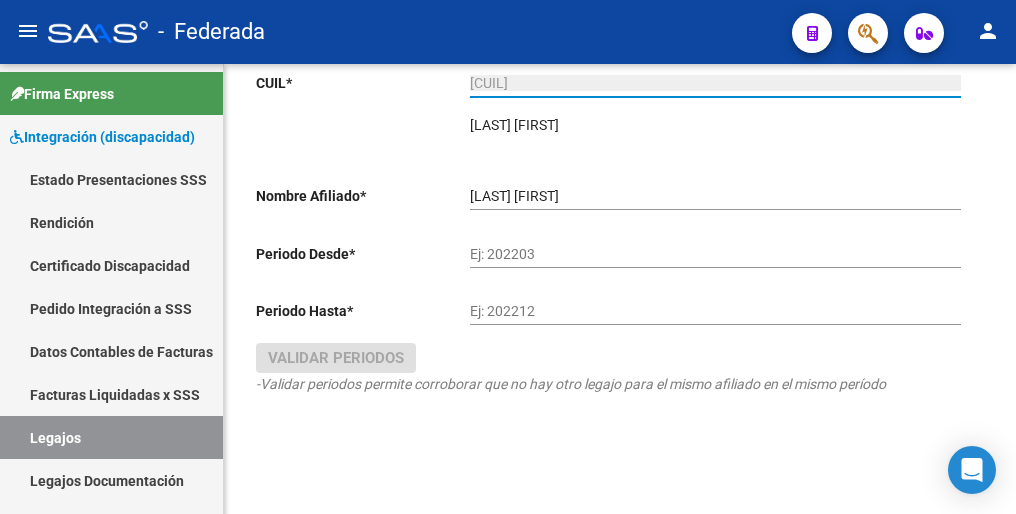 type on "[CUIL]" 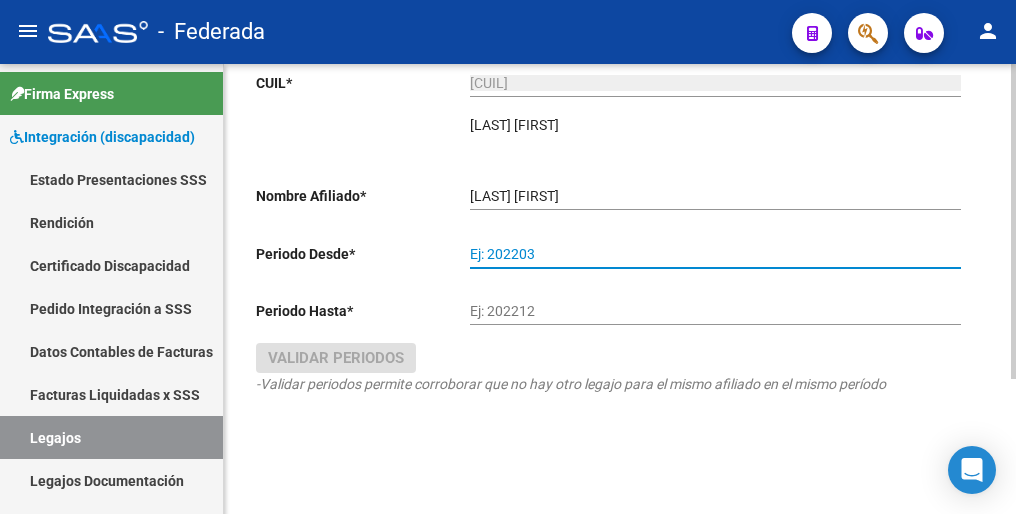 click on "Ej: 202203" at bounding box center [715, 254] 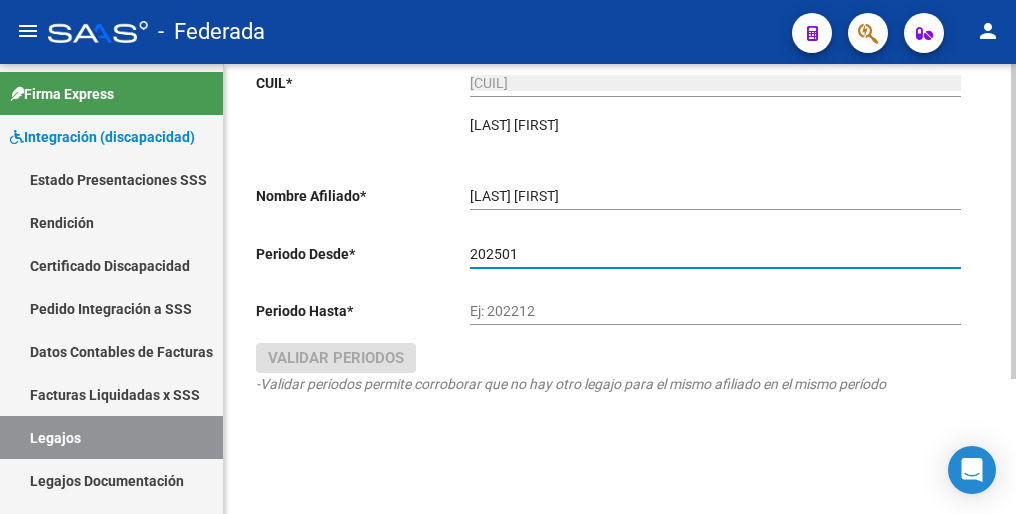 type on "202501" 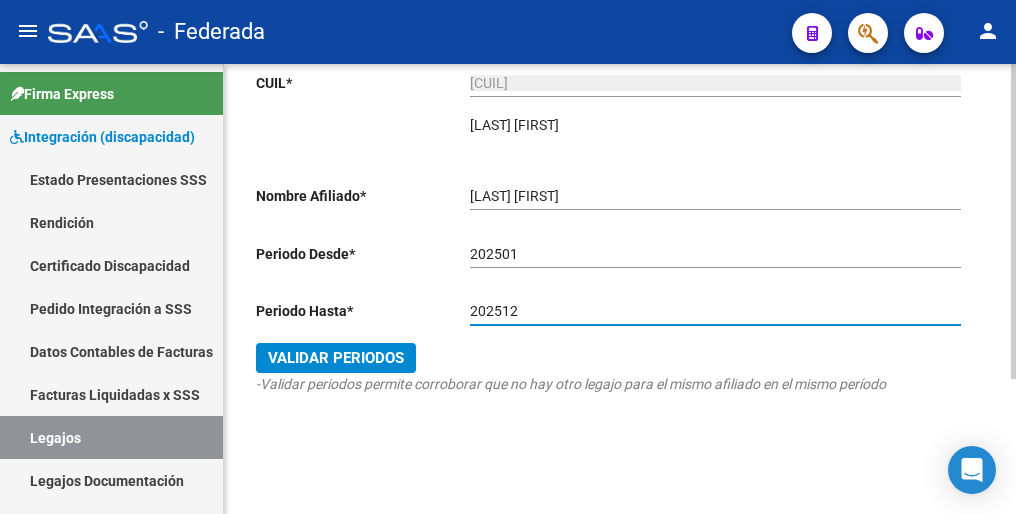 type on "202512" 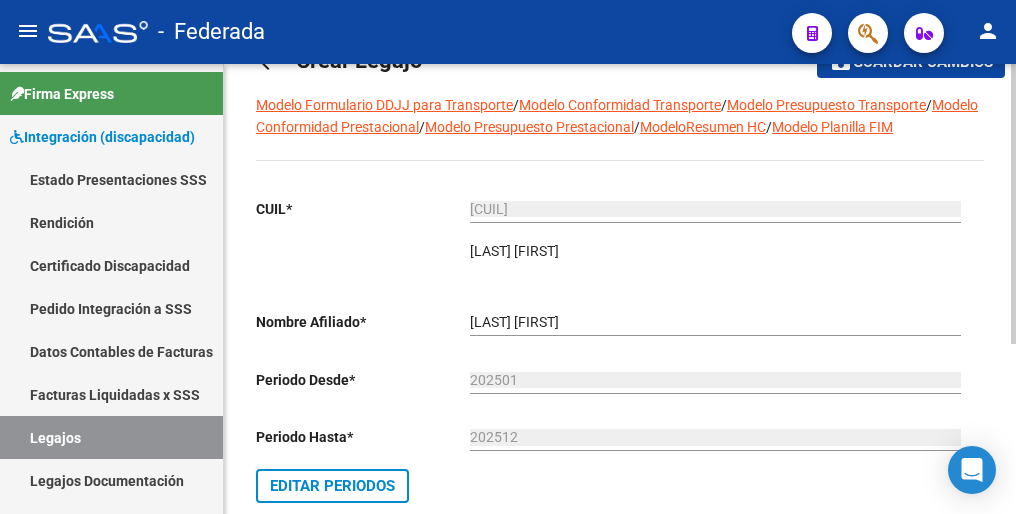 scroll, scrollTop: 0, scrollLeft: 0, axis: both 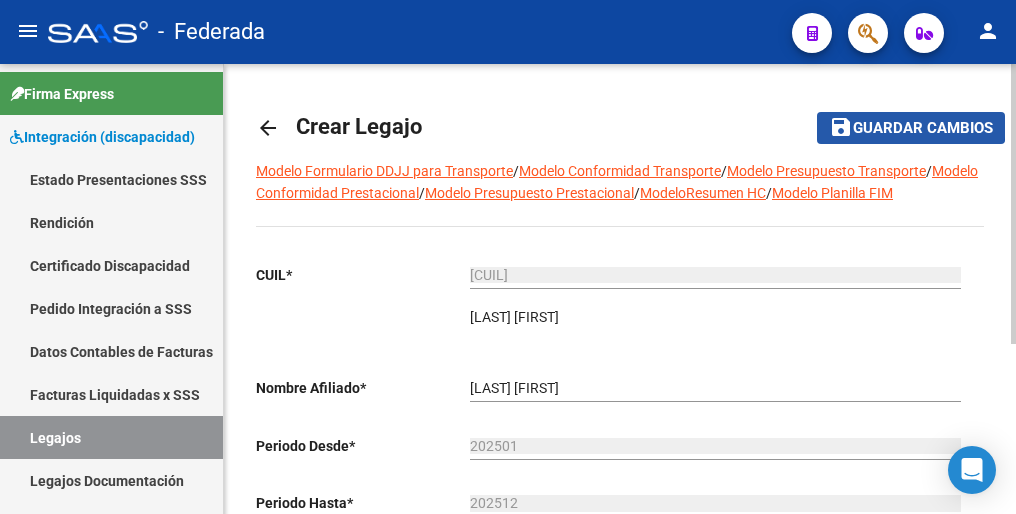 click on "Guardar cambios" 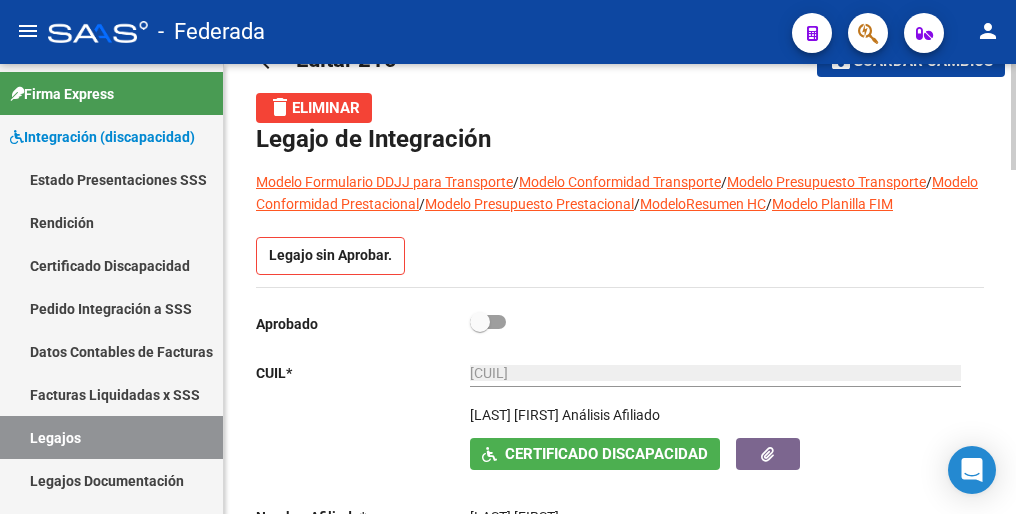 scroll, scrollTop: 100, scrollLeft: 0, axis: vertical 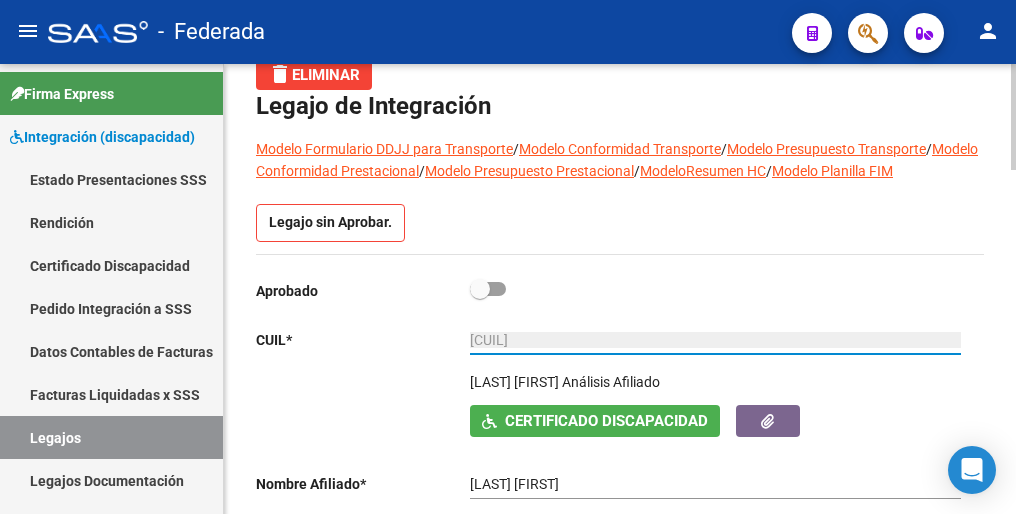 drag, startPoint x: 527, startPoint y: 343, endPoint x: 420, endPoint y: 343, distance: 107 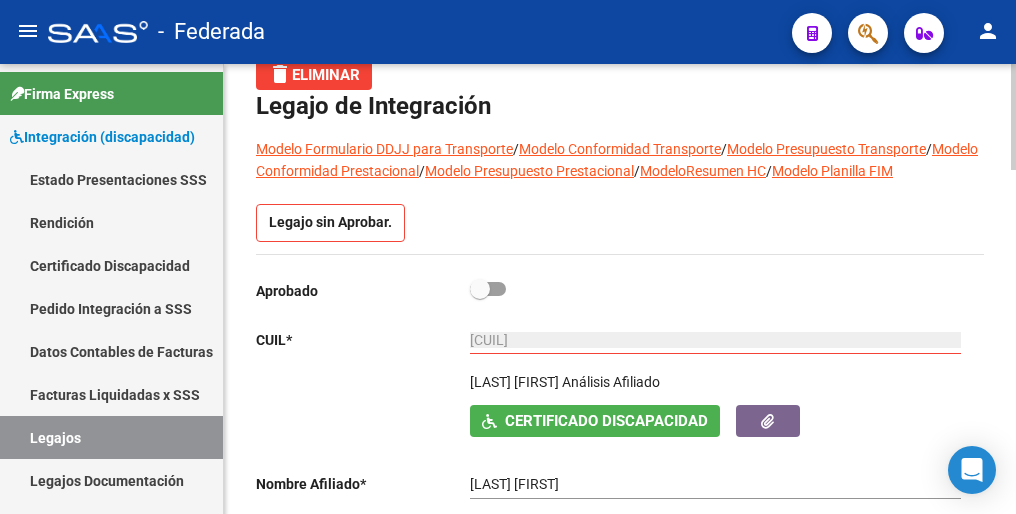 drag, startPoint x: 601, startPoint y: 377, endPoint x: 468, endPoint y: 380, distance: 133.03383 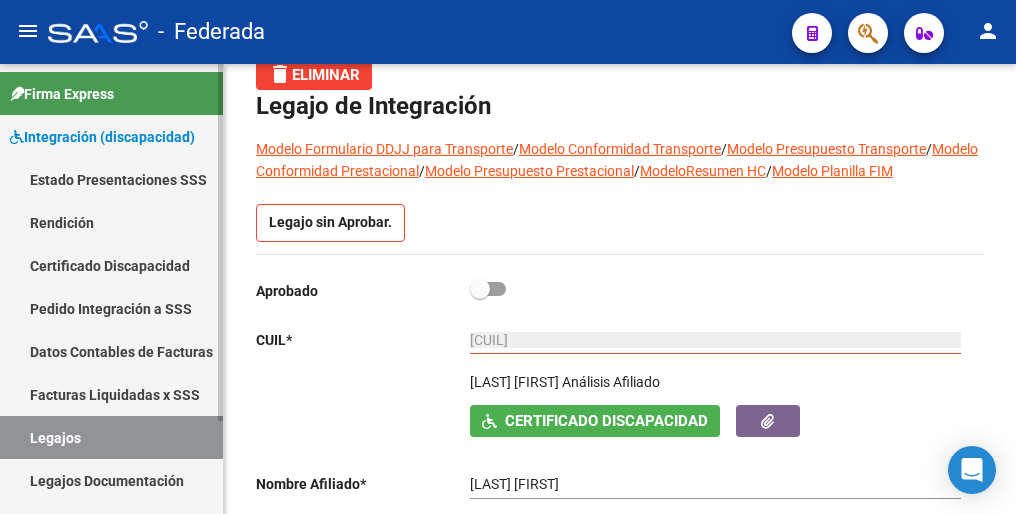 drag, startPoint x: 52, startPoint y: 435, endPoint x: 157, endPoint y: 376, distance: 120.44086 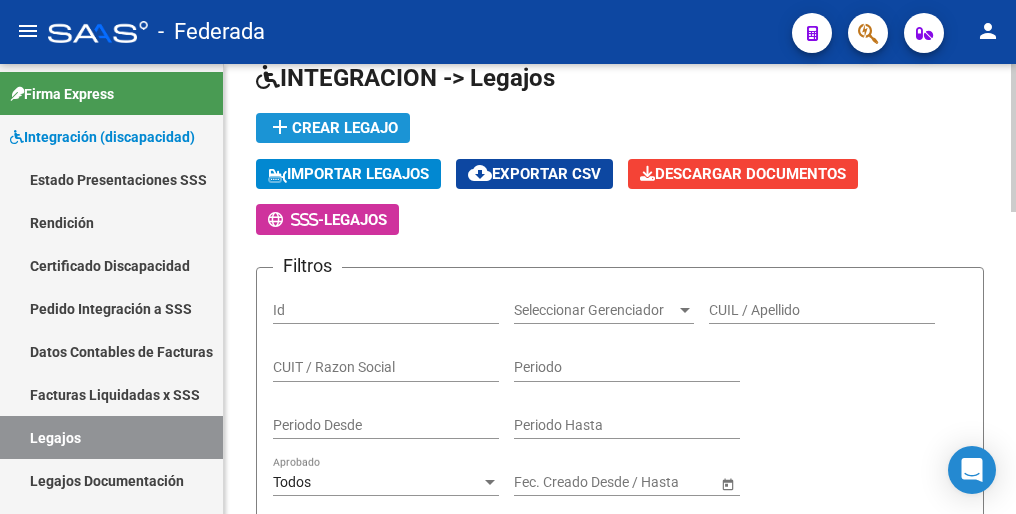 click on "add  Crear Legajo" 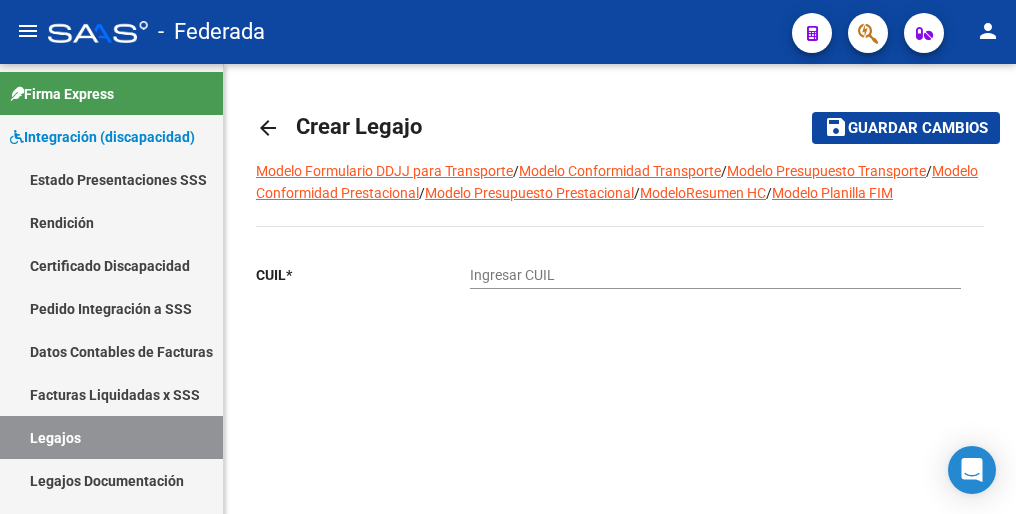 click on "Ingresar CUIL" at bounding box center [715, 275] 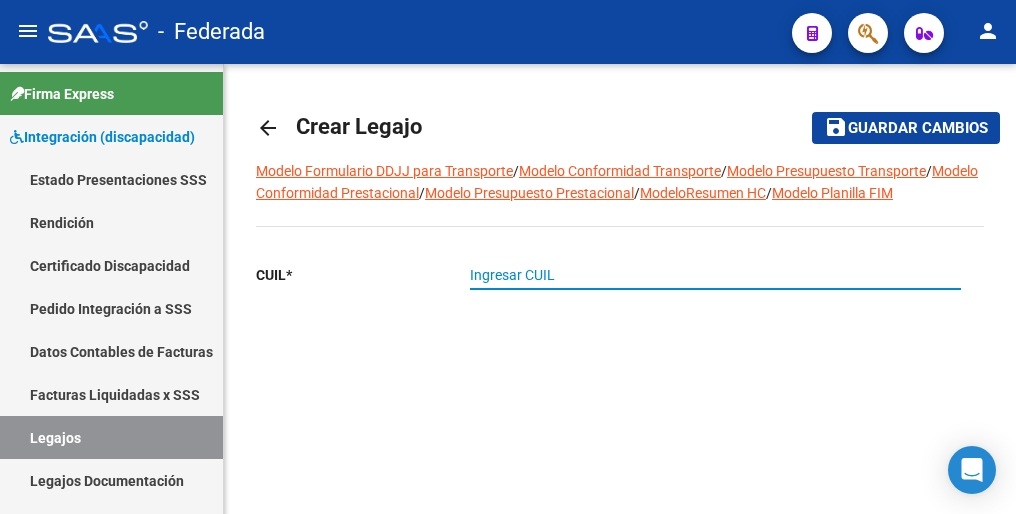 type on "[CUIL]" 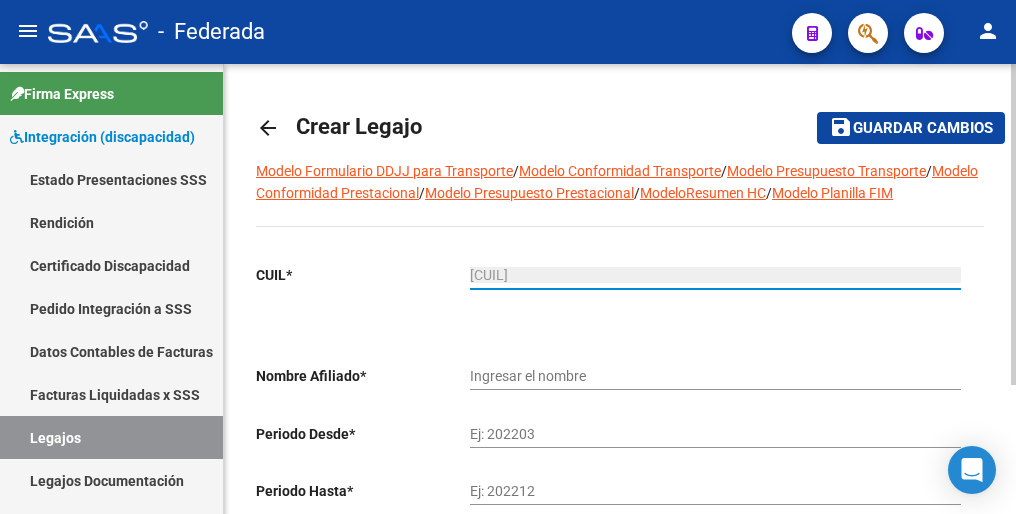 type on "[LAST] [FIRST] [MIDDLE]" 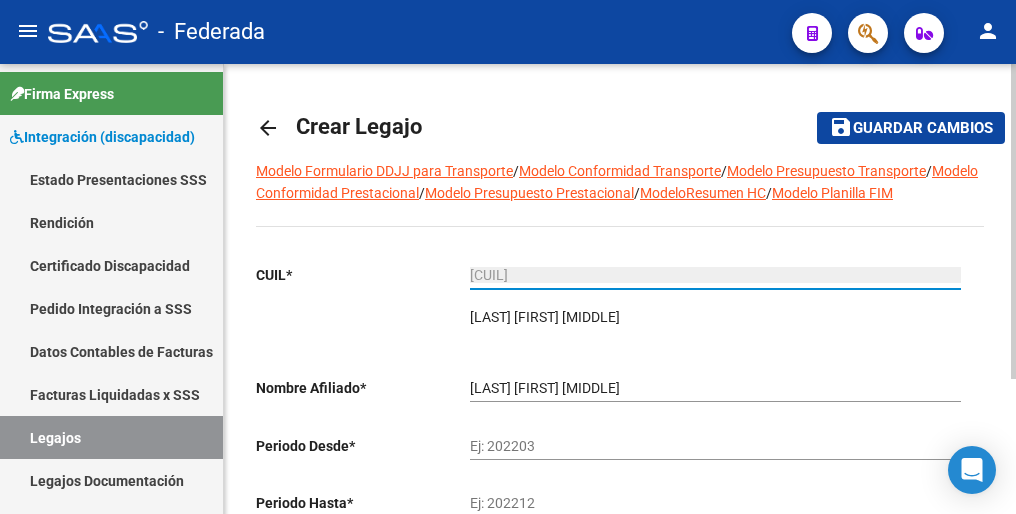 type on "[CUIL]" 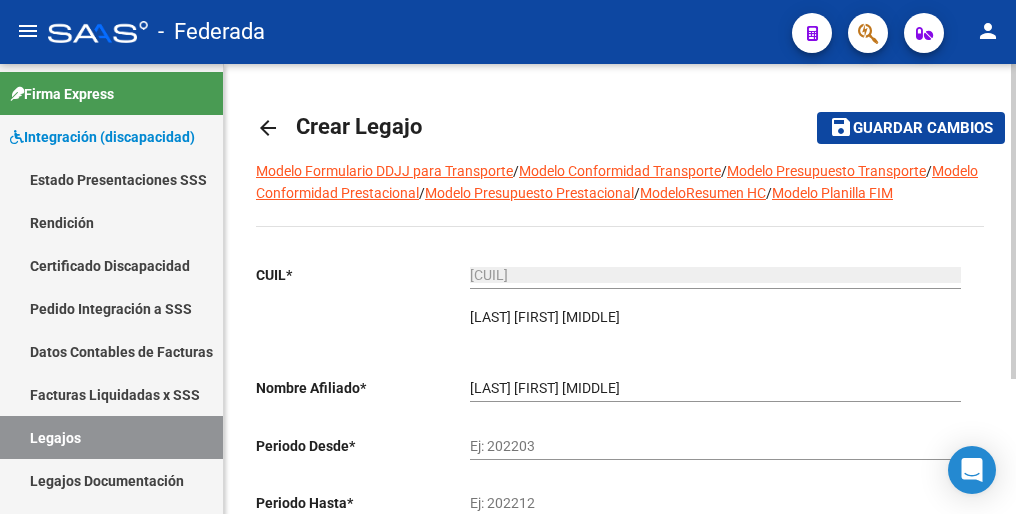 click on "CUIL  *   [CUIL] Ingresar CUIL  [LAST_NAME] [LAST_NAME] [FIRST_NAME] [FIRST_NAME]     ARCA Padrón Nombre Afiliado  *   [LAST_NAME] [LAST_NAME] [FIRST_NAME] [FIRST_NAME] Ingresar el nombre  Periodo Desde  *   Ej: 202203  Periodo Hasta  *   Ej: 202212   Validar Periodos -Validar periodos permite corroborar que no hay otro legajo para el mismo afiliado en el mismo período" 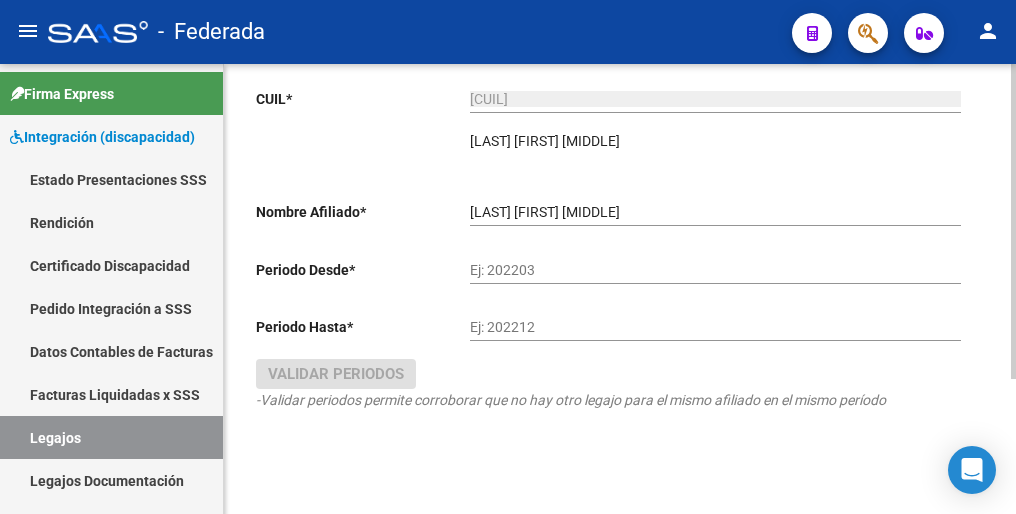 scroll, scrollTop: 192, scrollLeft: 0, axis: vertical 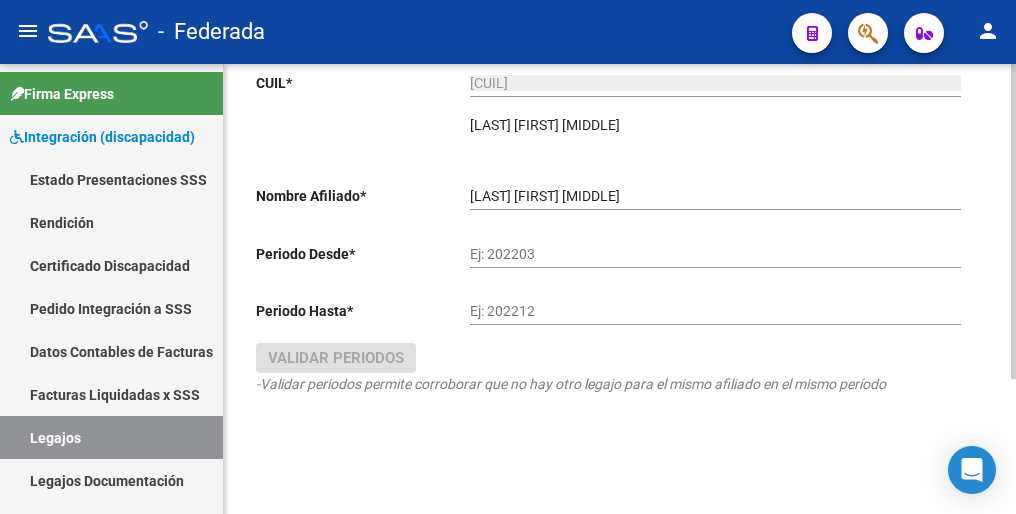 click on "Ej: 202203" at bounding box center [715, 254] 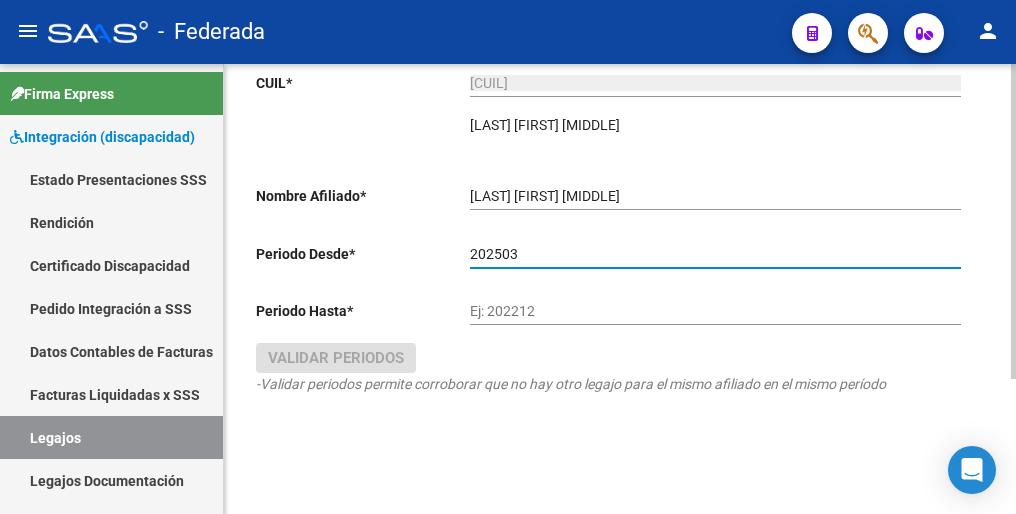 type on "202503" 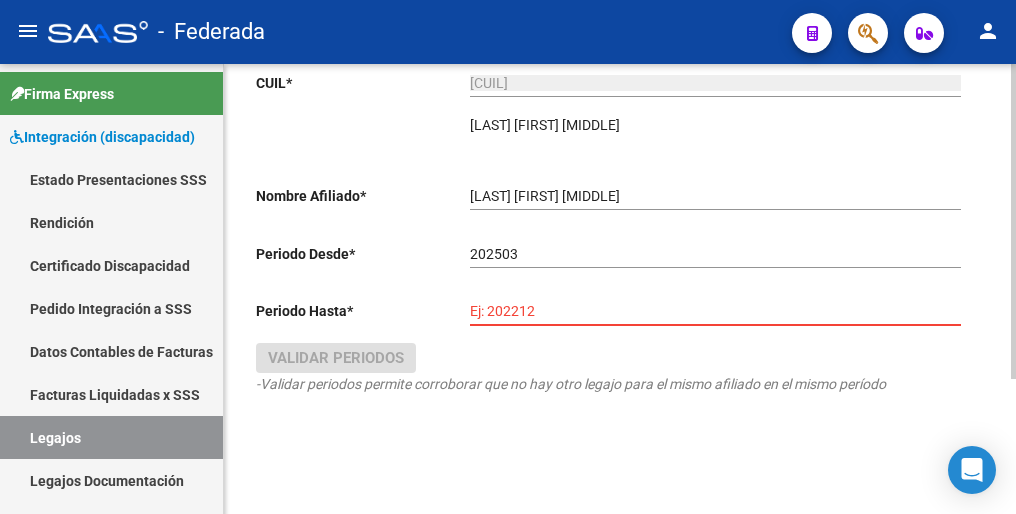 drag, startPoint x: 538, startPoint y: 317, endPoint x: 560, endPoint y: 326, distance: 23.769728 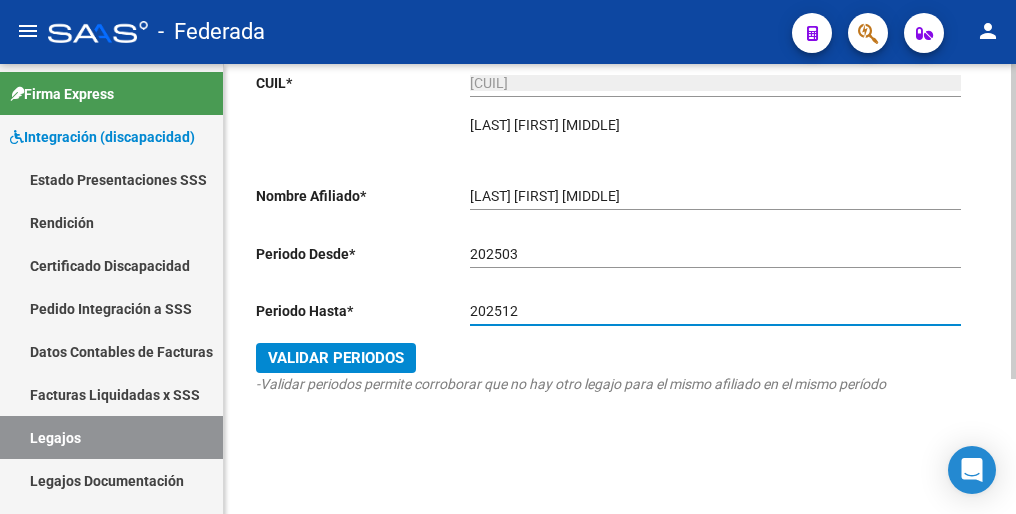 type on "202512" 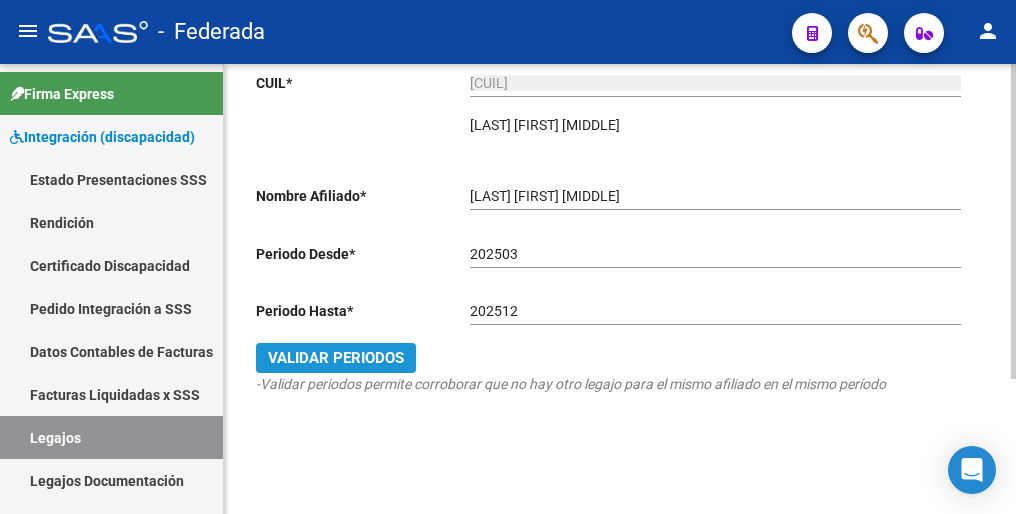 click on "Validar Periodos" 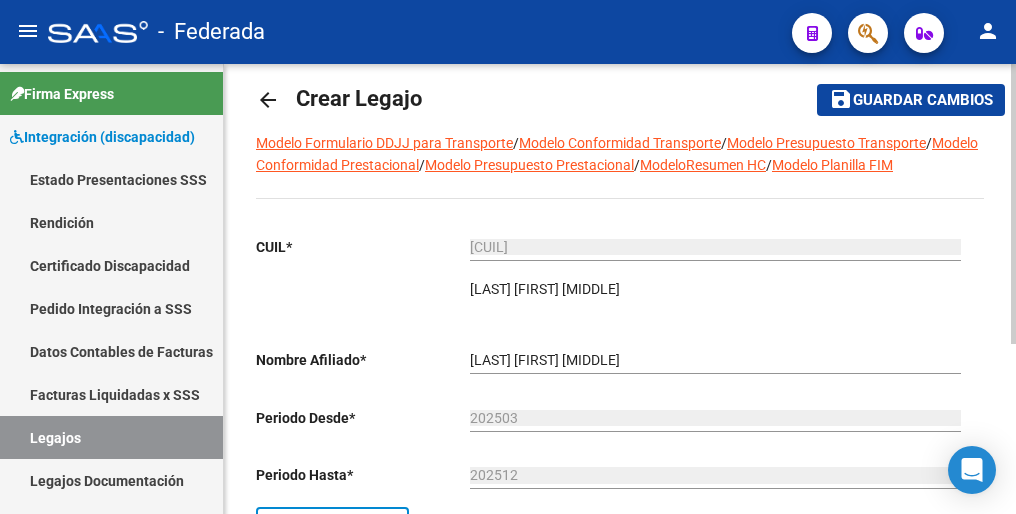 scroll, scrollTop: 0, scrollLeft: 0, axis: both 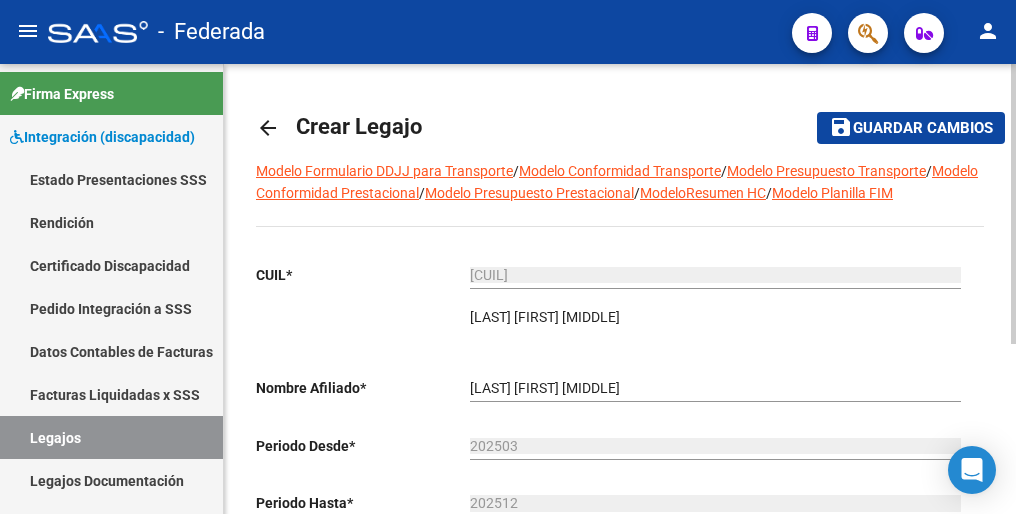 drag, startPoint x: 892, startPoint y: 127, endPoint x: 892, endPoint y: 139, distance: 12 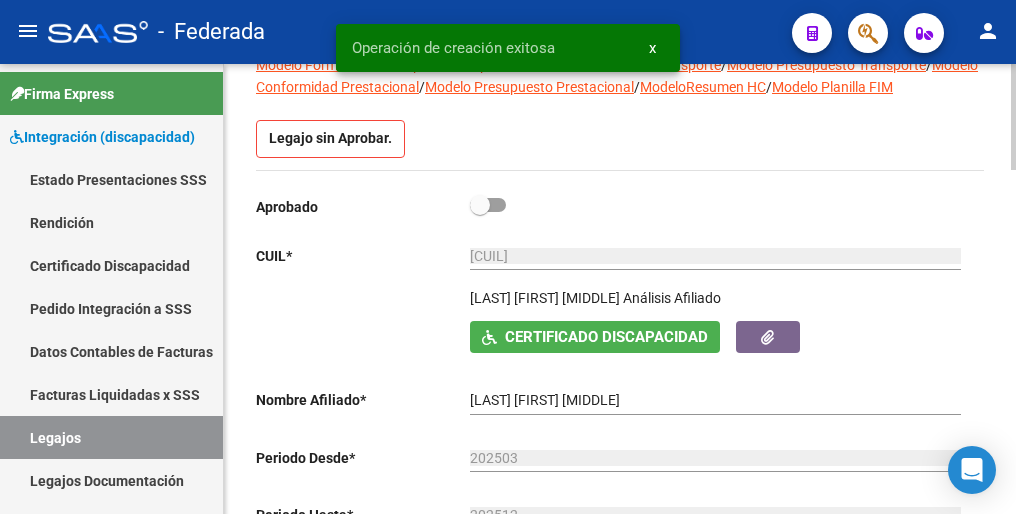 scroll, scrollTop: 200, scrollLeft: 0, axis: vertical 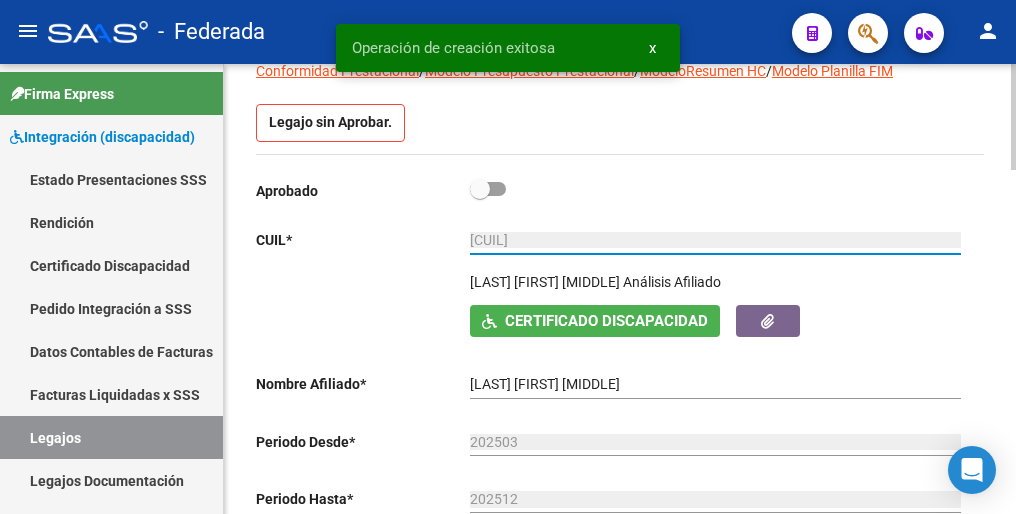 drag, startPoint x: 568, startPoint y: 237, endPoint x: 438, endPoint y: 239, distance: 130.01538 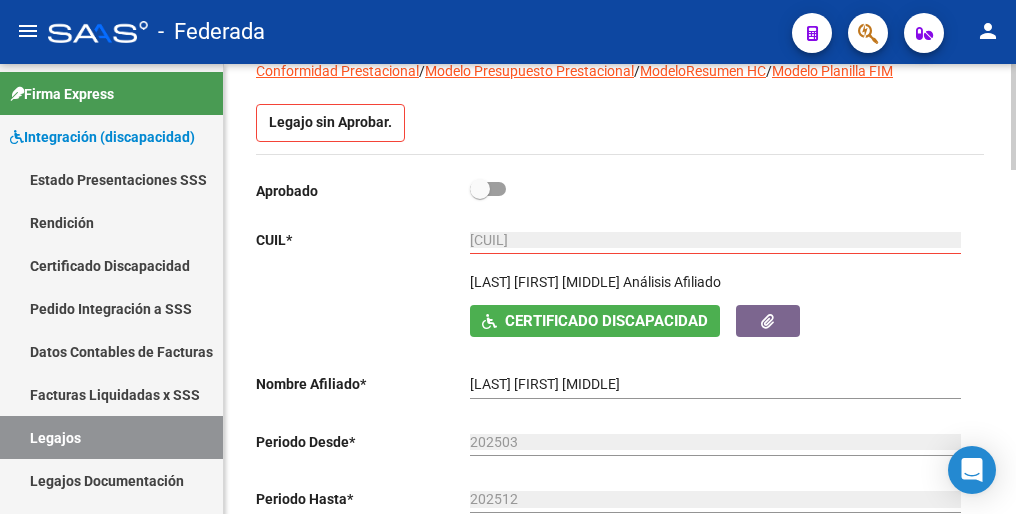 drag, startPoint x: 665, startPoint y: 280, endPoint x: 468, endPoint y: 288, distance: 197.16237 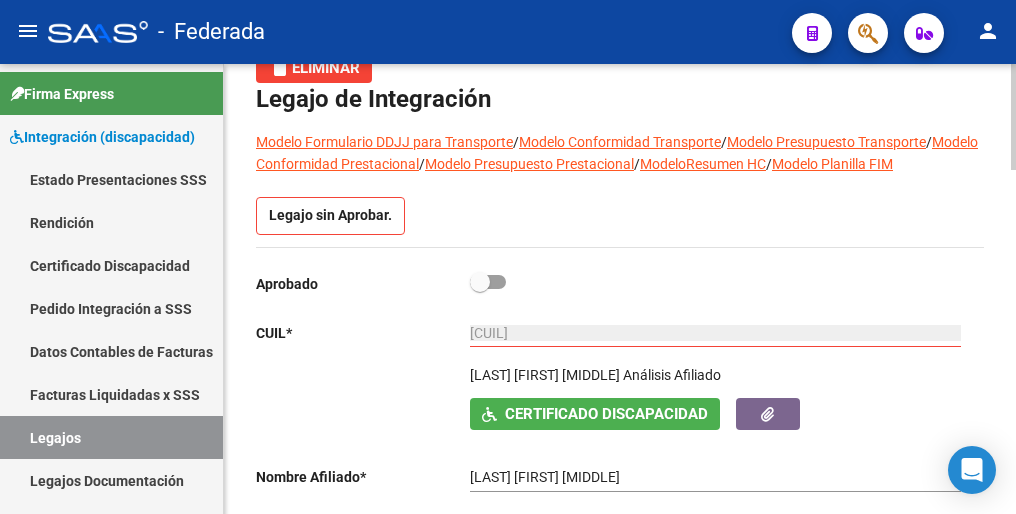 scroll, scrollTop: 0, scrollLeft: 0, axis: both 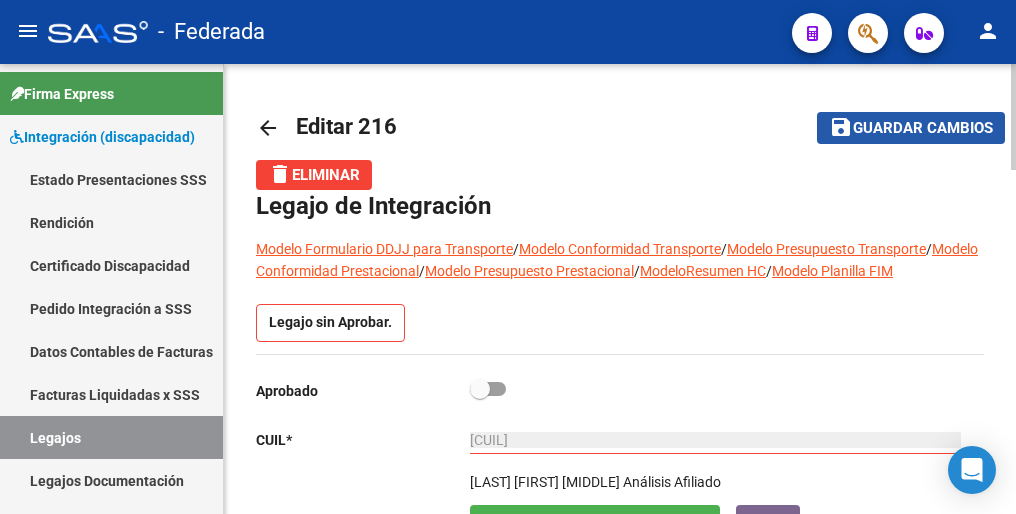 click on "Guardar cambios" 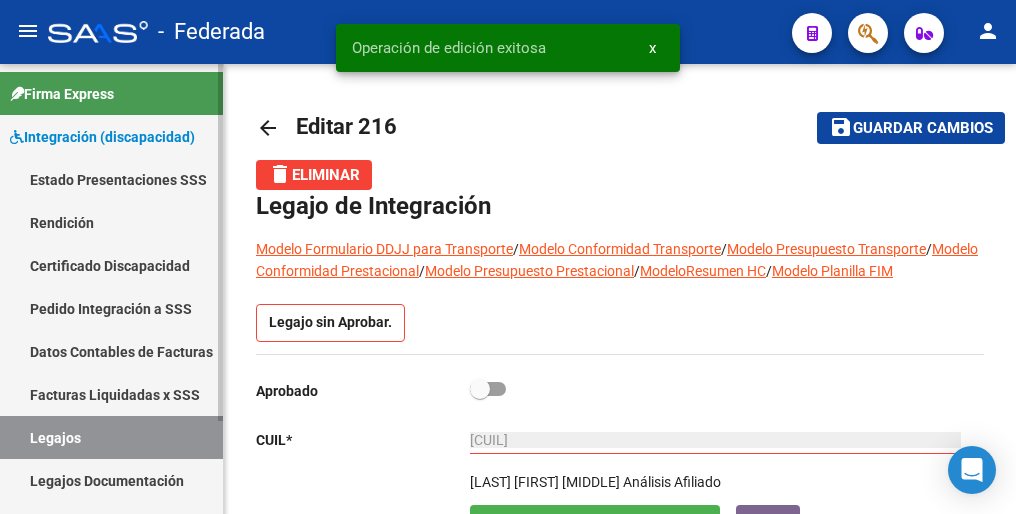click on "Legajos" at bounding box center (111, 437) 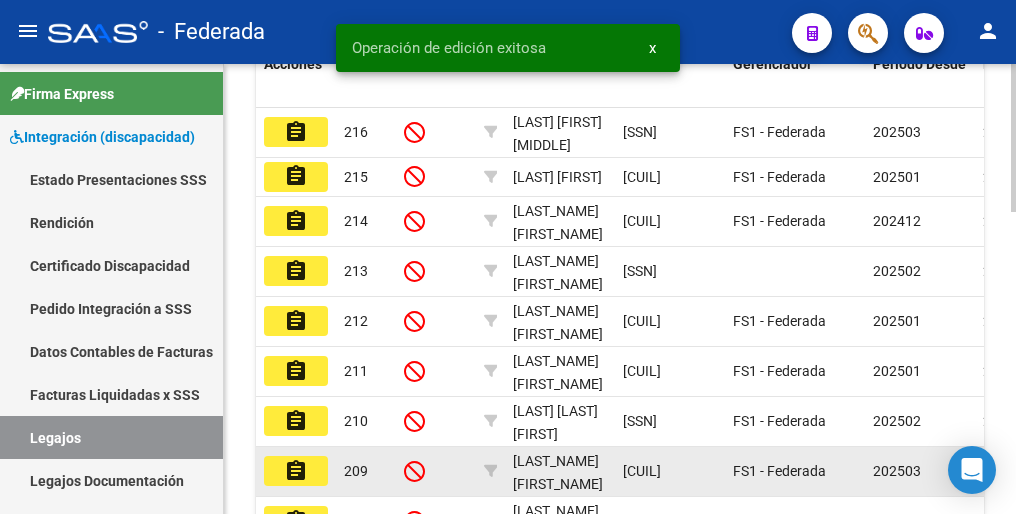 scroll, scrollTop: 916, scrollLeft: 0, axis: vertical 